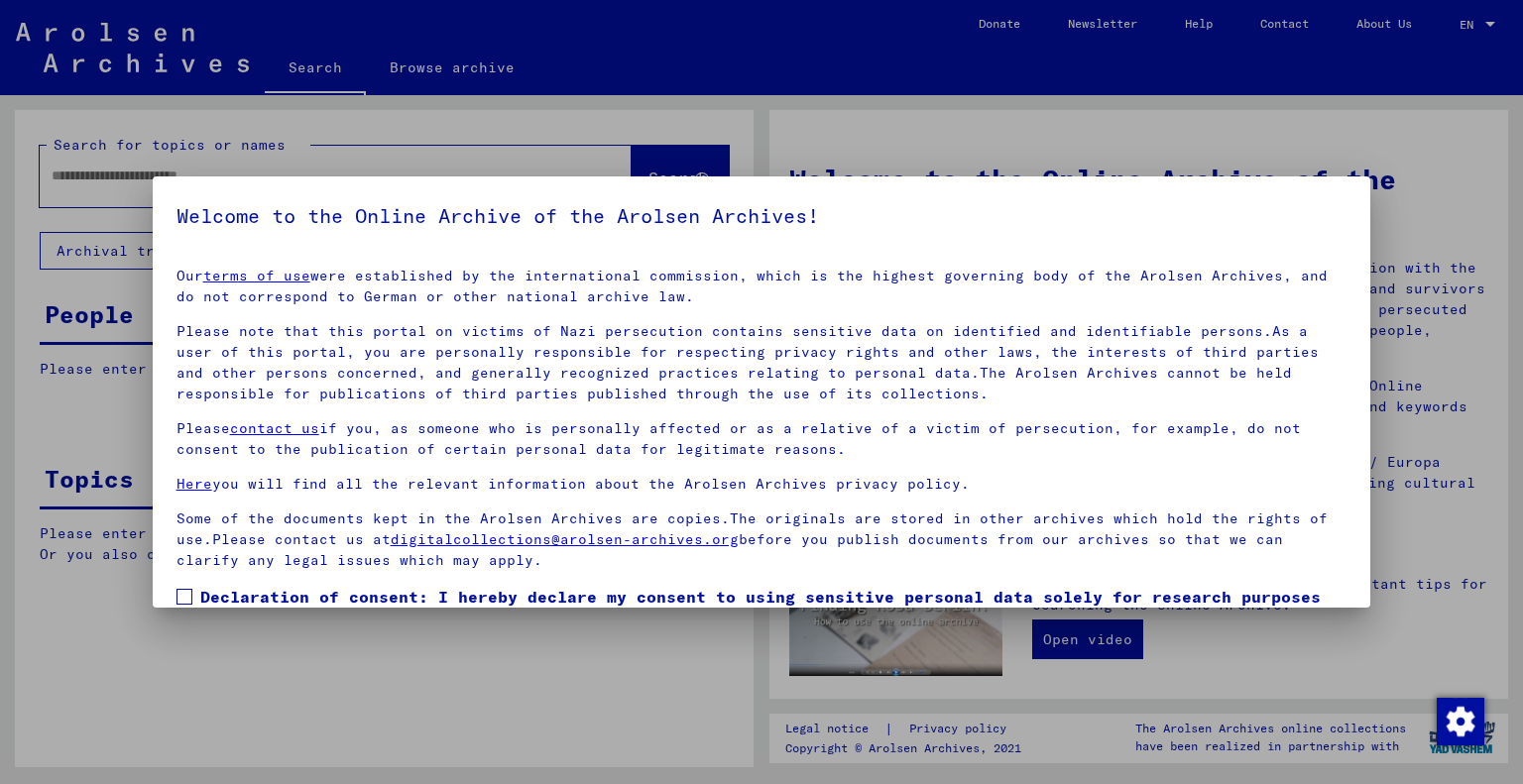 scroll, scrollTop: 0, scrollLeft: 0, axis: both 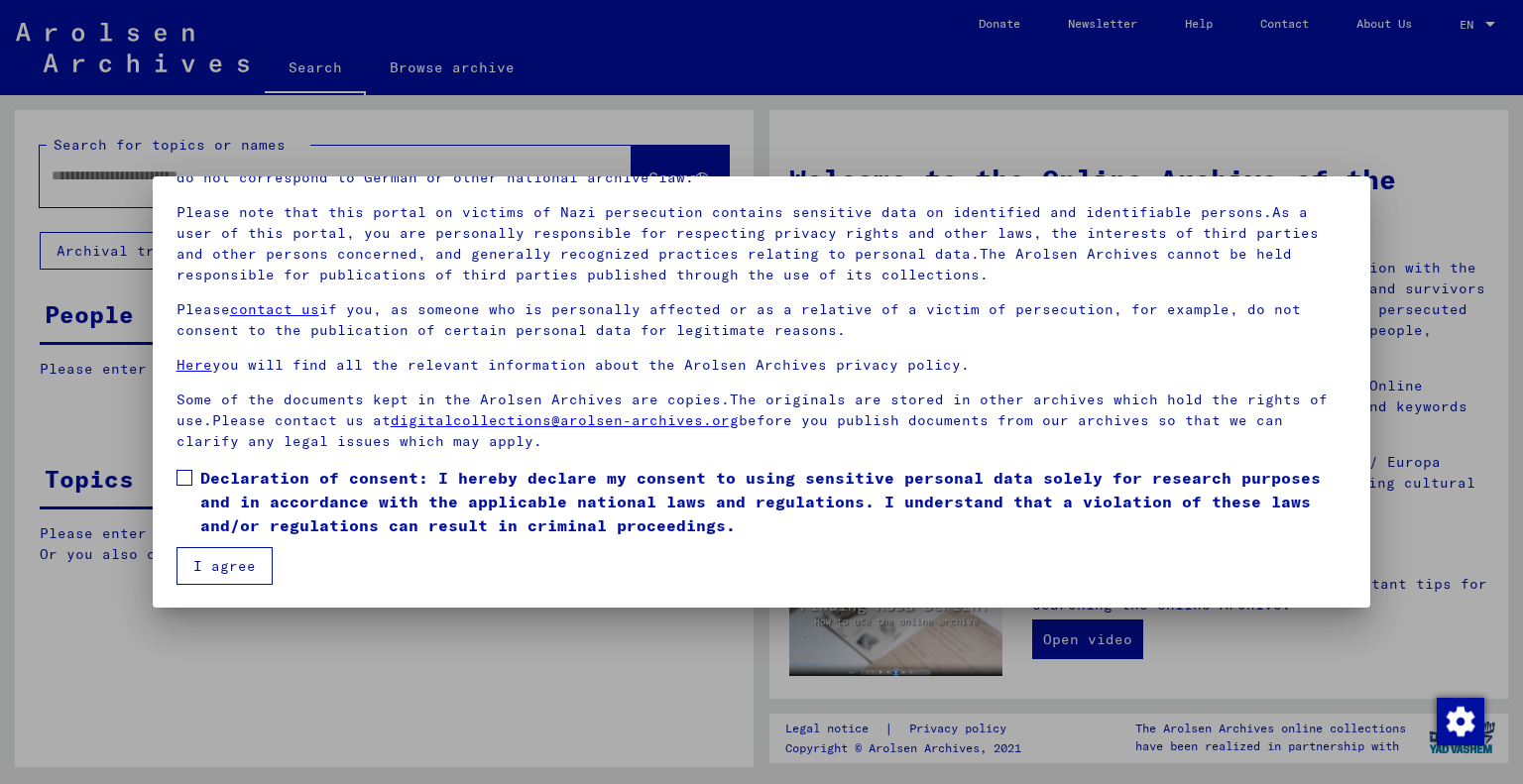 click on "Declaration of consent: I hereby declare my consent to using sensitive personal data solely for research purposes and in accordance with the applicable national laws and regulations. I understand that a violation of these laws and/or regulations can result in criminal proceedings." at bounding box center [762, 502] 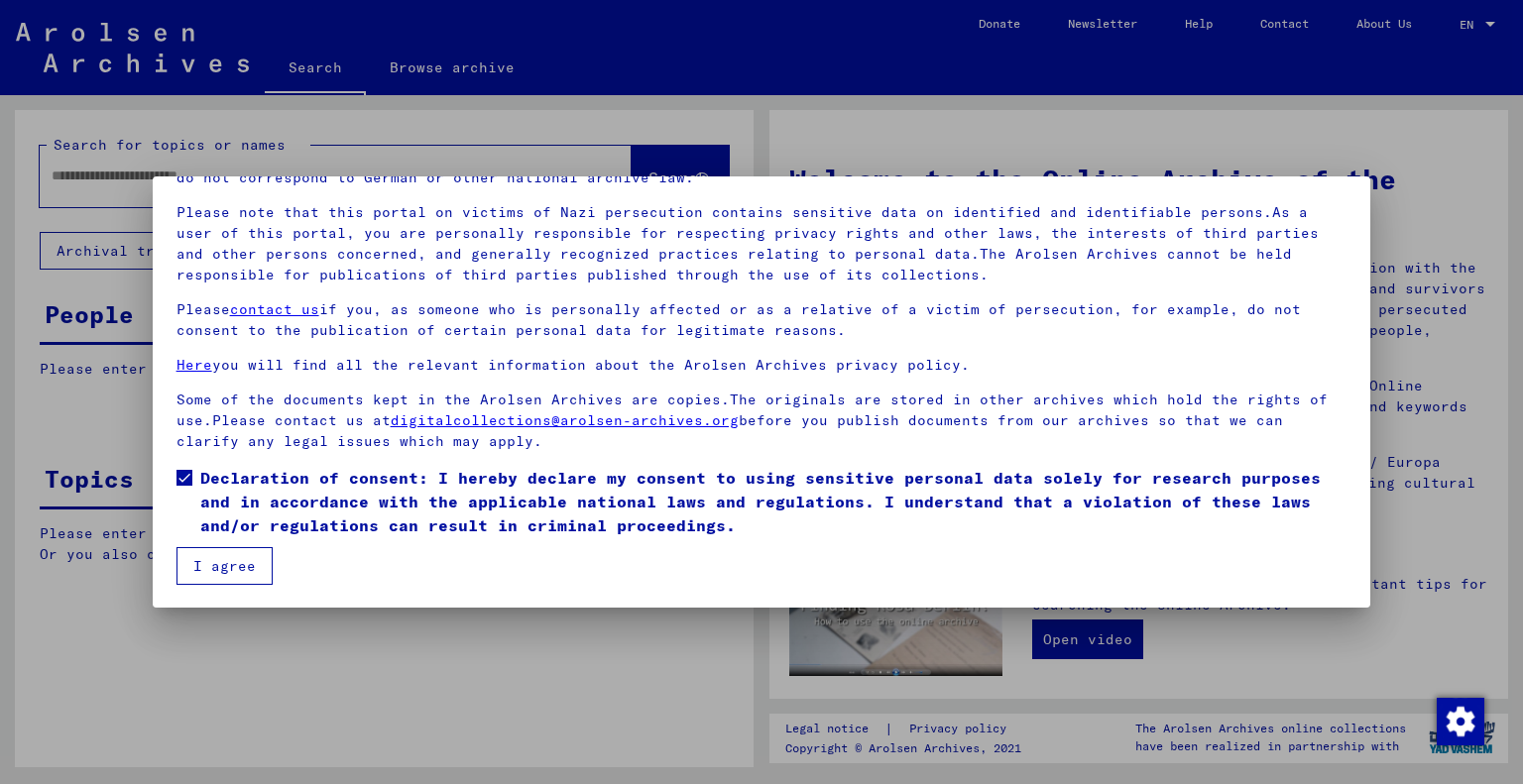 click on "I agree" at bounding box center (224, 566) 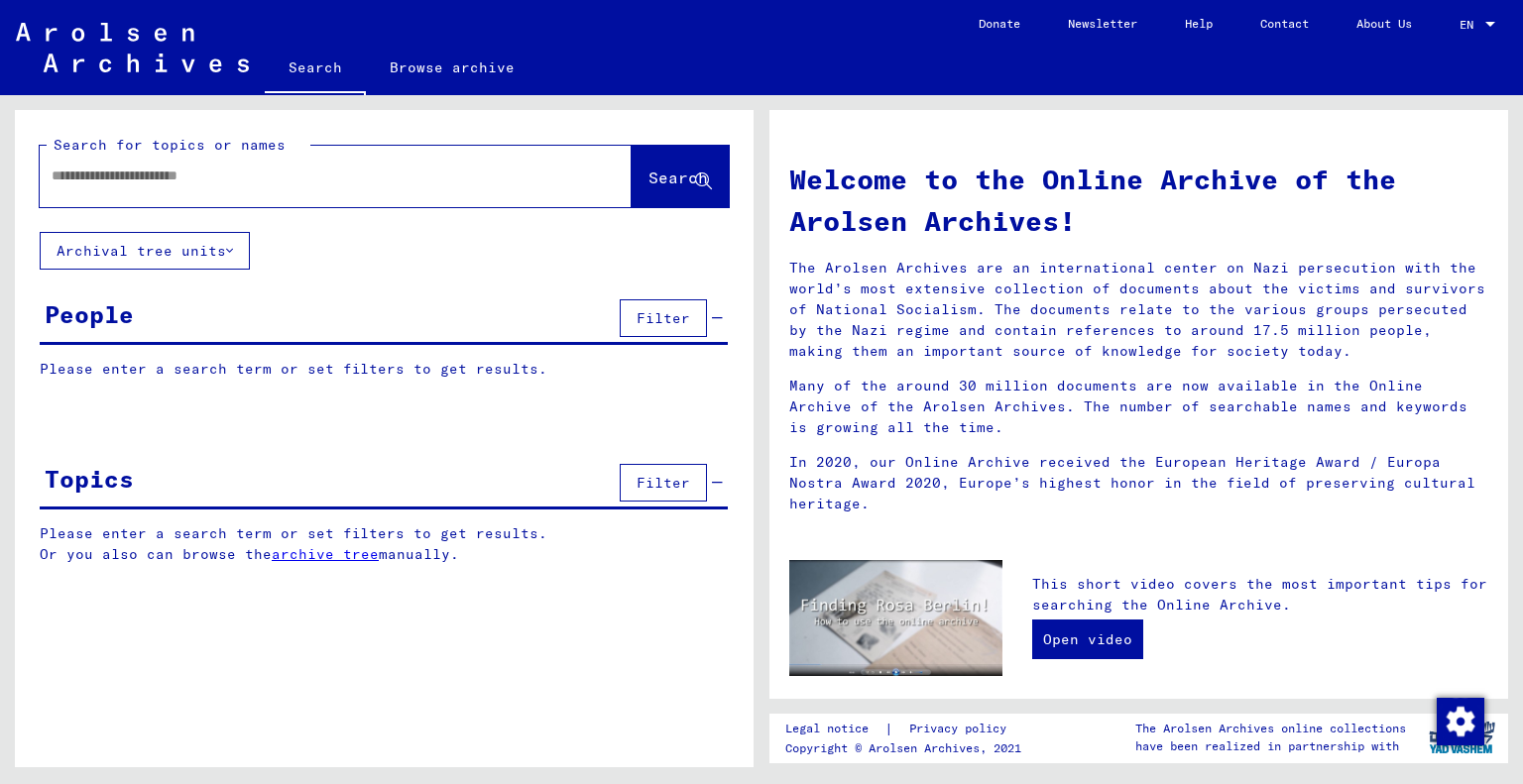 click at bounding box center [311, 175] 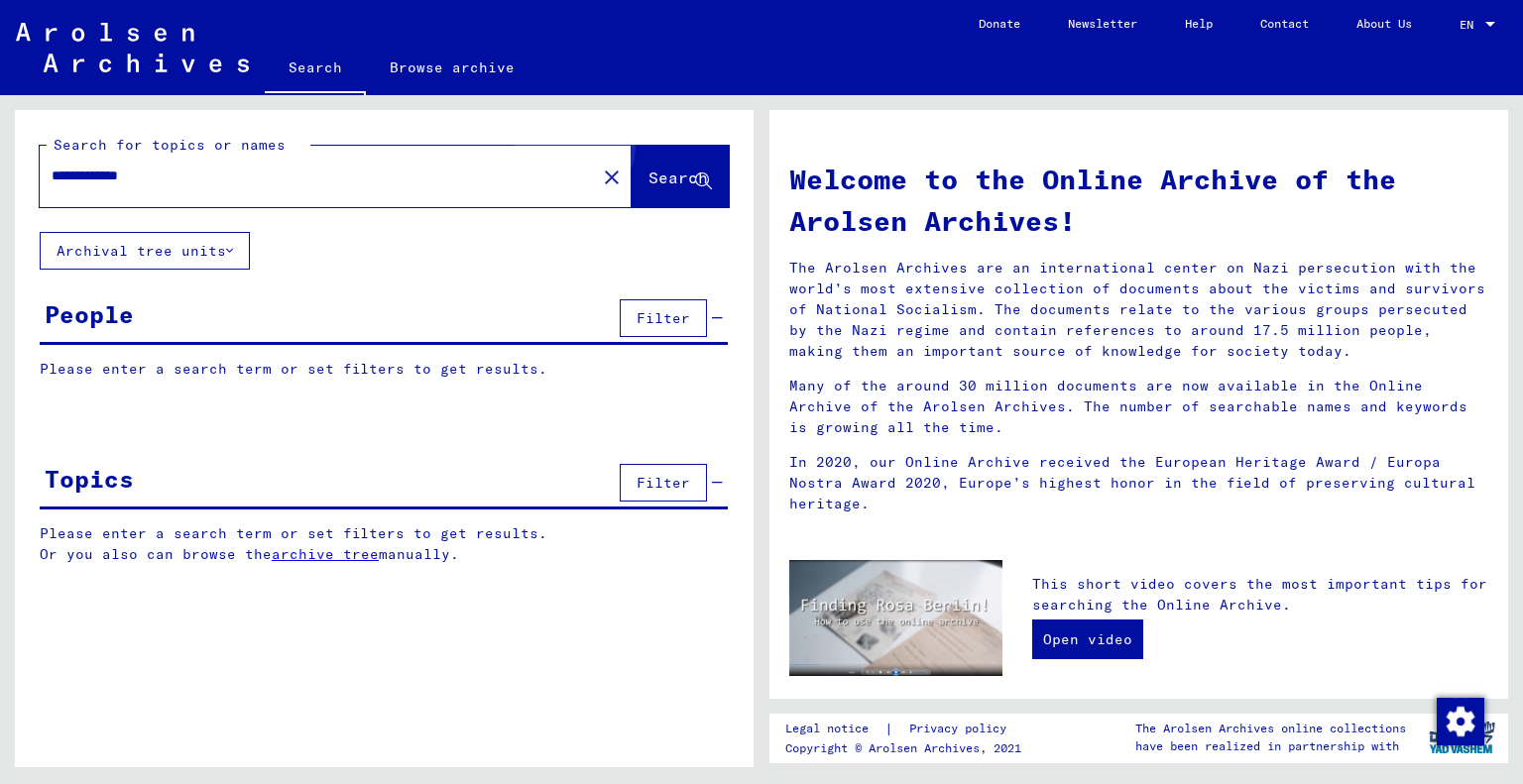 click on "Search" 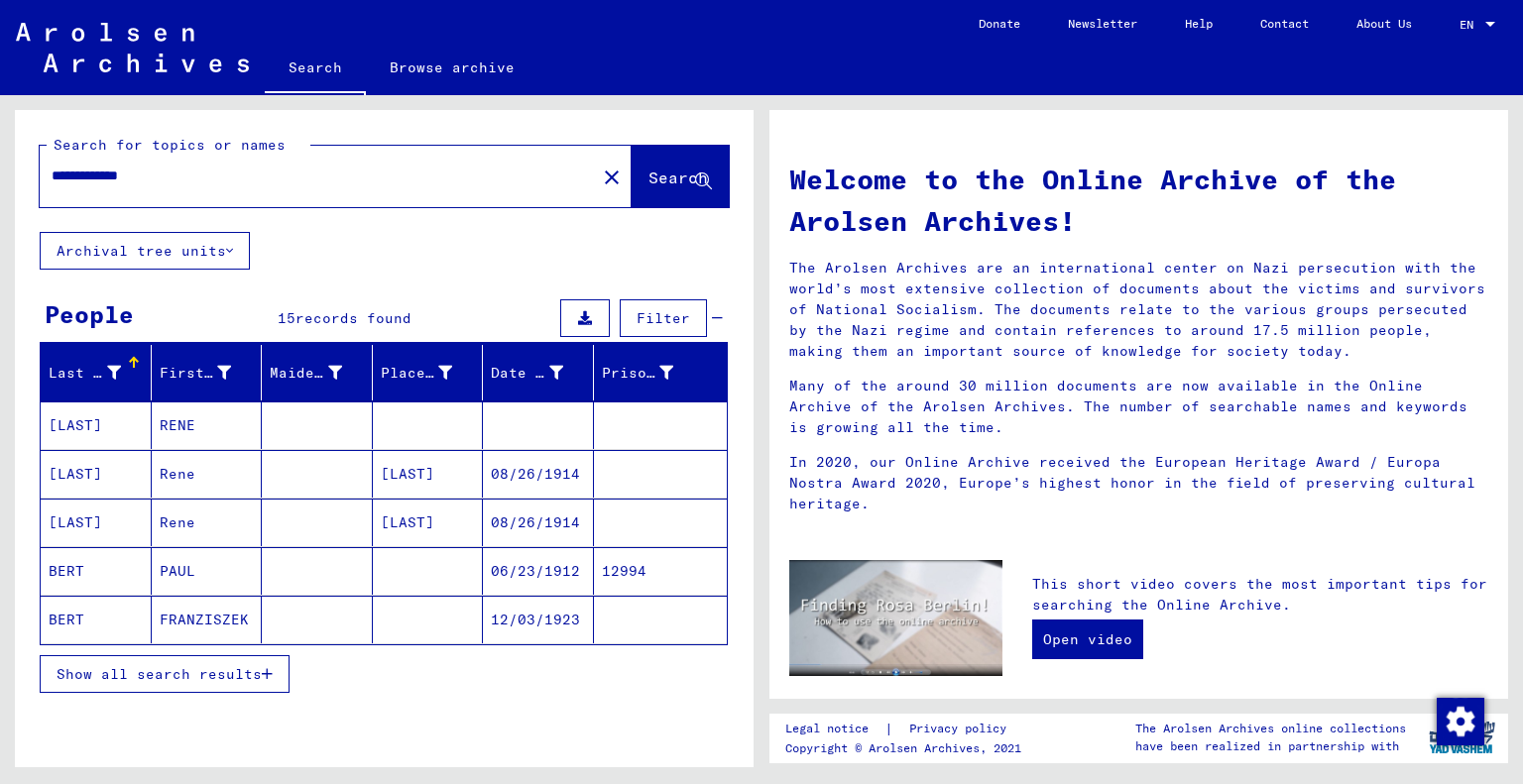 click on "Show all search results" at bounding box center [159, 674] 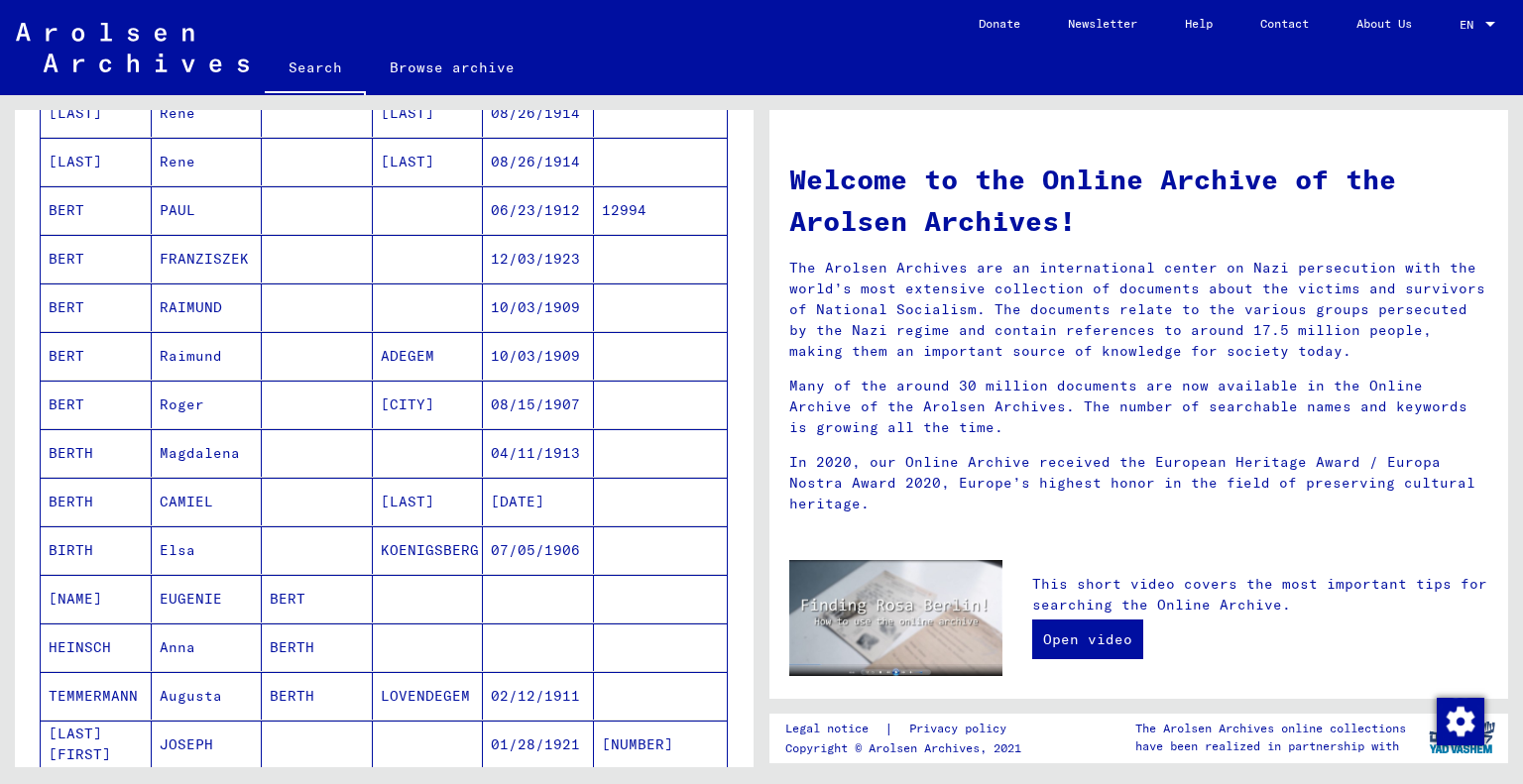 scroll, scrollTop: 0, scrollLeft: 0, axis: both 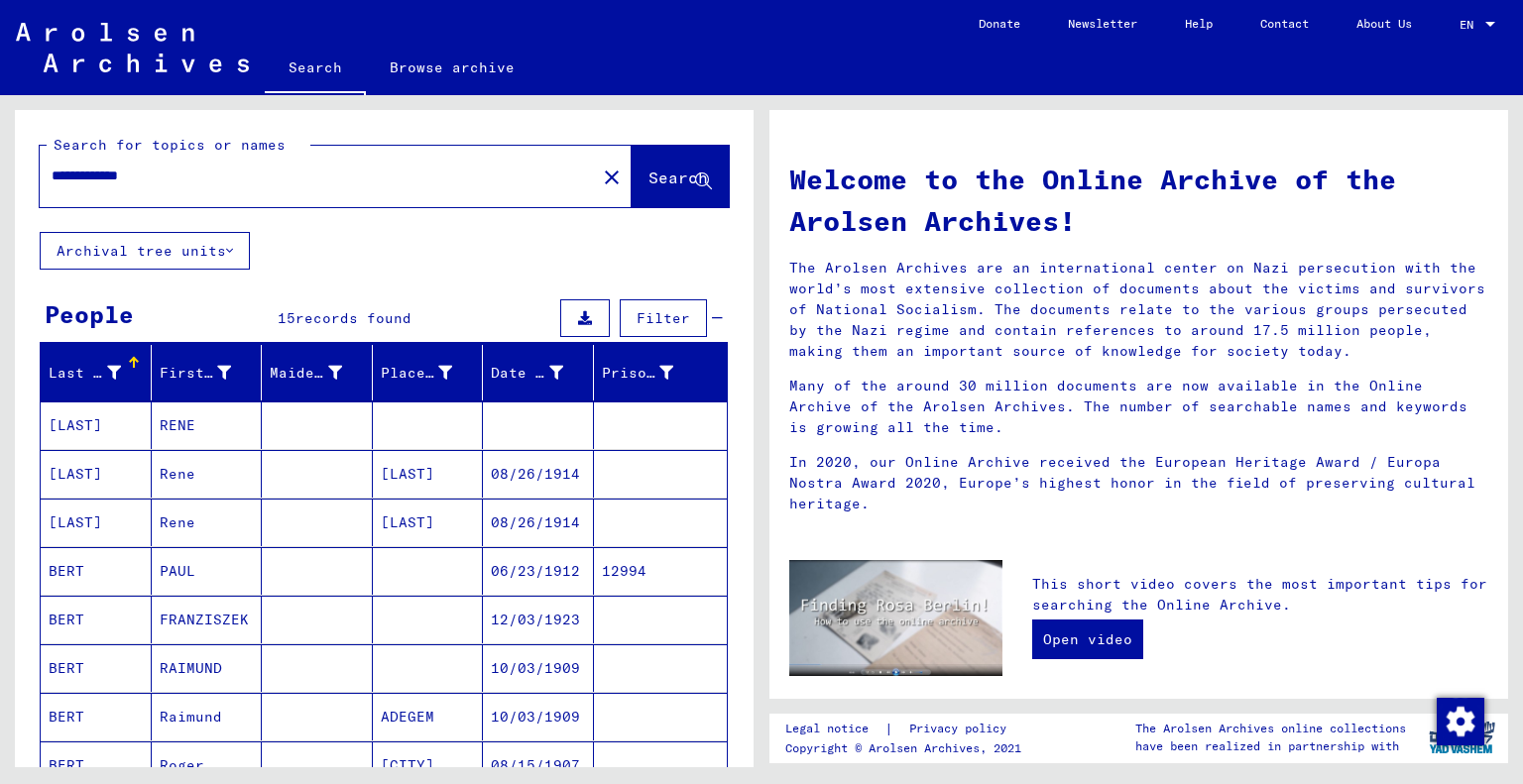 click on "**********" at bounding box center (311, 175) 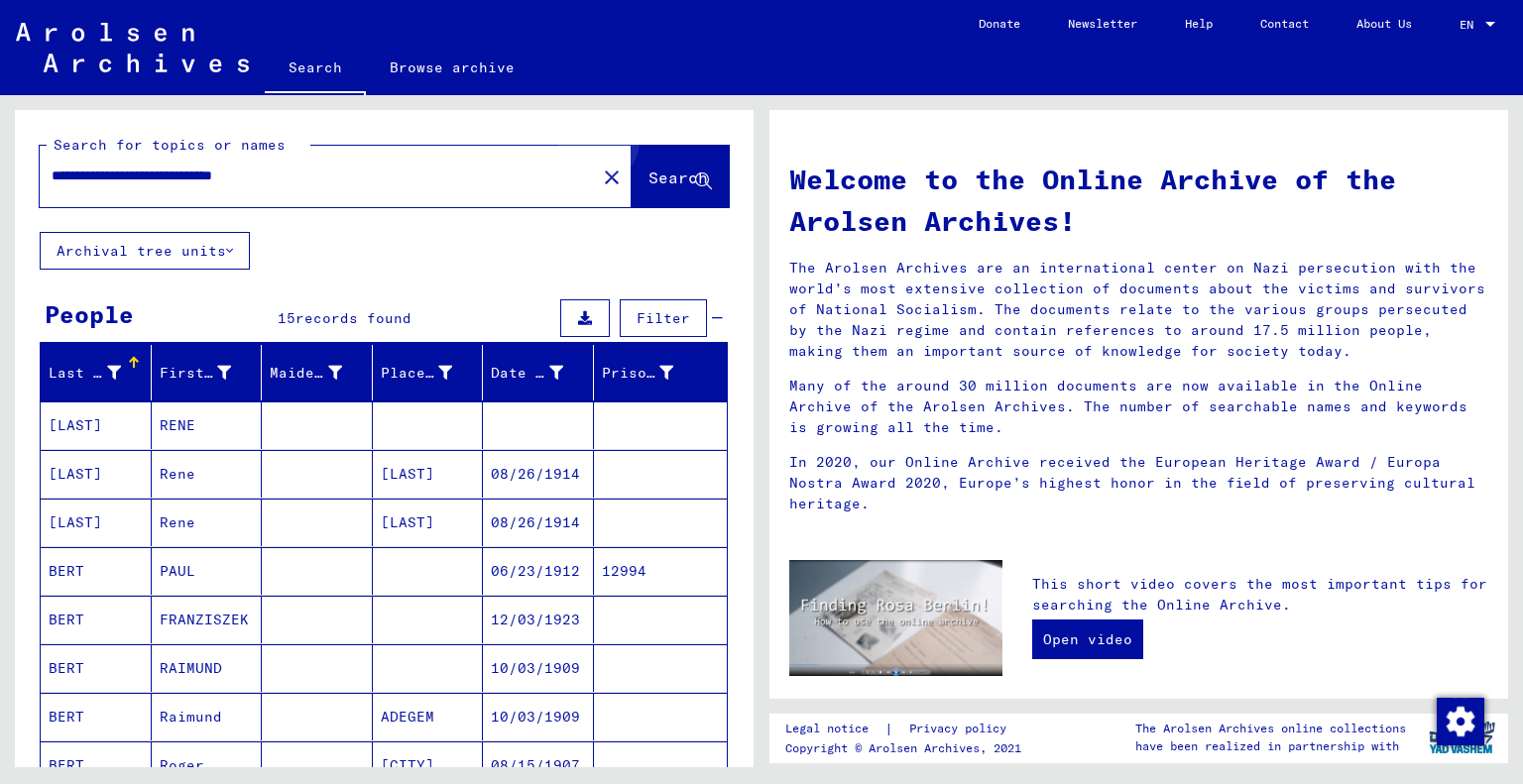 click on "Search" 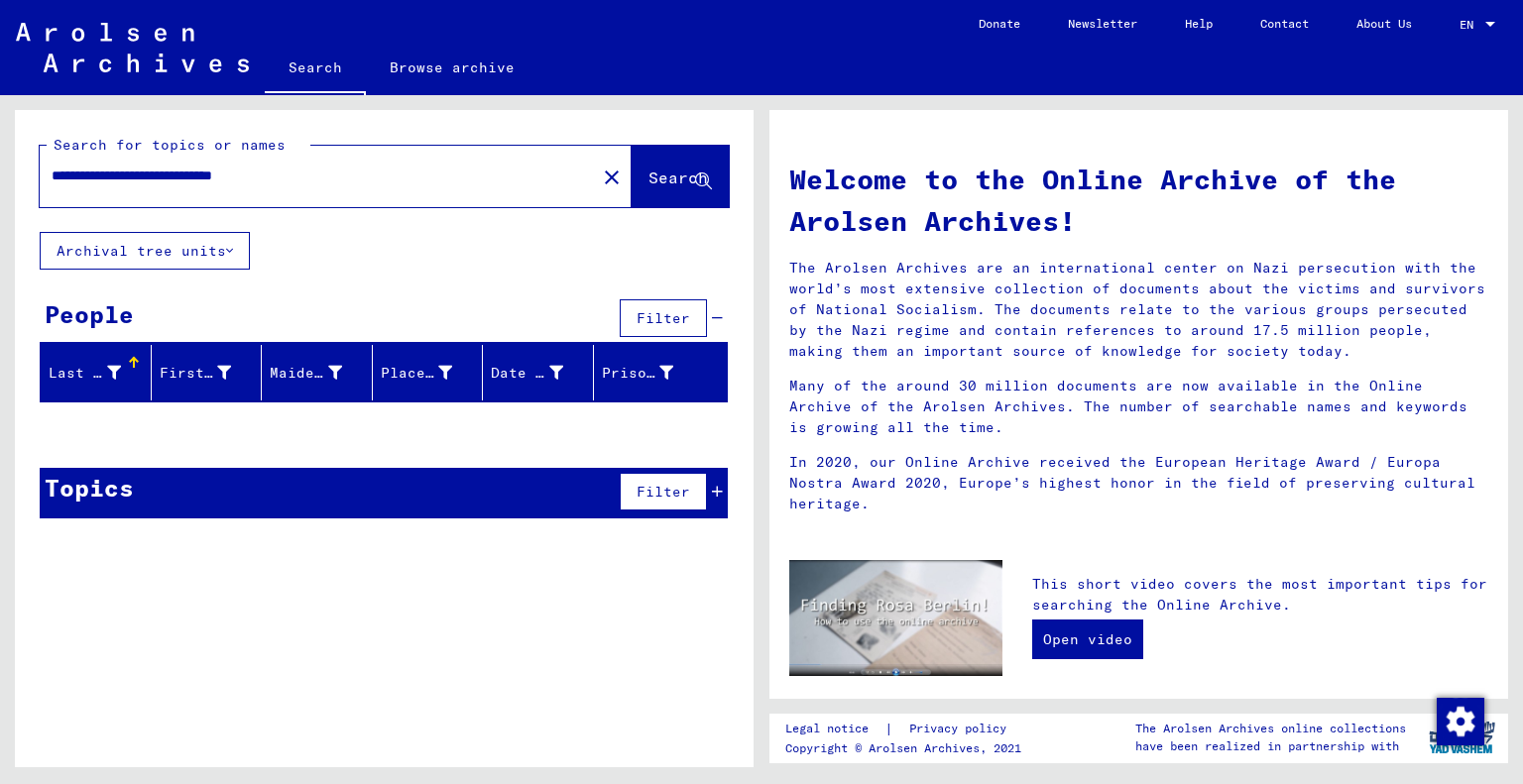 click on "**********" at bounding box center (311, 175) 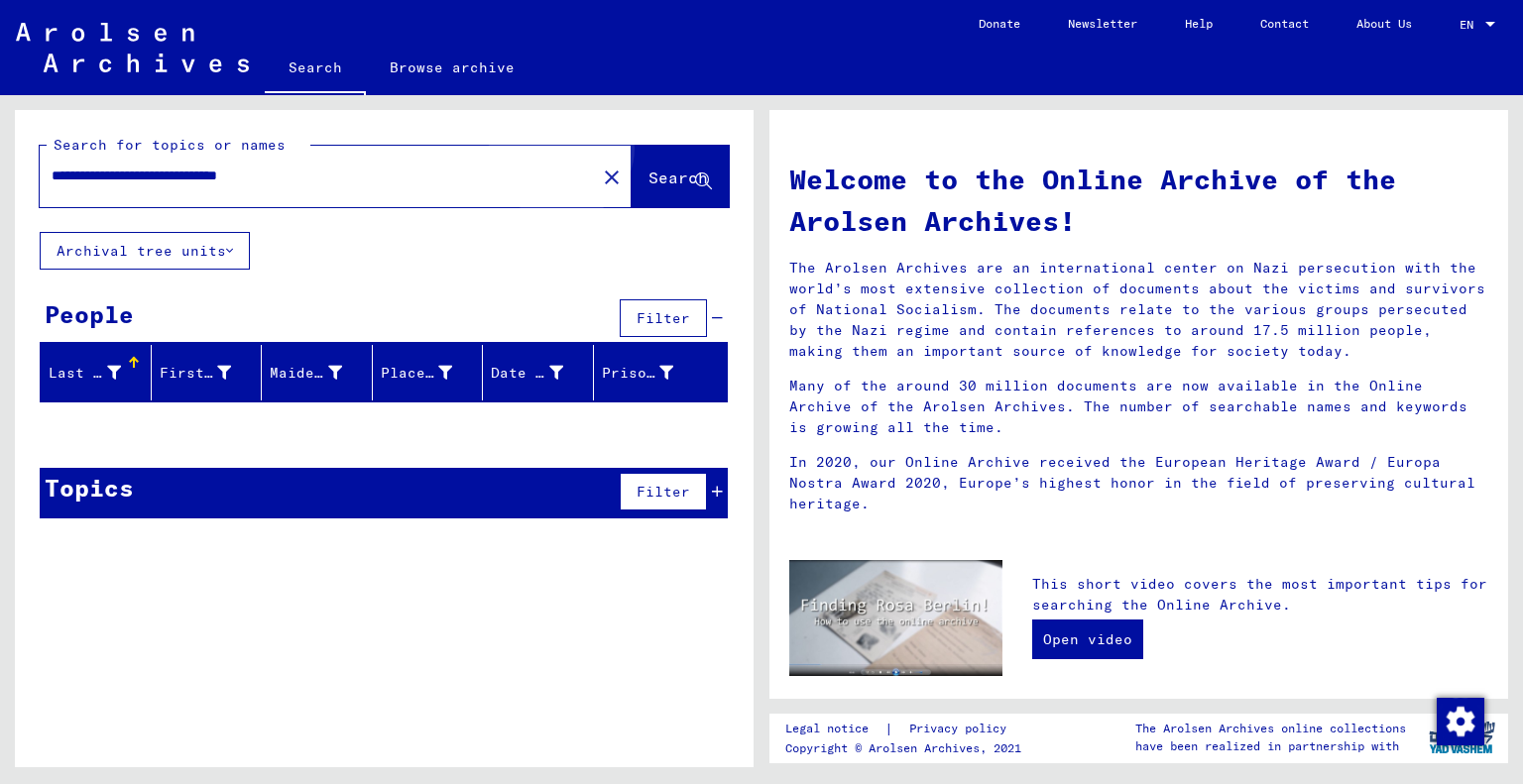 click on "Search" 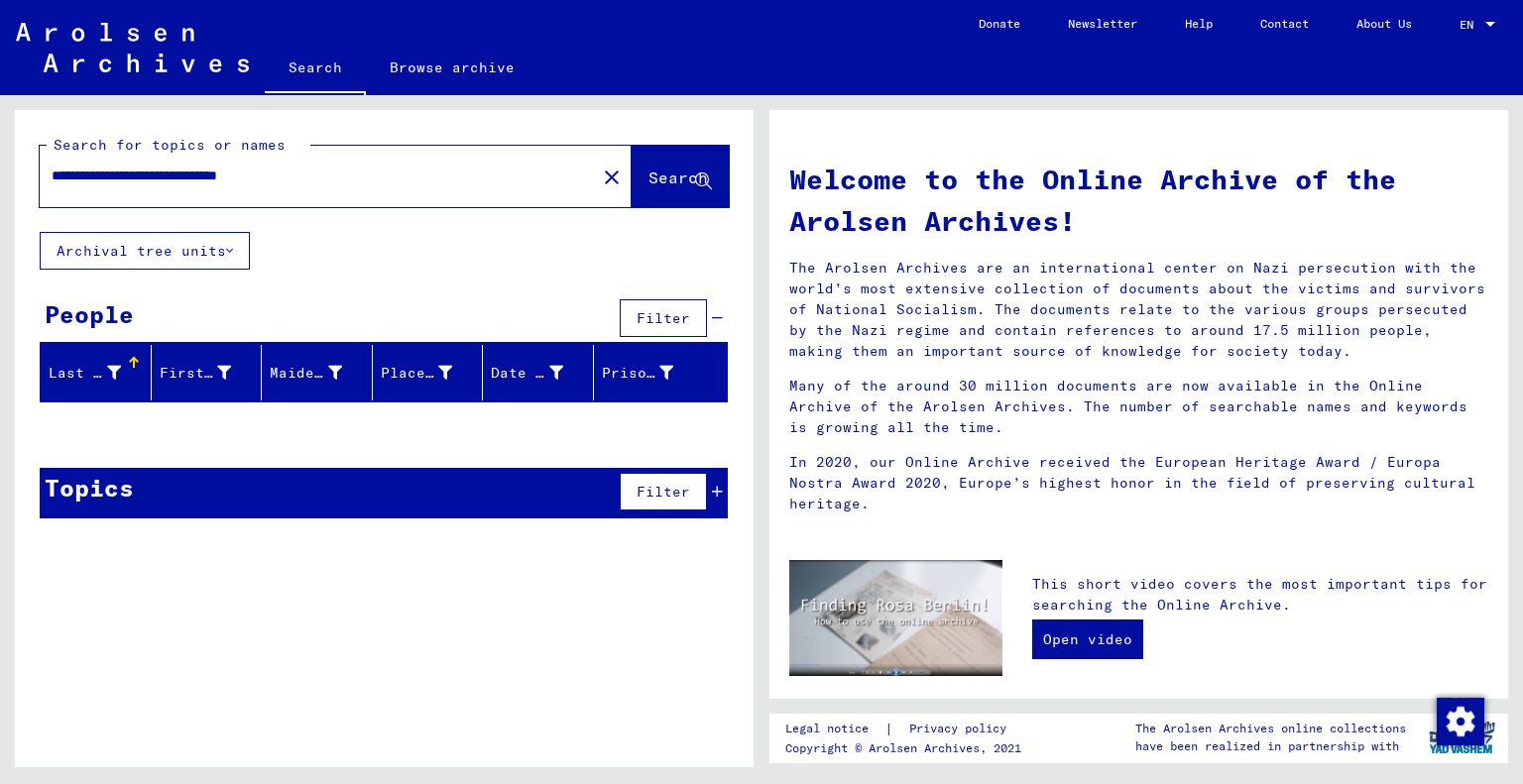 click on "**********" at bounding box center [311, 175] 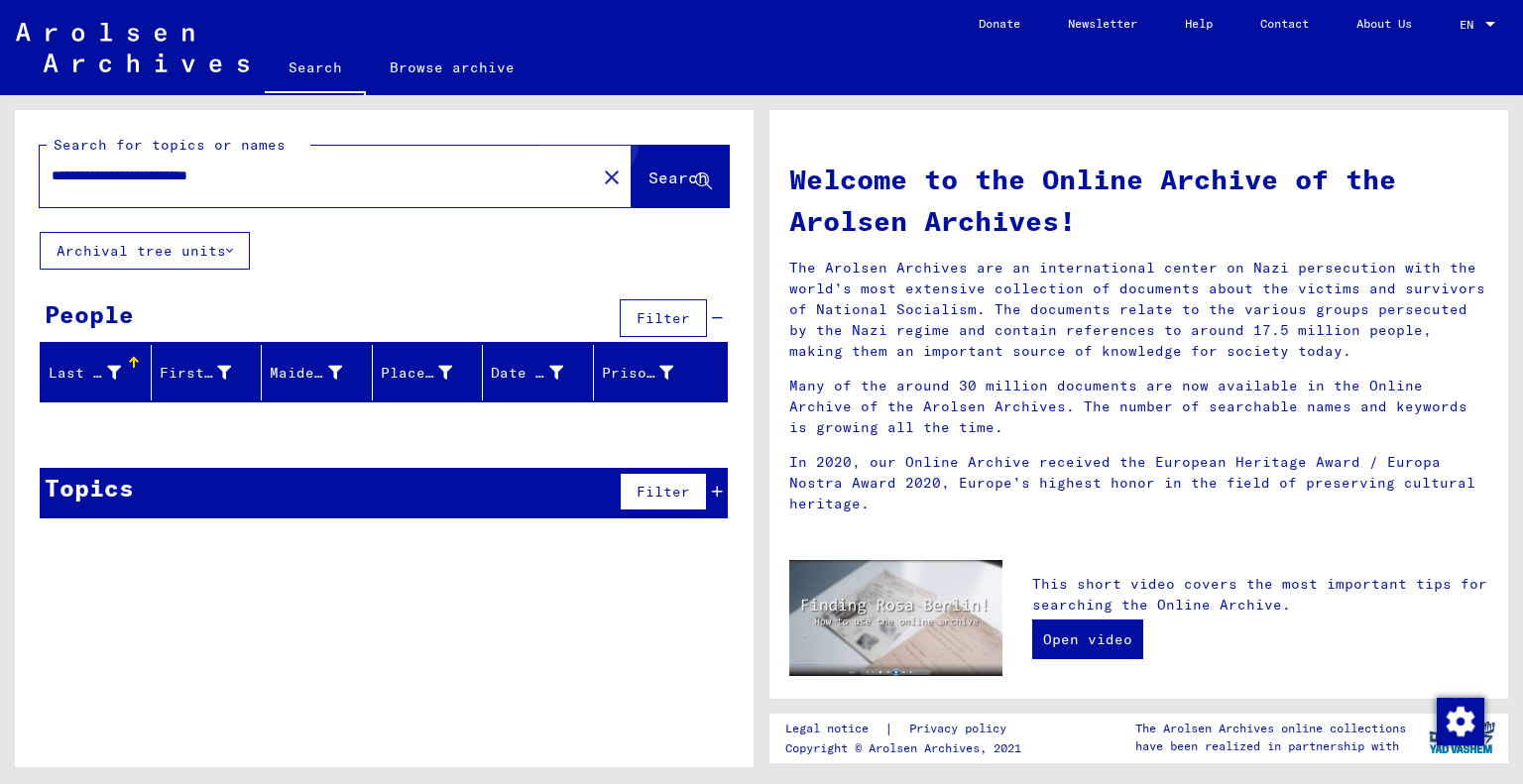 click on "Search" 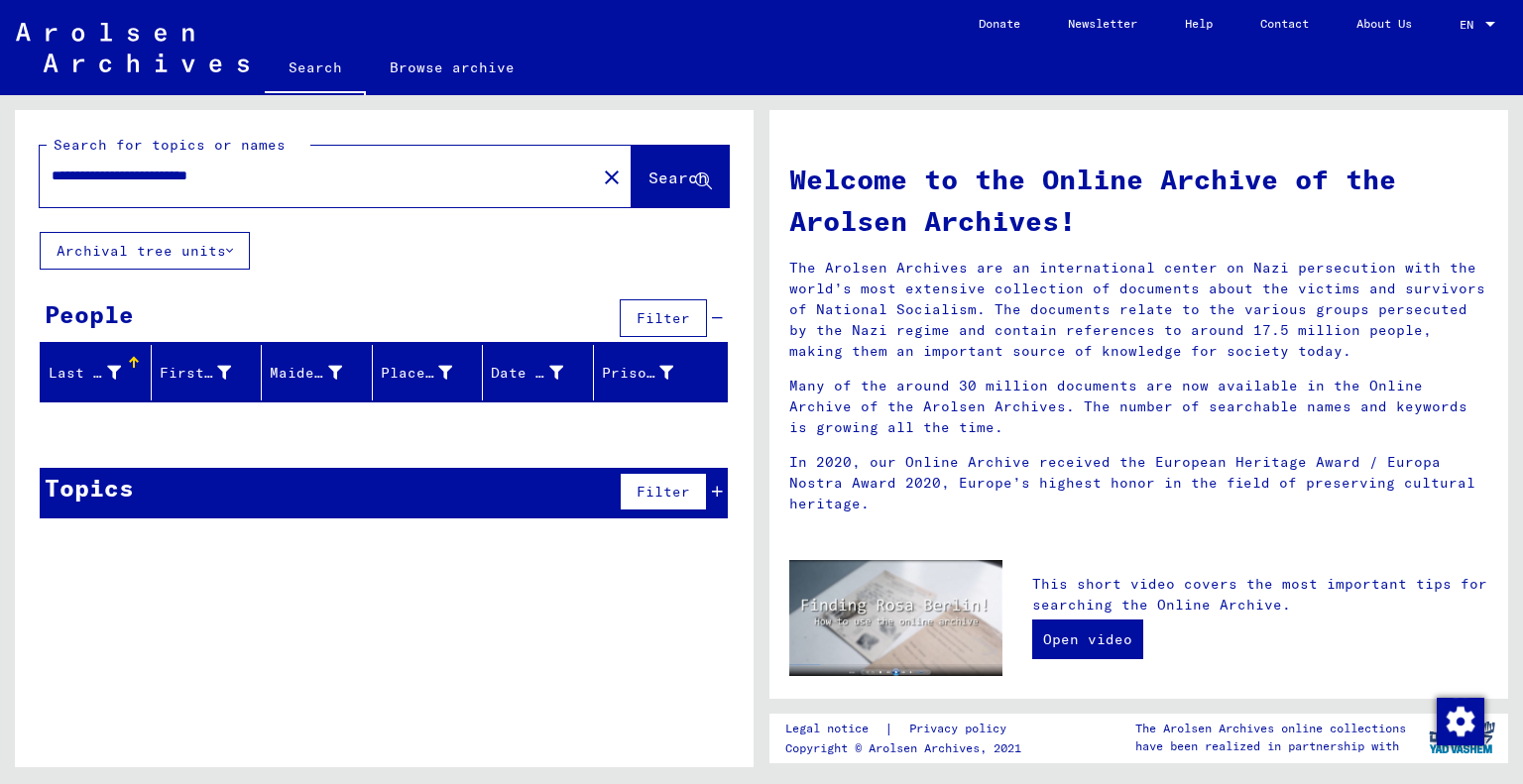 click on "**********" at bounding box center [311, 175] 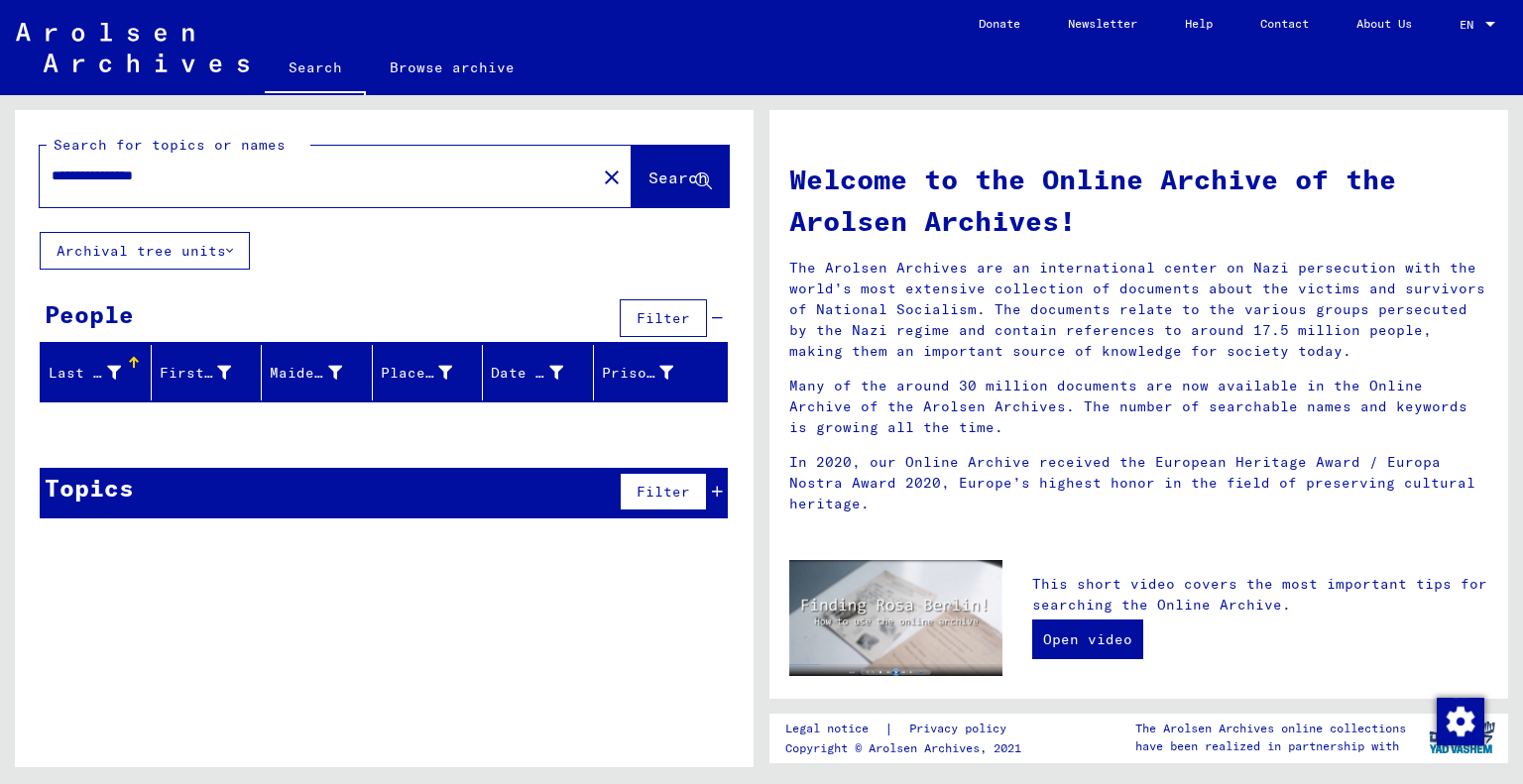 click on "Search" 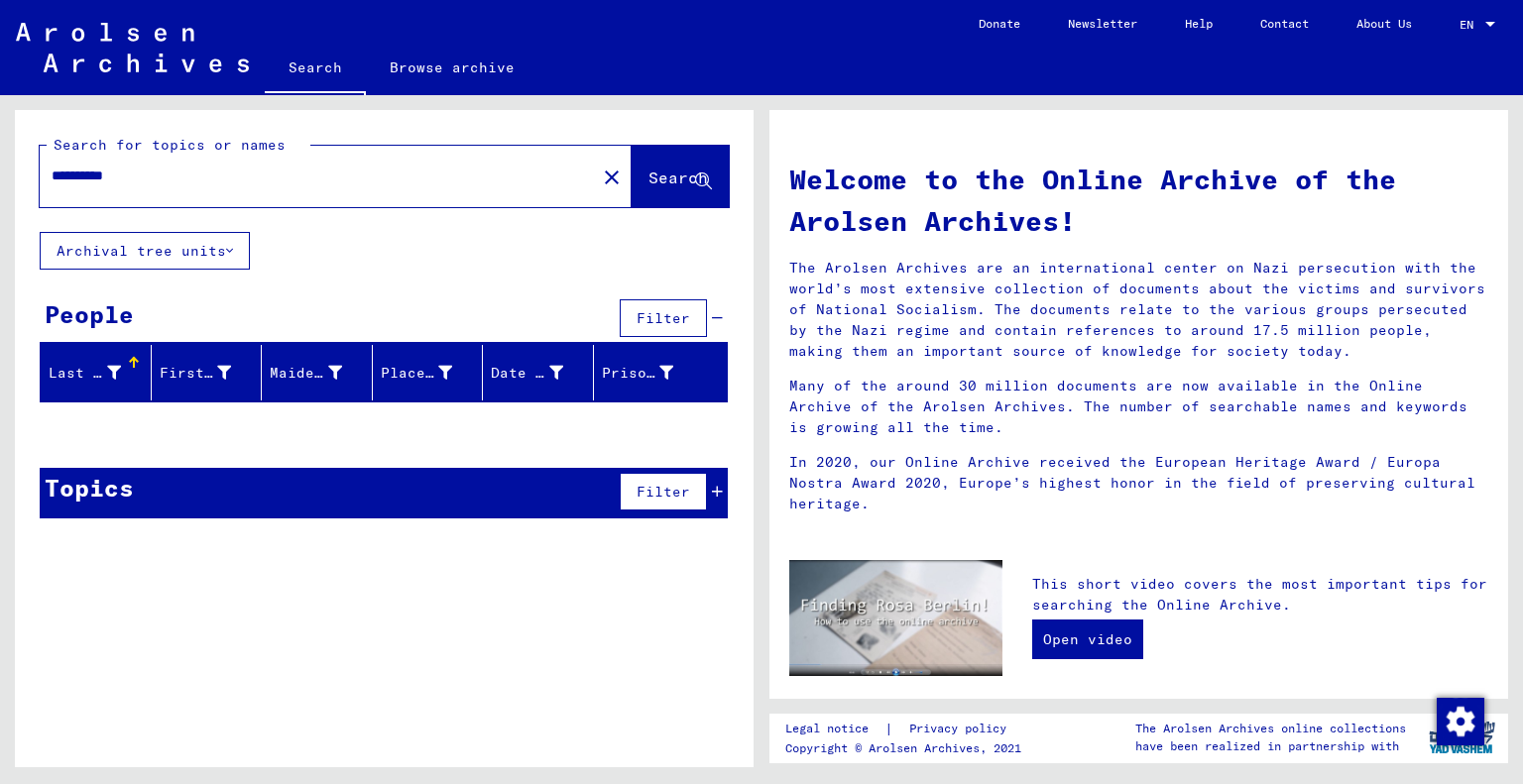 type on "*********" 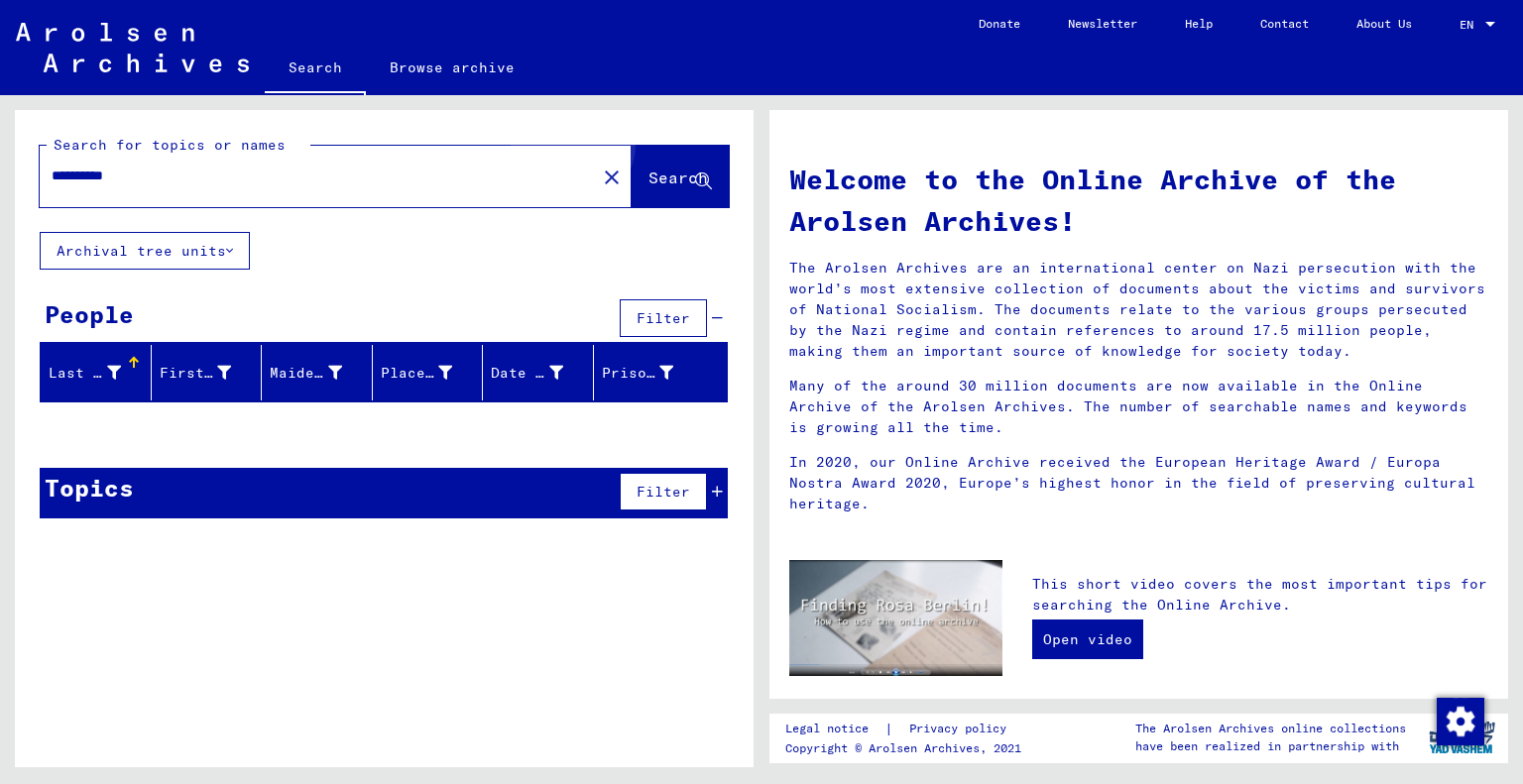 click on "Search" 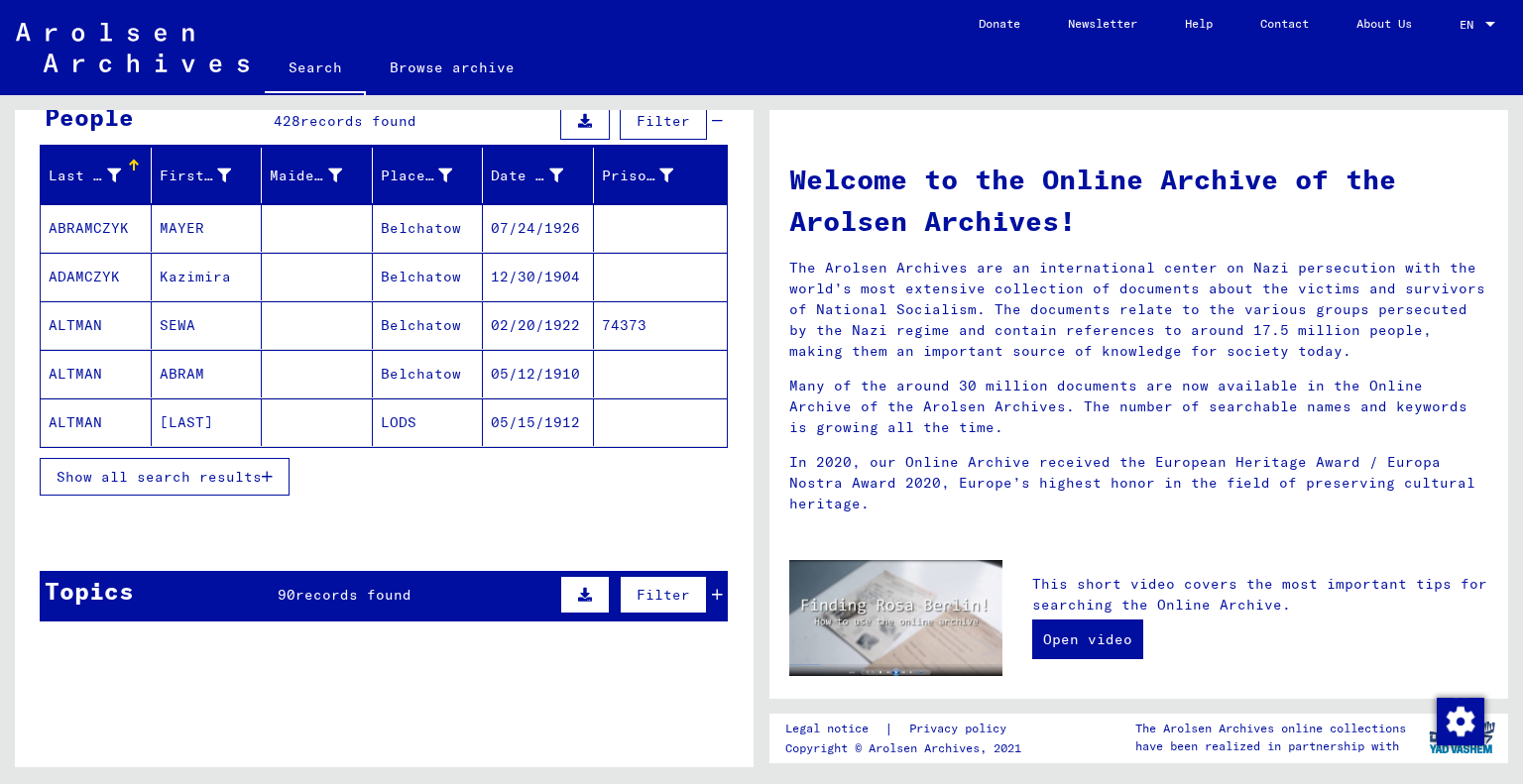 scroll, scrollTop: 198, scrollLeft: 0, axis: vertical 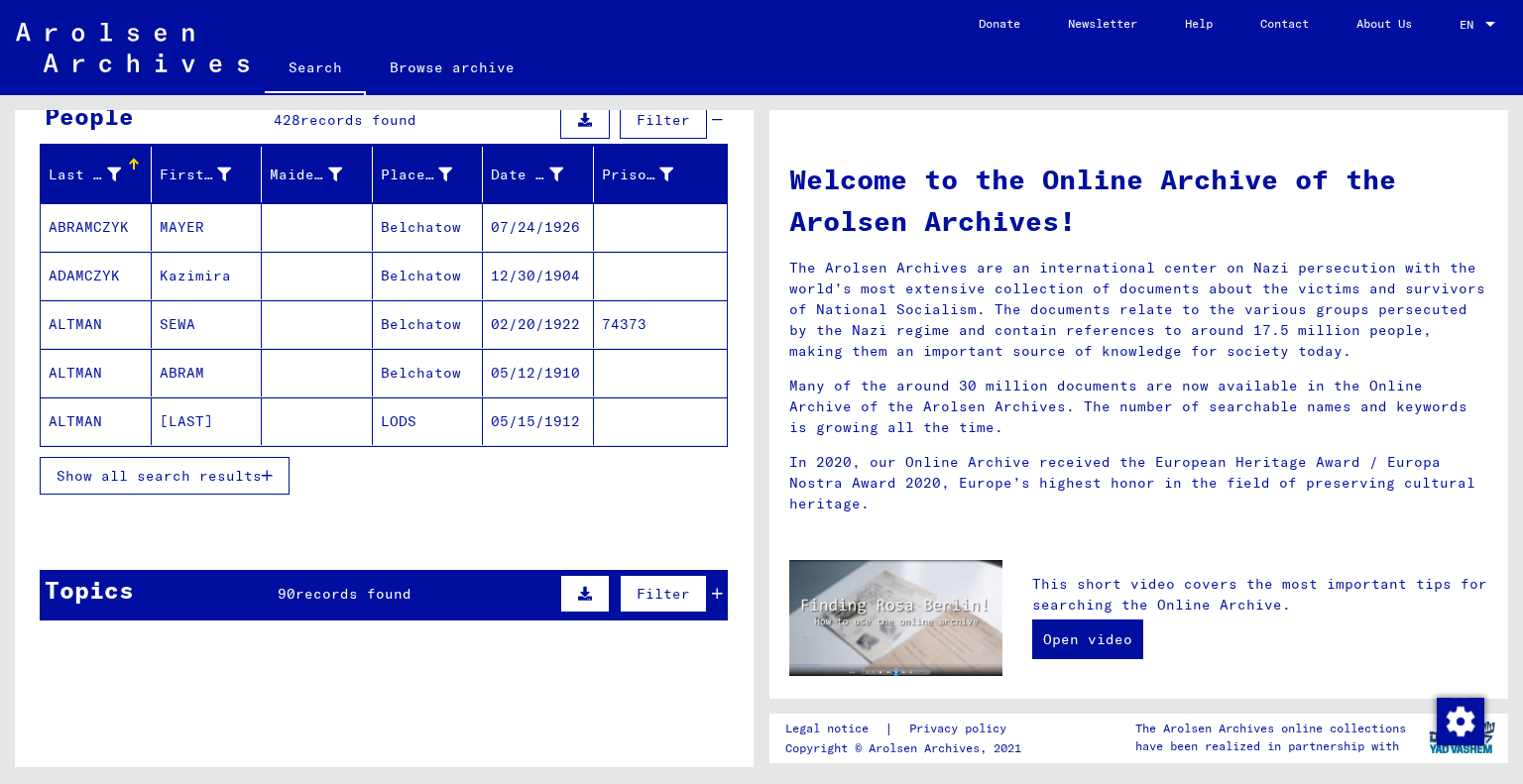 click on "Show all search results" at bounding box center [159, 476] 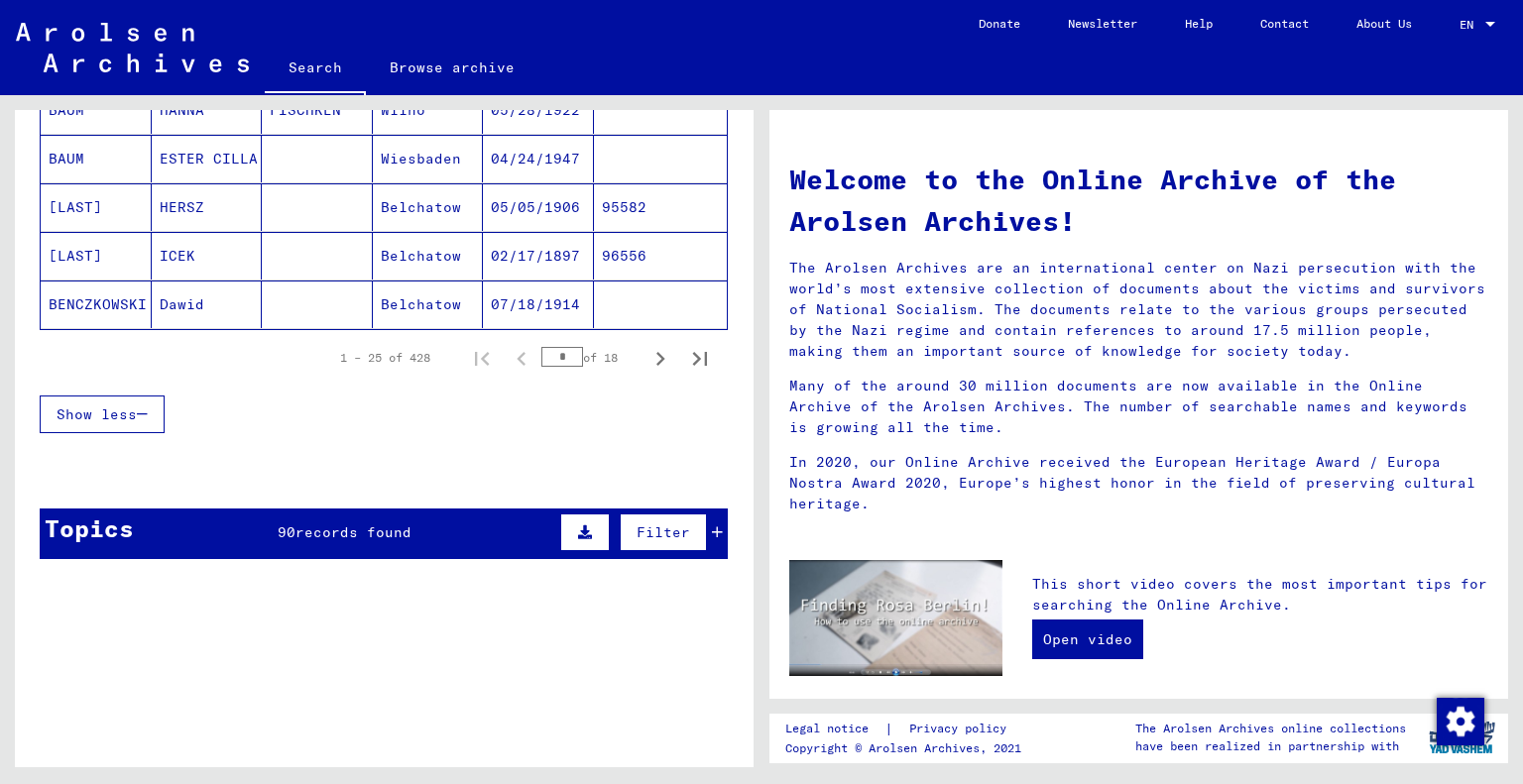 scroll, scrollTop: 1288, scrollLeft: 0, axis: vertical 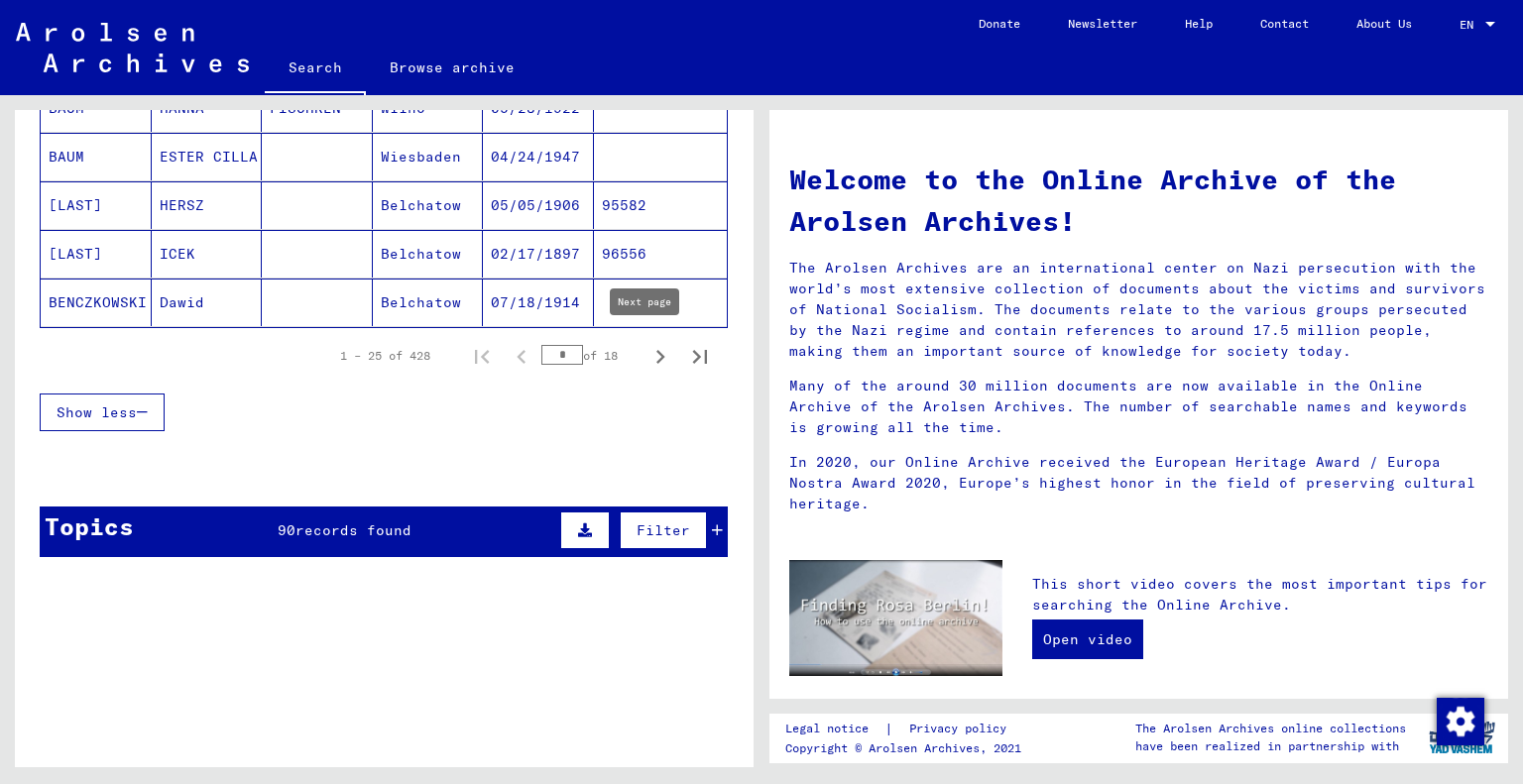 click 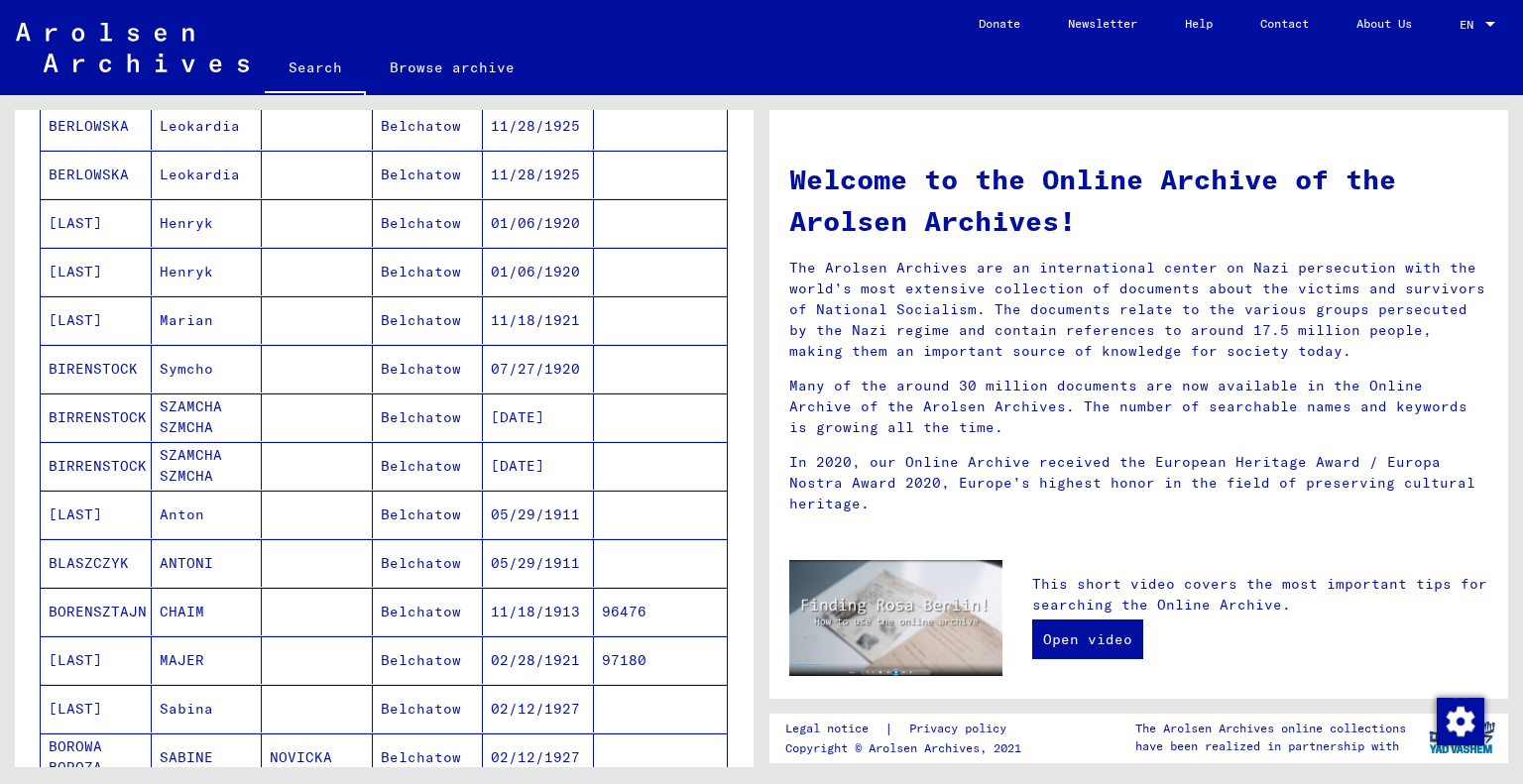 scroll, scrollTop: 0, scrollLeft: 0, axis: both 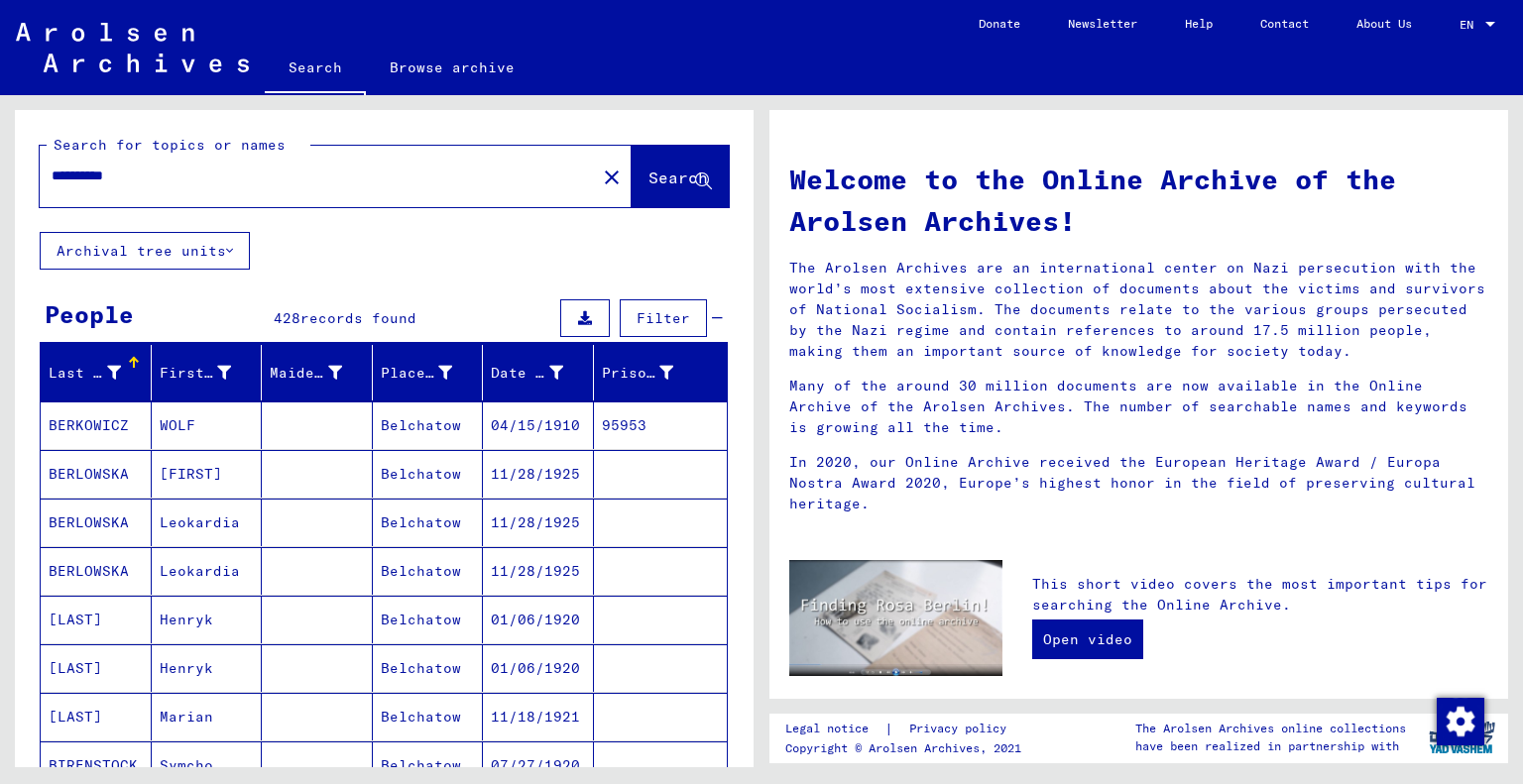 click on "*********" at bounding box center [311, 175] 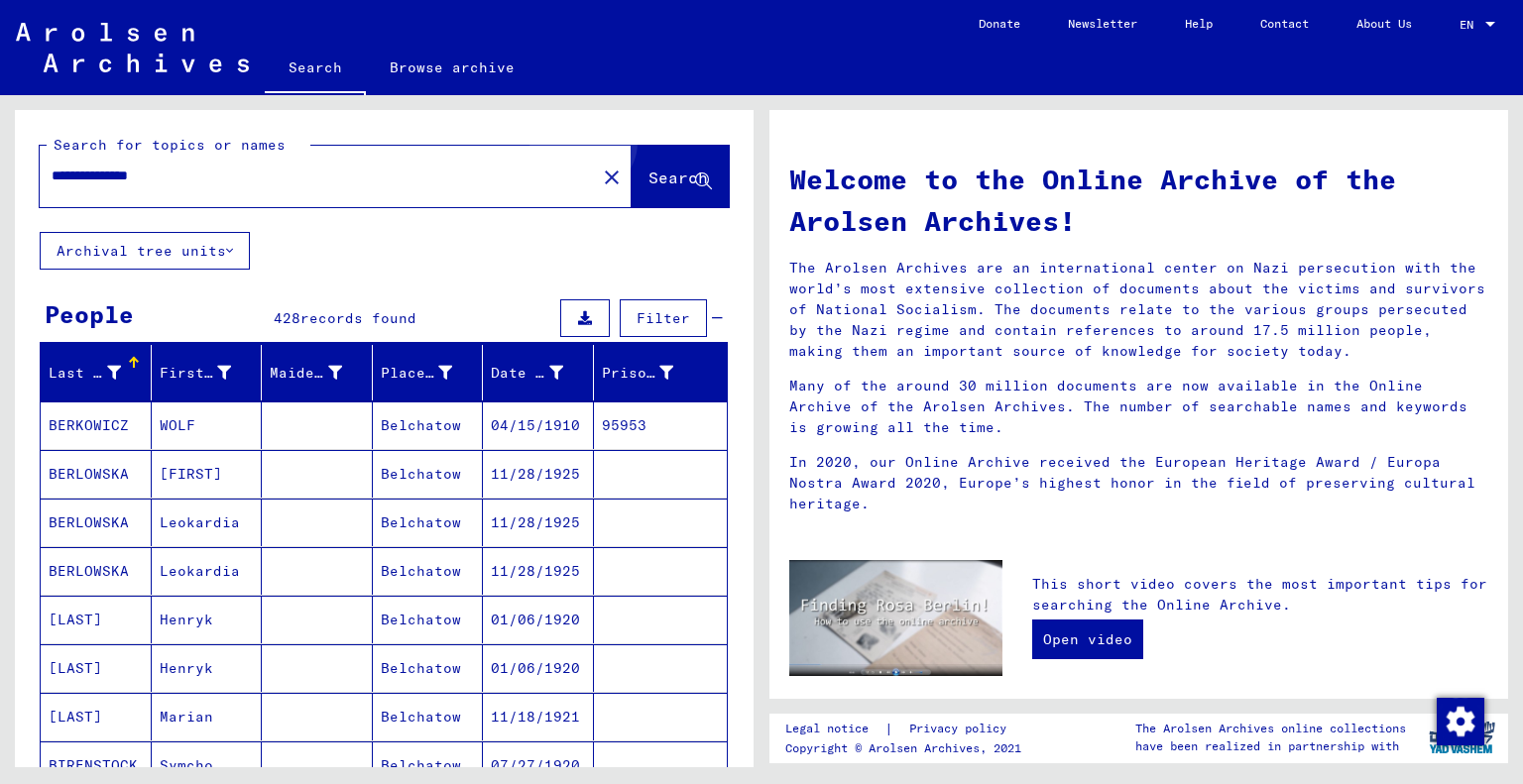click on "Search" 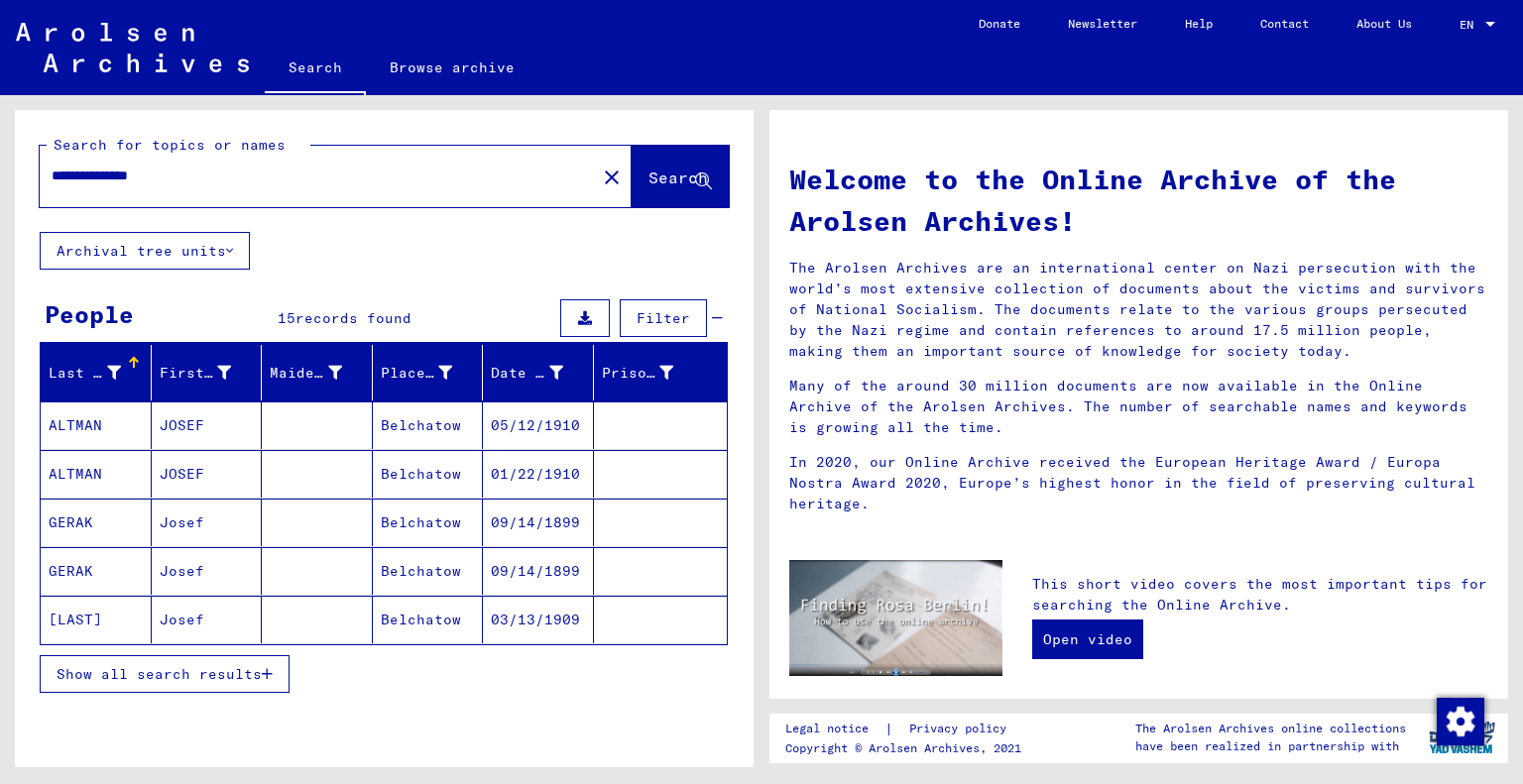 click on "Show all search results" at bounding box center (159, 674) 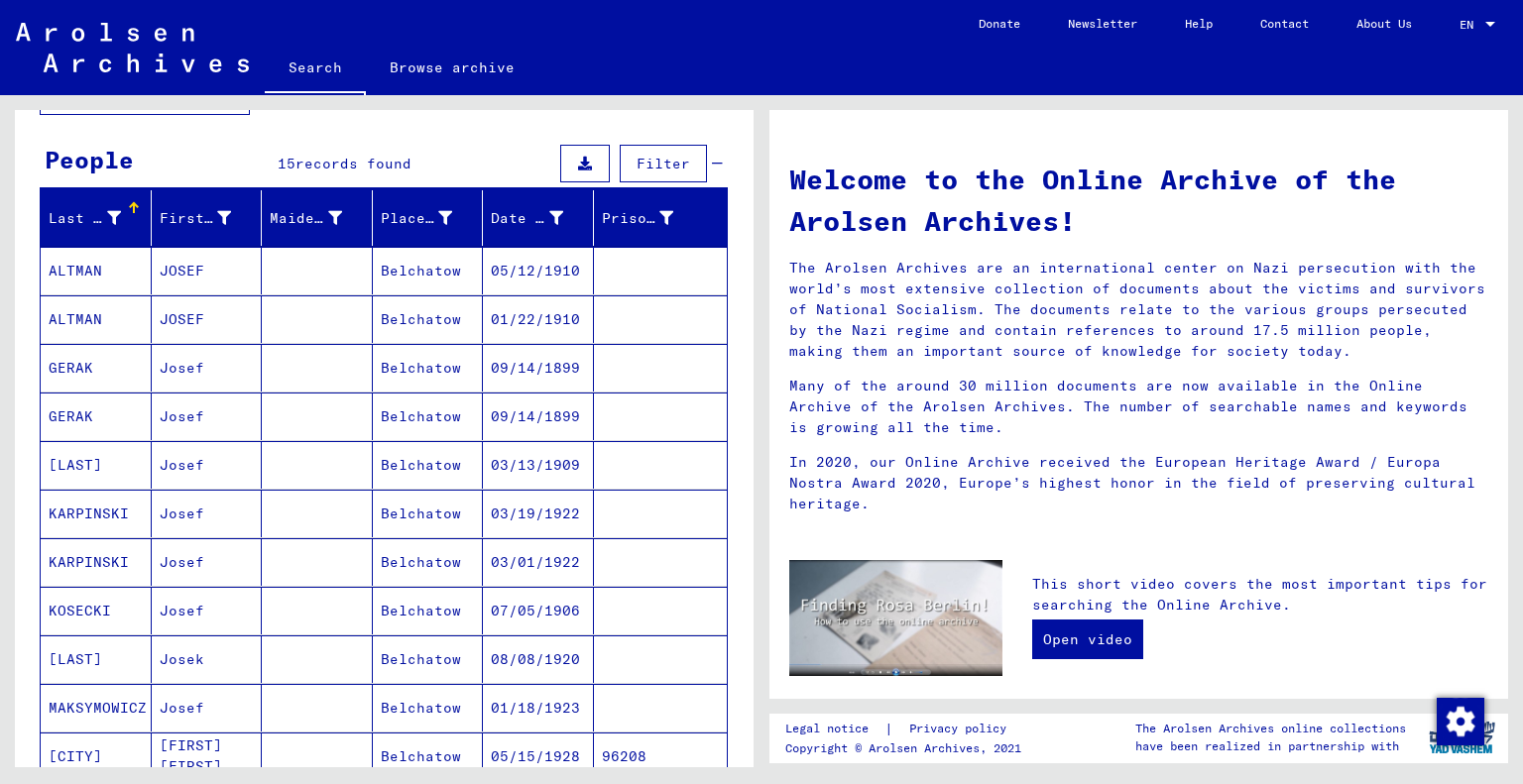 scroll, scrollTop: 198, scrollLeft: 0, axis: vertical 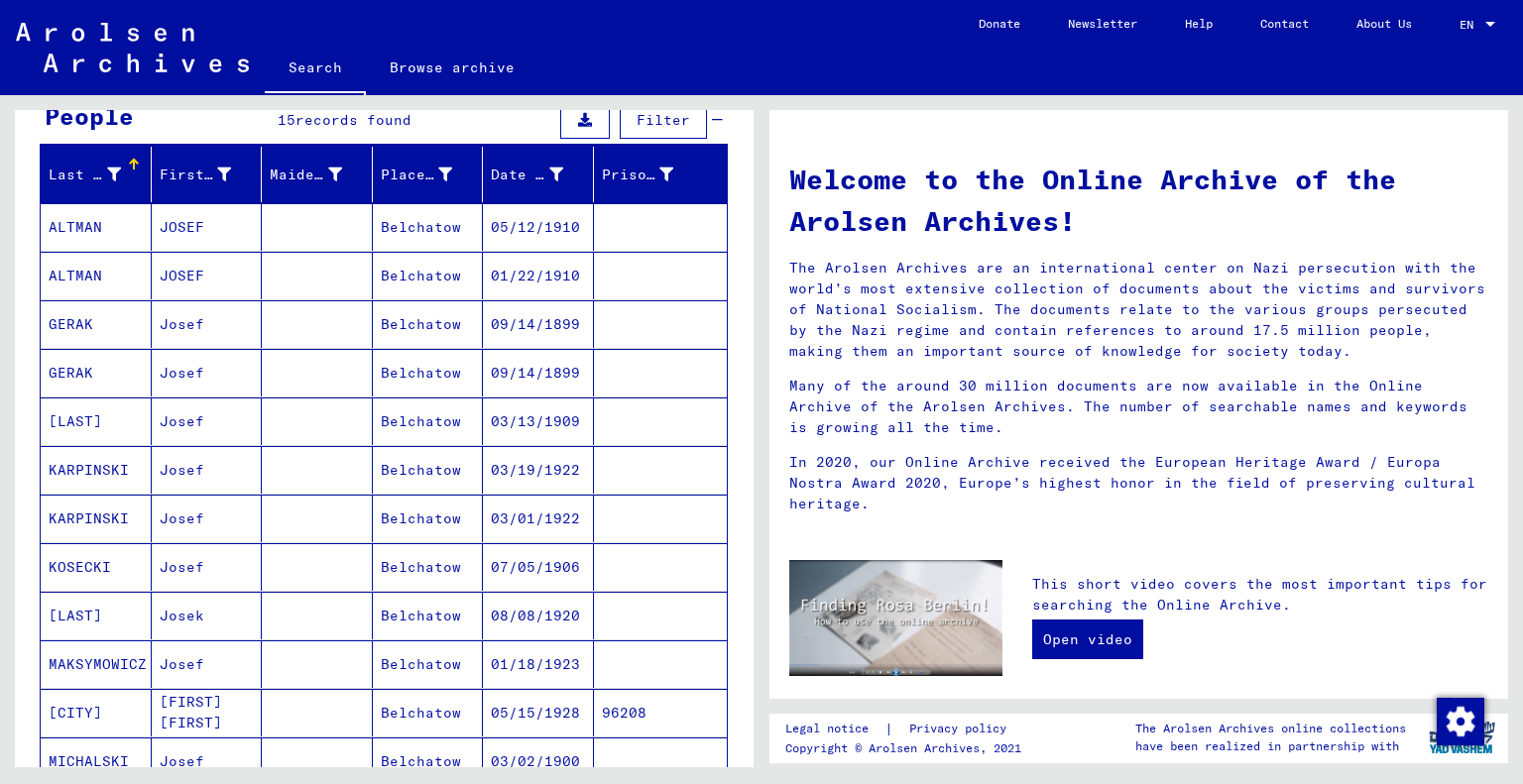 click on "[LAST]" at bounding box center [96, 664] 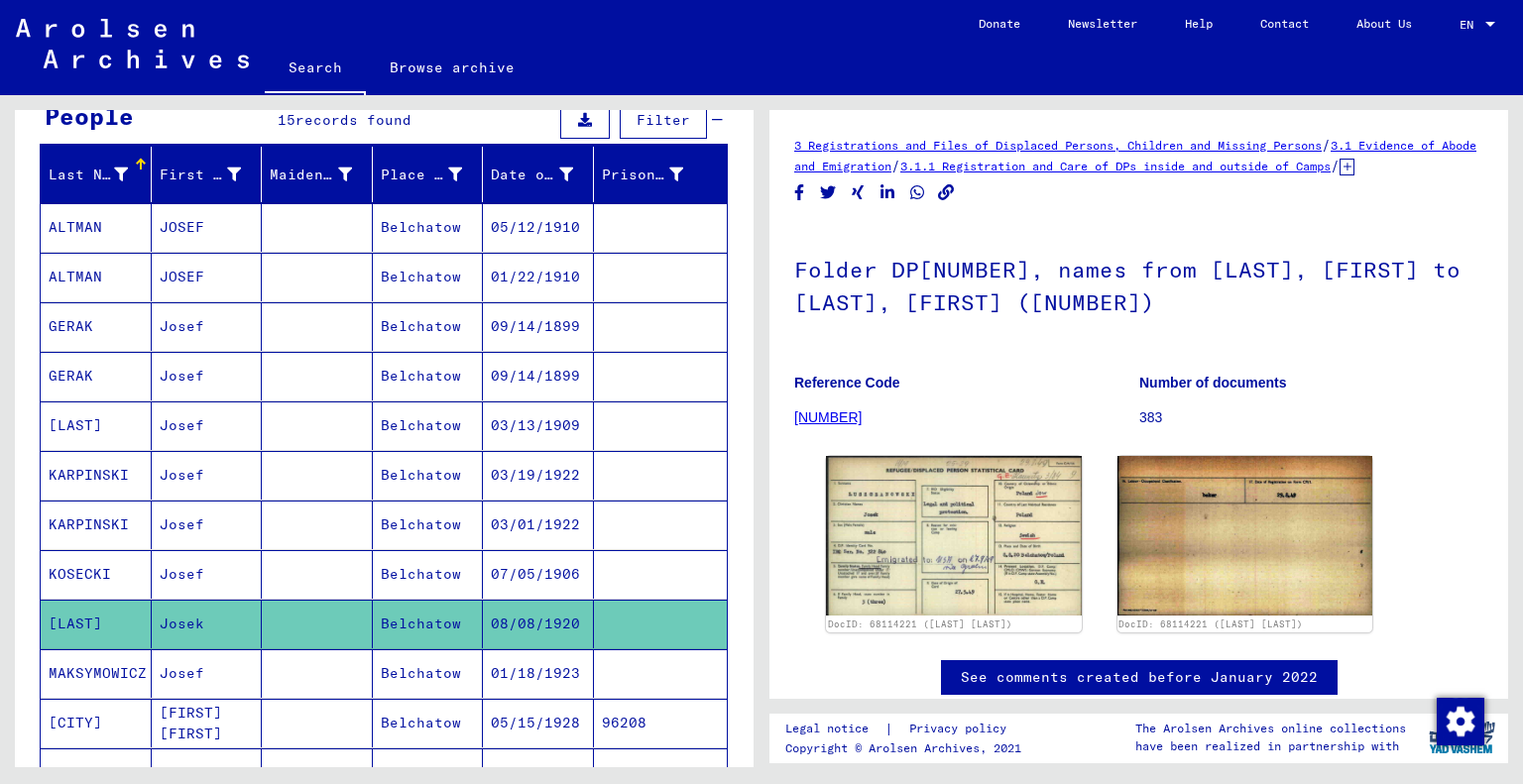 scroll, scrollTop: 0, scrollLeft: 0, axis: both 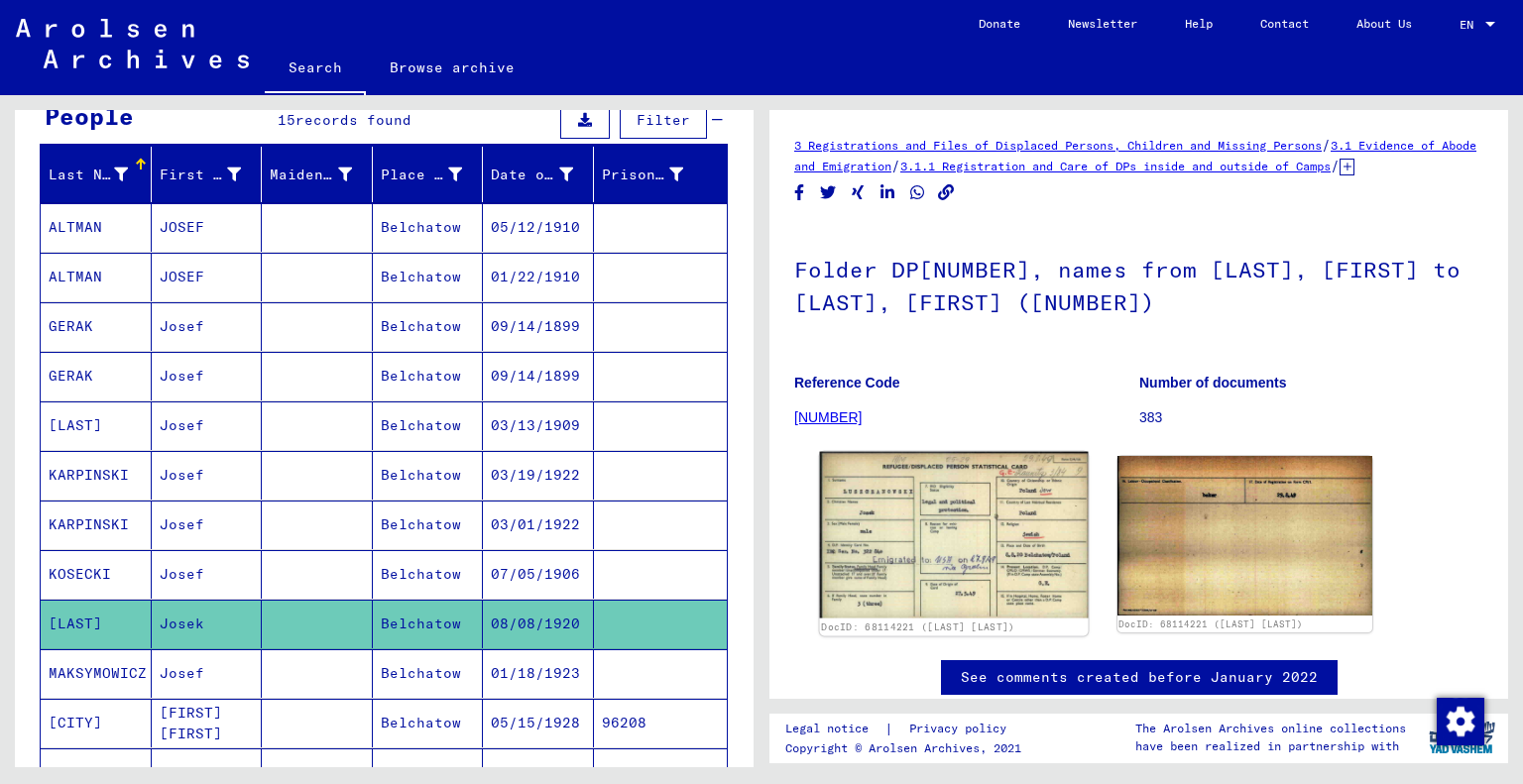 click 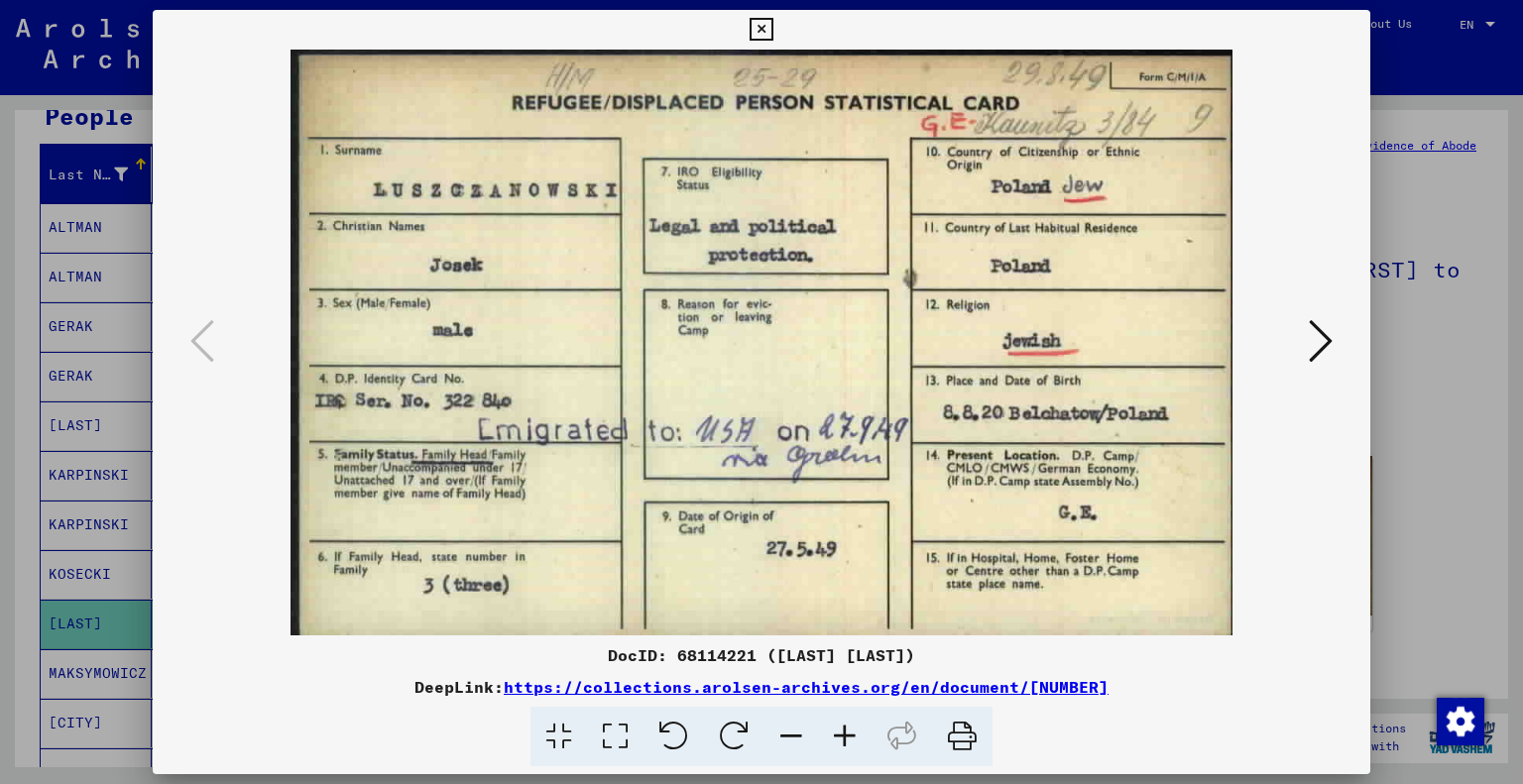 drag, startPoint x: 835, startPoint y: 300, endPoint x: 1445, endPoint y: 372, distance: 614.2345 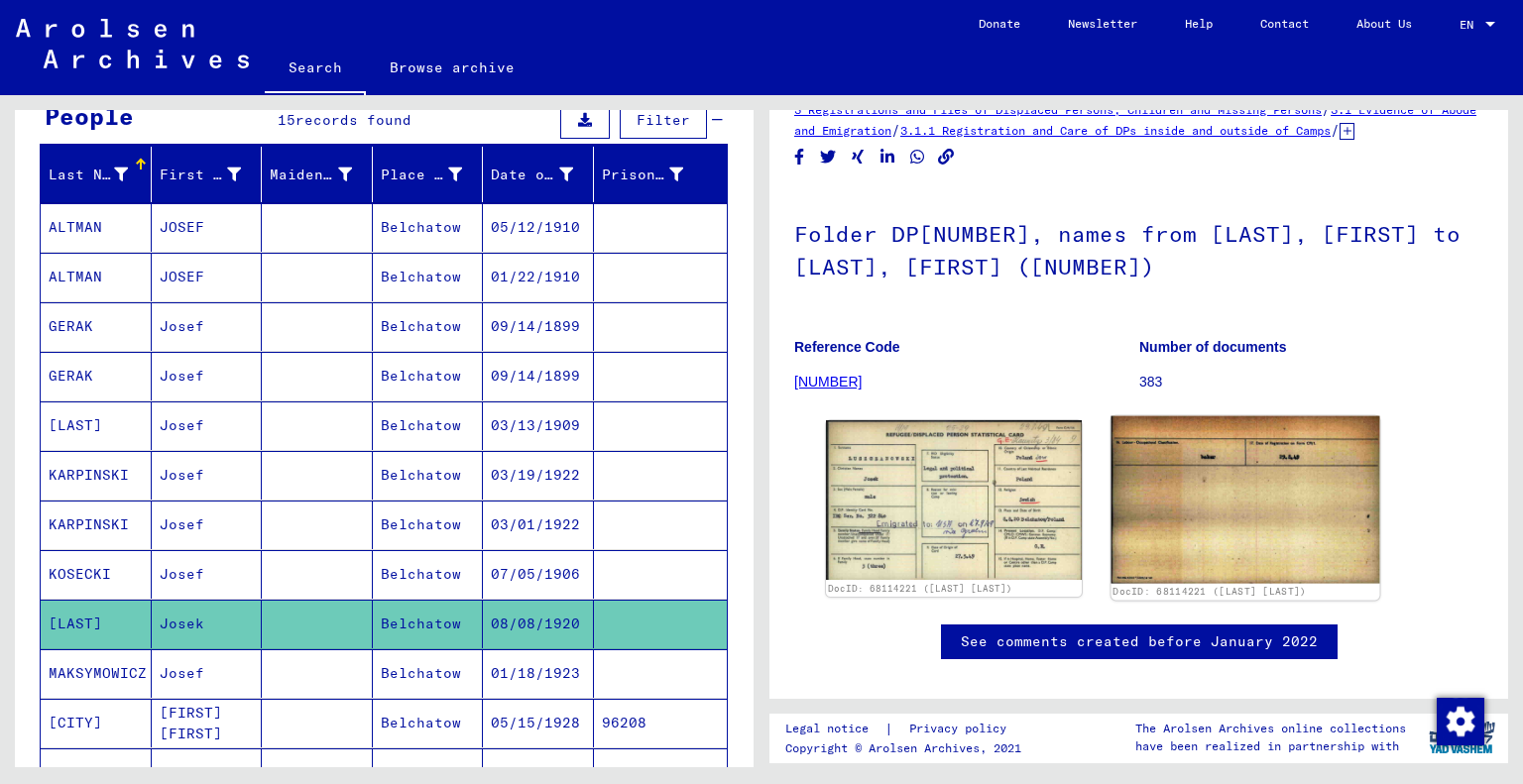scroll, scrollTop: 99, scrollLeft: 0, axis: vertical 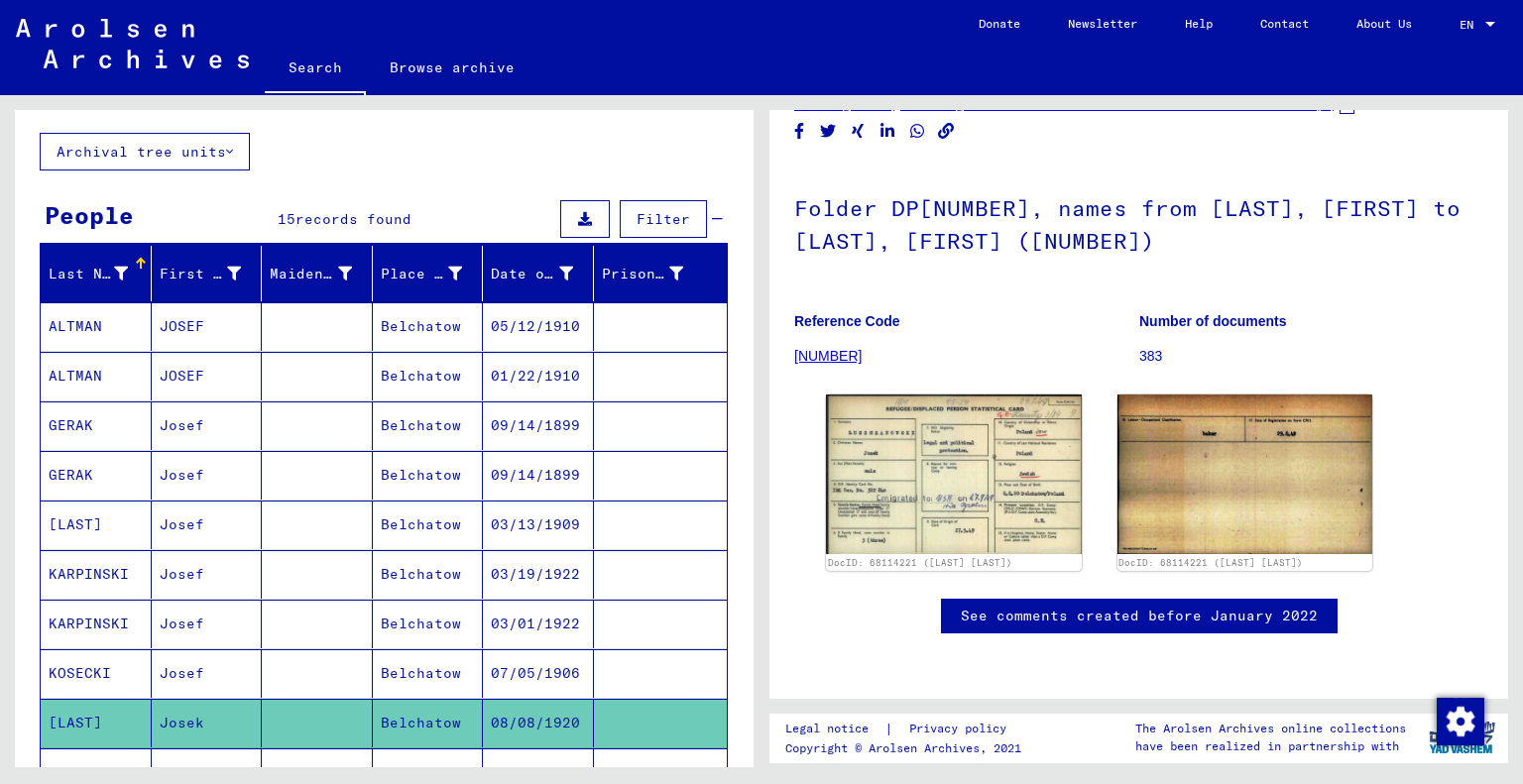 click on "Folder DP[NUMBER], names from [LAST], [FIRST] to [LAST], [FIRST] ([NUMBER]) Reference Code [NUMBER] Number of documents [NUMBER]" 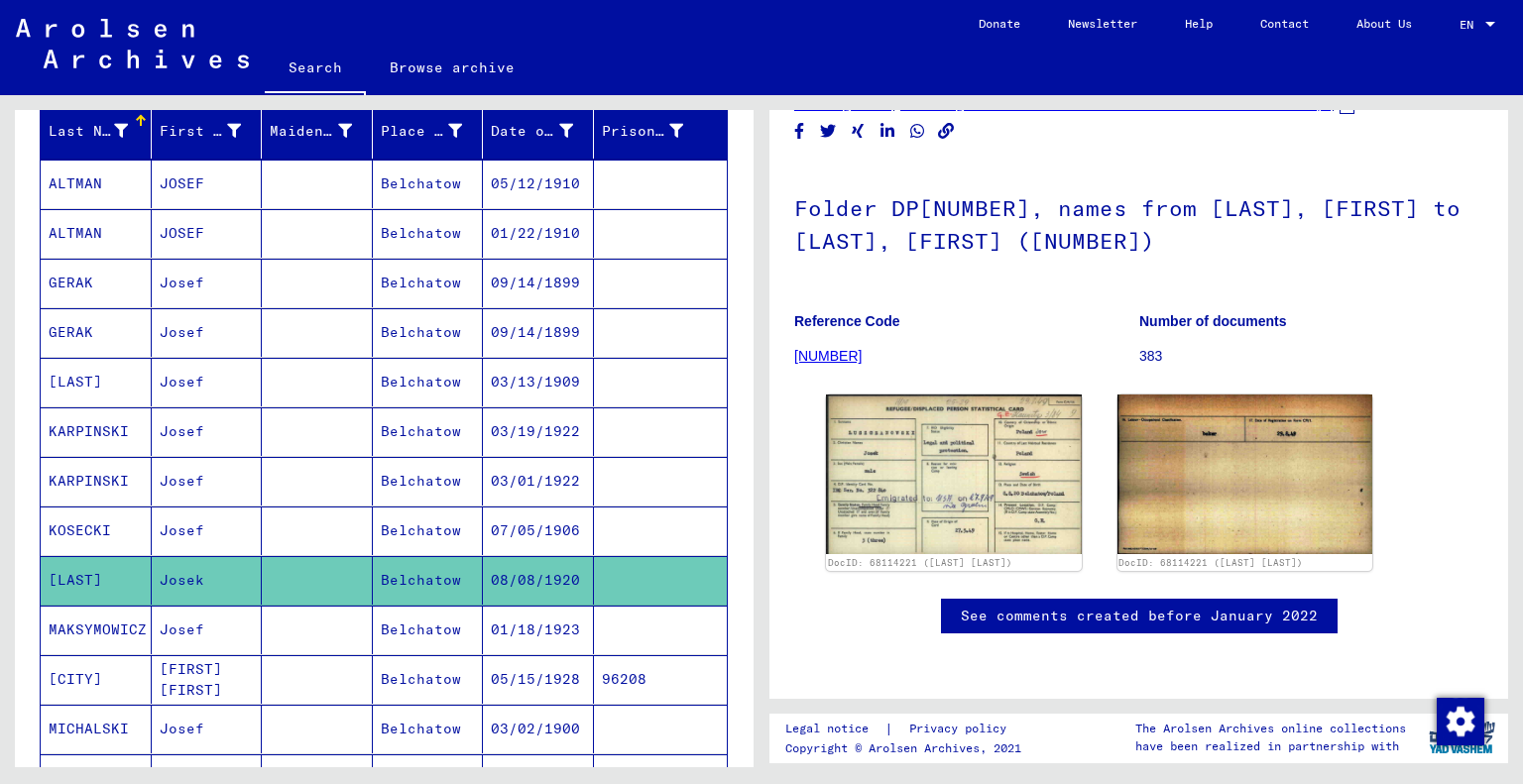 scroll, scrollTop: 0, scrollLeft: 0, axis: both 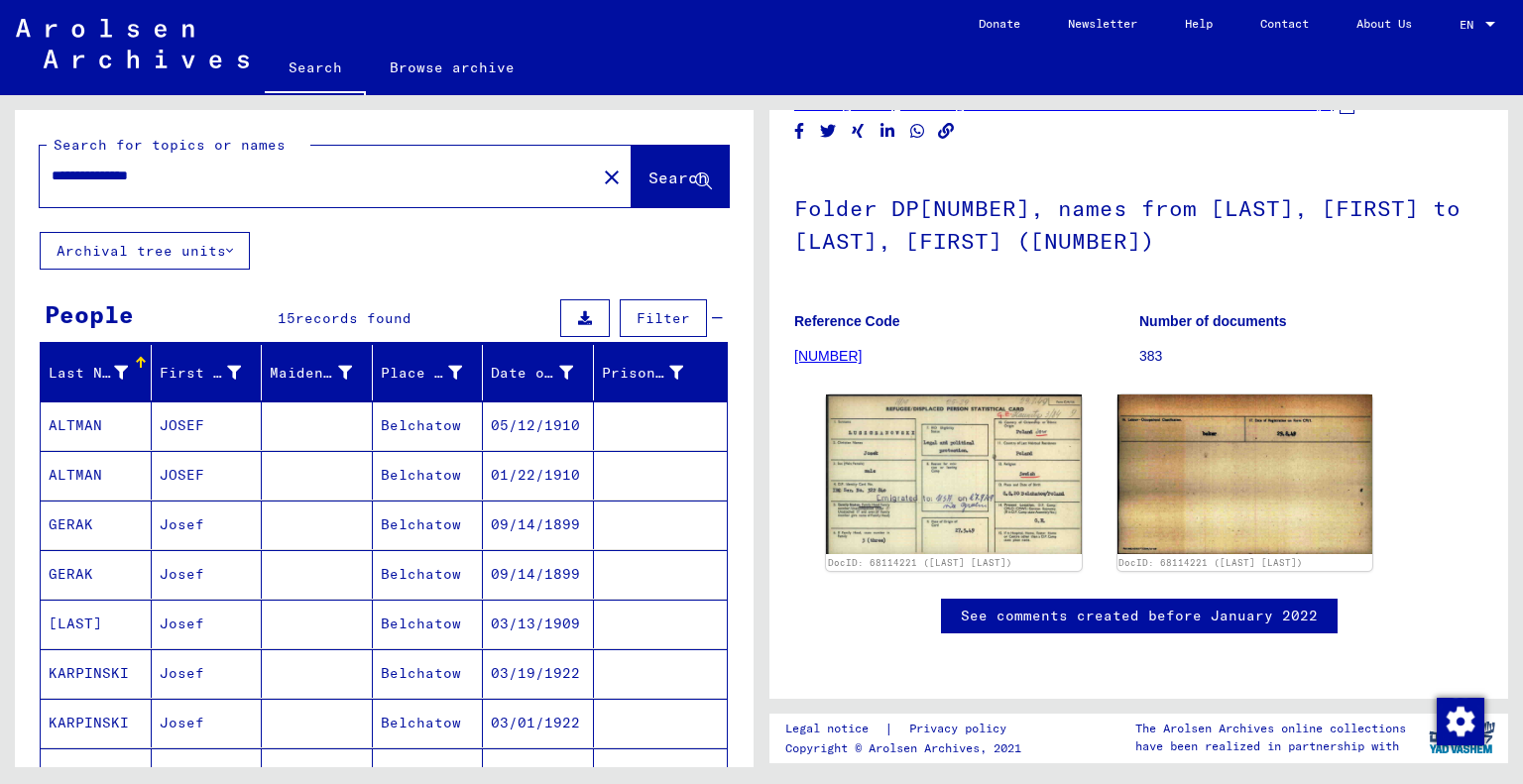click on "**********" at bounding box center [317, 175] 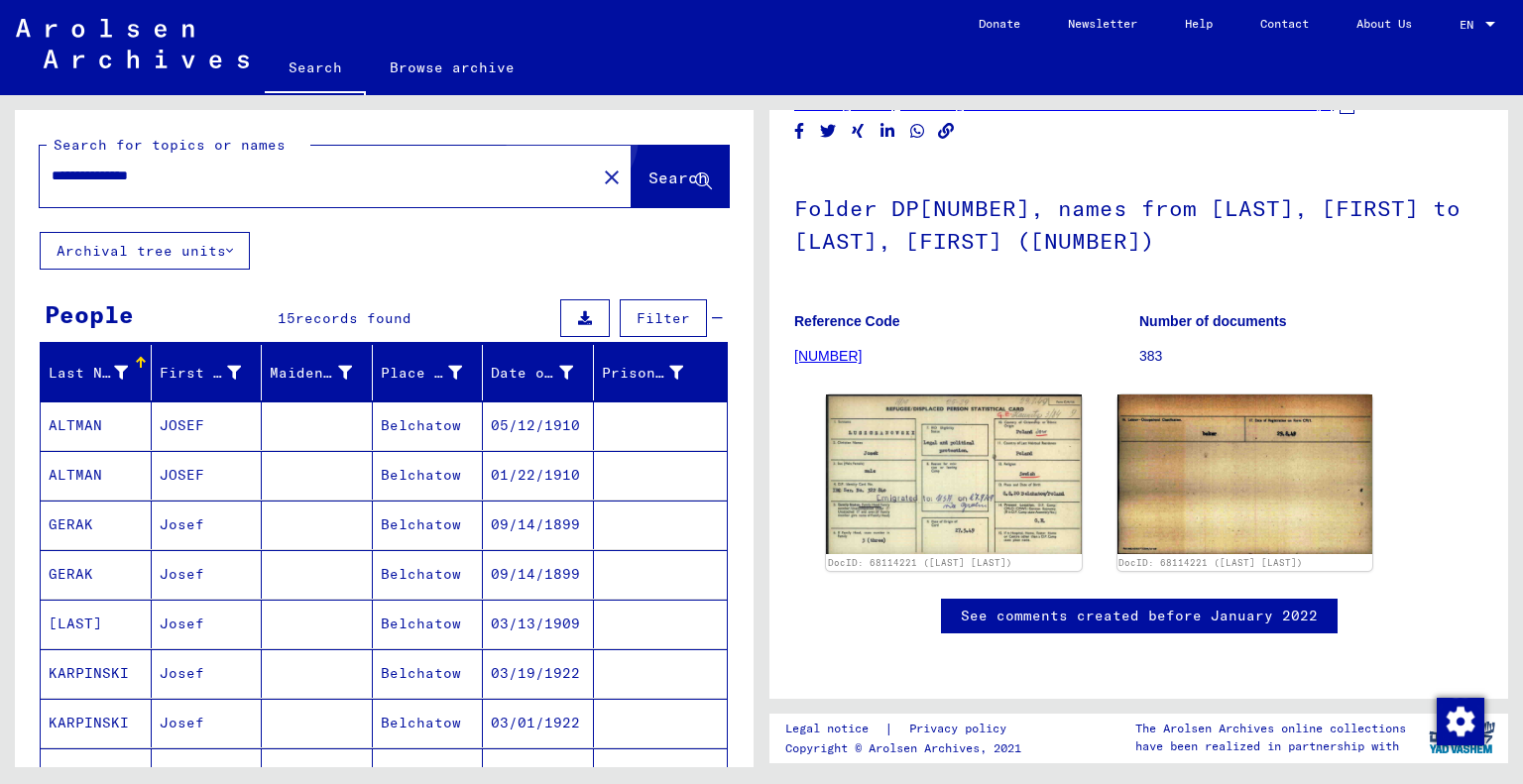 click on "Search" 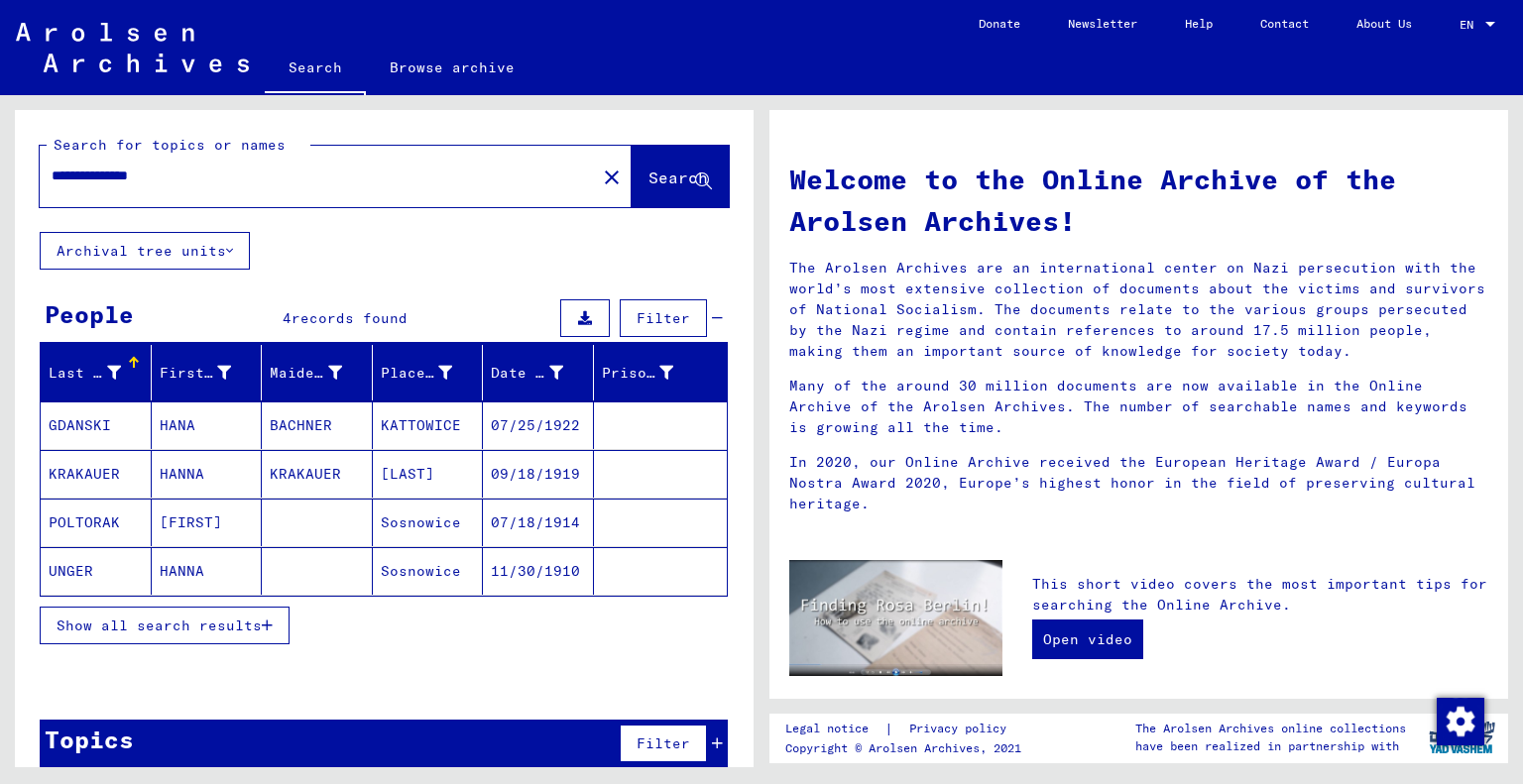 click on "Show all search results" at bounding box center (159, 625) 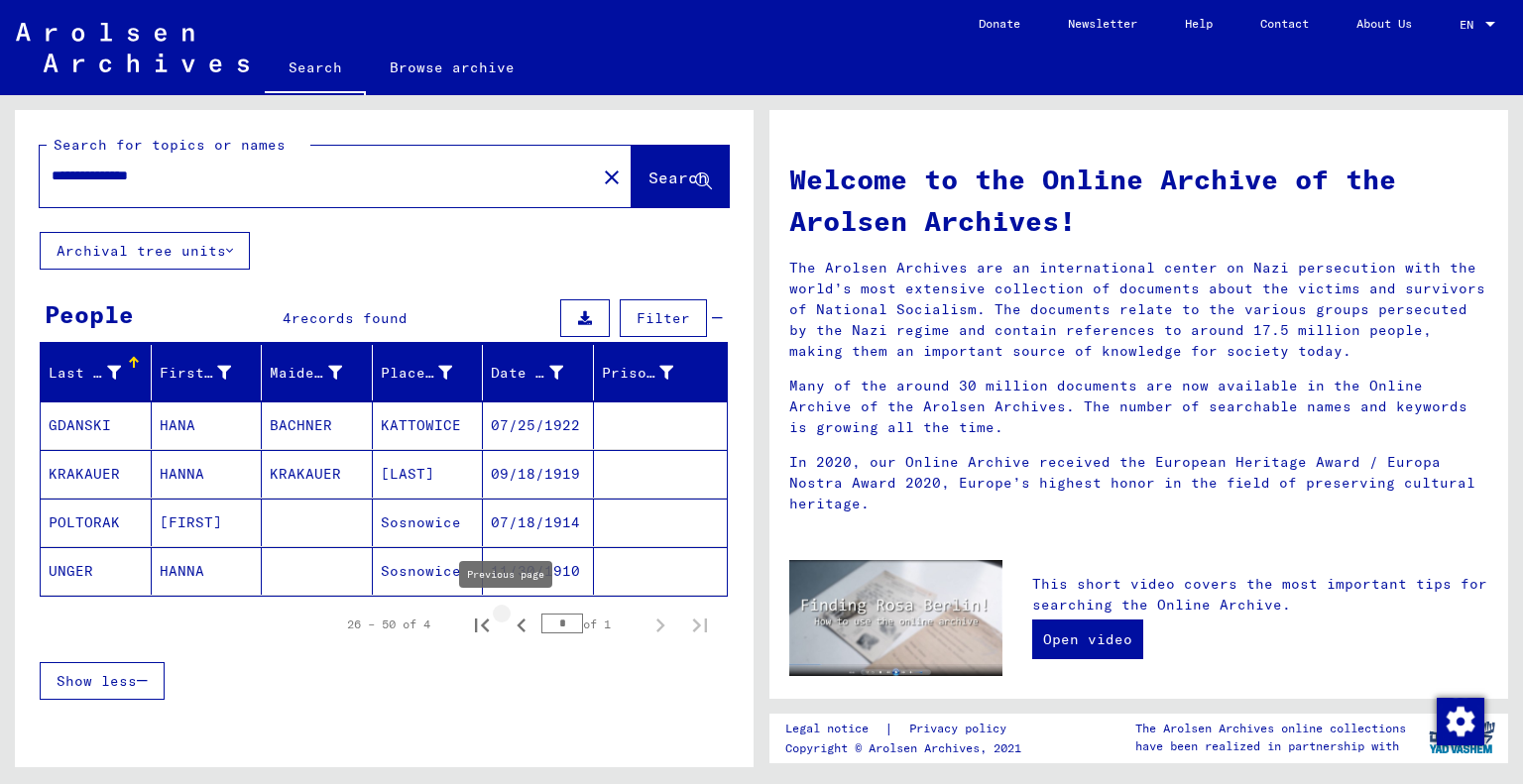 click 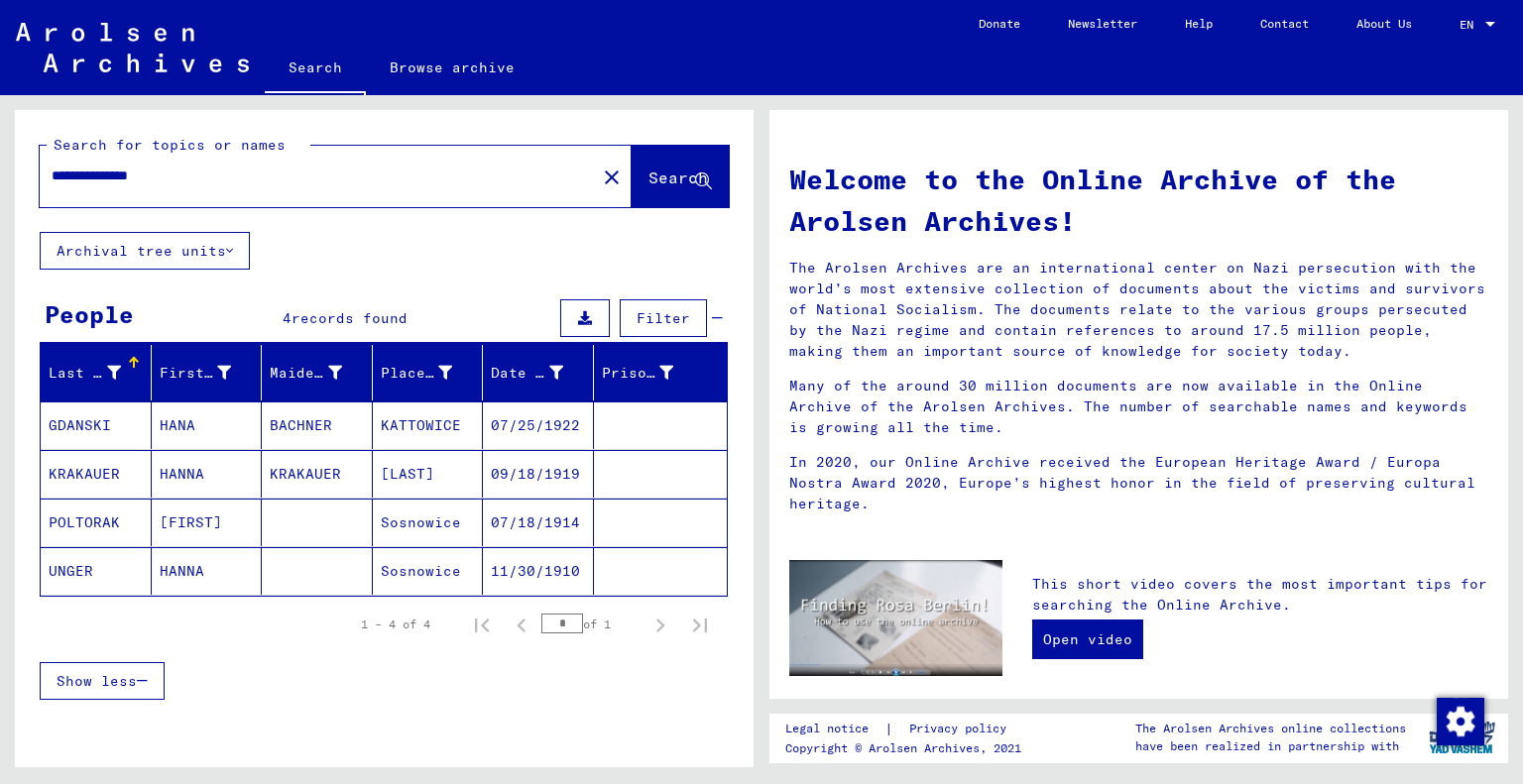 click on "**********" at bounding box center [311, 175] 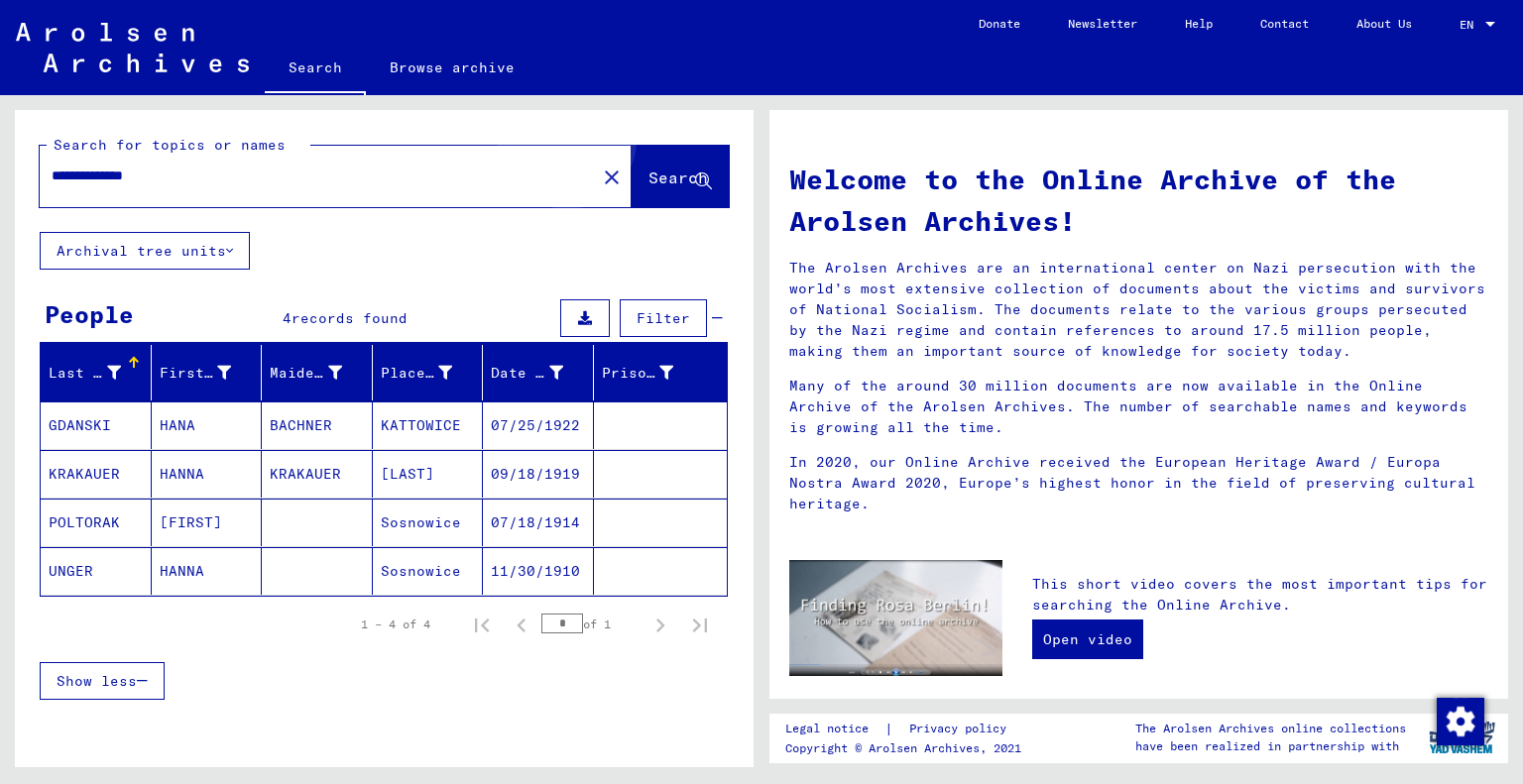 click on "Search" 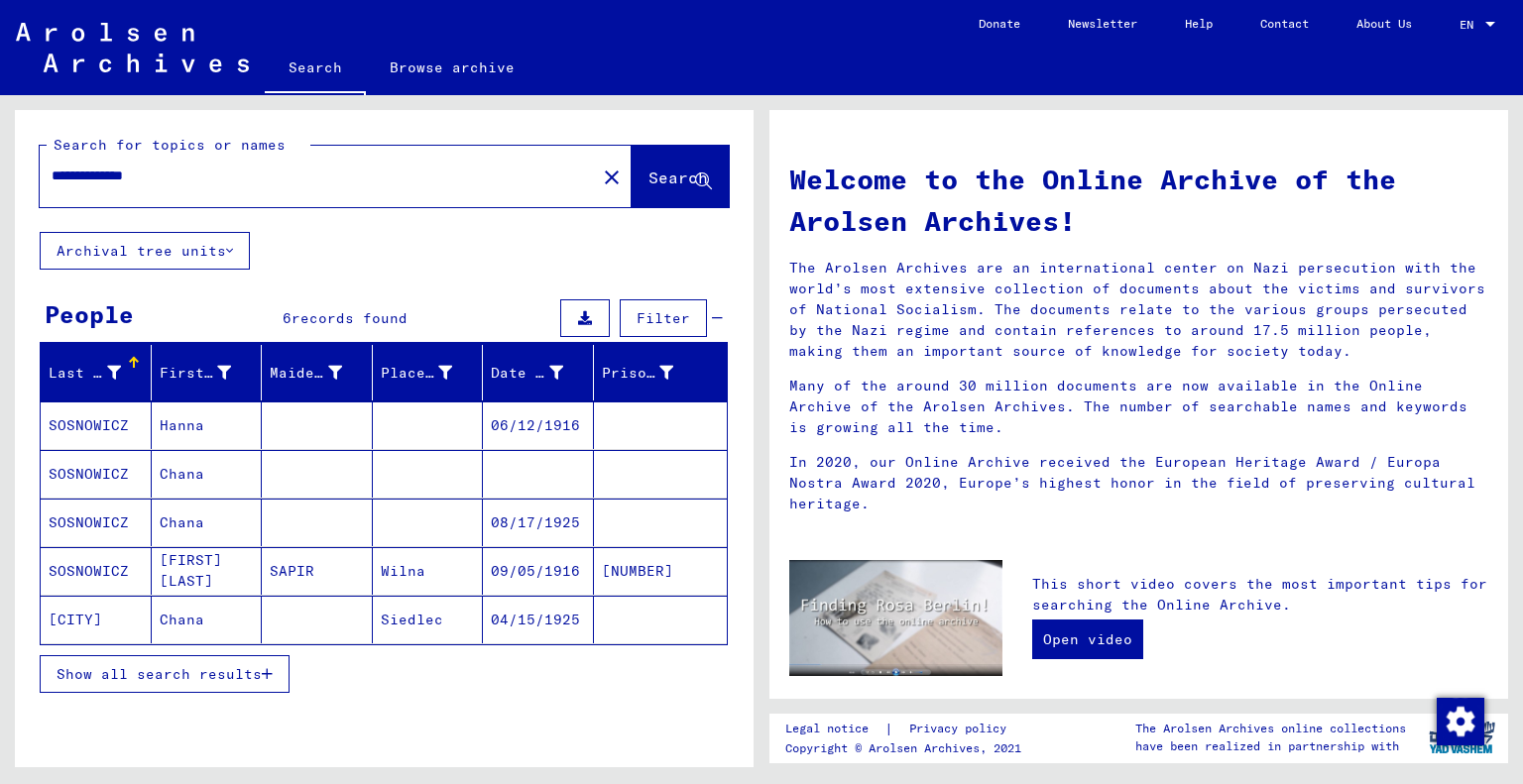 click on "Show all search results" at bounding box center (159, 674) 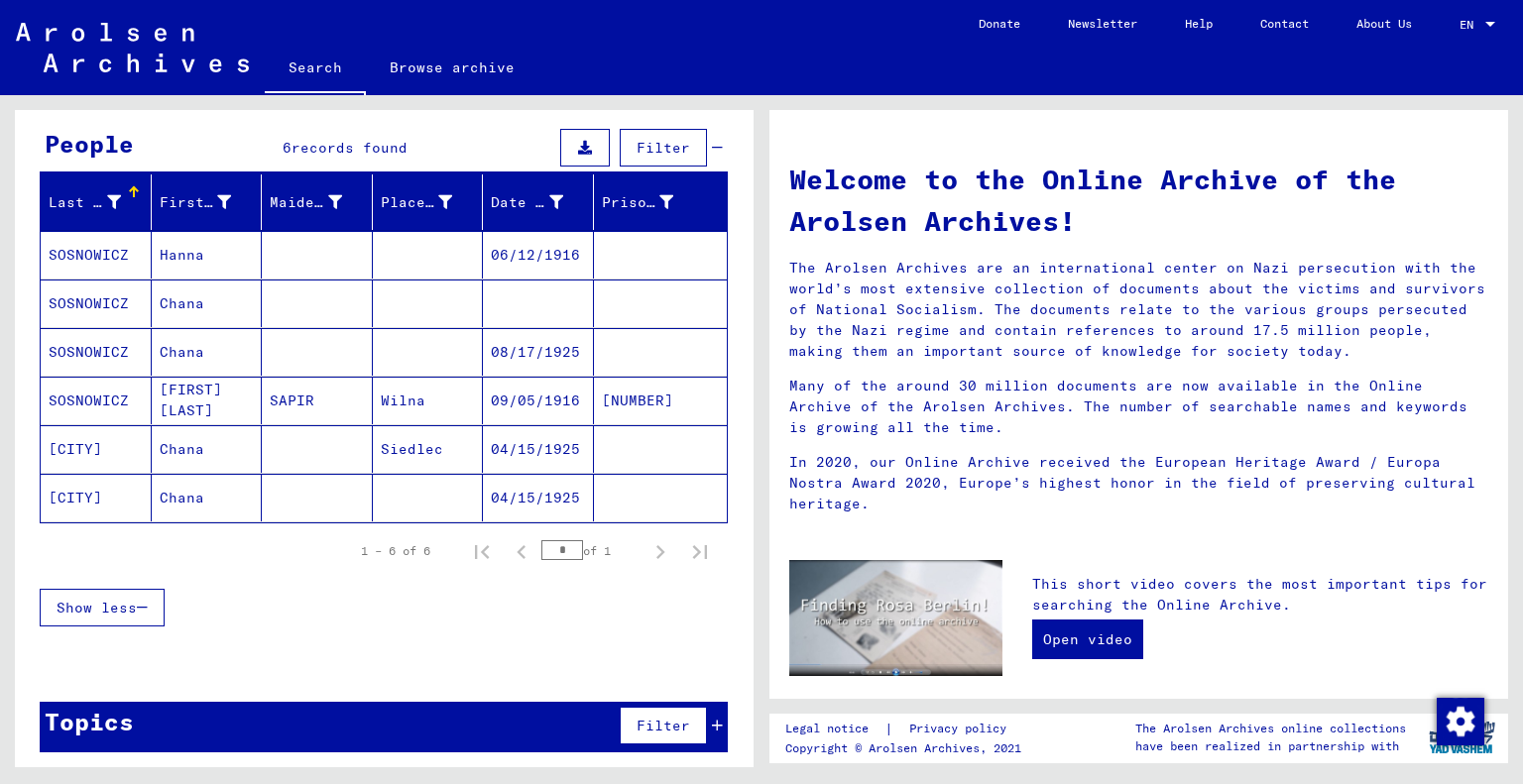 scroll, scrollTop: 0, scrollLeft: 0, axis: both 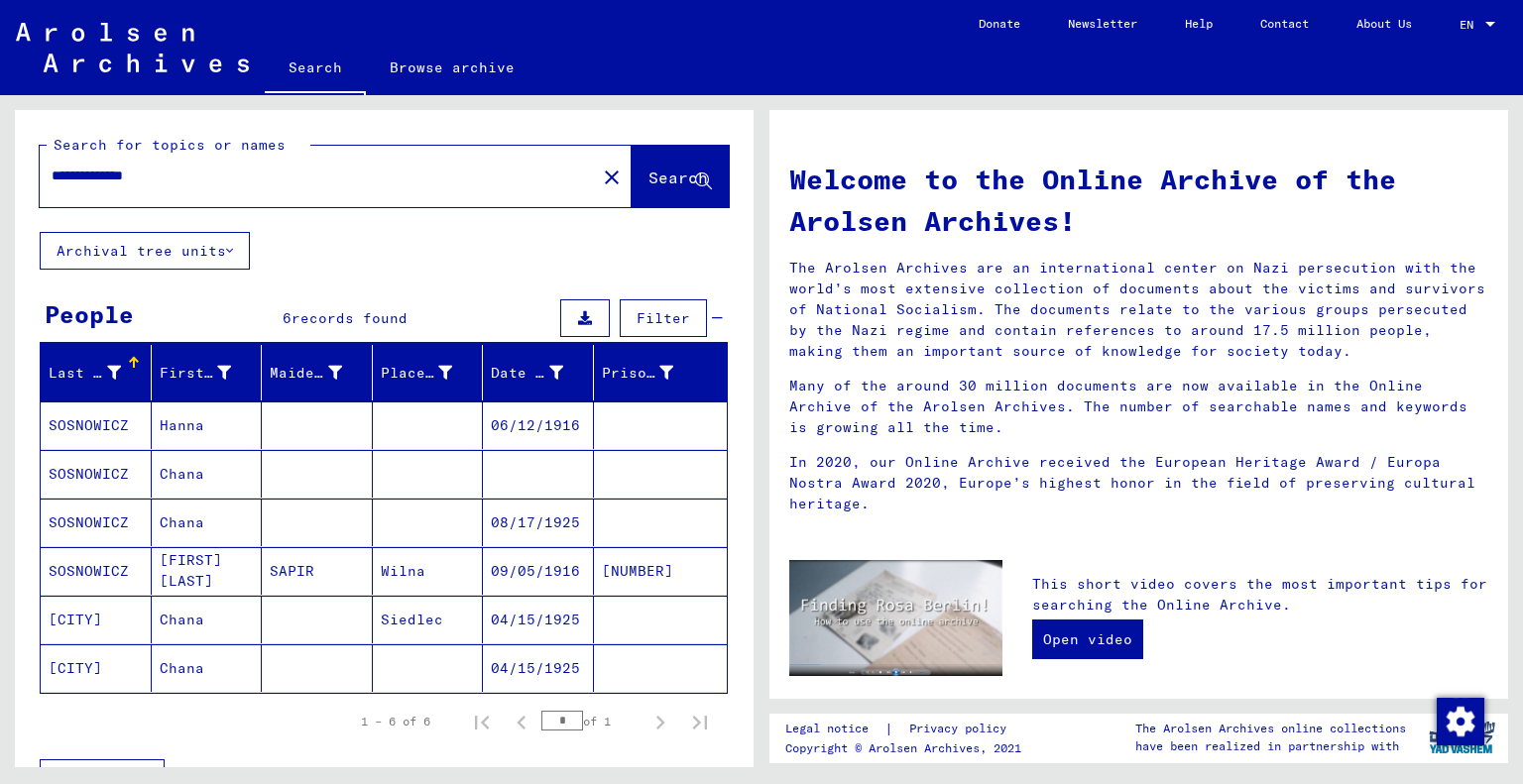 click on "SOSNOWICZ" at bounding box center [96, 522] 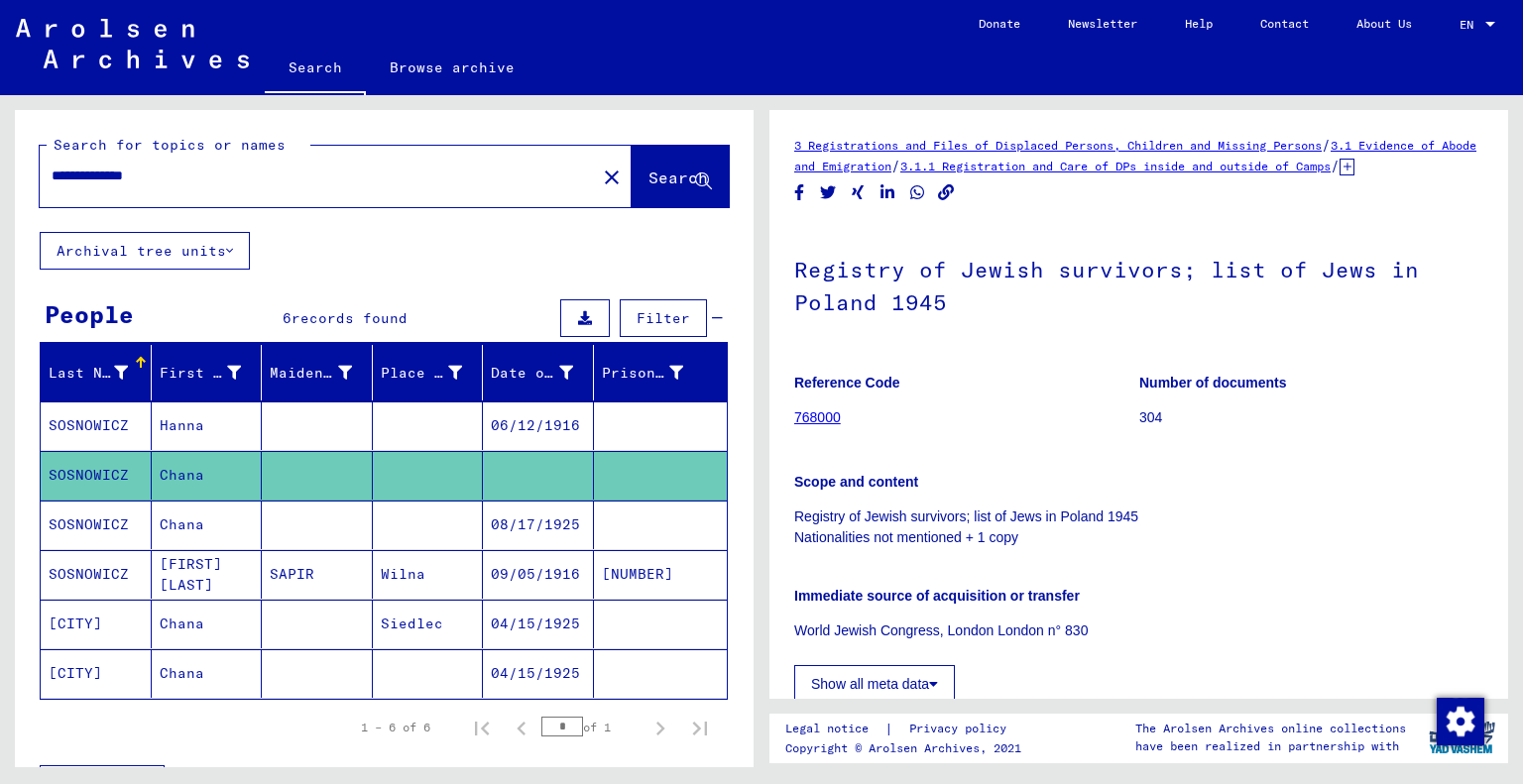 scroll, scrollTop: 0, scrollLeft: 0, axis: both 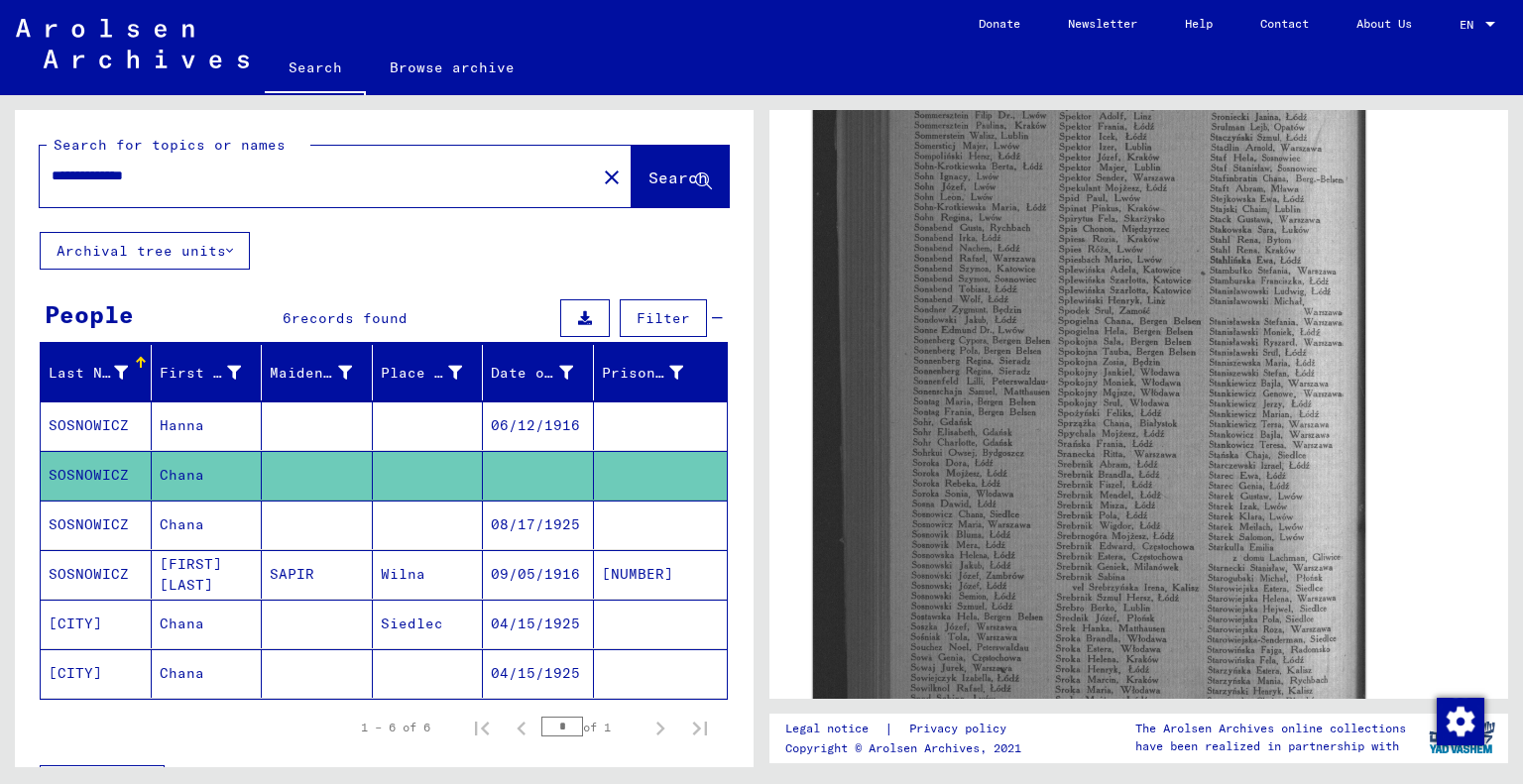 click 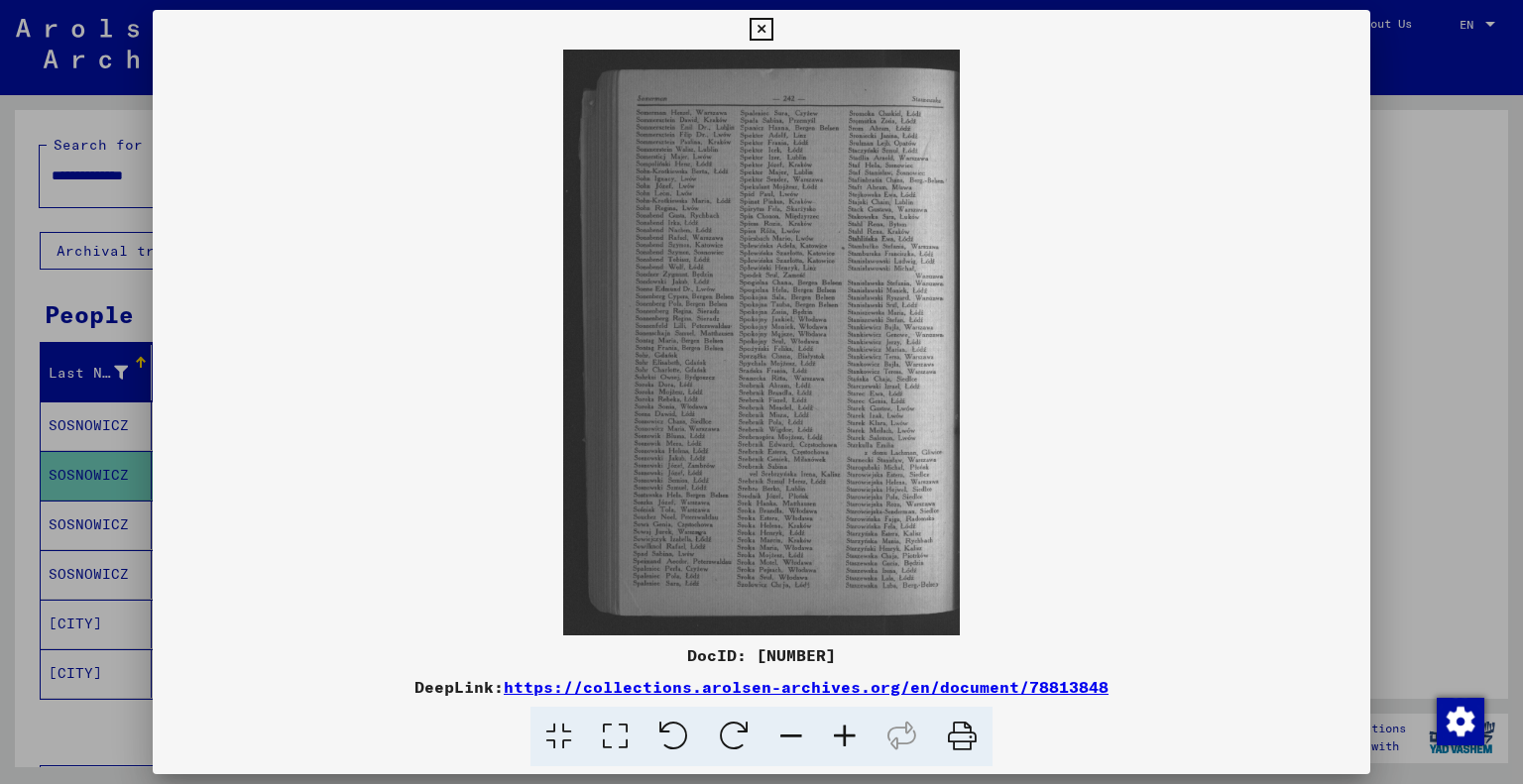 scroll, scrollTop: 693, scrollLeft: 0, axis: vertical 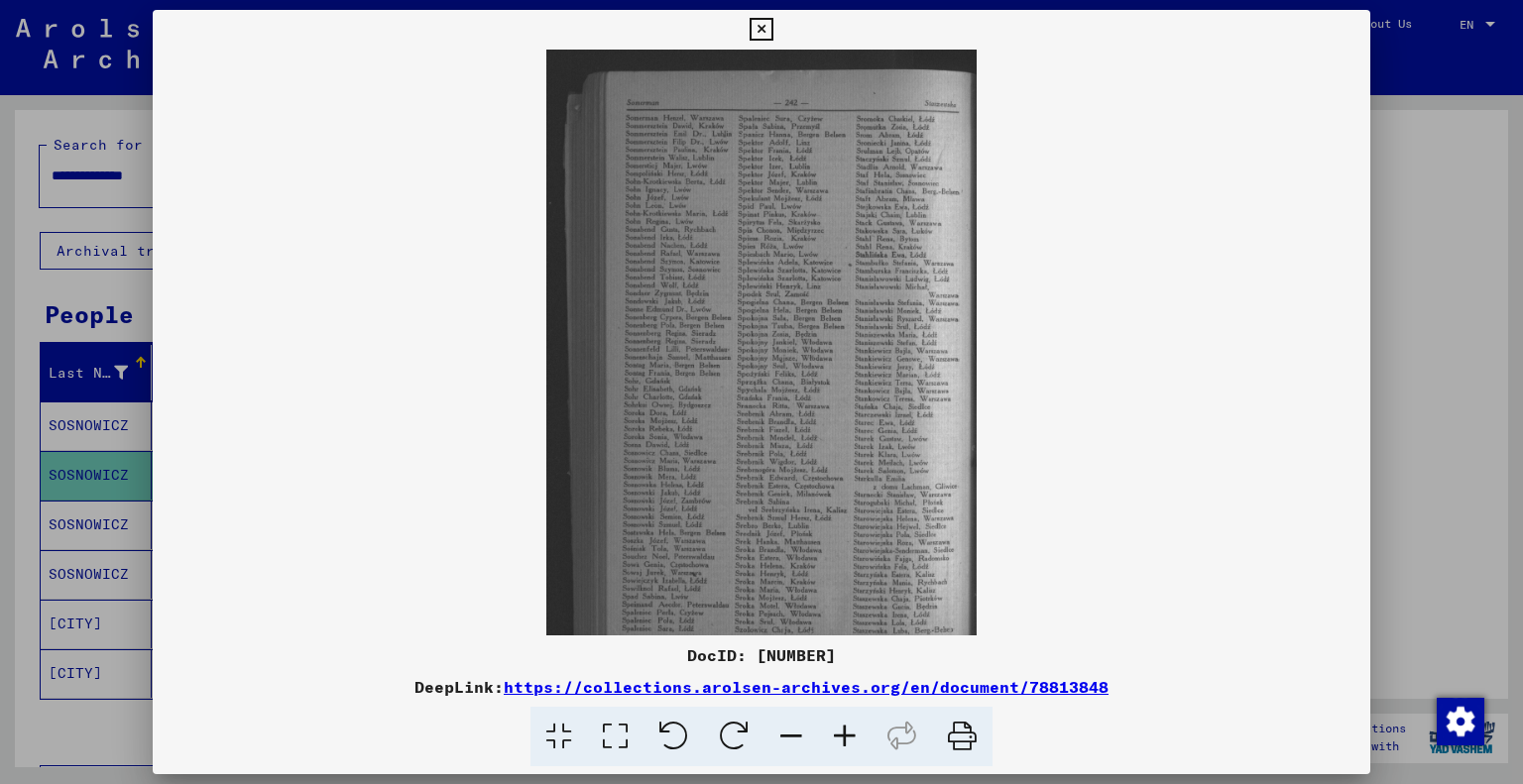 click at bounding box center [845, 736] 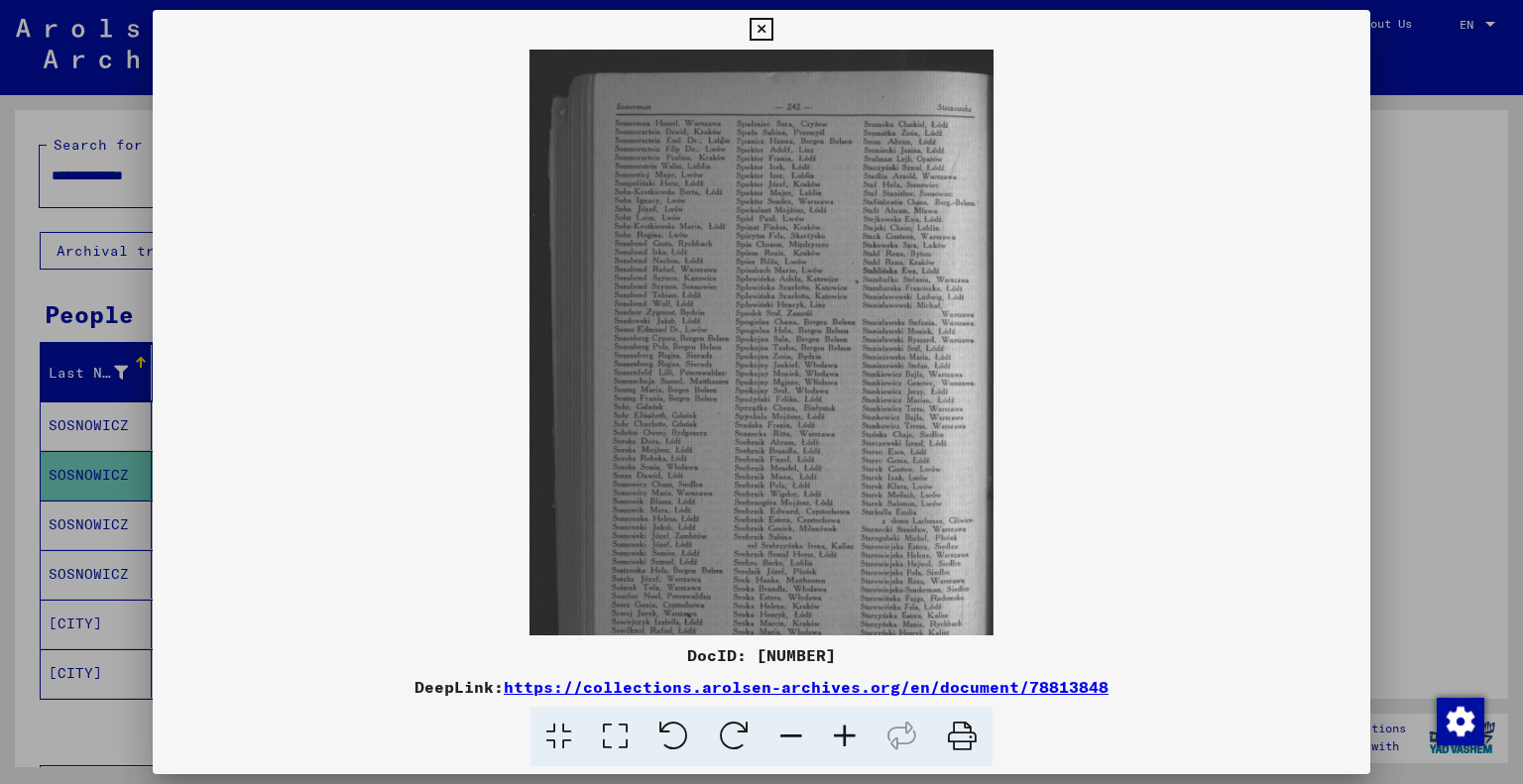 click at bounding box center [845, 736] 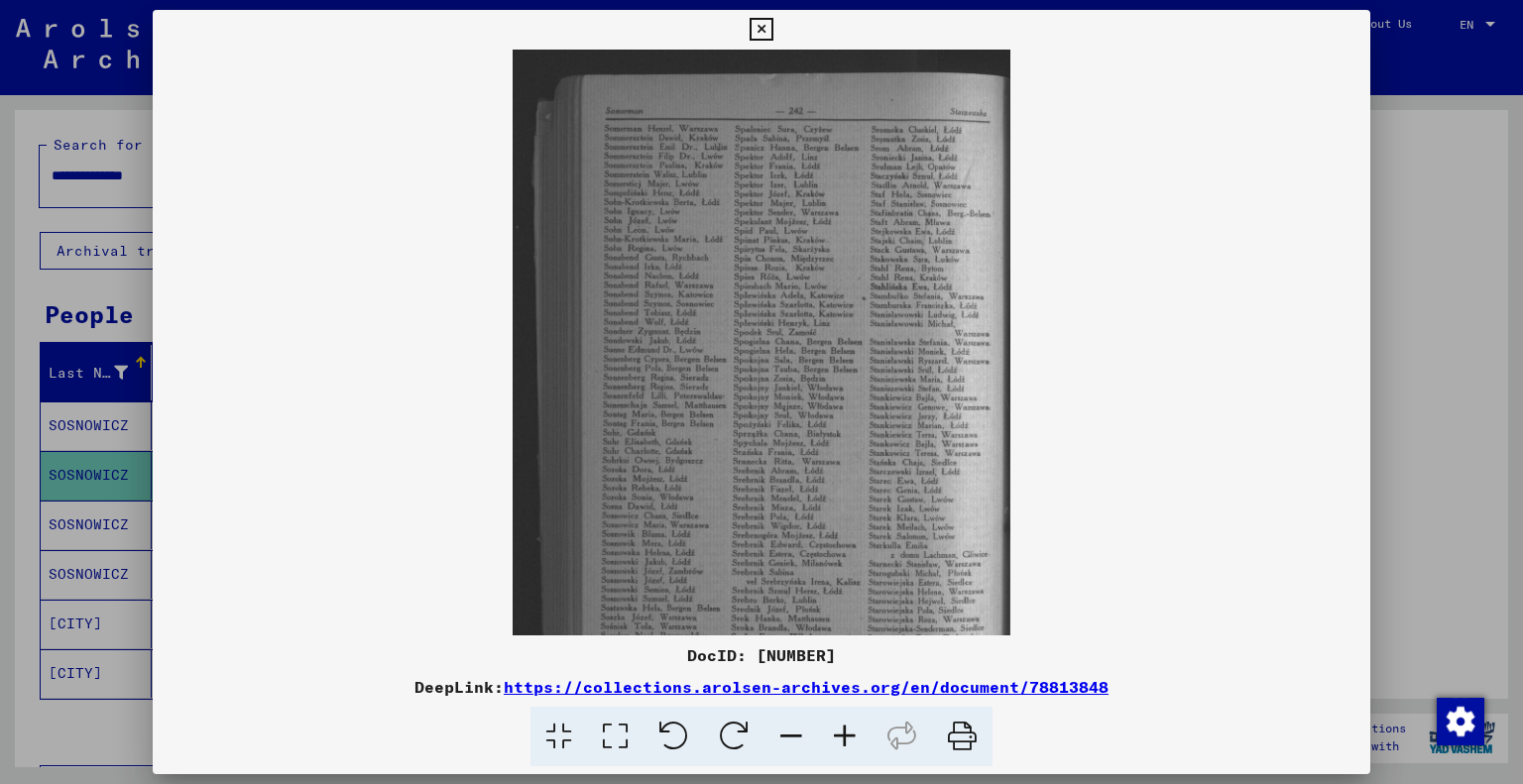 click at bounding box center (845, 736) 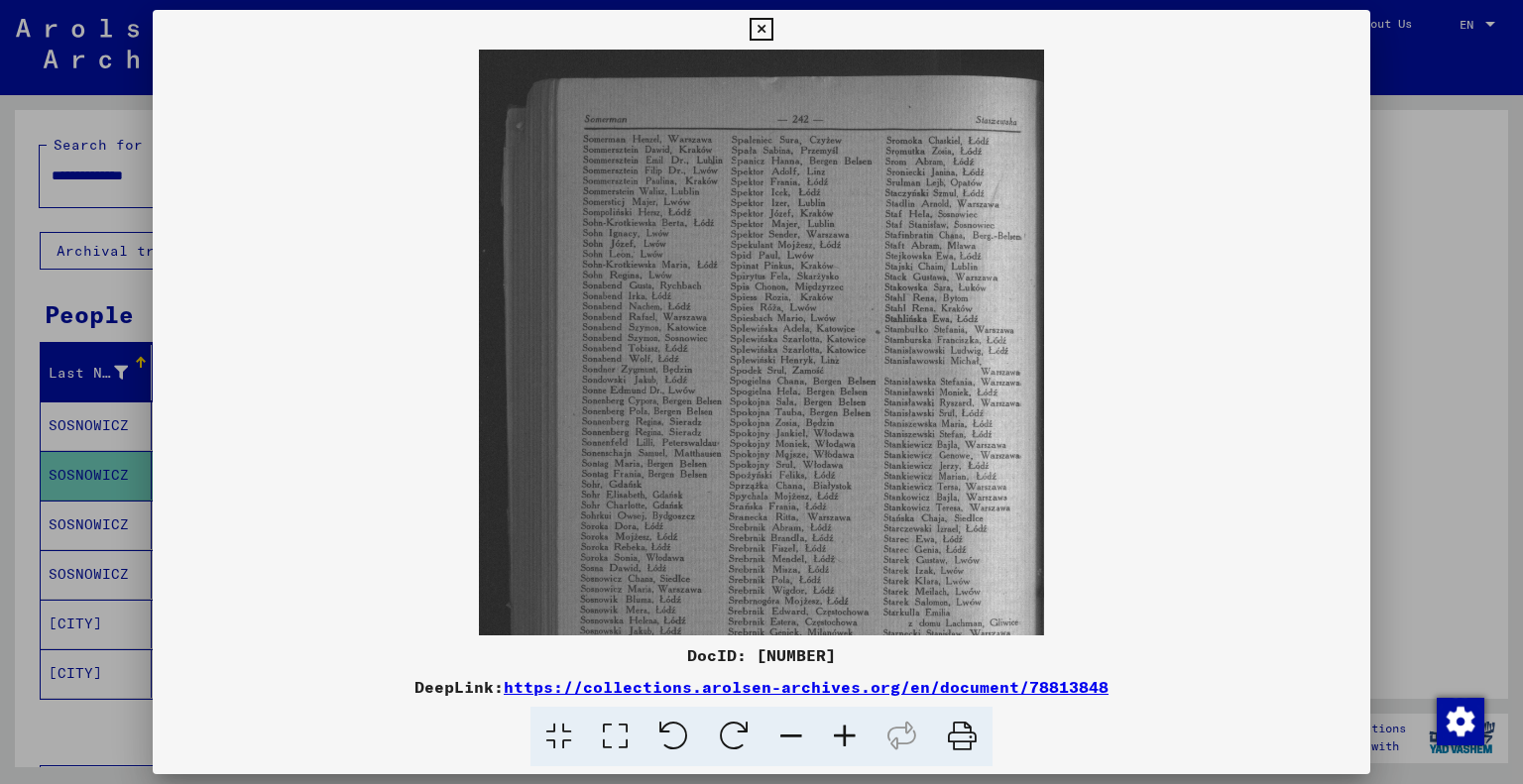 click at bounding box center (845, 736) 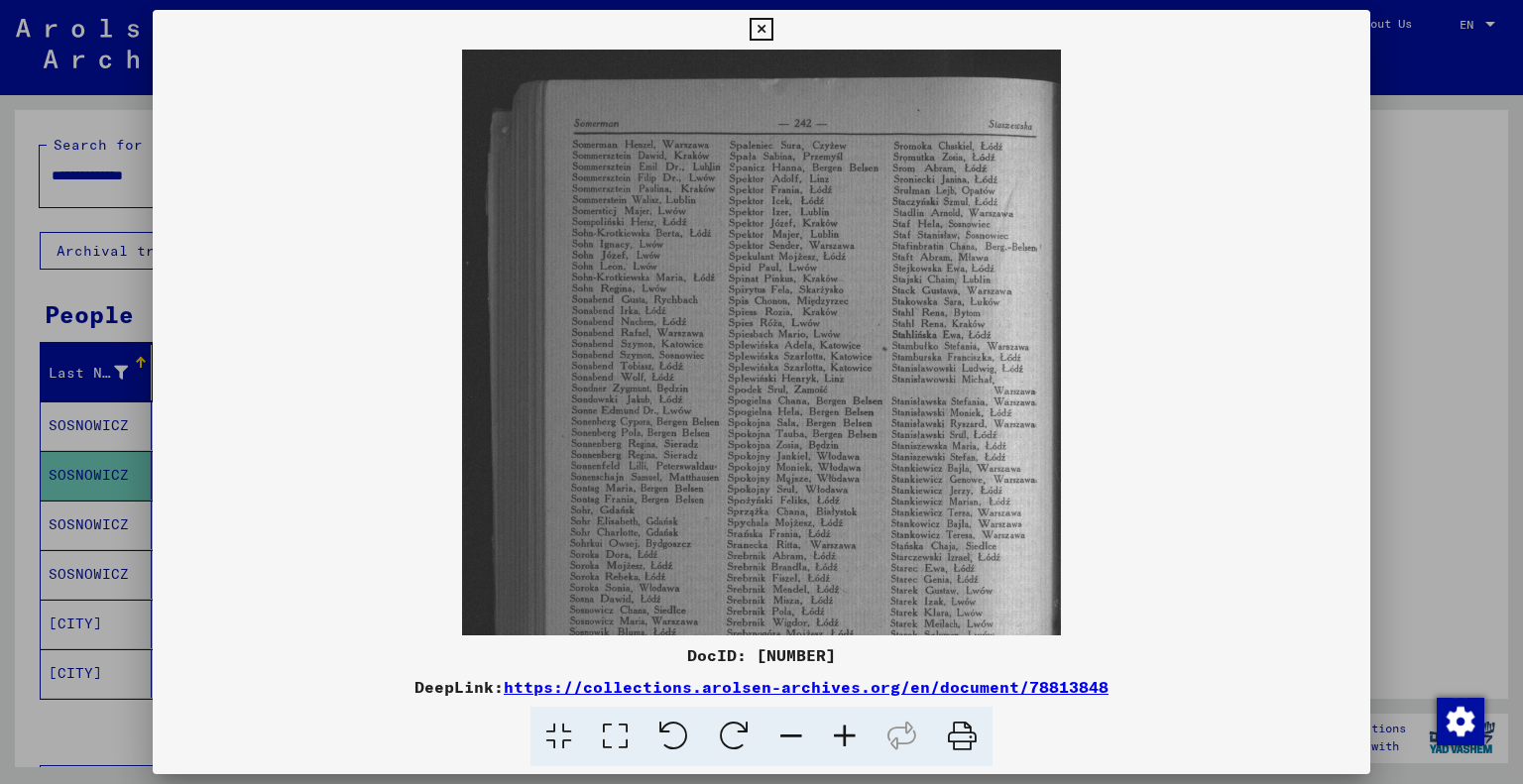 click at bounding box center [845, 736] 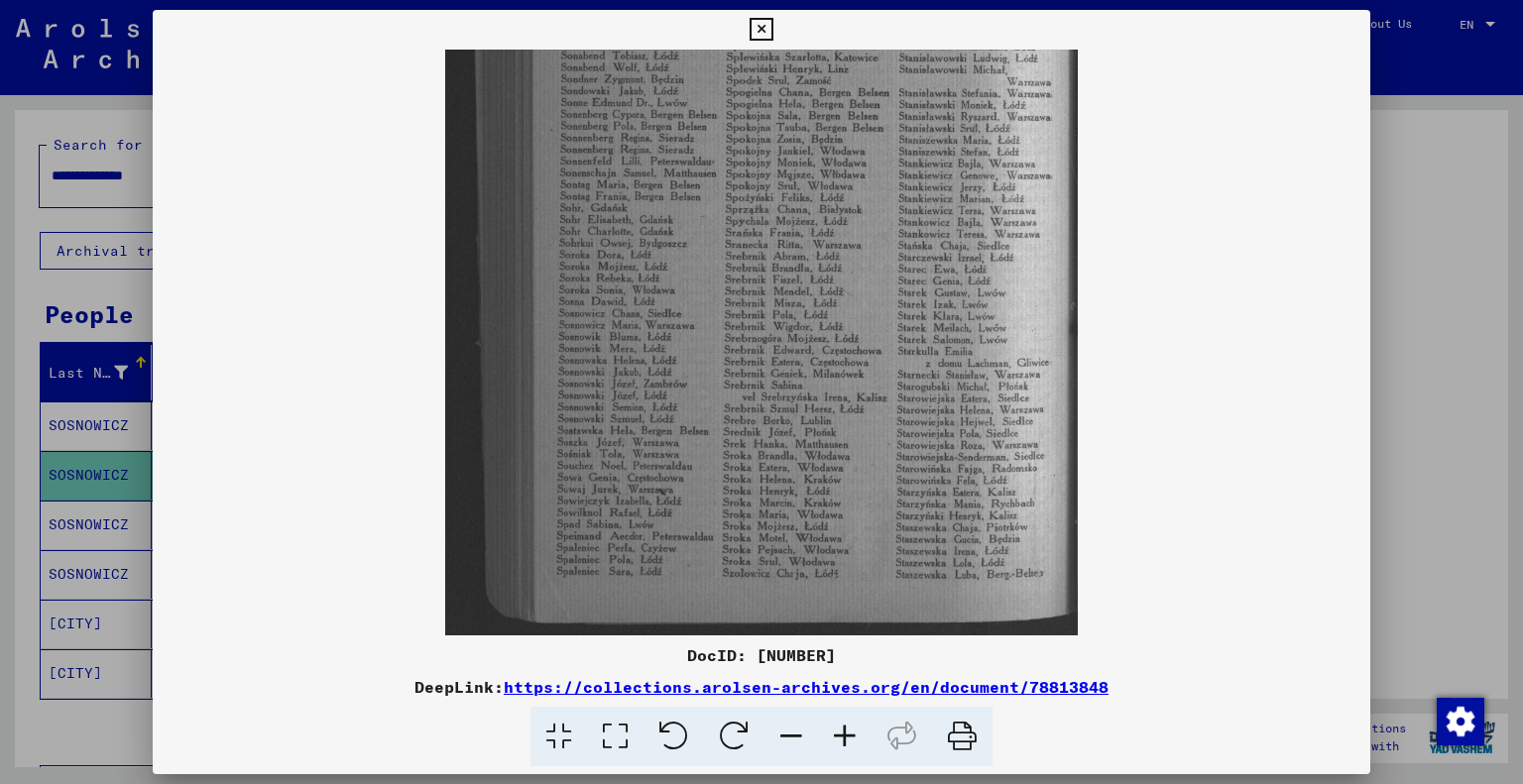 scroll, scrollTop: 334, scrollLeft: 0, axis: vertical 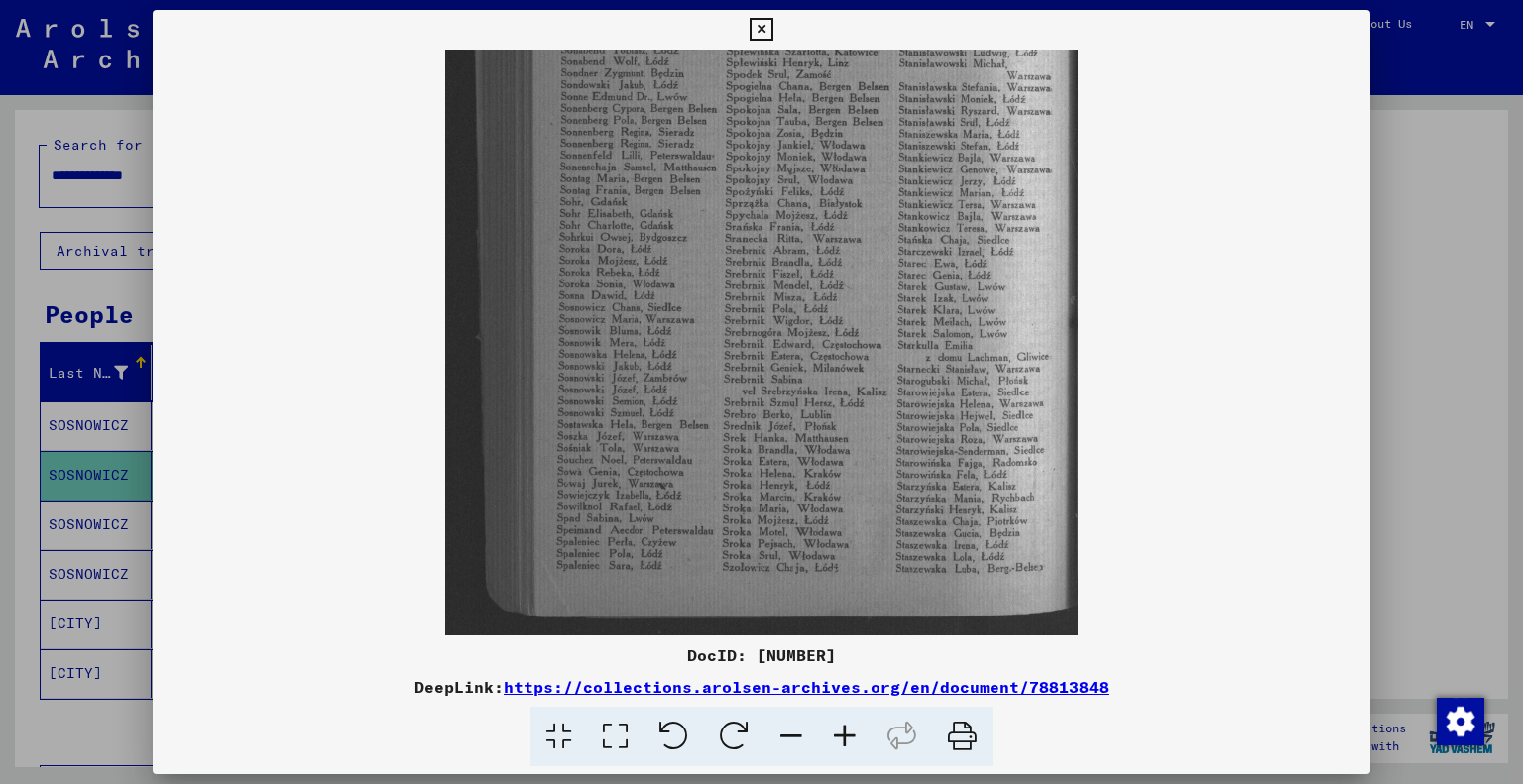 drag, startPoint x: 785, startPoint y: 471, endPoint x: 883, endPoint y: 146, distance: 339.45397 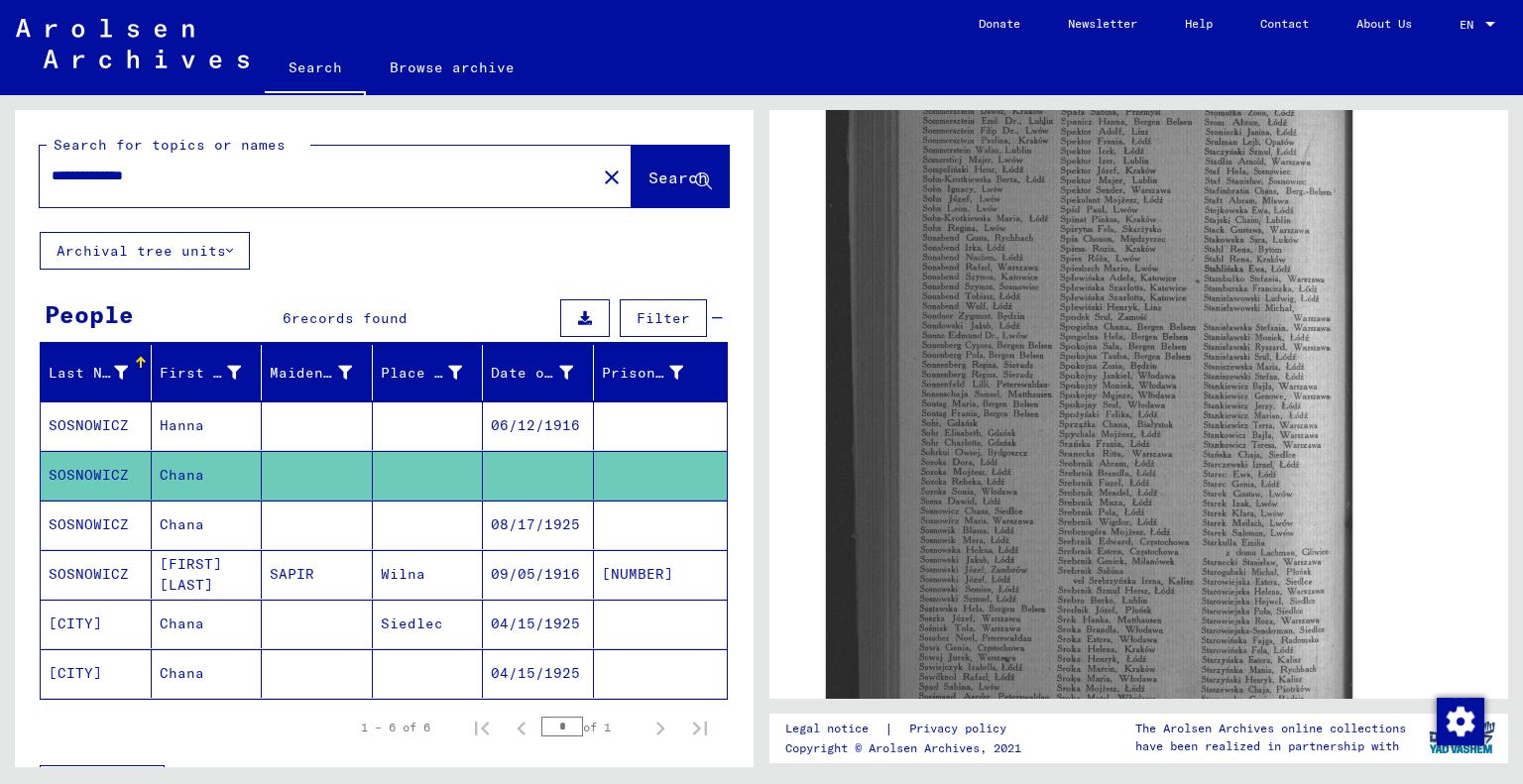 click on "Chana" 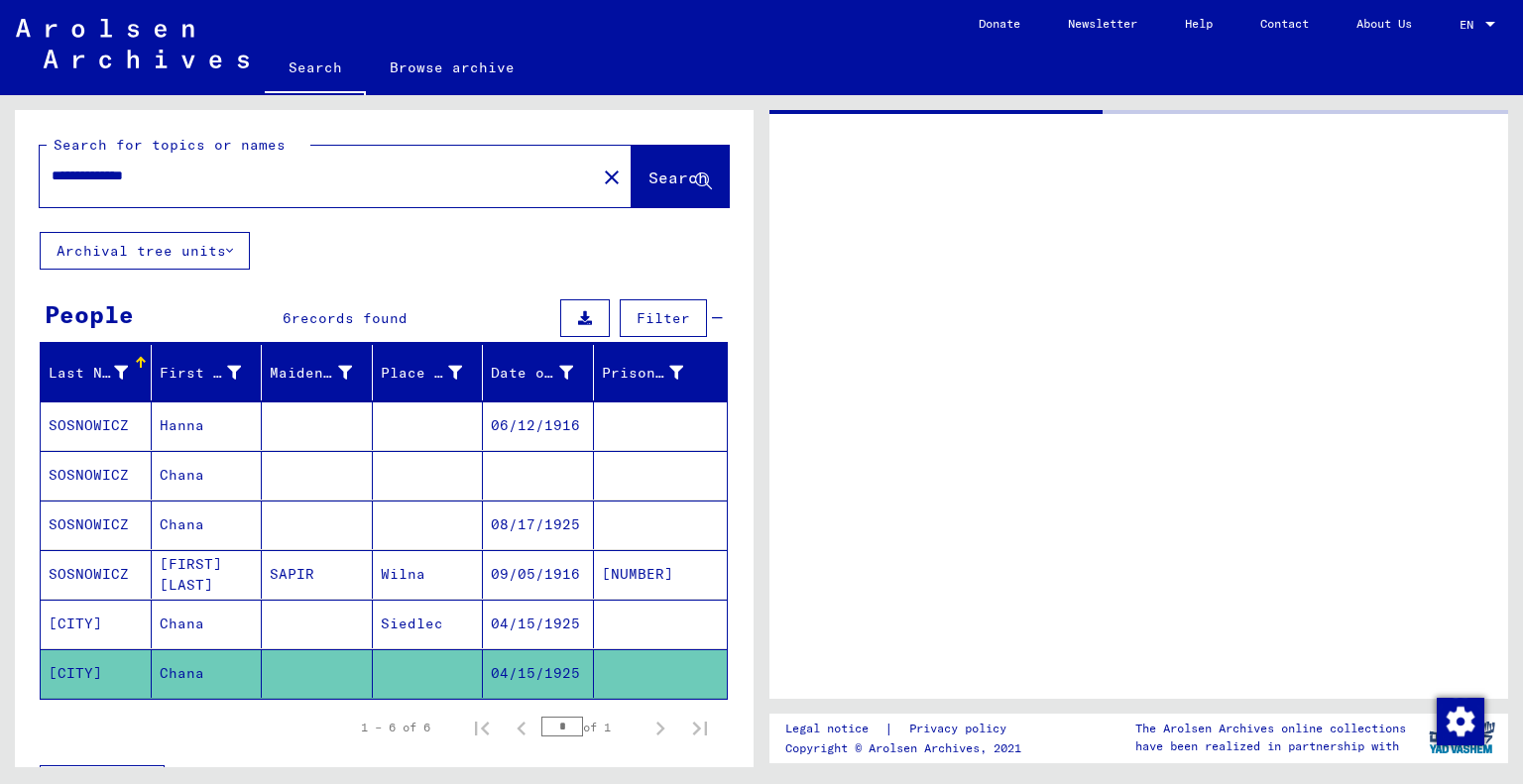 scroll, scrollTop: 0, scrollLeft: 0, axis: both 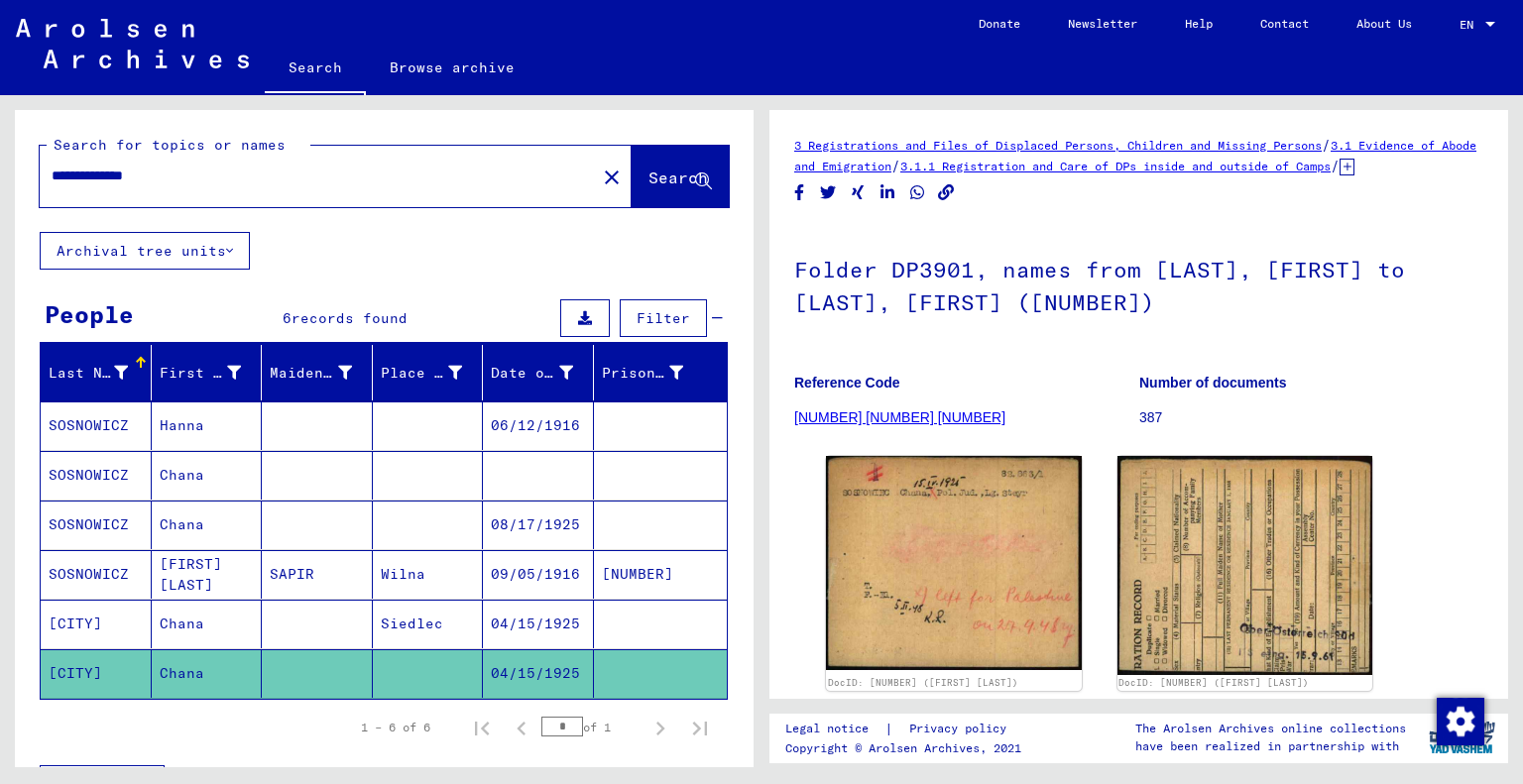 click on "**********" at bounding box center (317, 175) 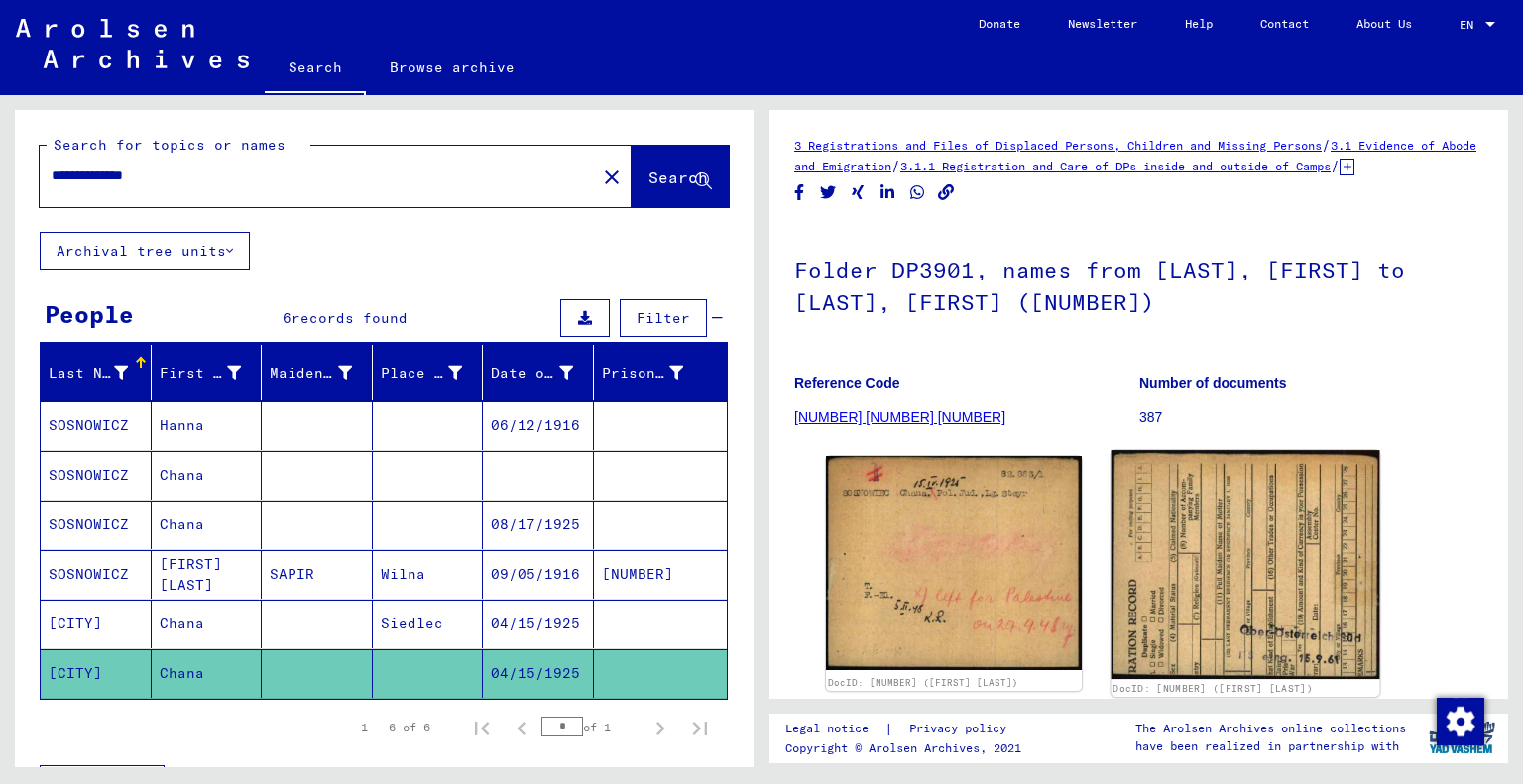 click 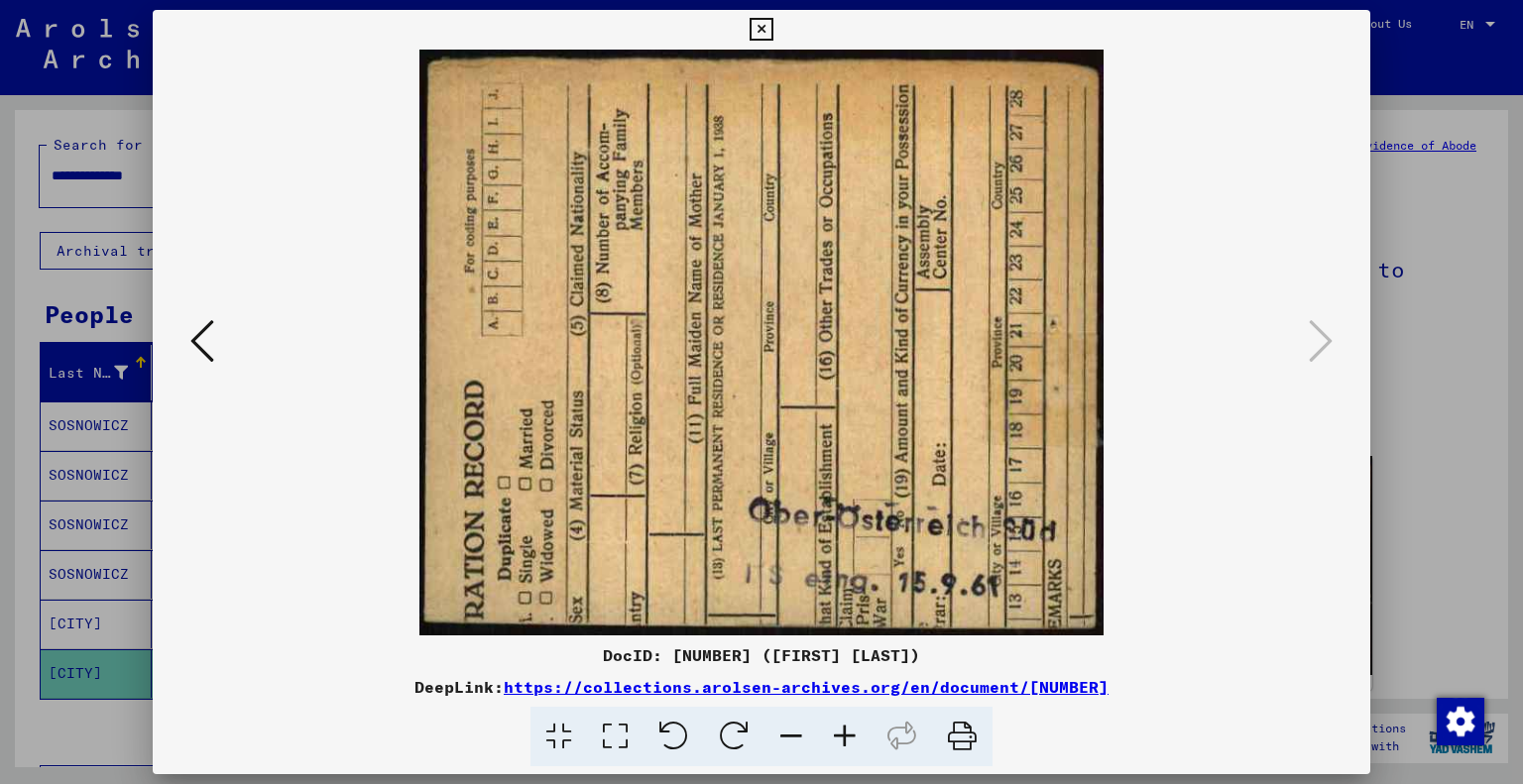 click at bounding box center (845, 736) 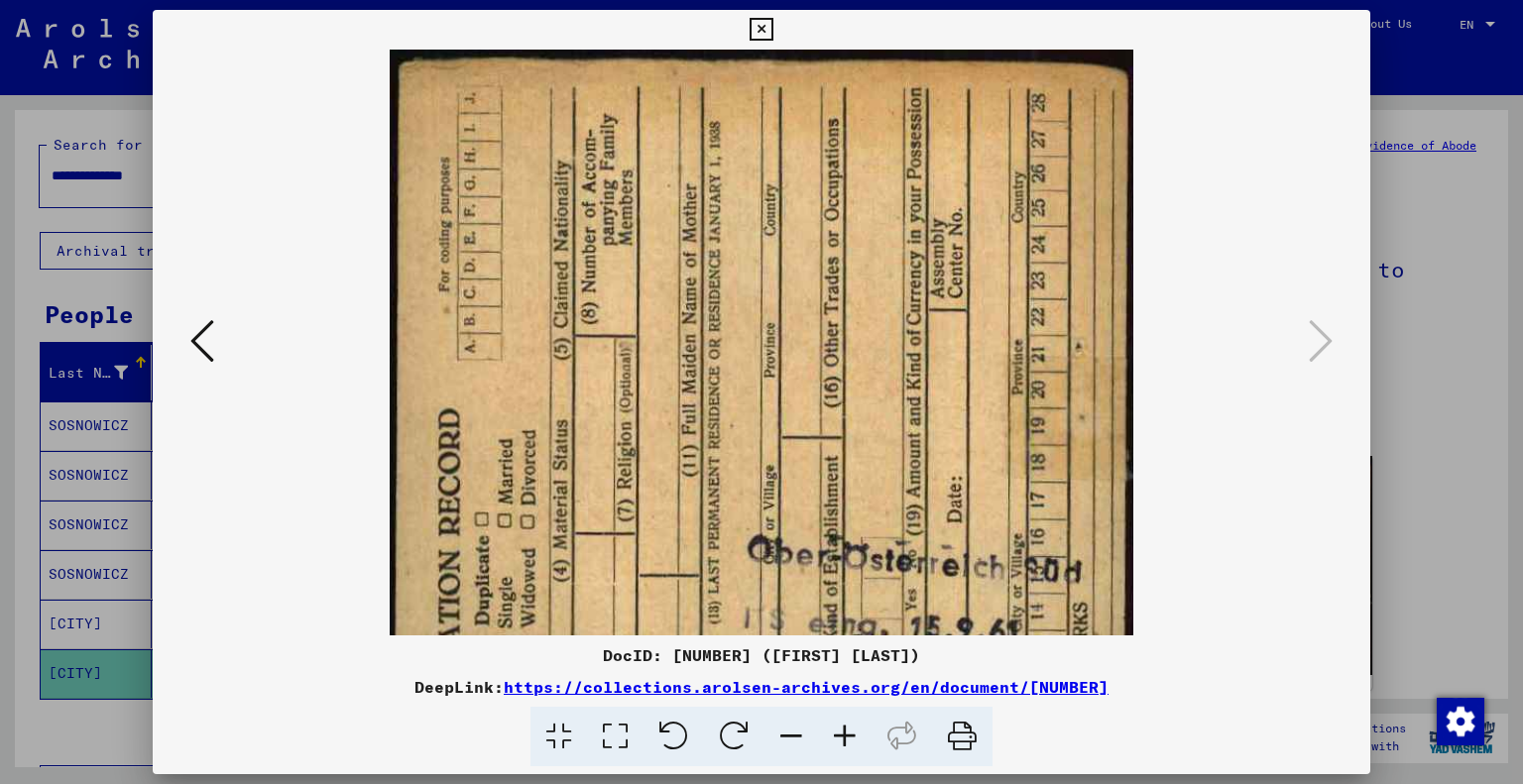 click at bounding box center [791, 736] 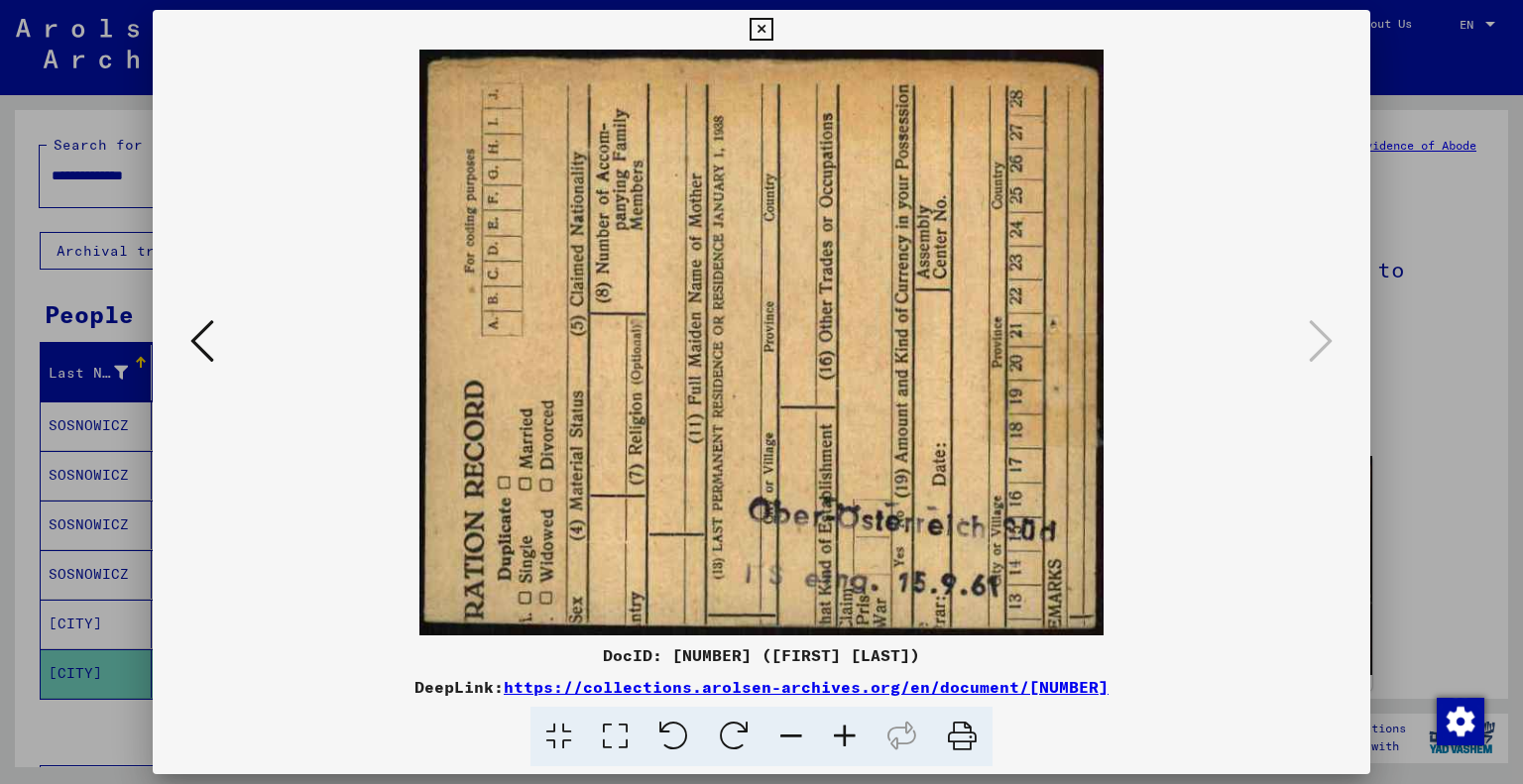 click at bounding box center [791, 736] 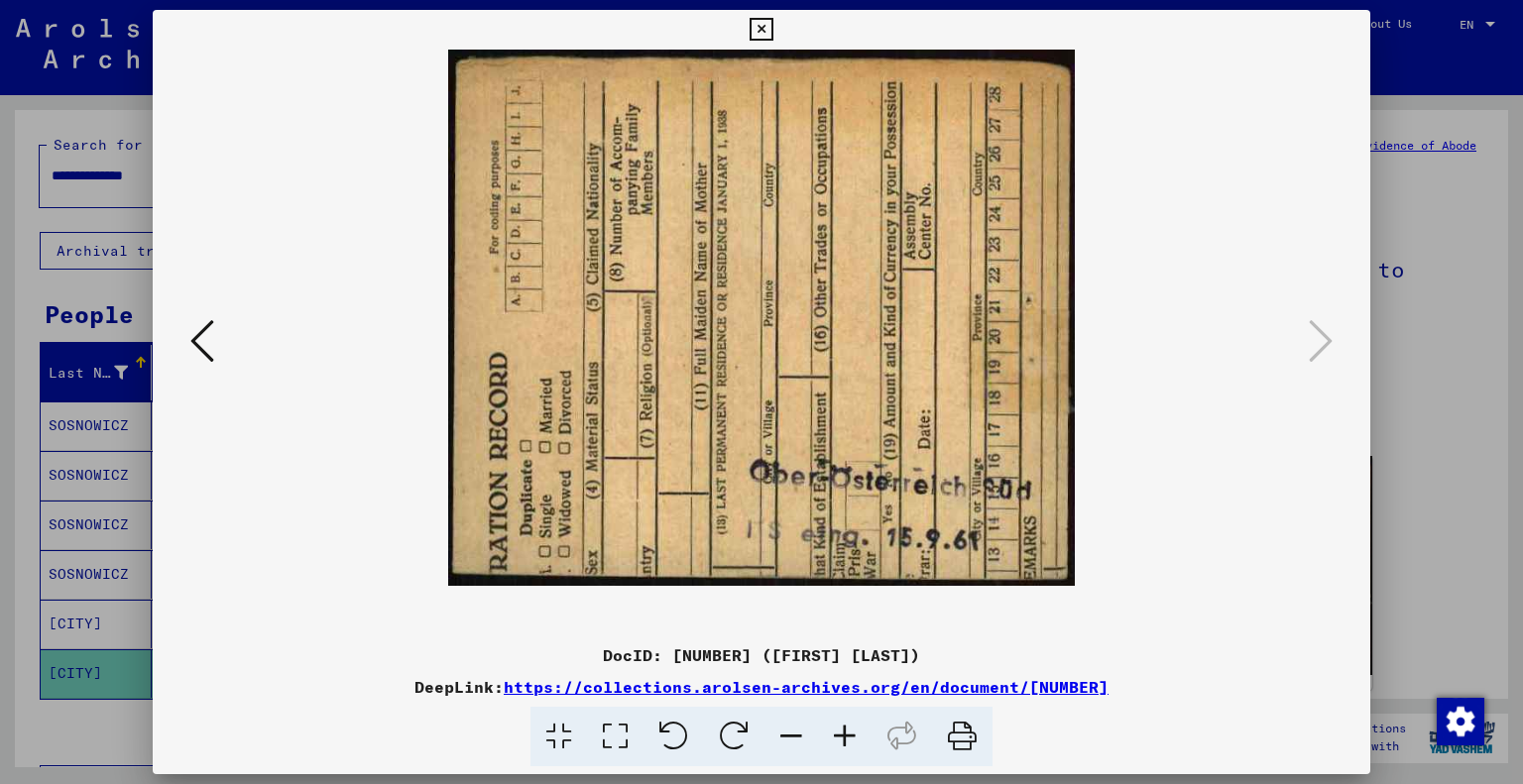 click at bounding box center (791, 736) 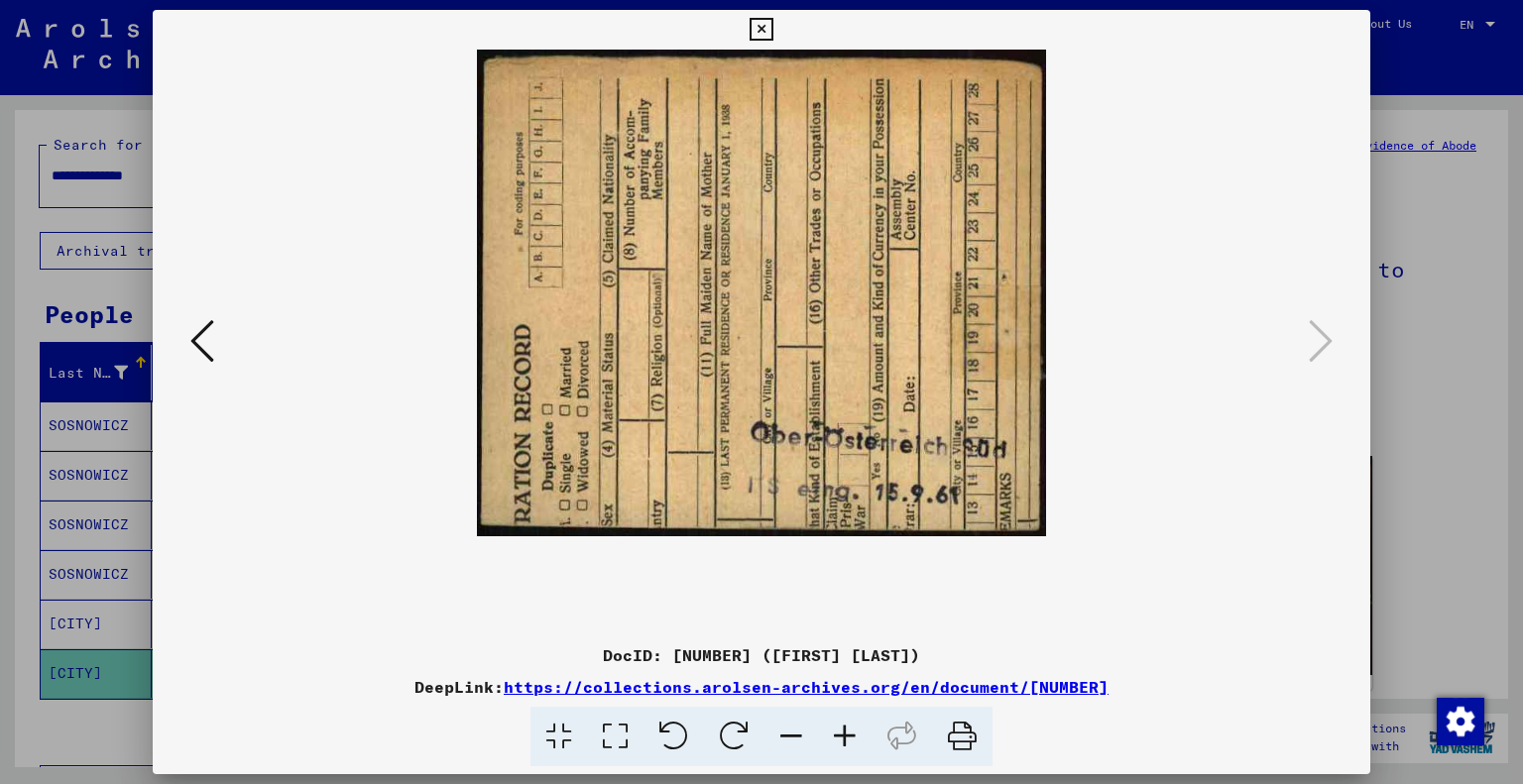 click at bounding box center (791, 736) 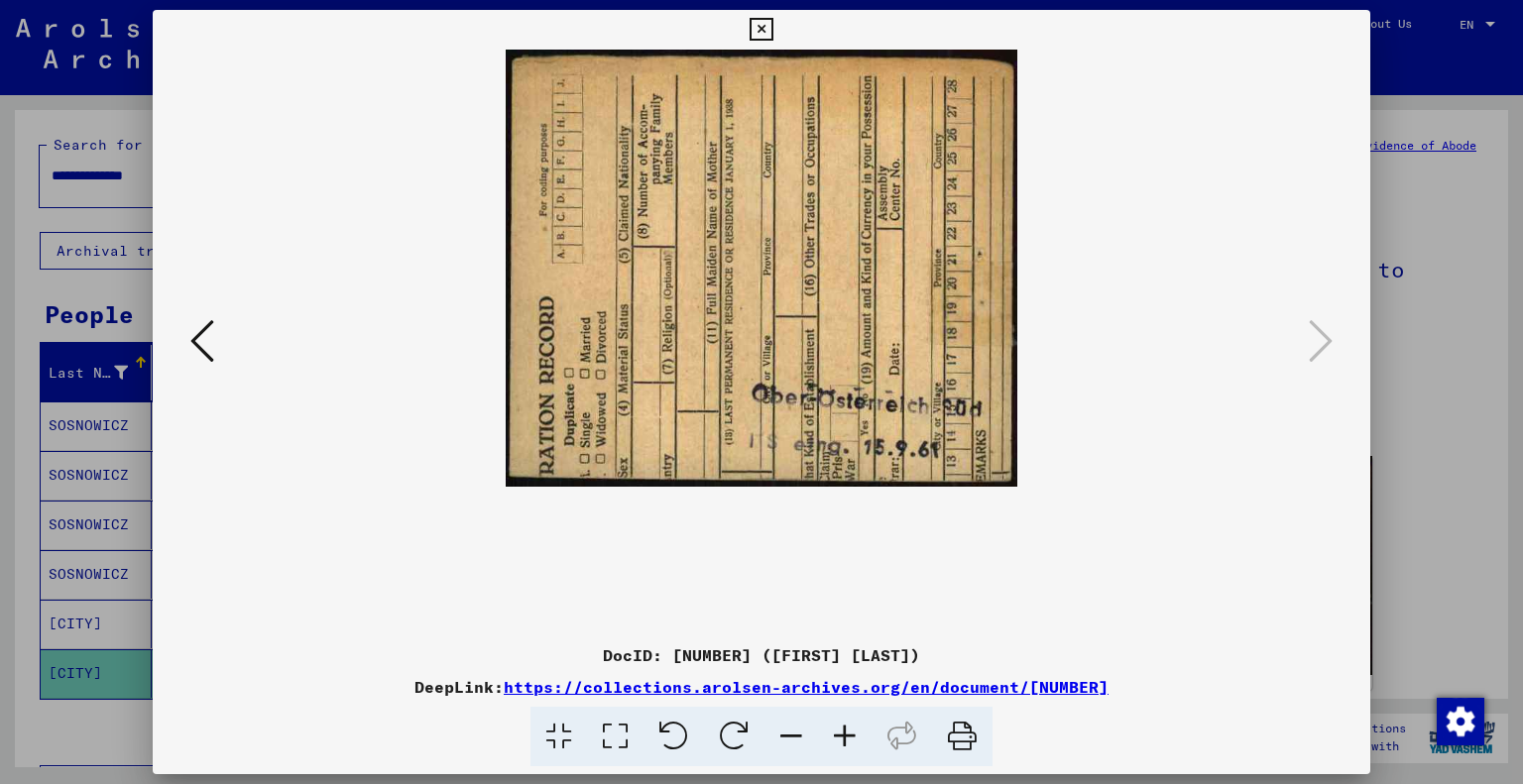 click at bounding box center [761, 30] 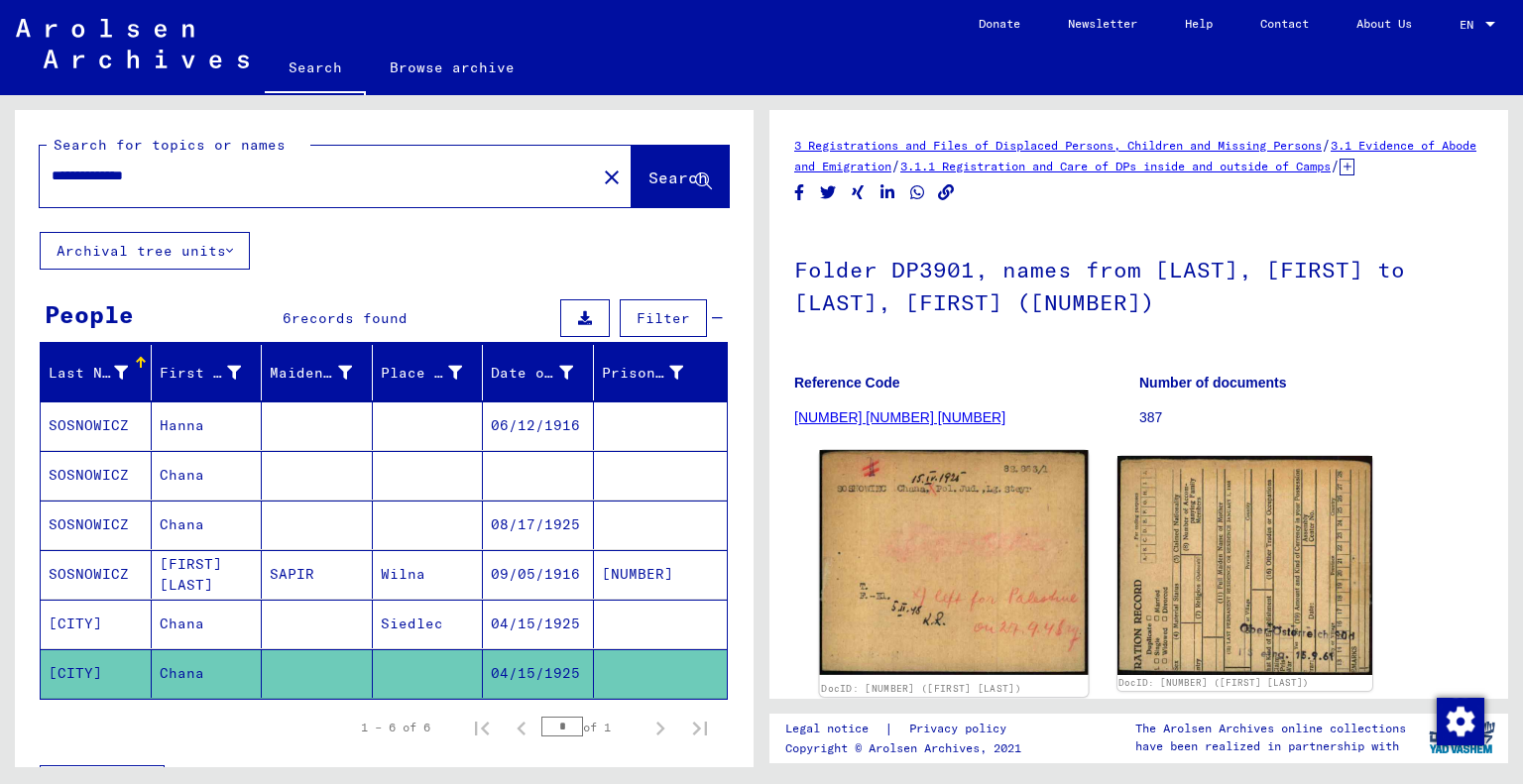 click 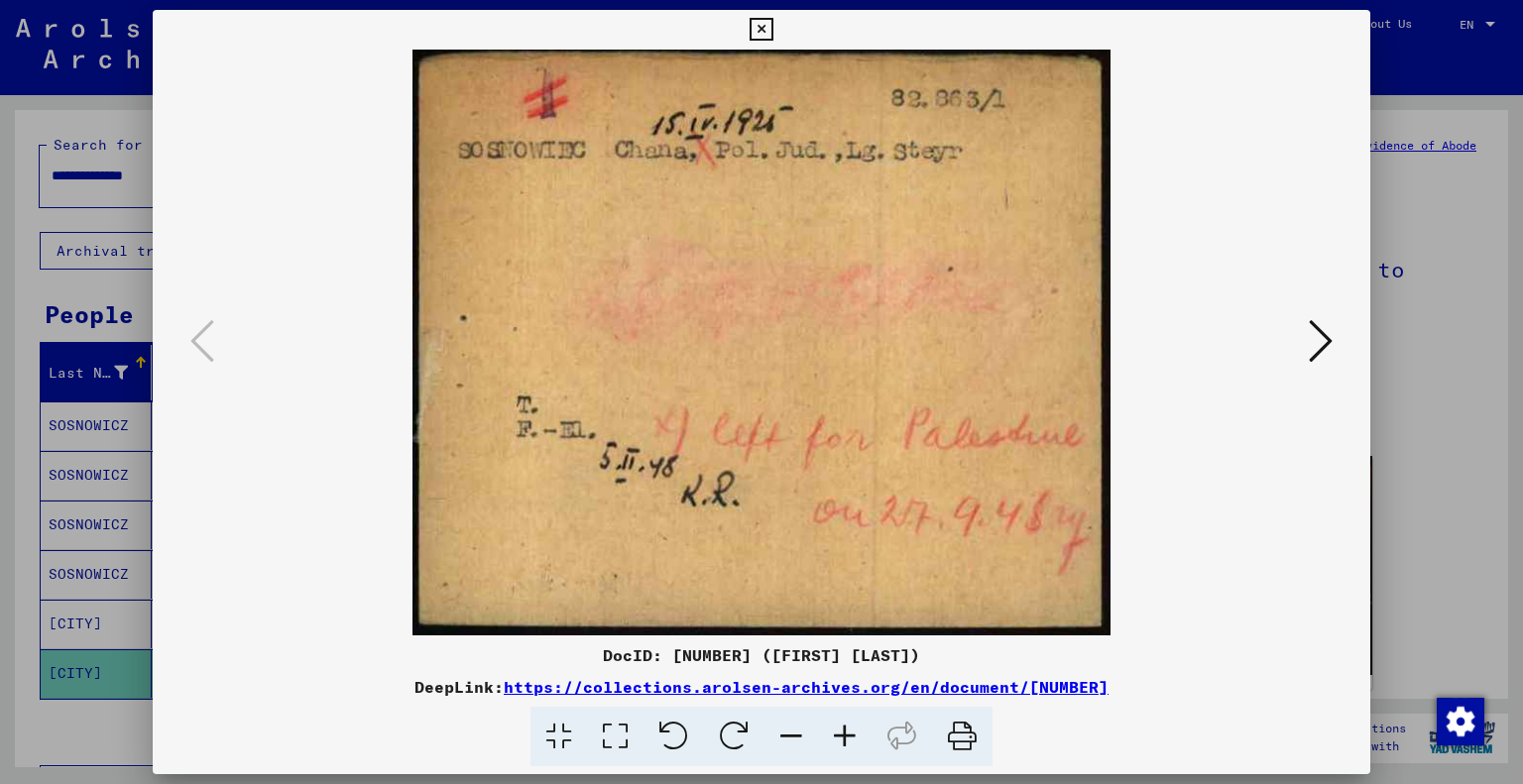 click at bounding box center [761, 30] 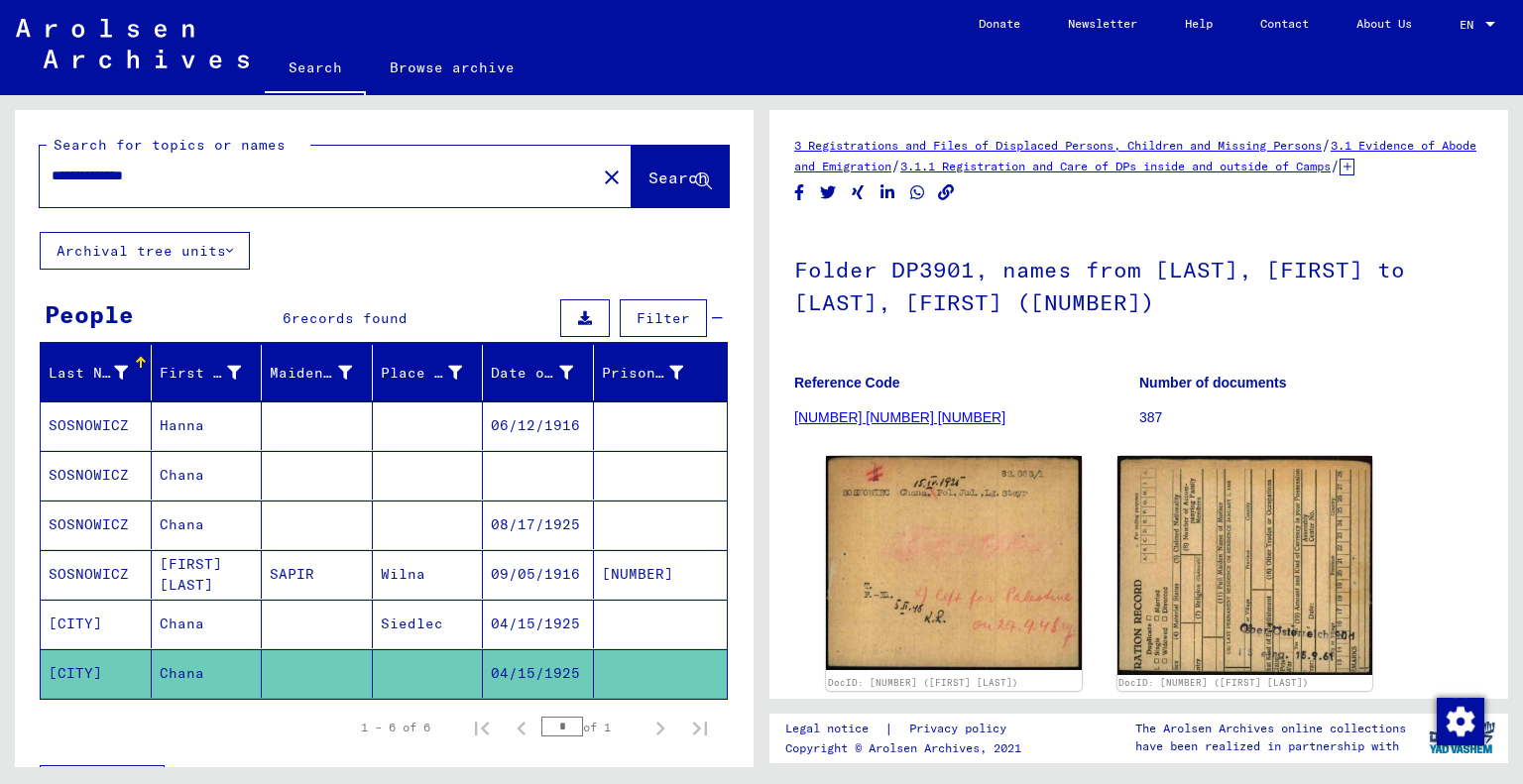 click on "**********" at bounding box center [317, 175] 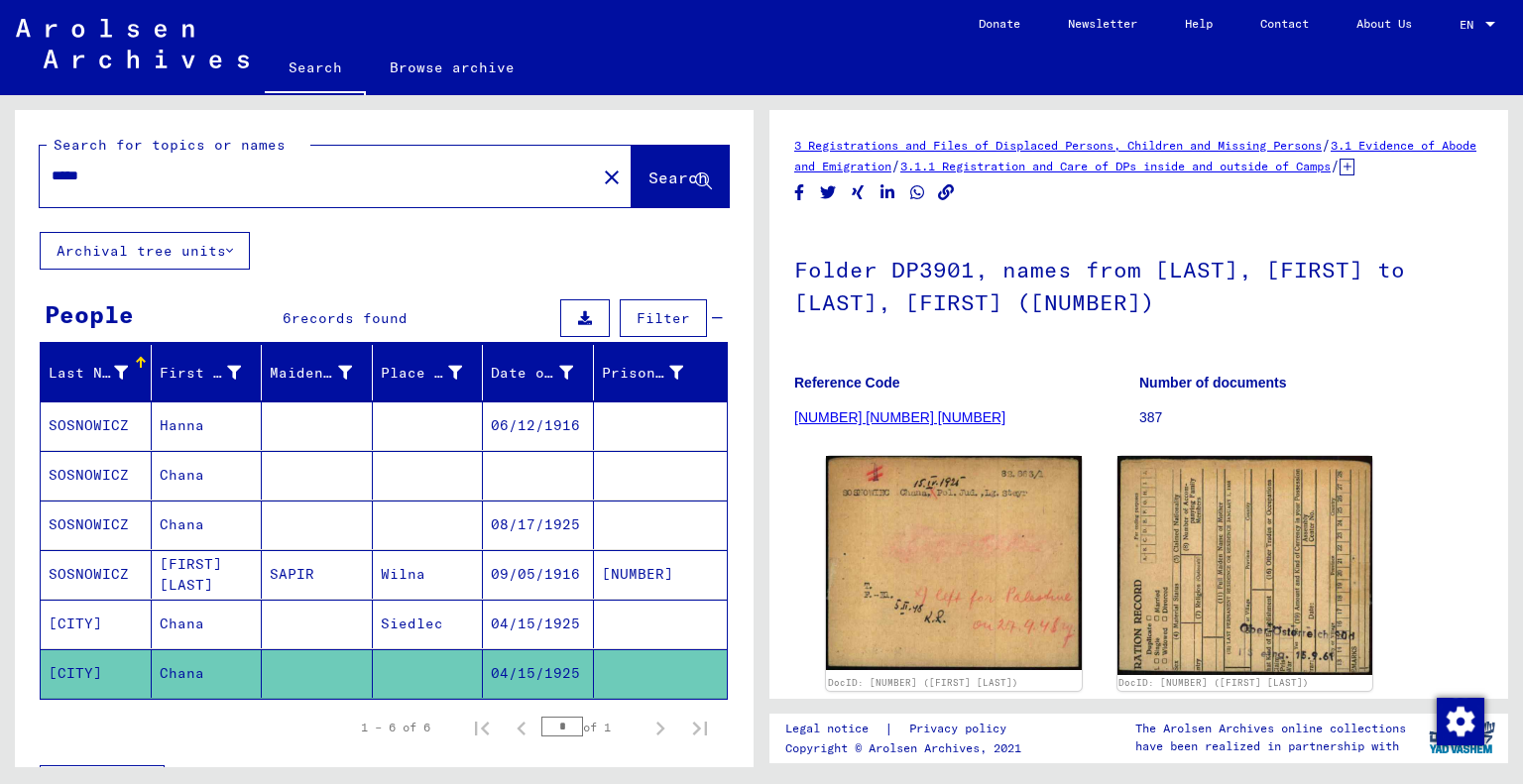 type on "*****" 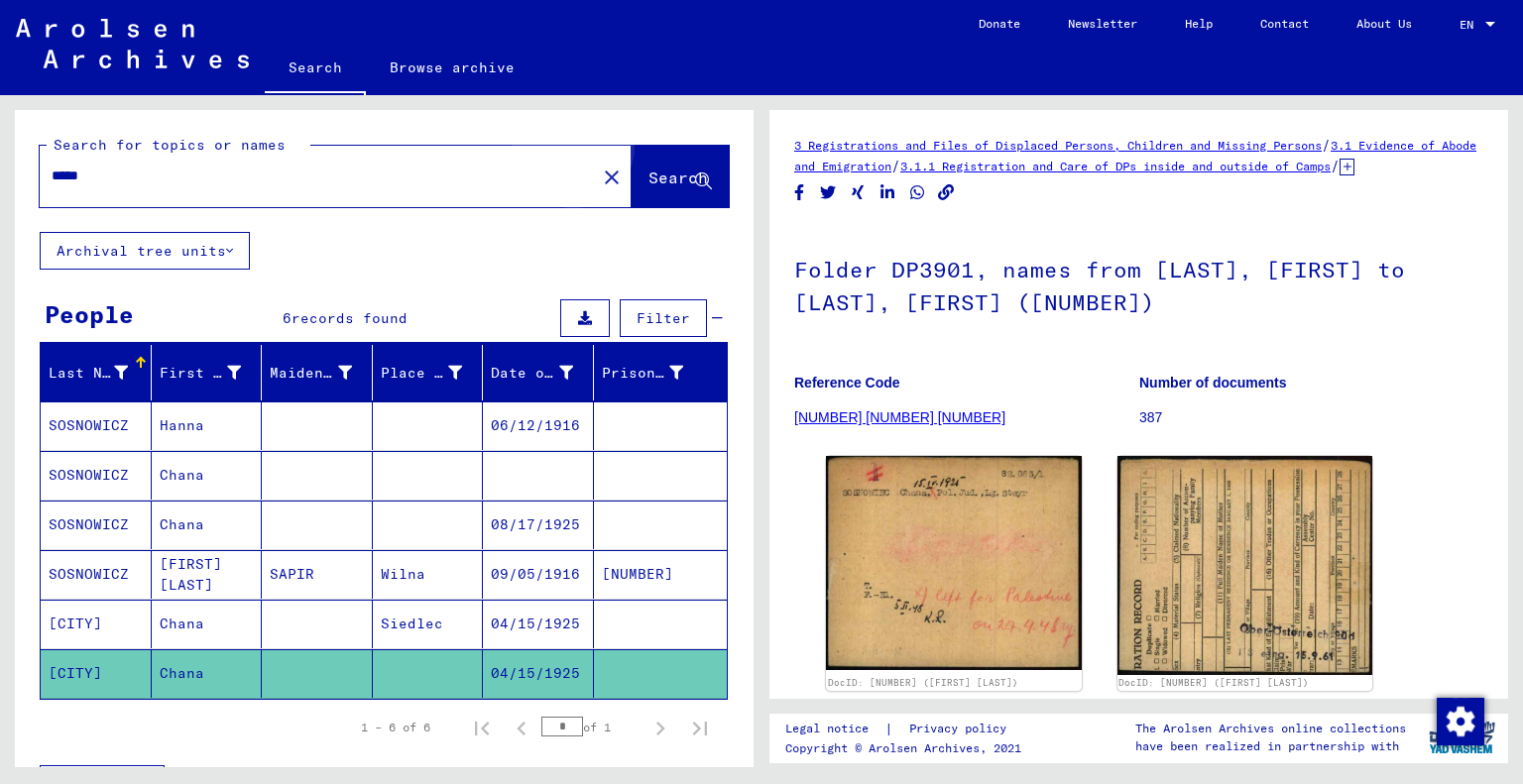 click on "Search" 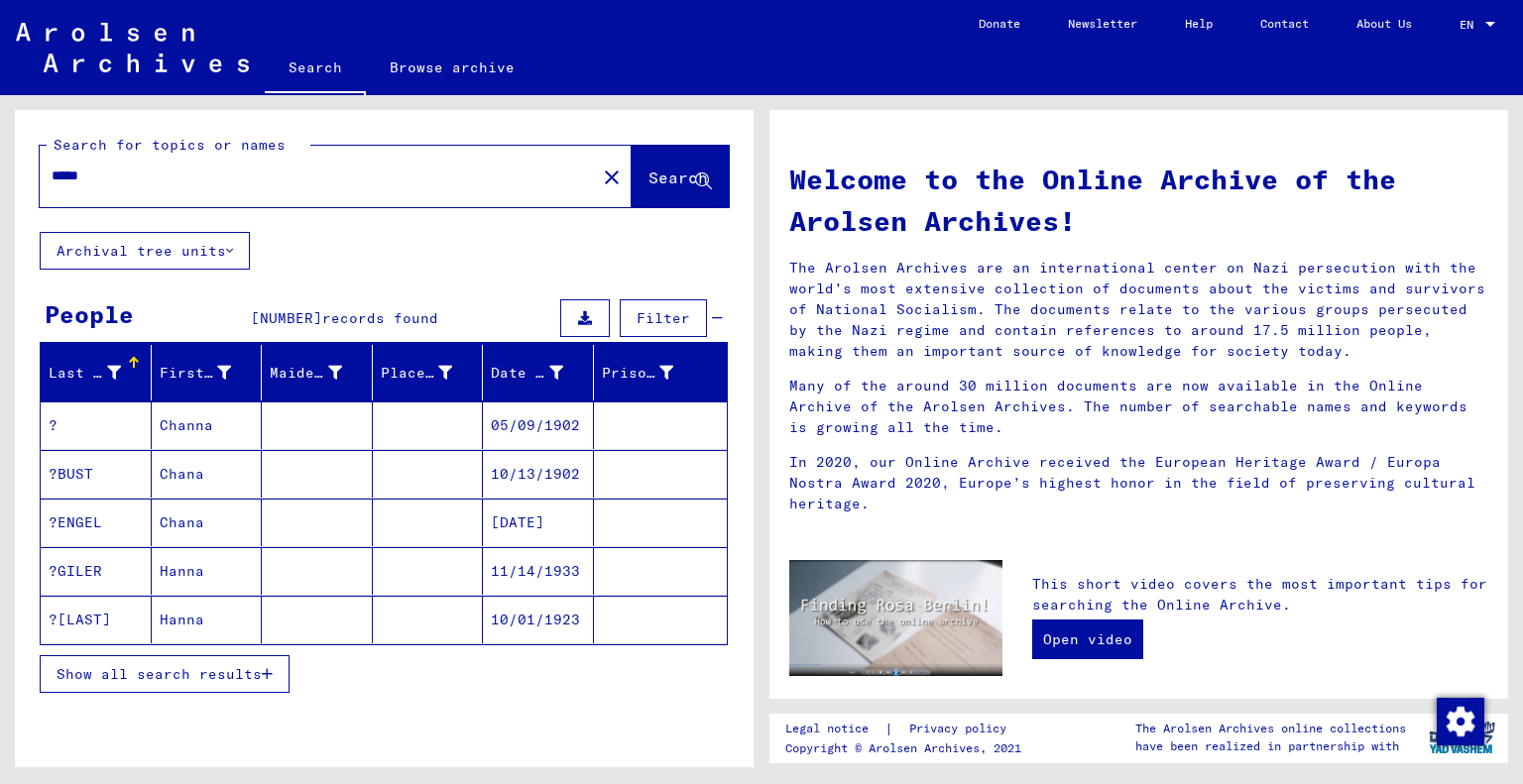 click on "Show all search results" at bounding box center [159, 674] 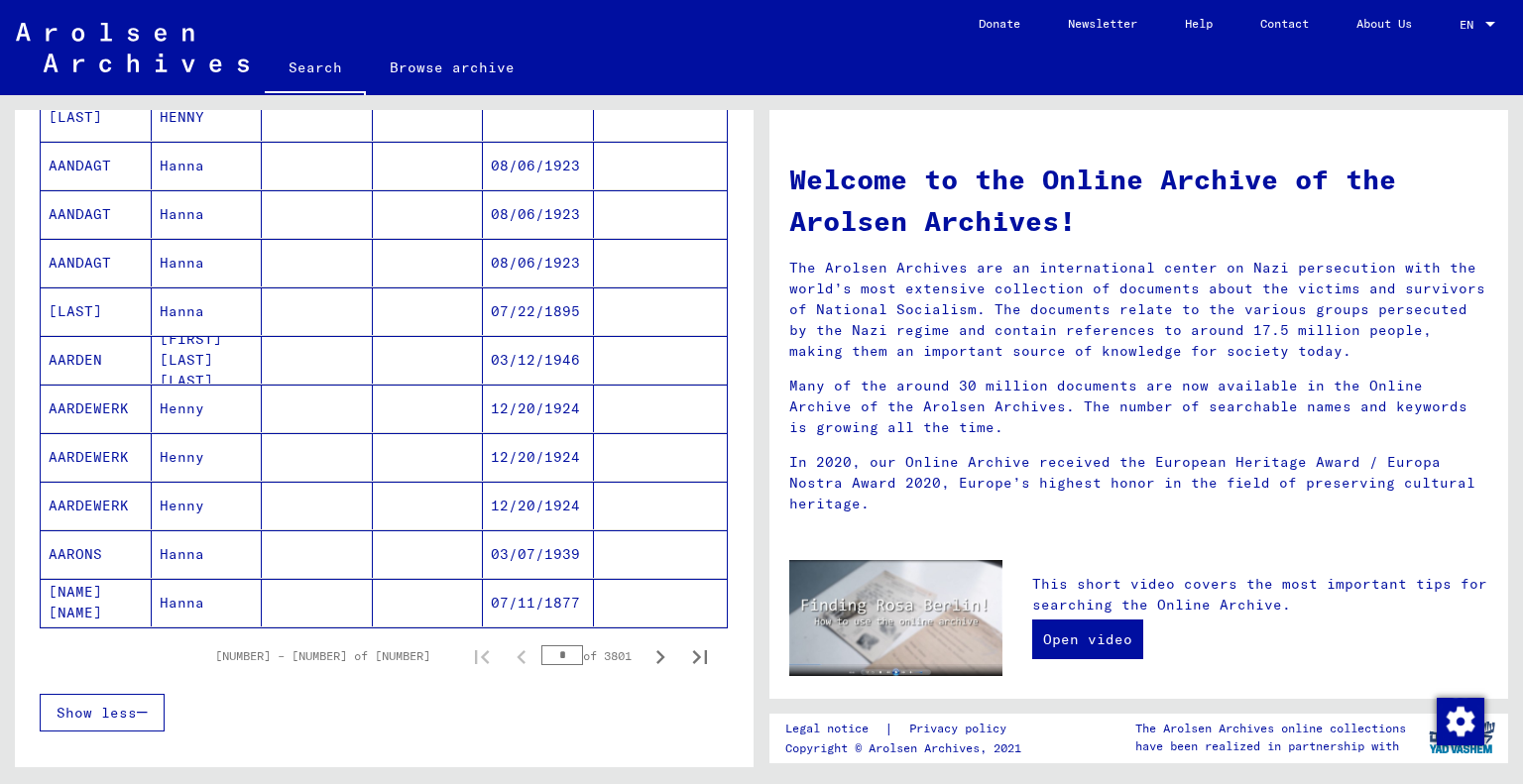 scroll, scrollTop: 991, scrollLeft: 0, axis: vertical 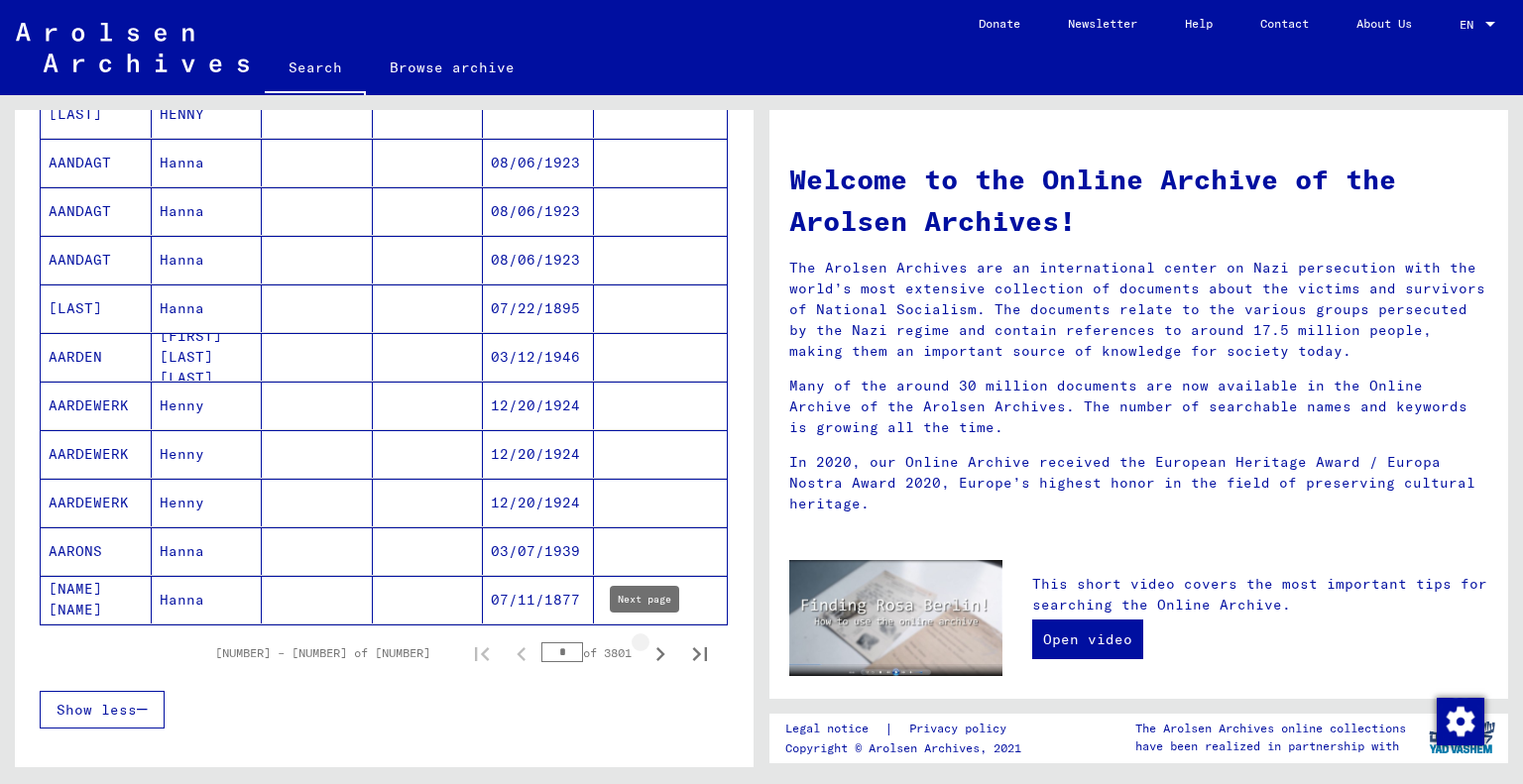 click 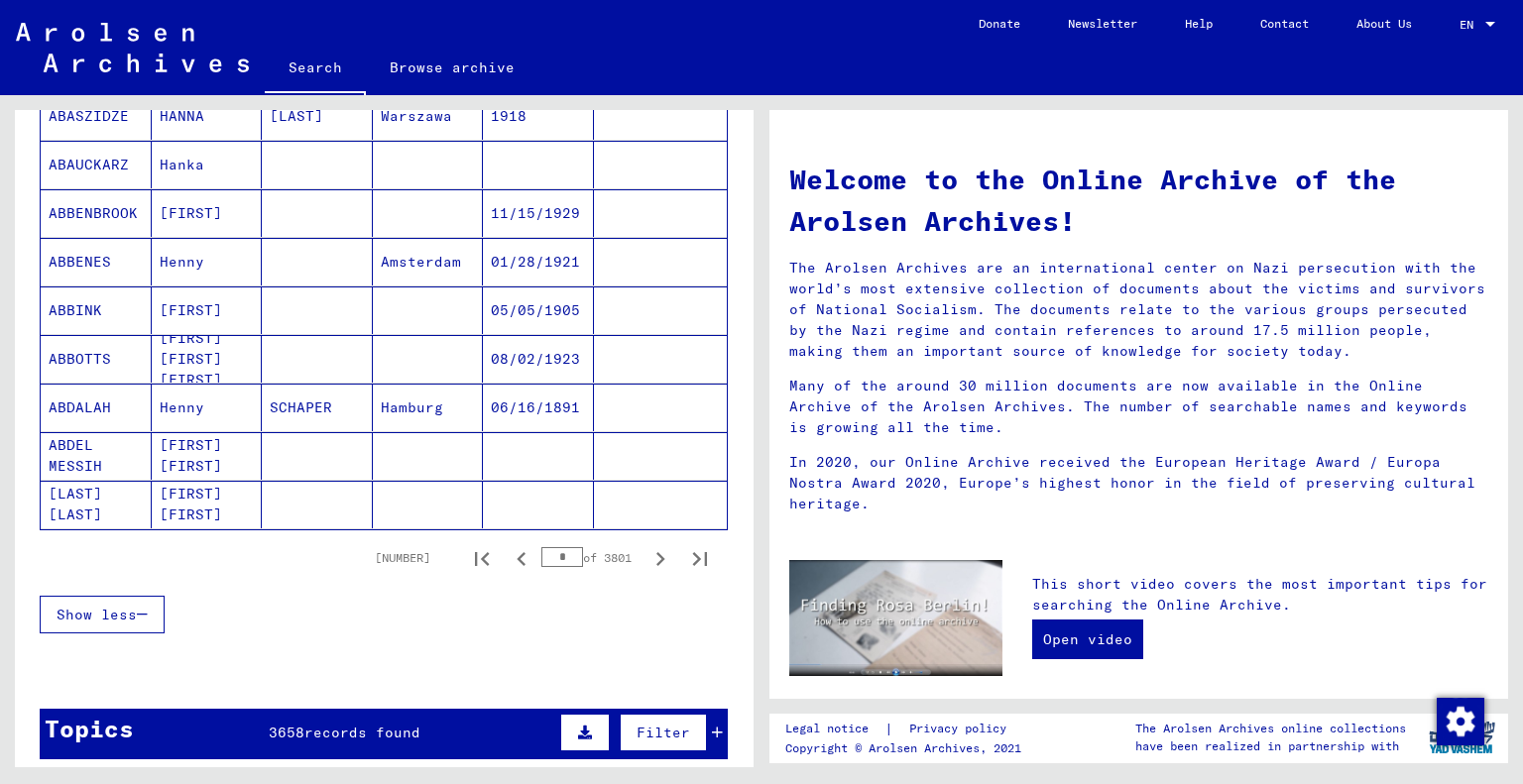 scroll, scrollTop: 1090, scrollLeft: 0, axis: vertical 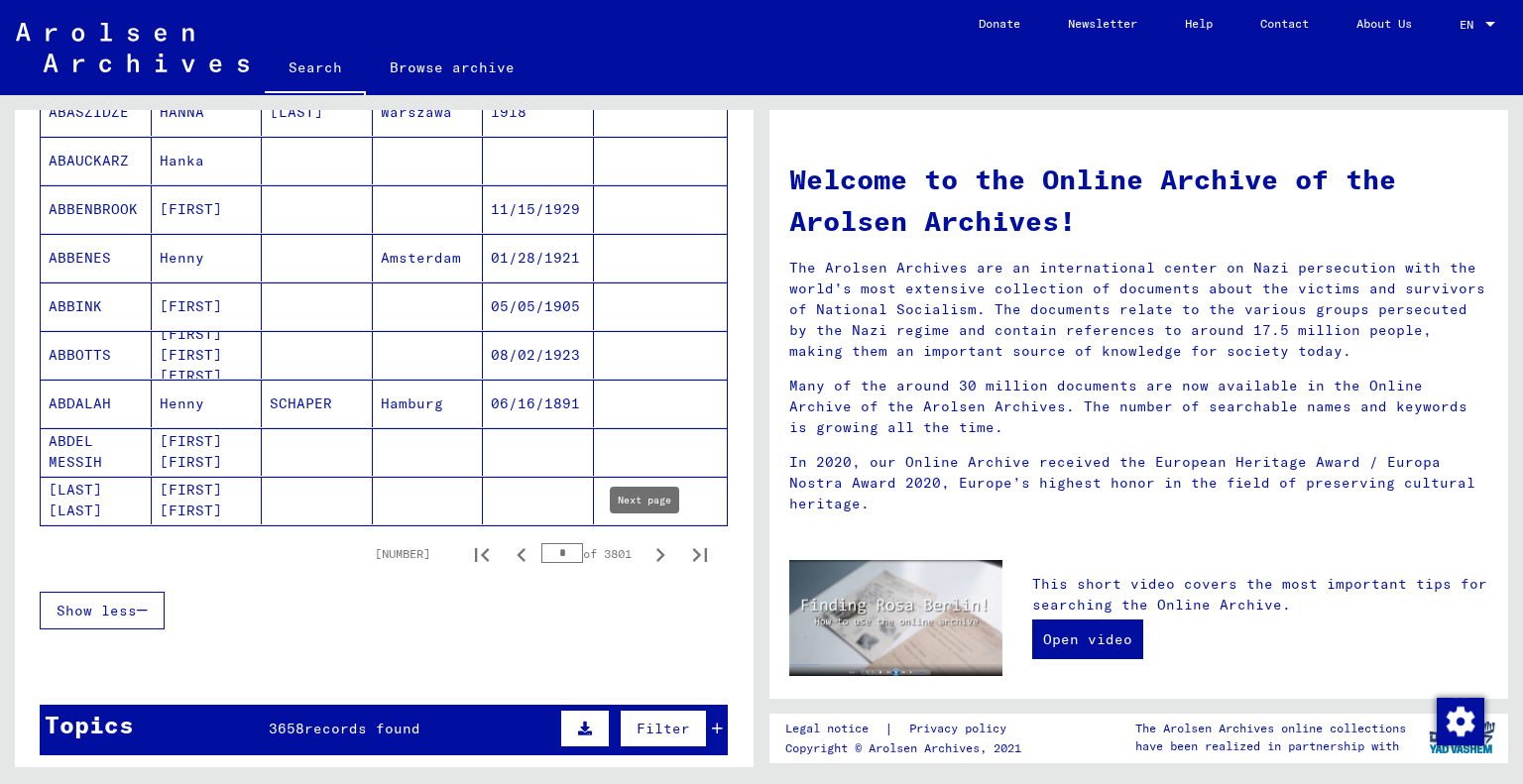 click 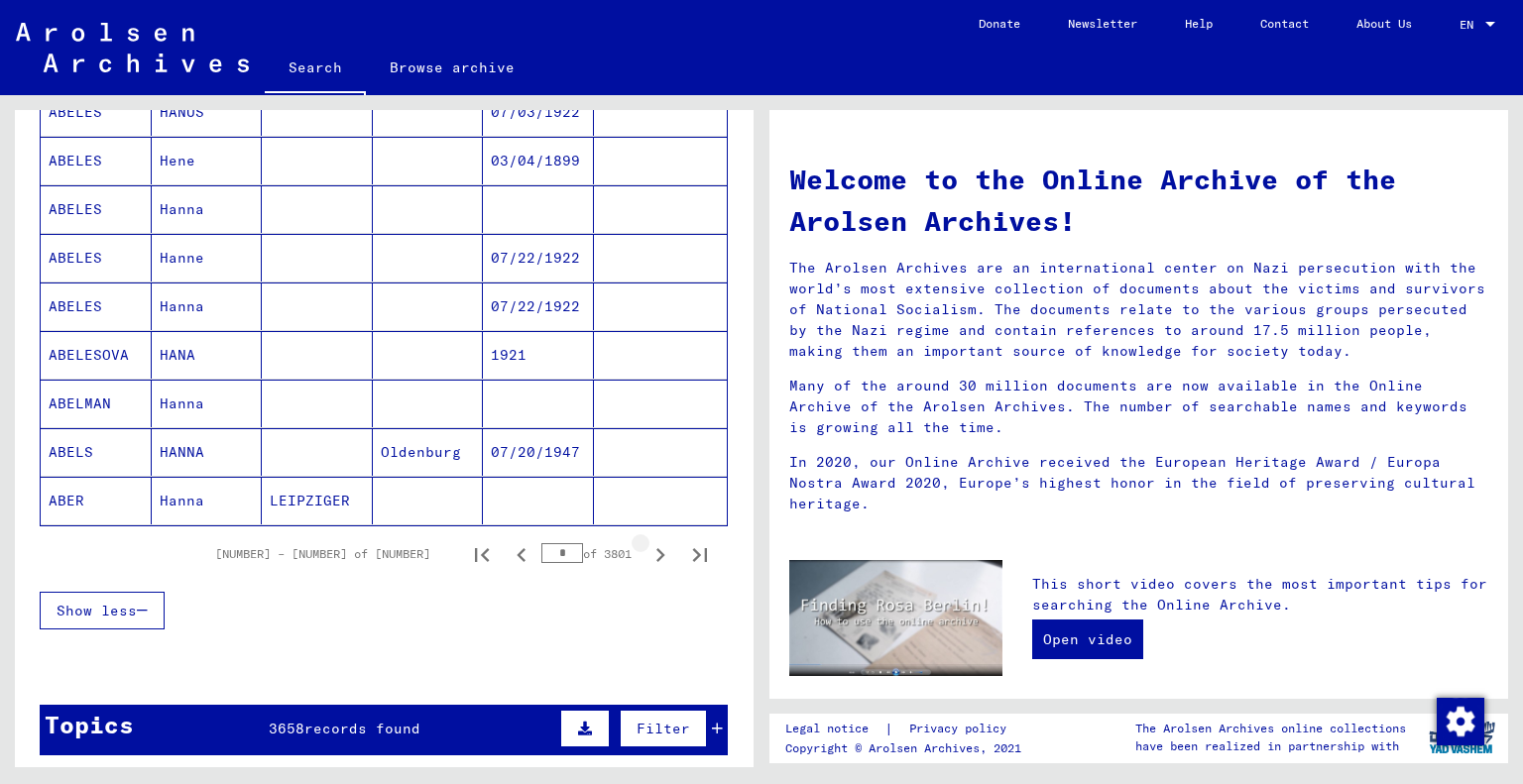 click 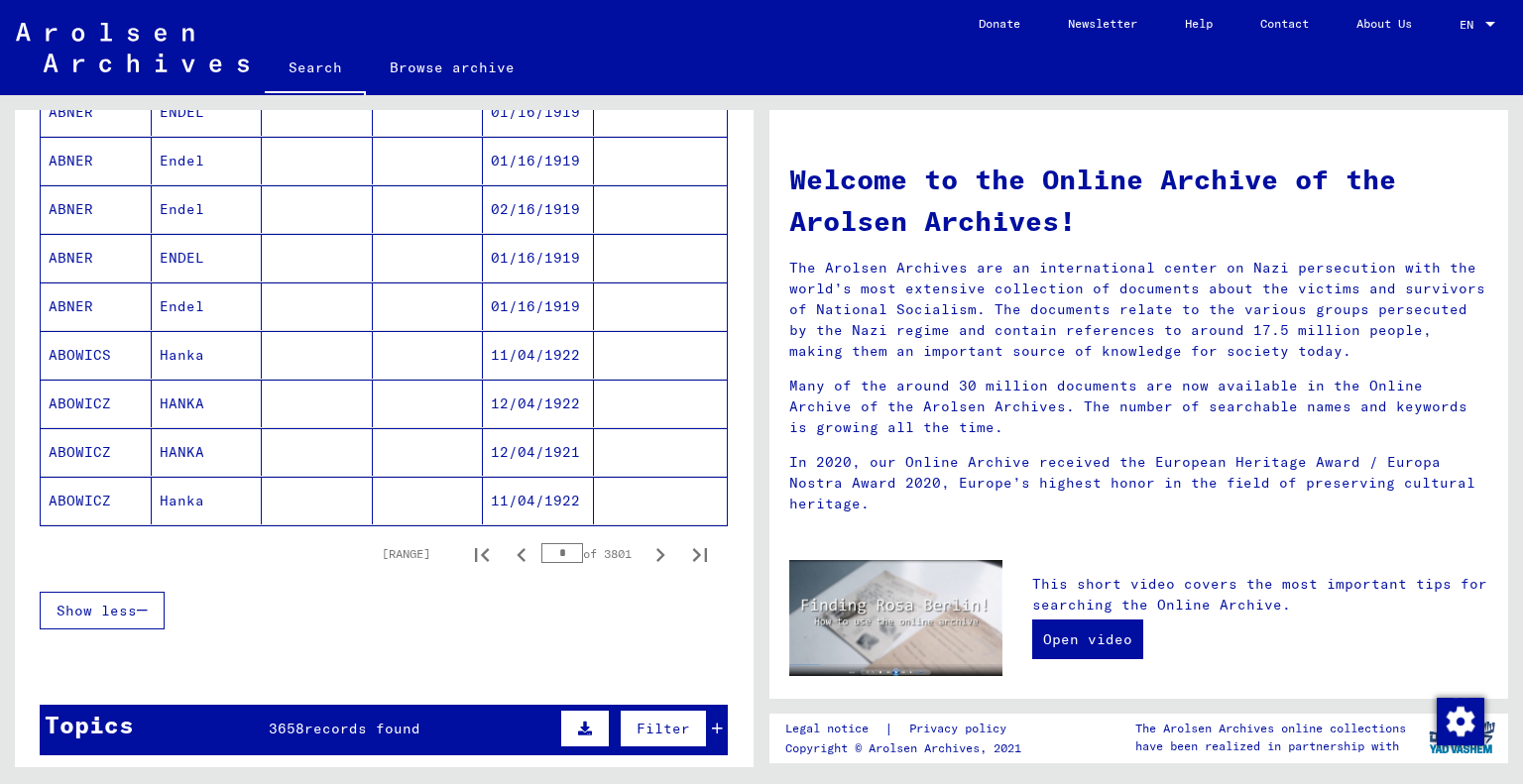 click 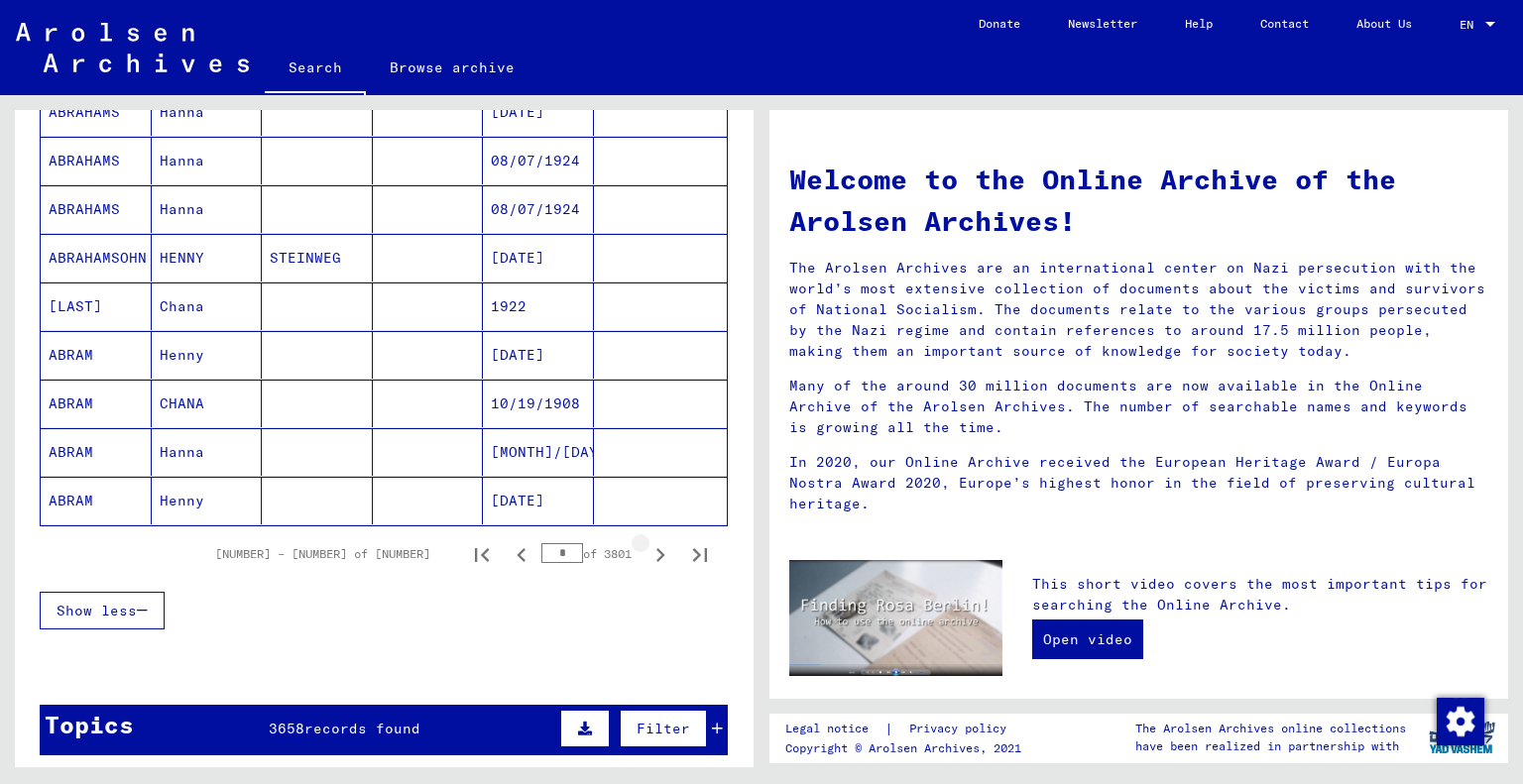 click 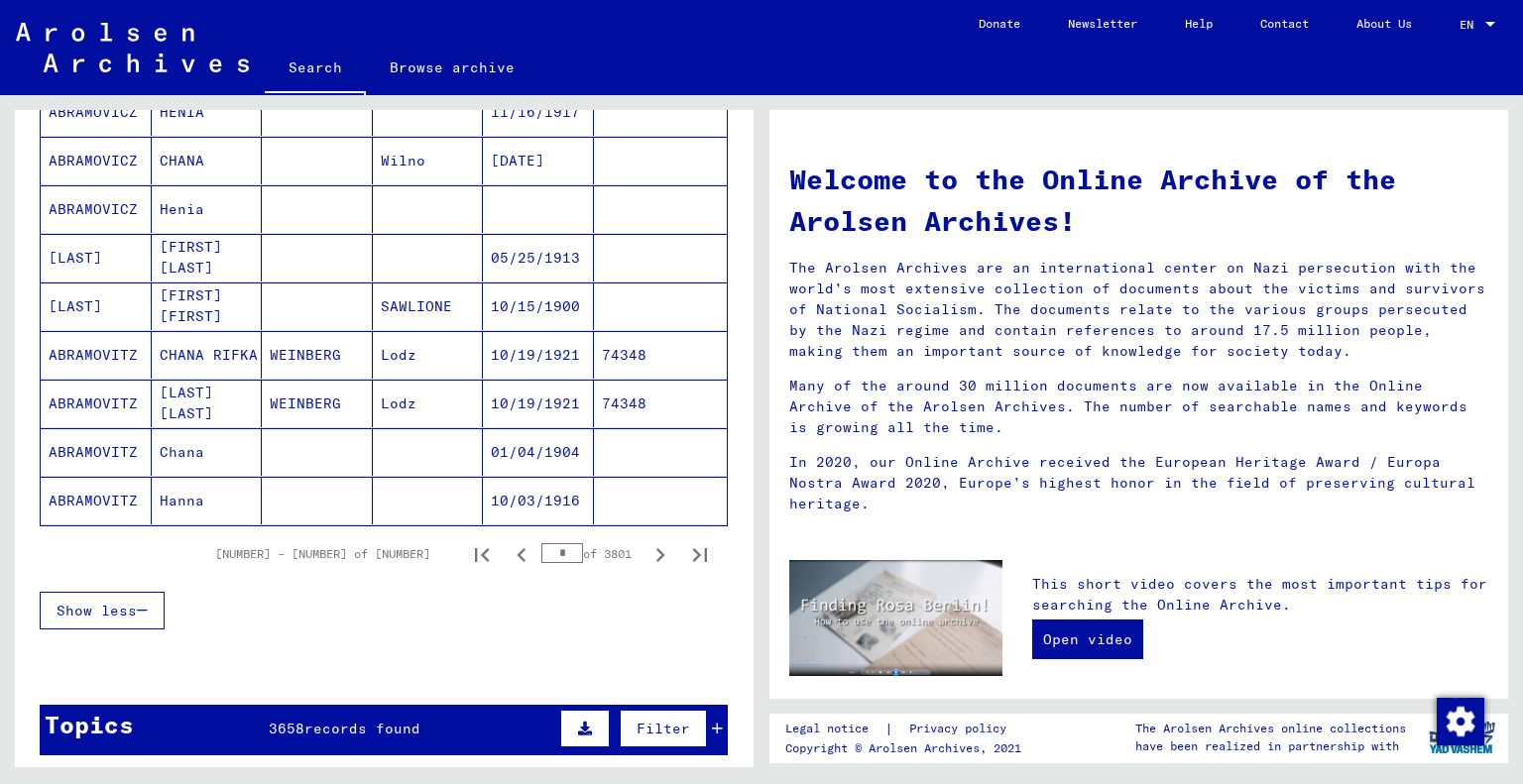 click 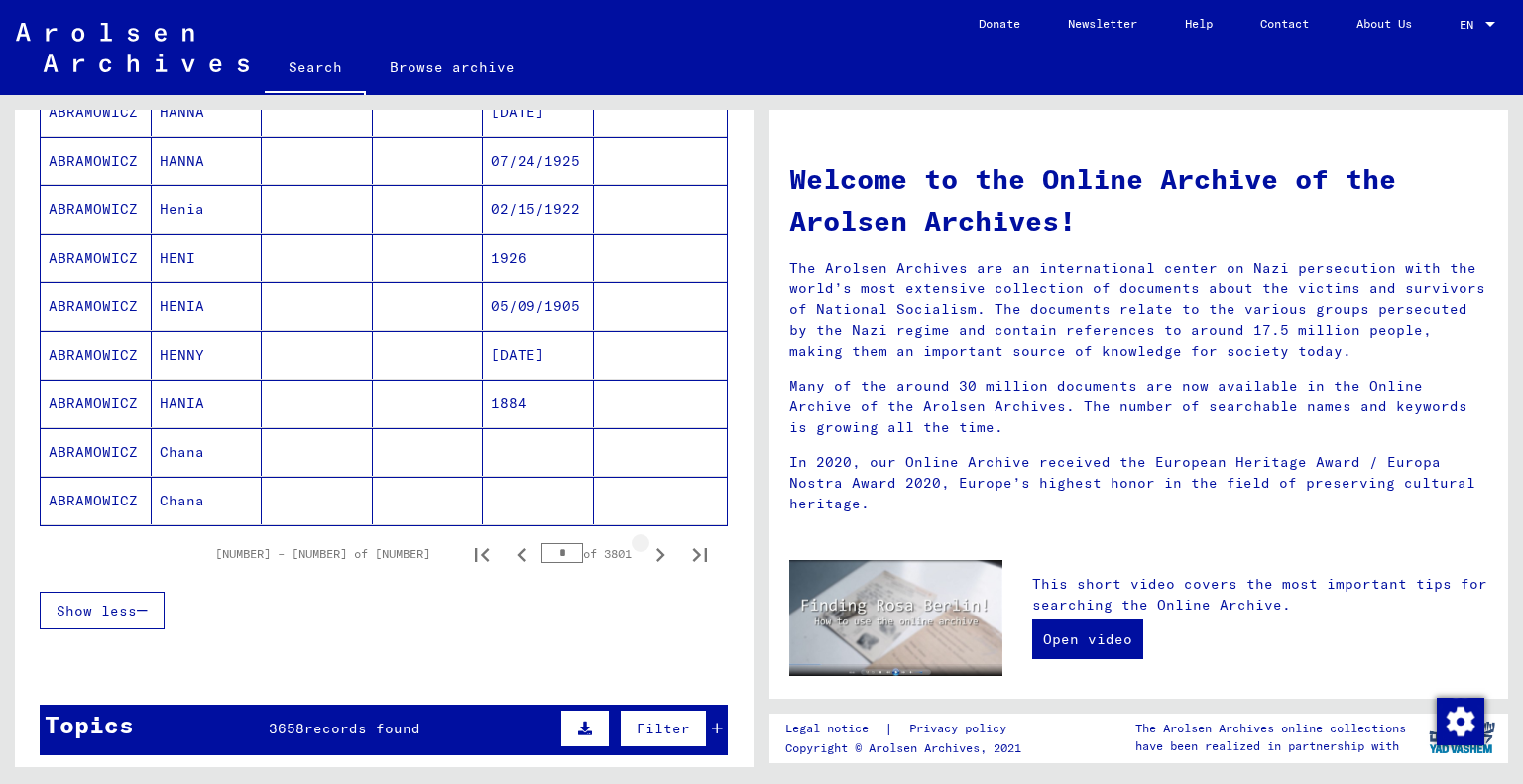 click 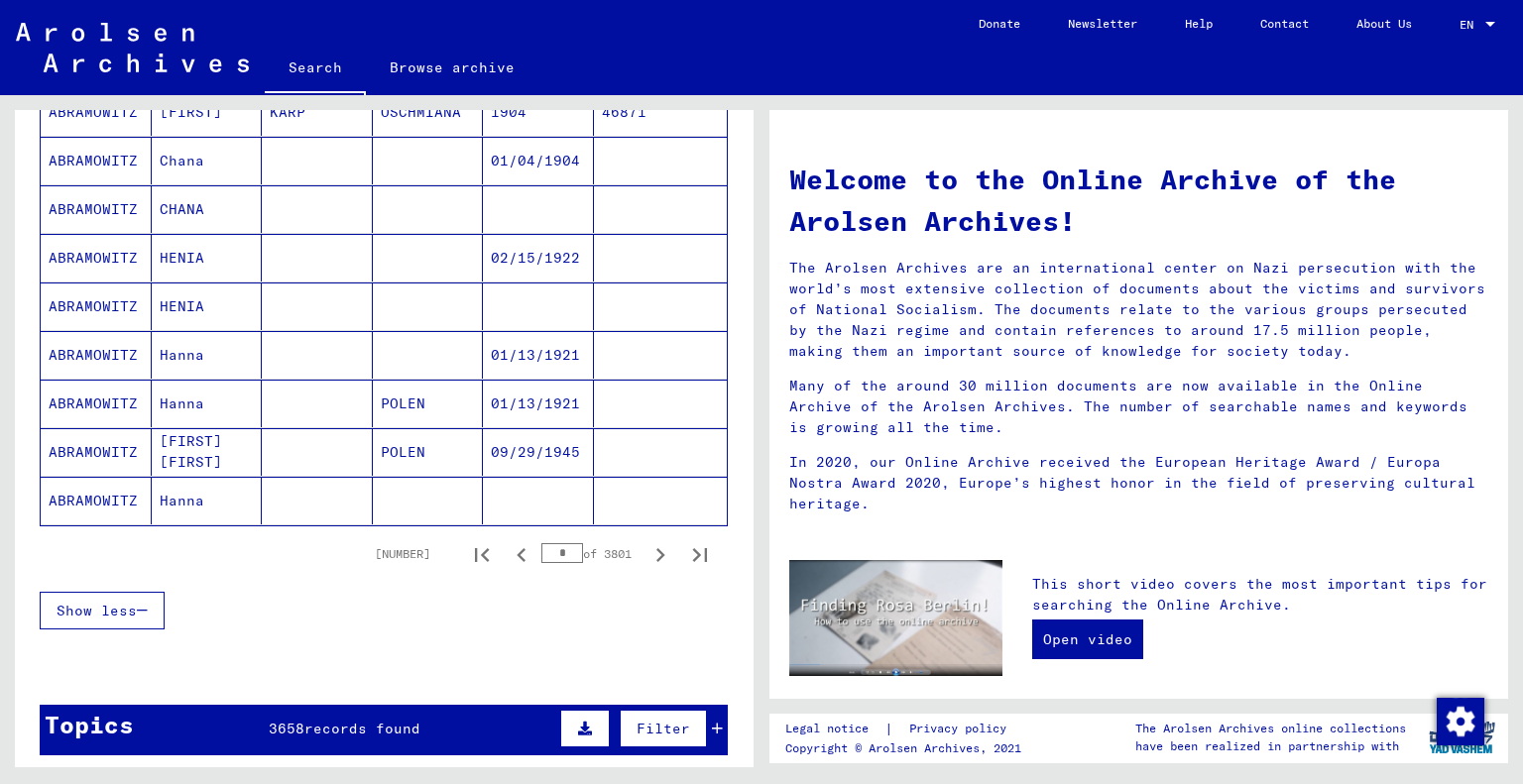 click 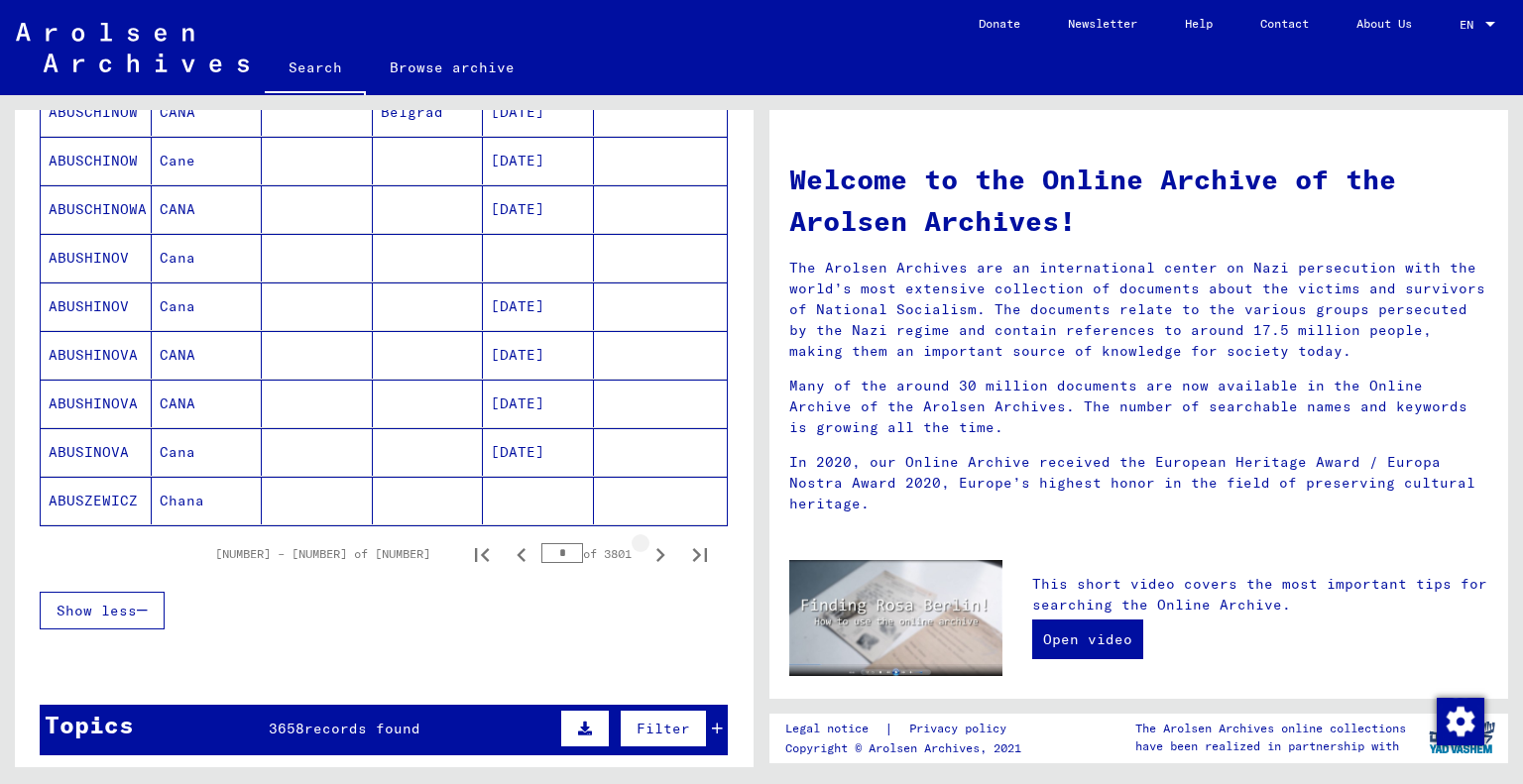 click 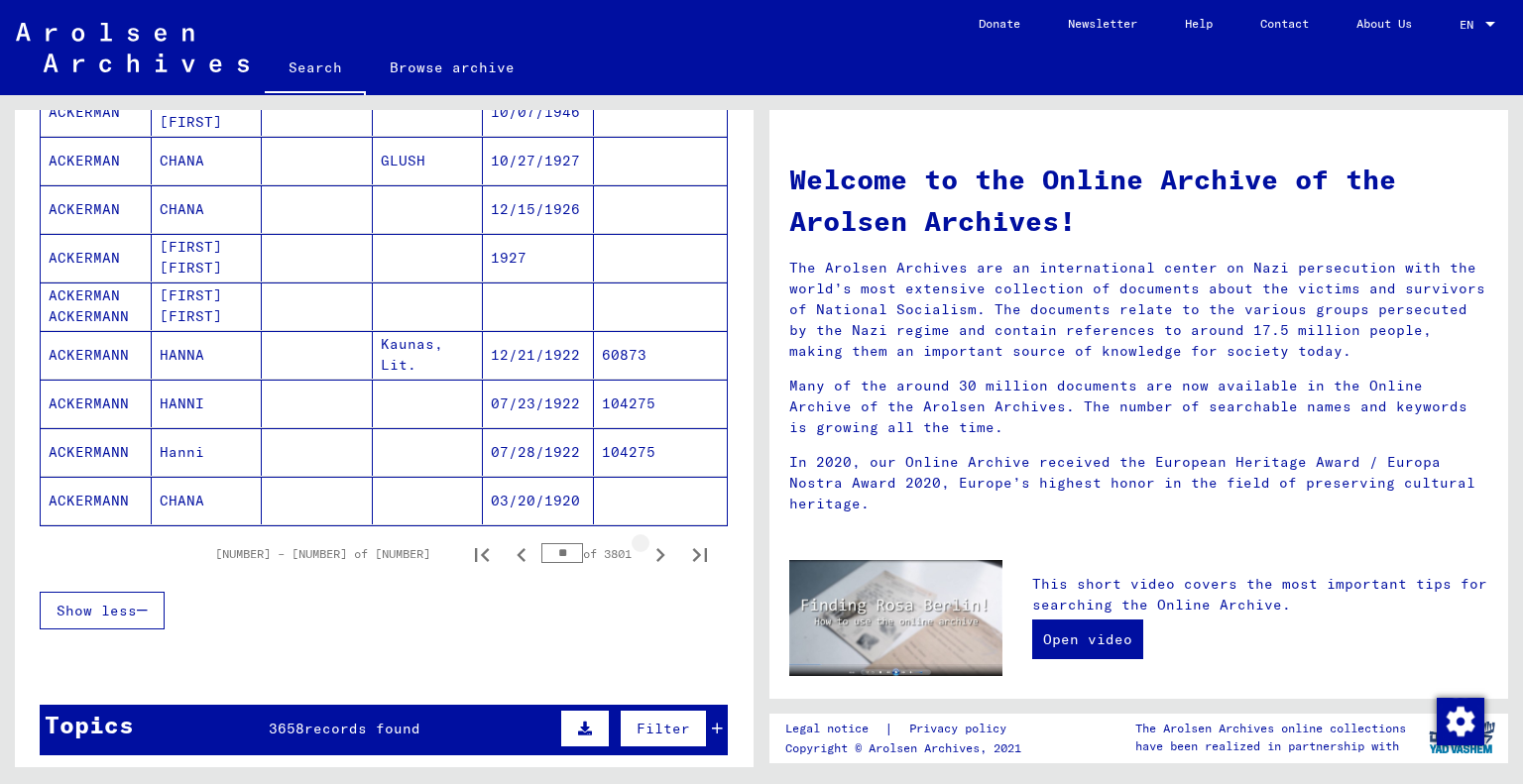 click 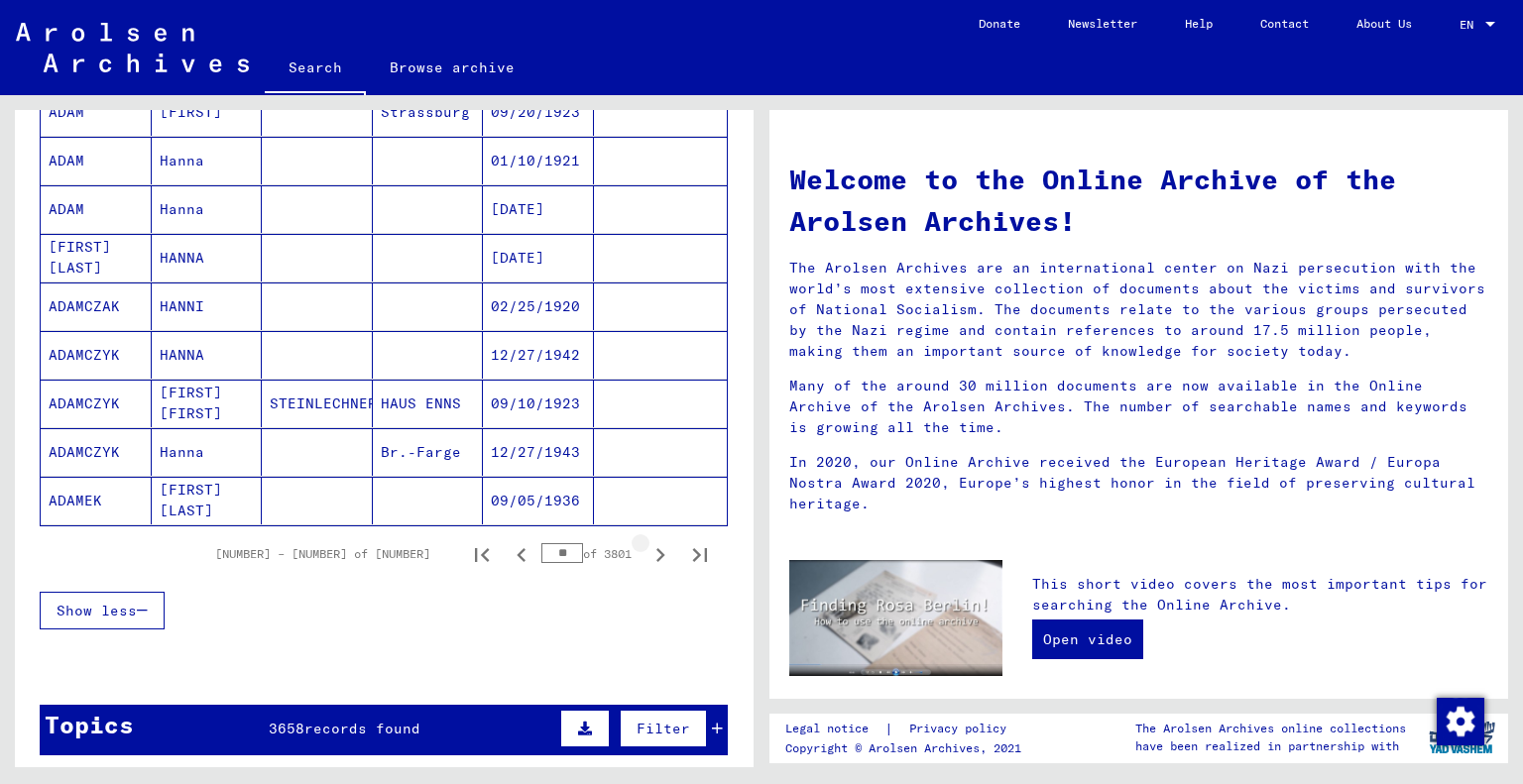 click 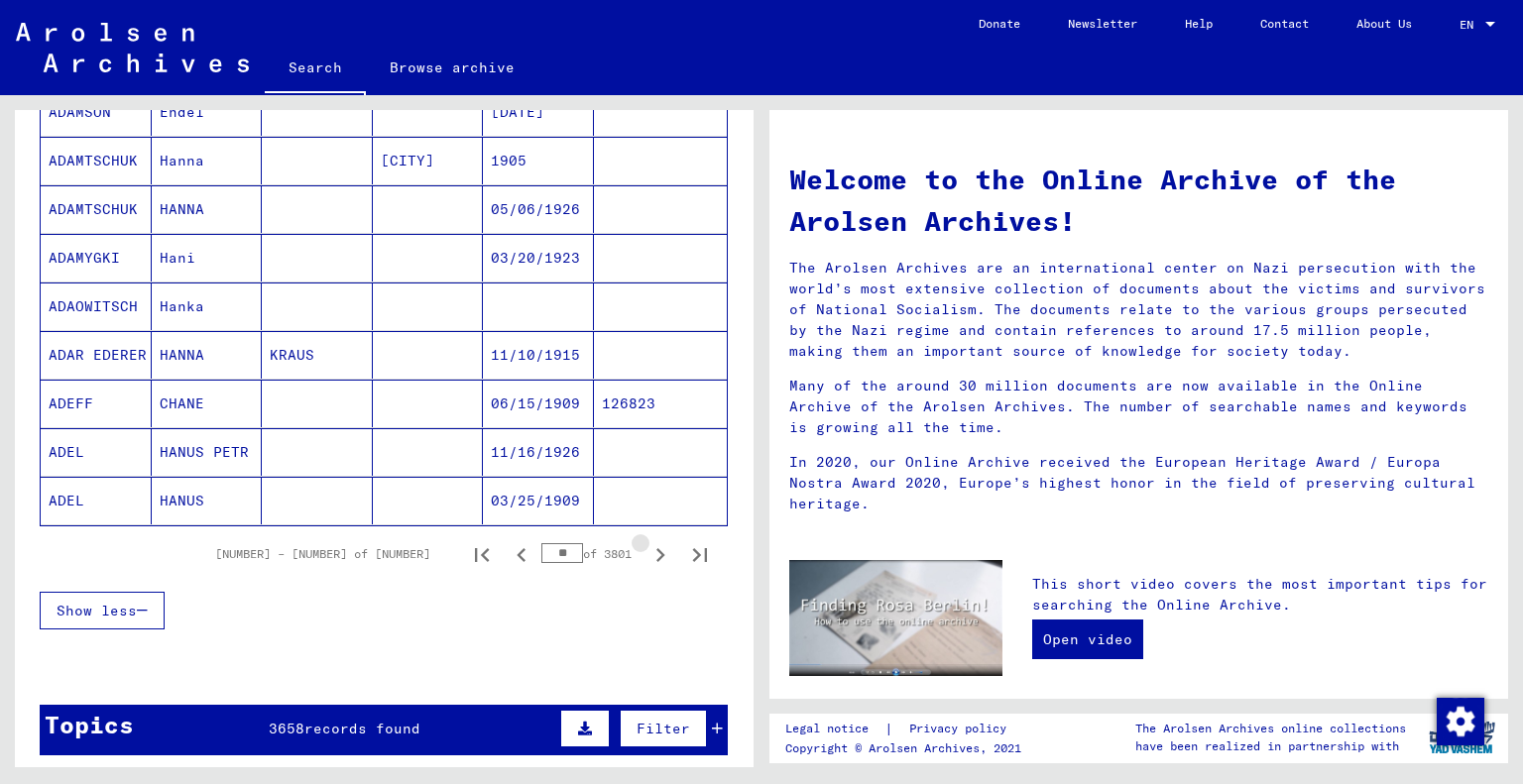 click 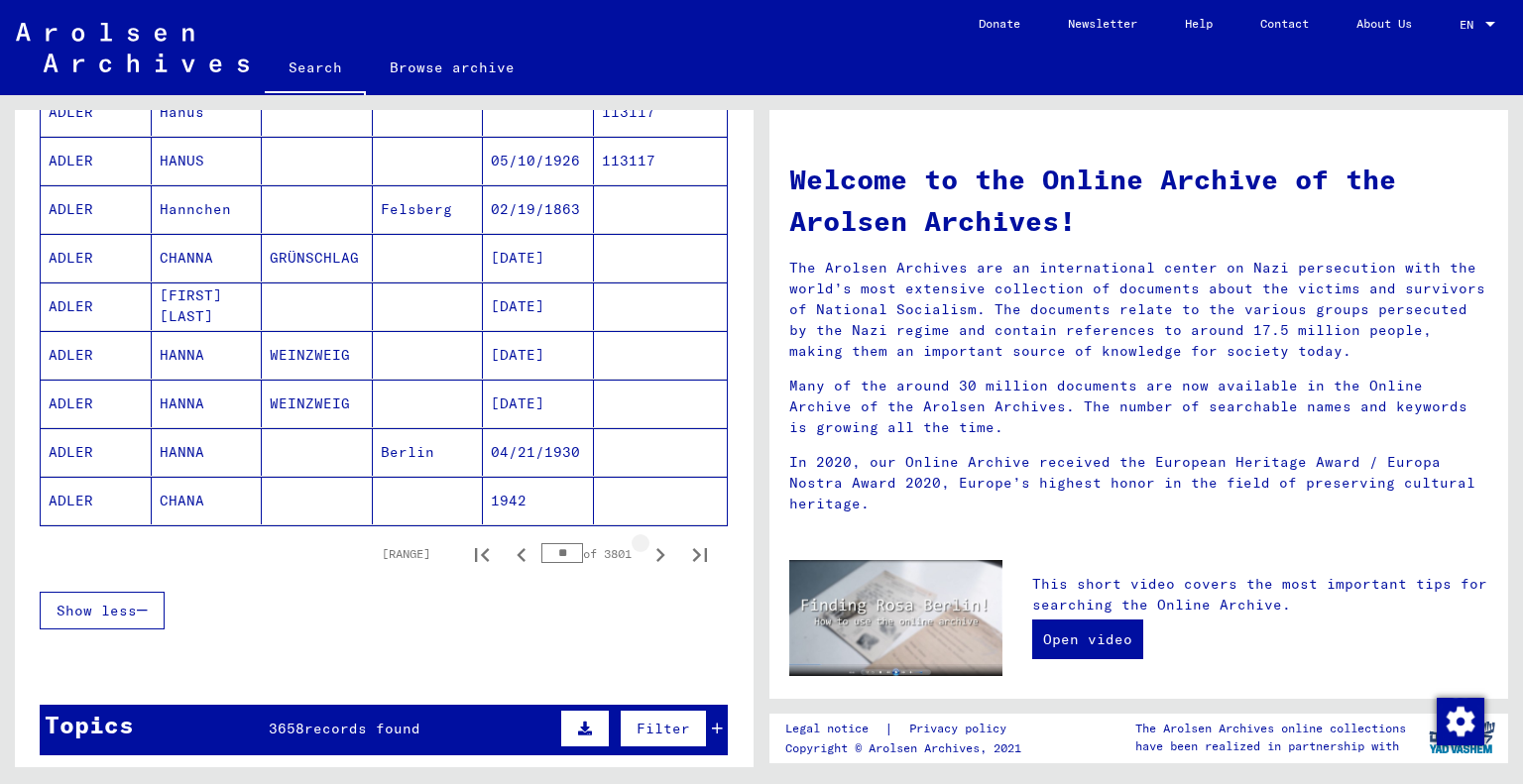 click 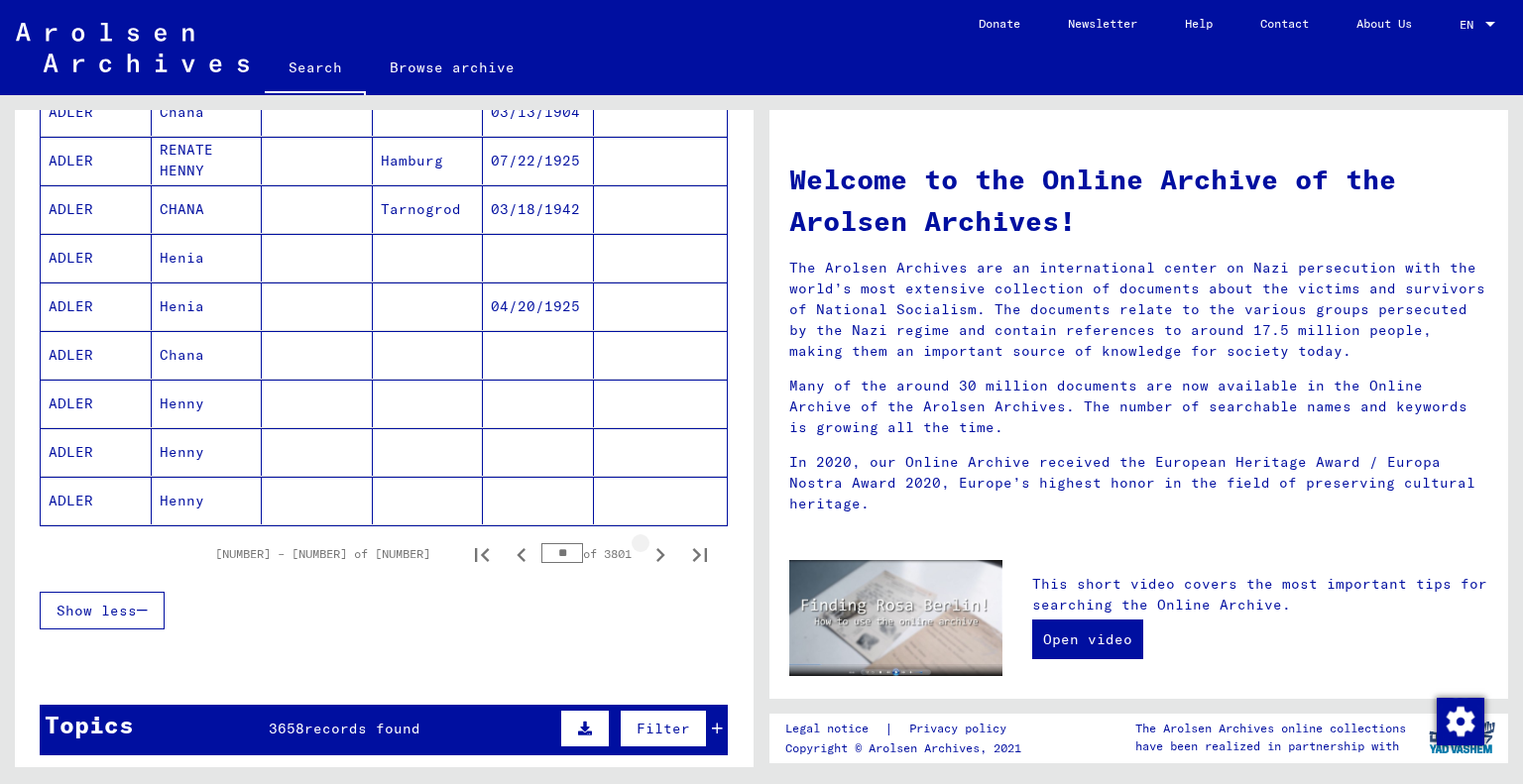 click 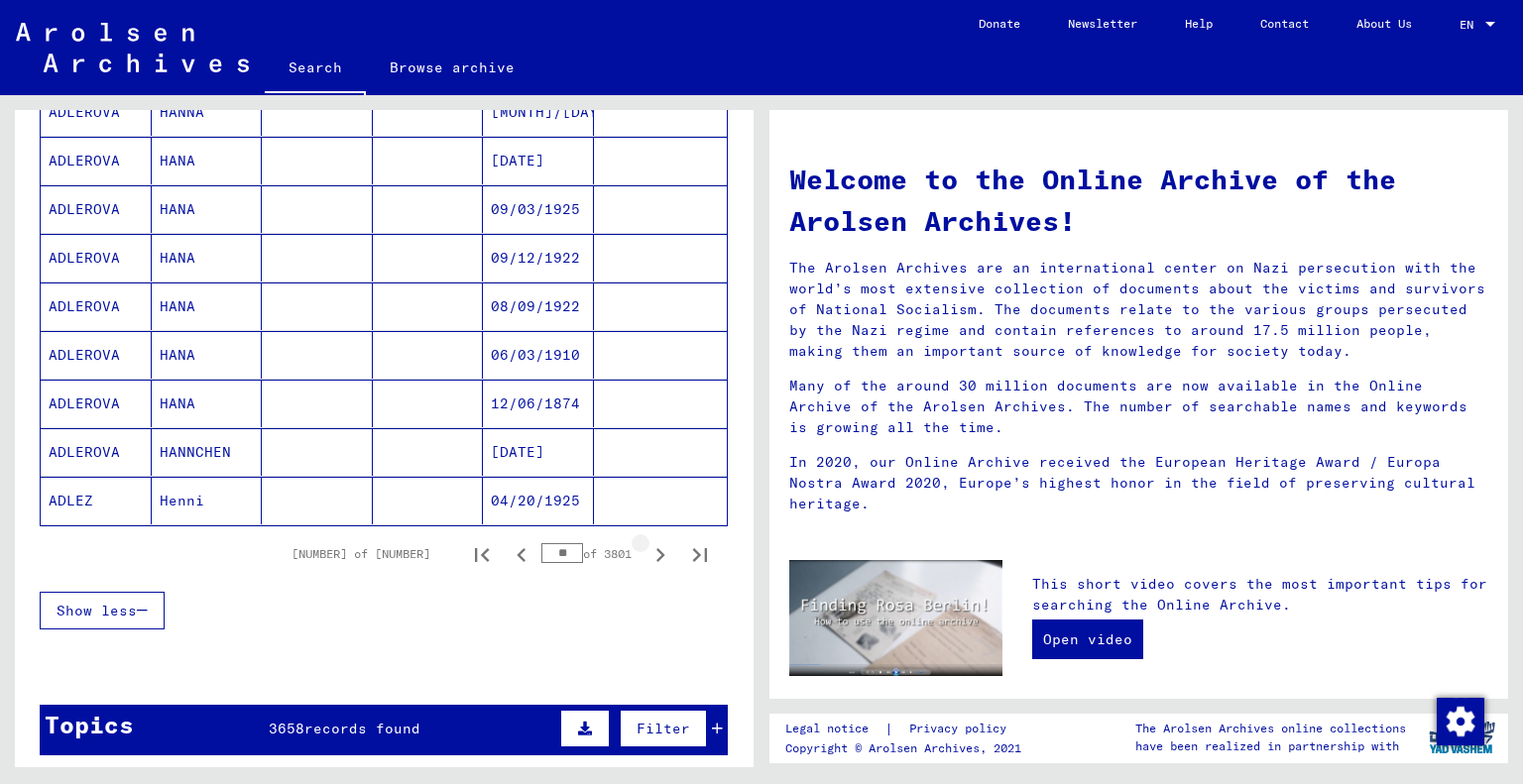 click 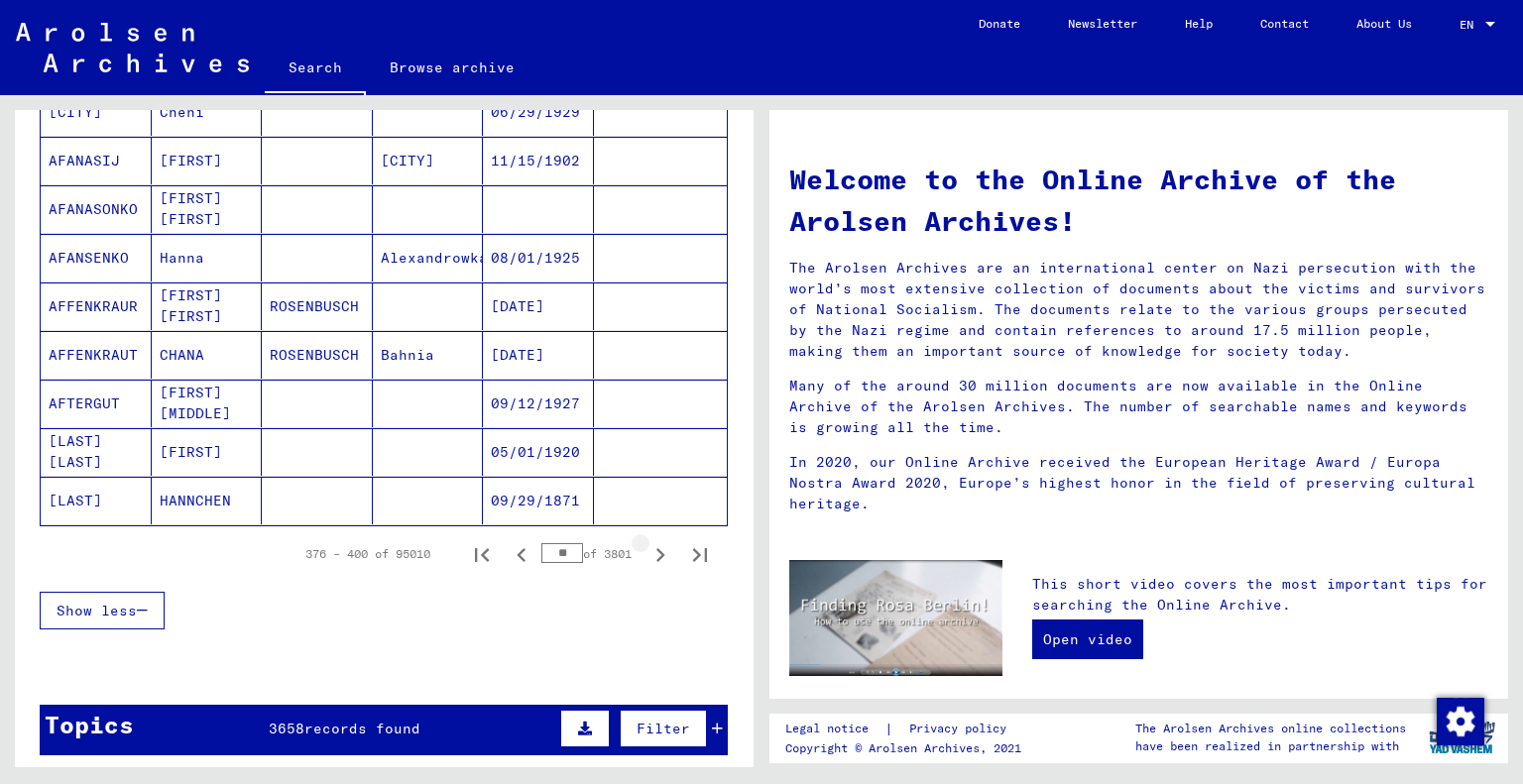 click 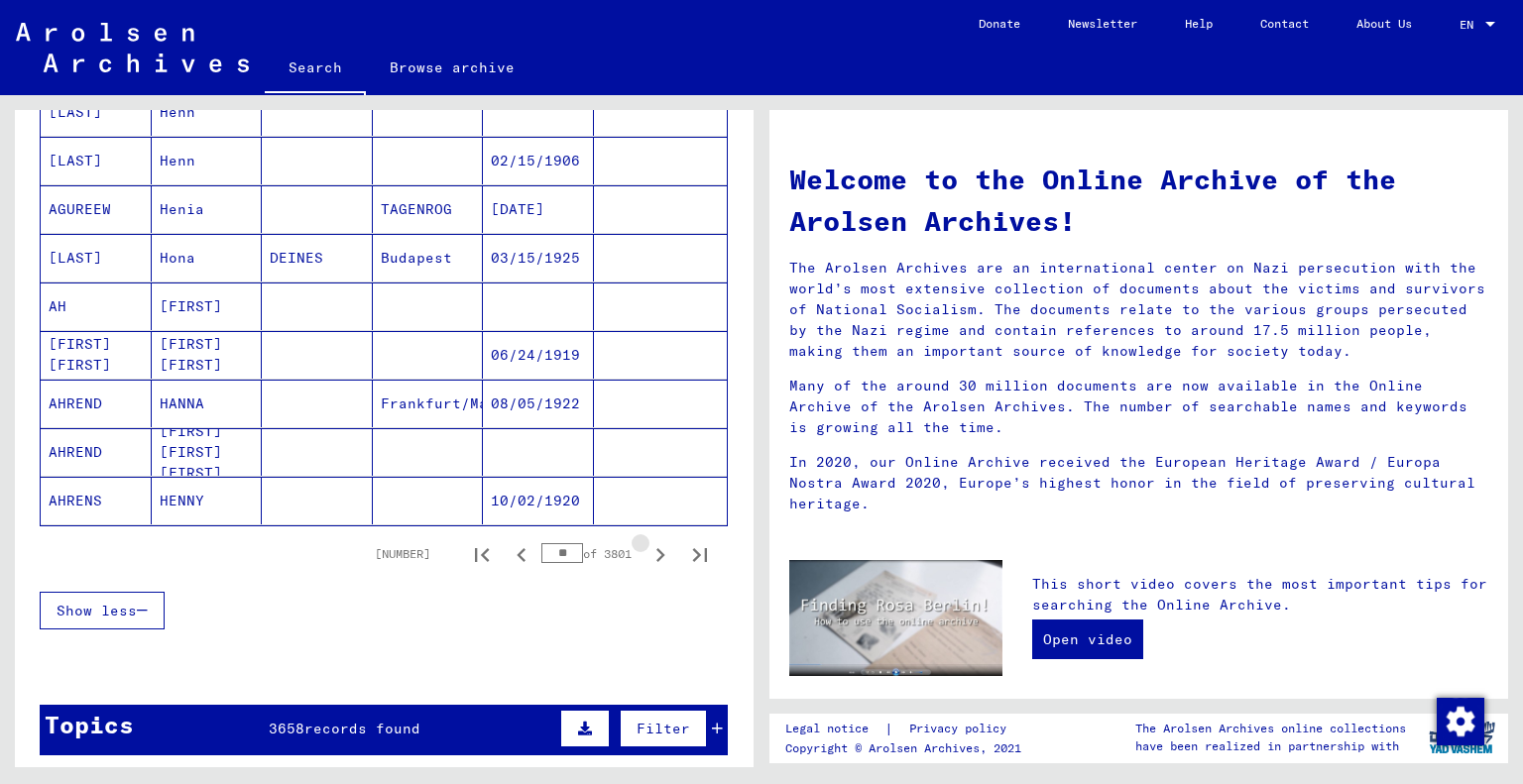 click 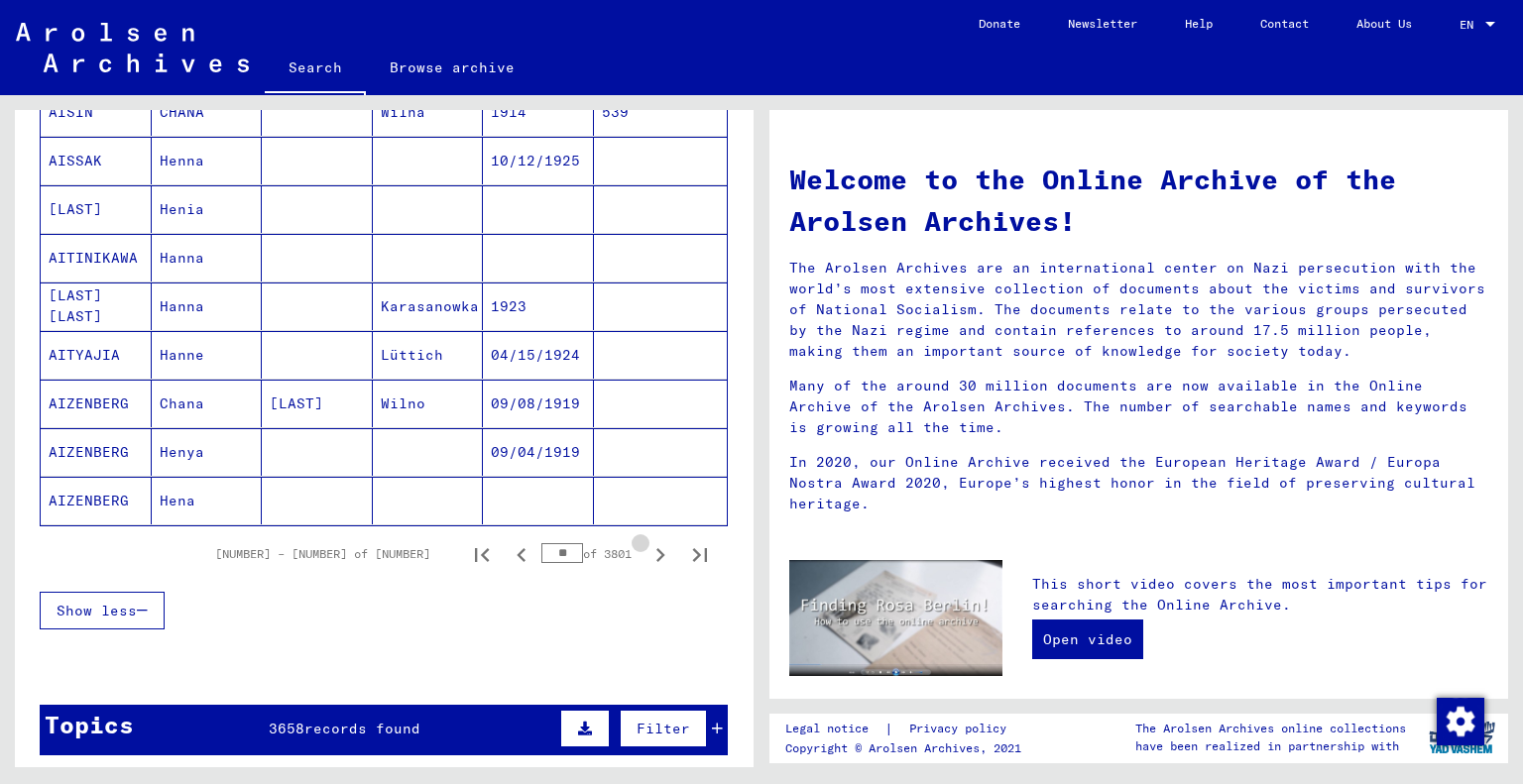 click 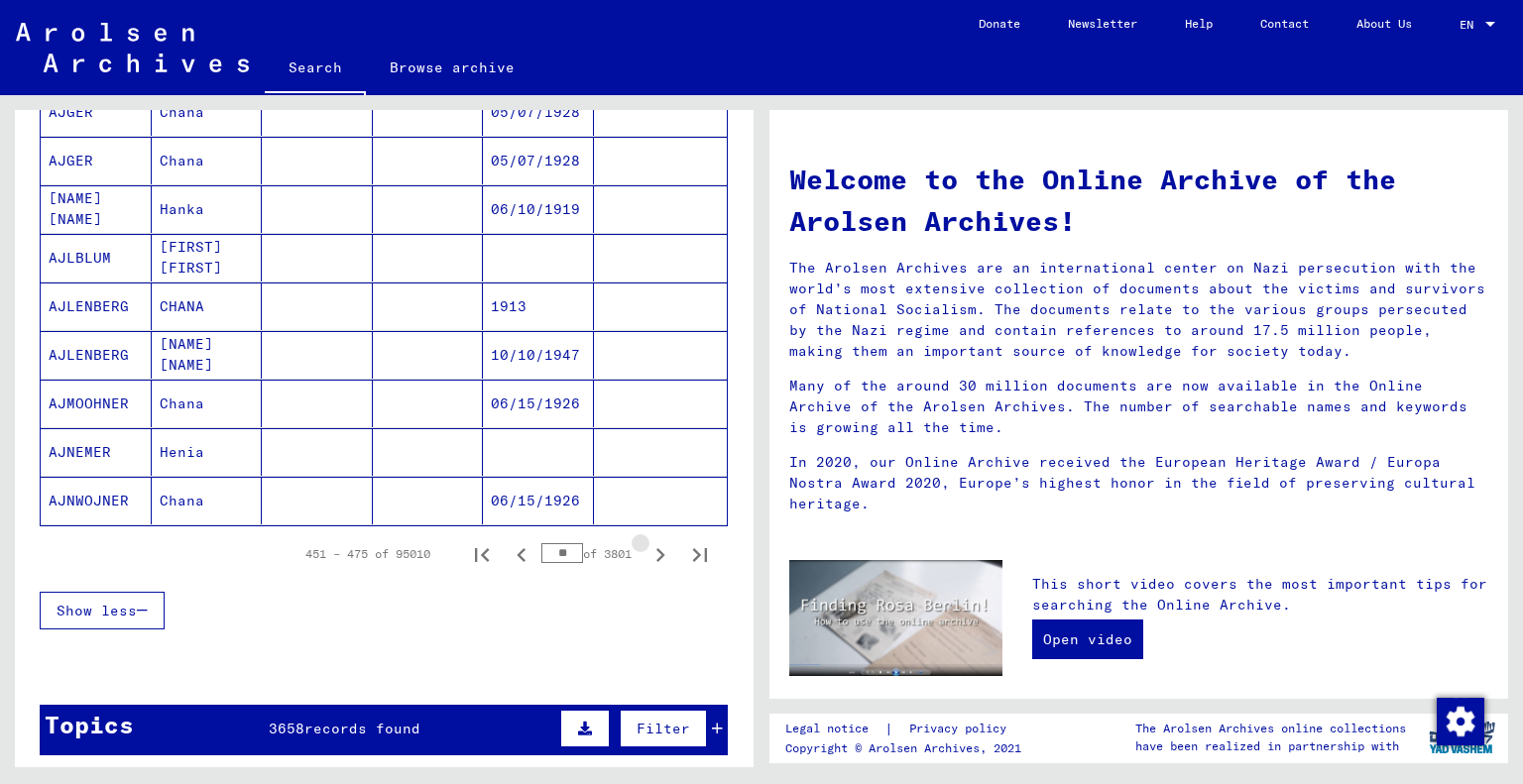 click 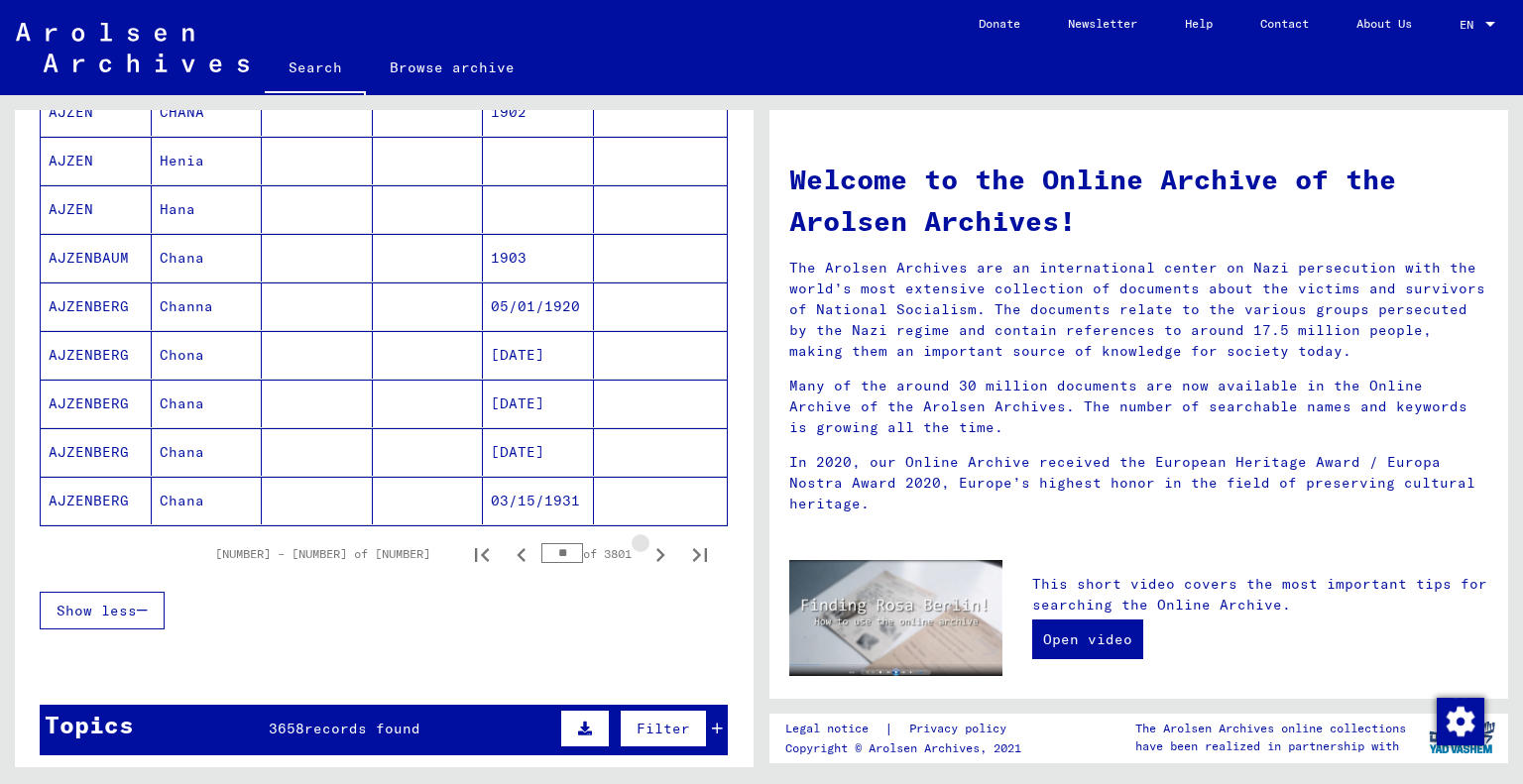 click 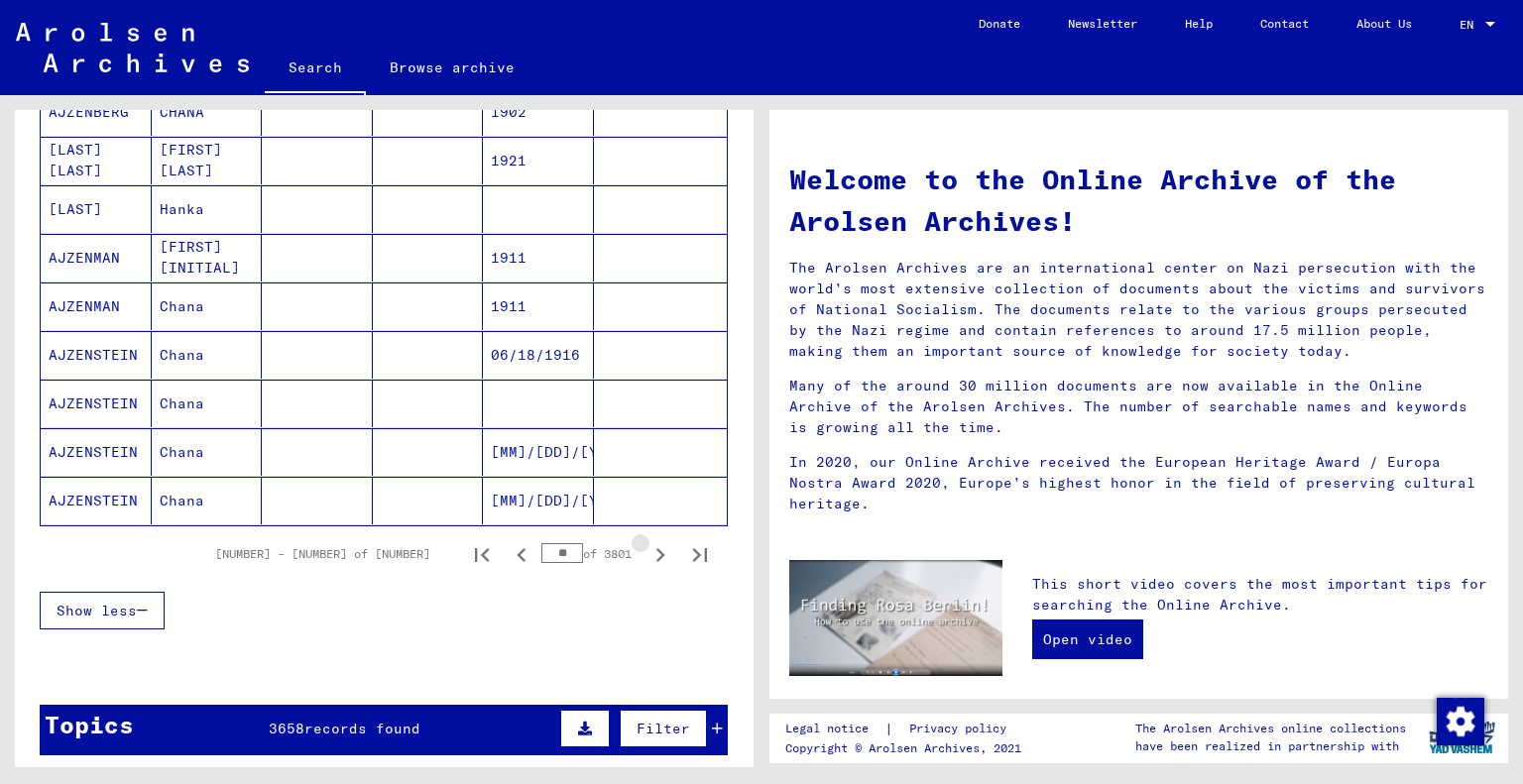 click 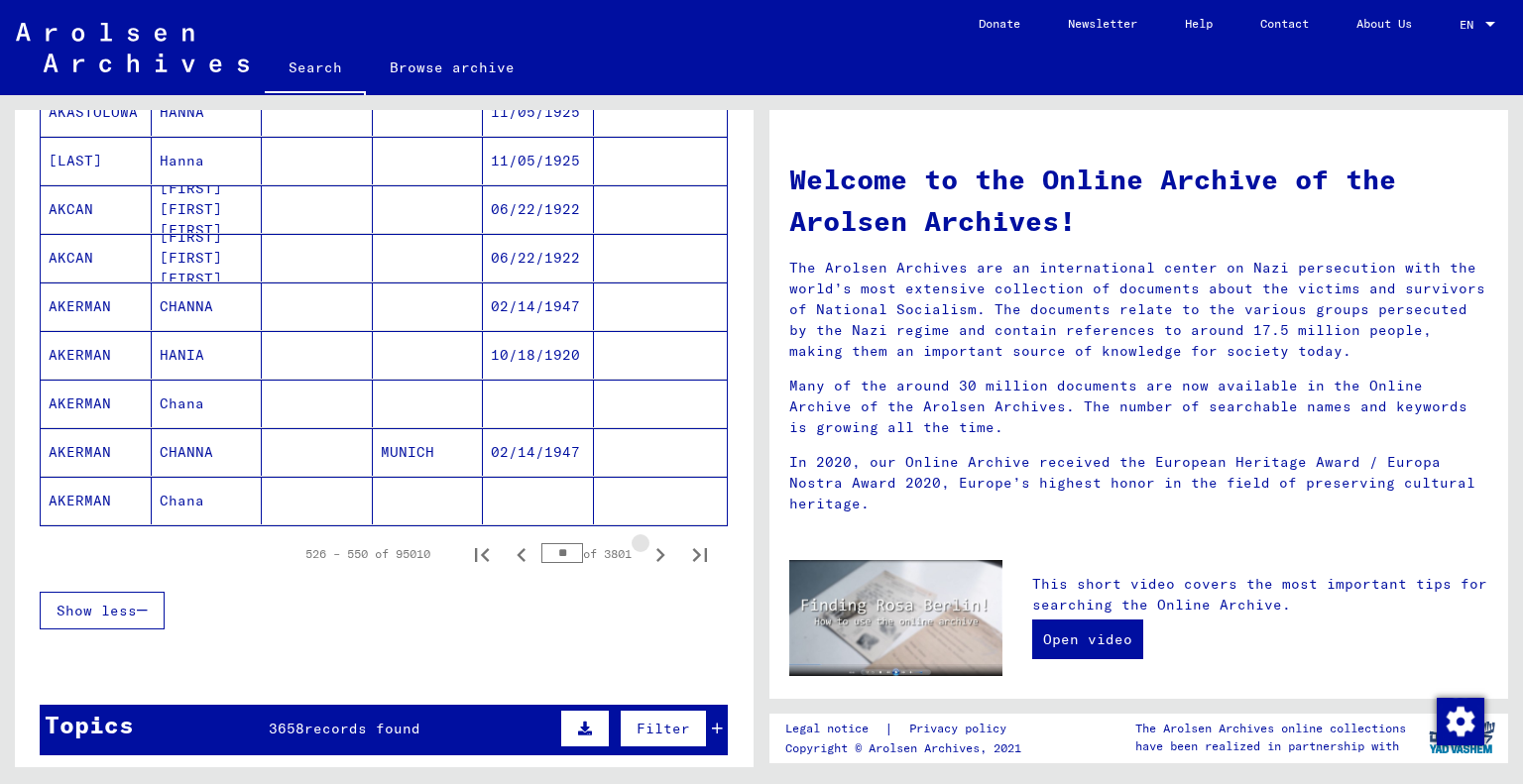 click 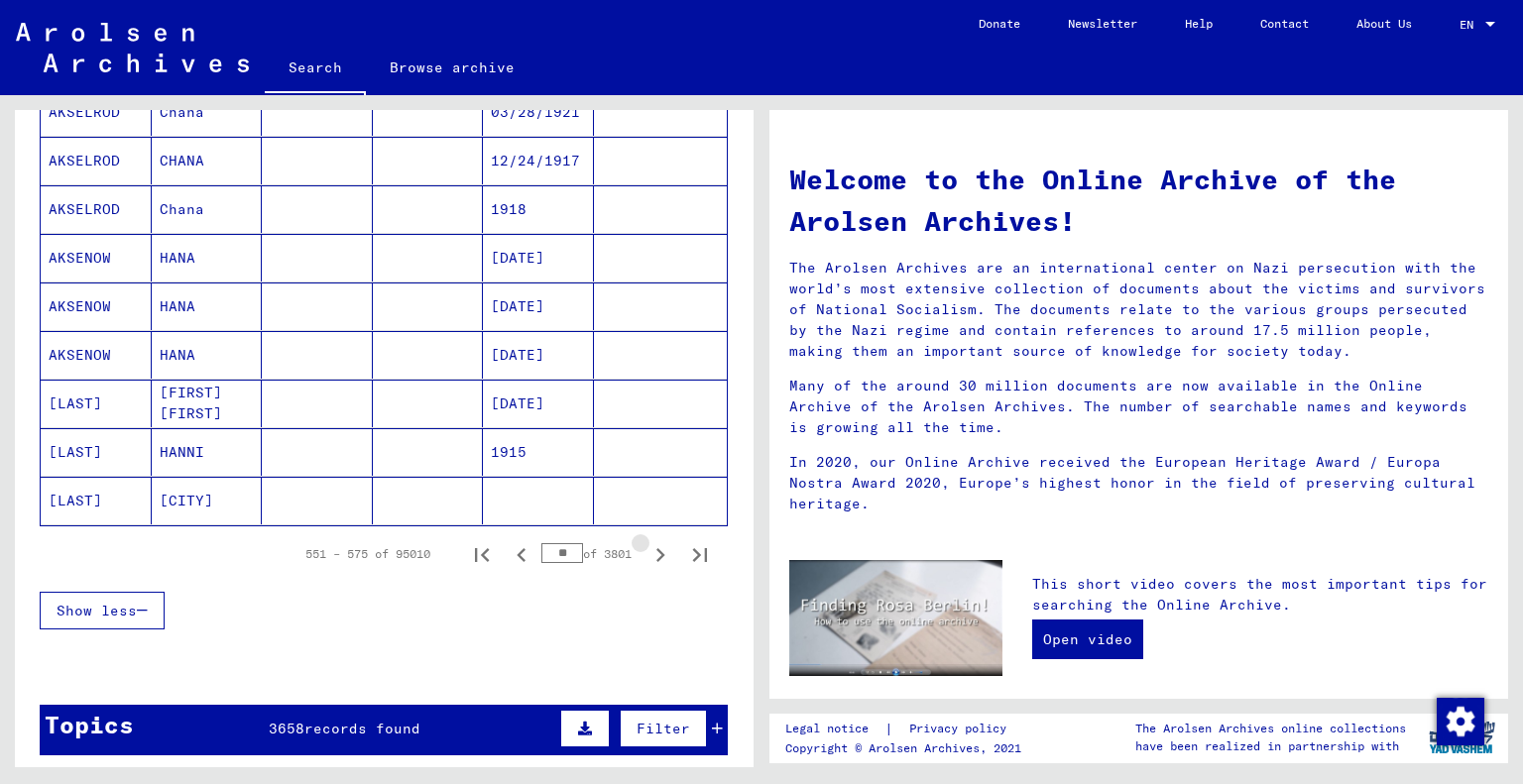 click 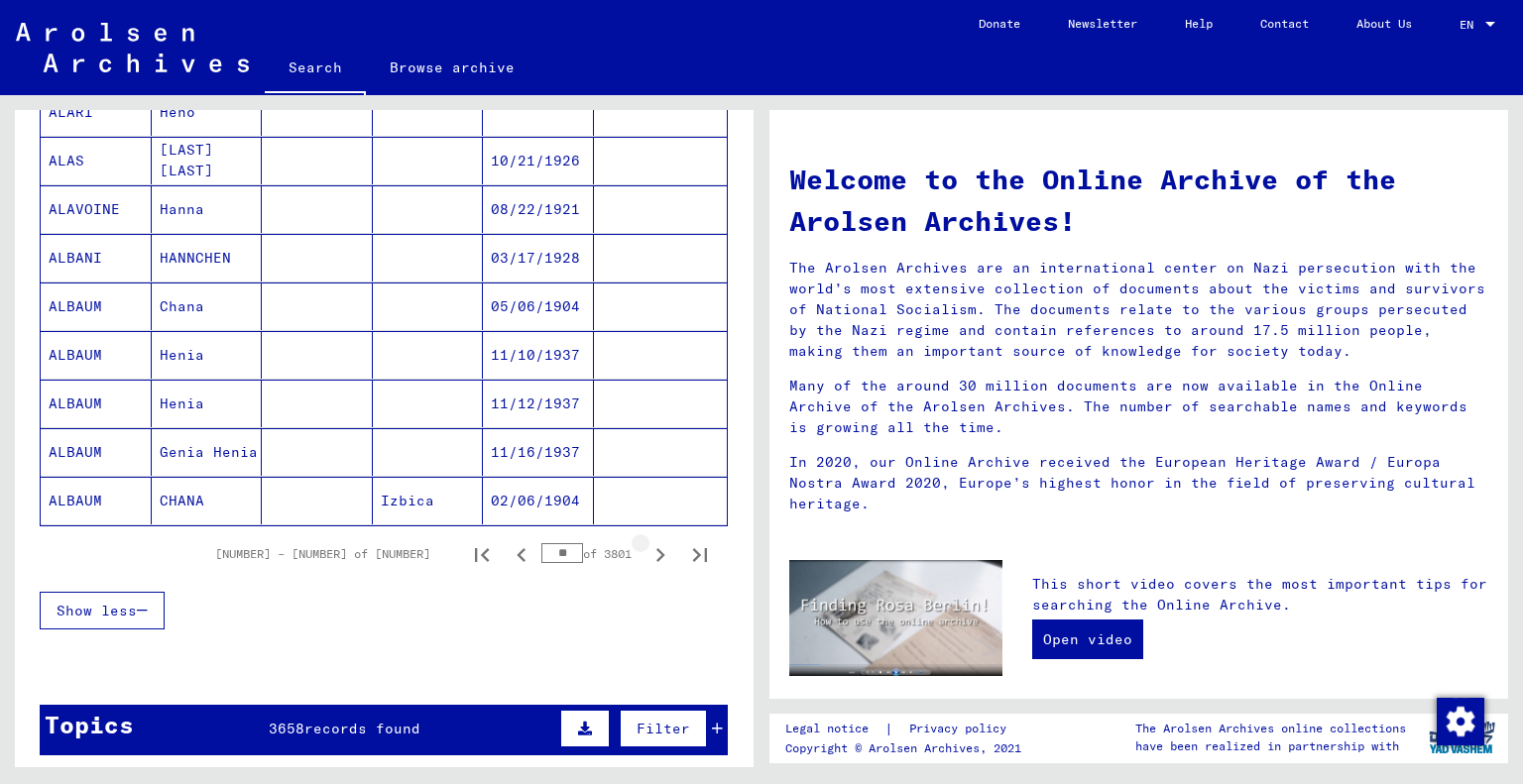 click 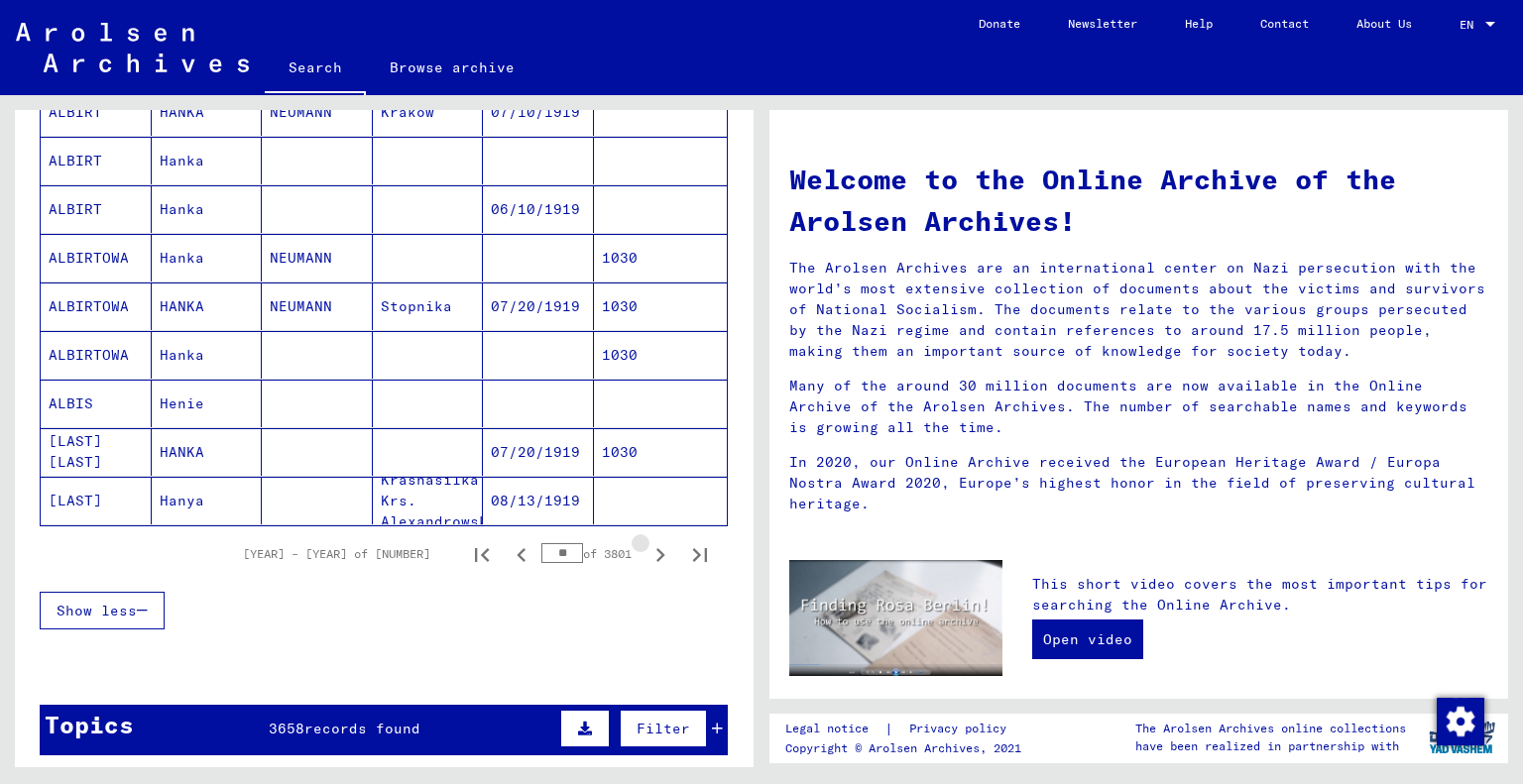 click 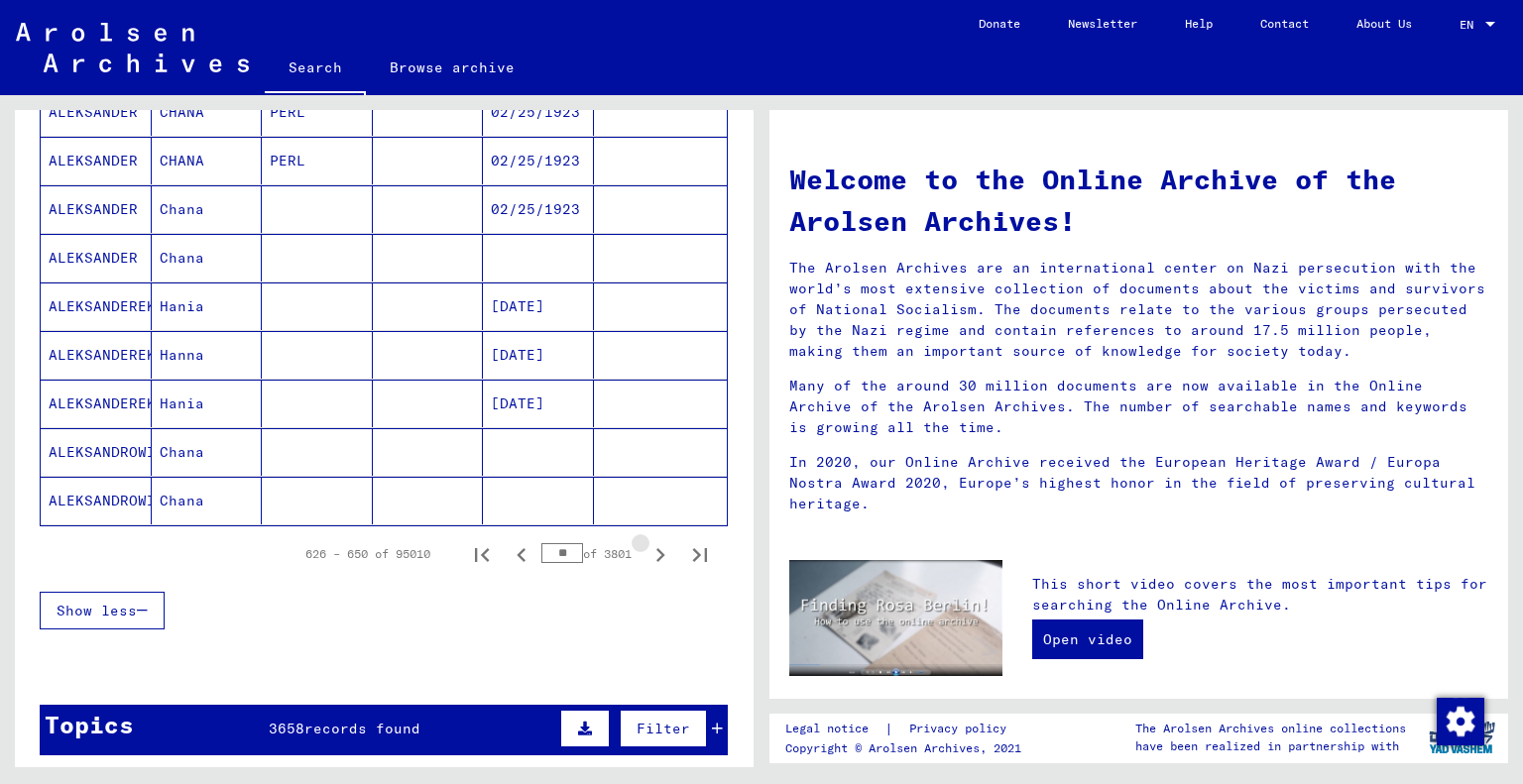 click 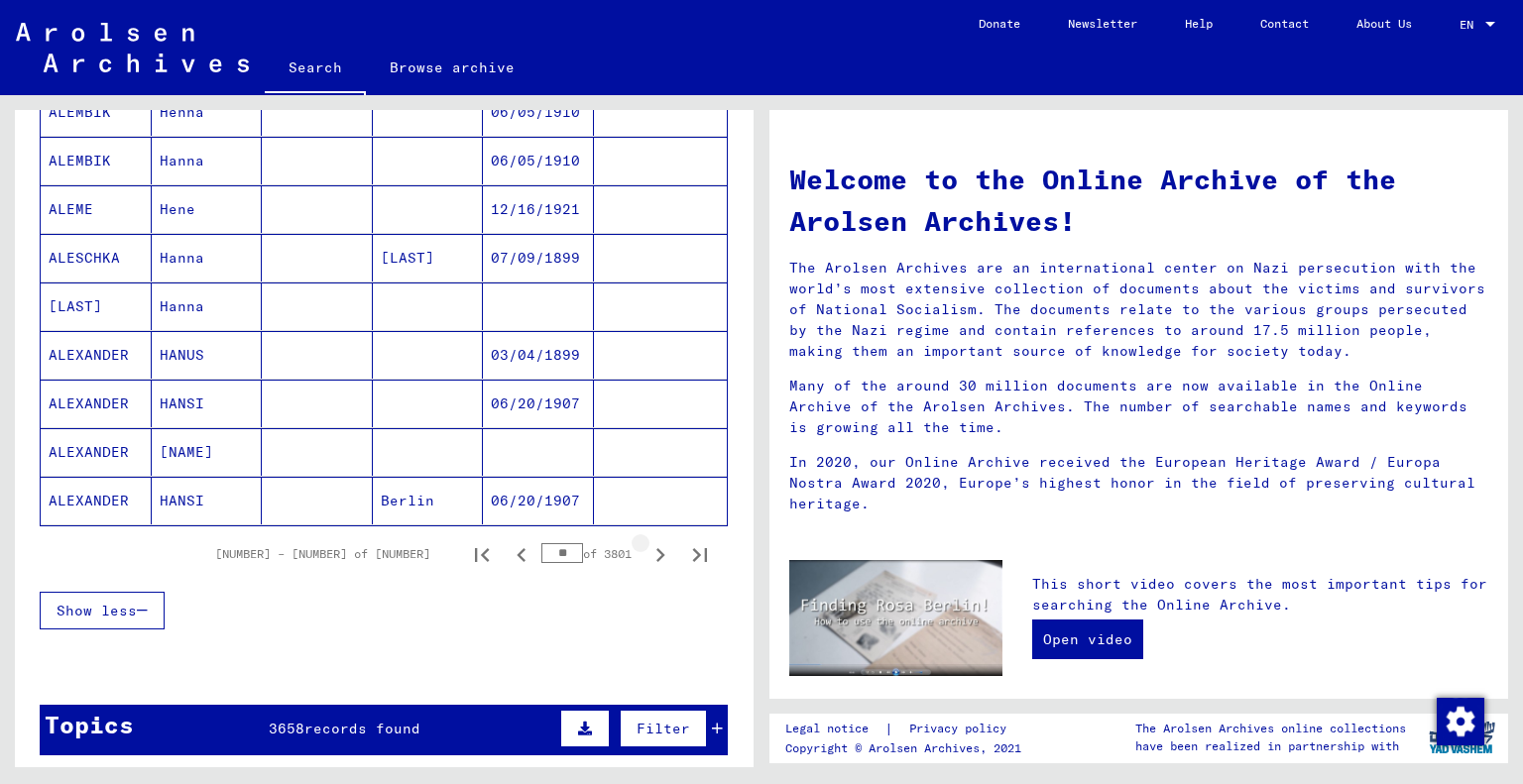 click 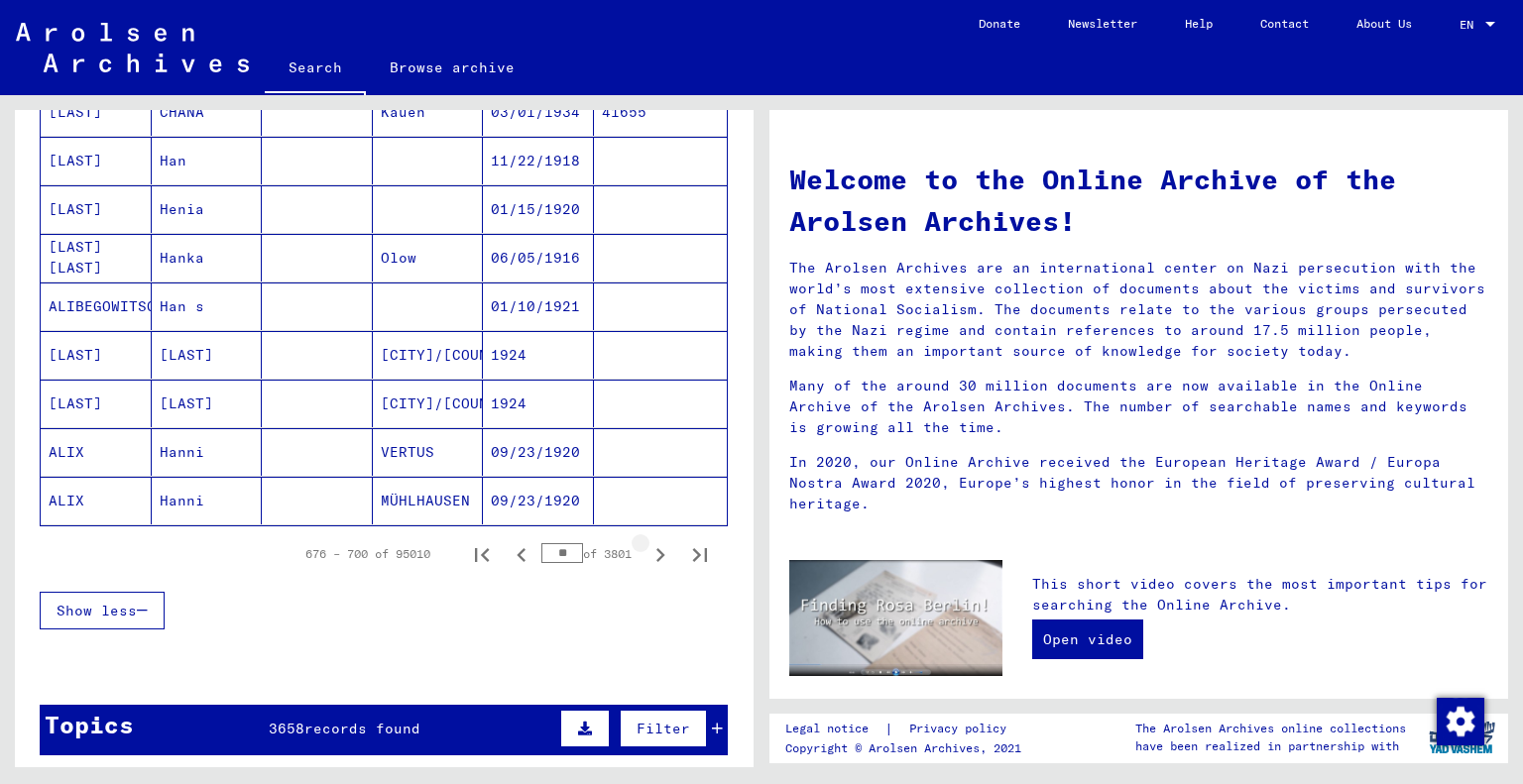 click 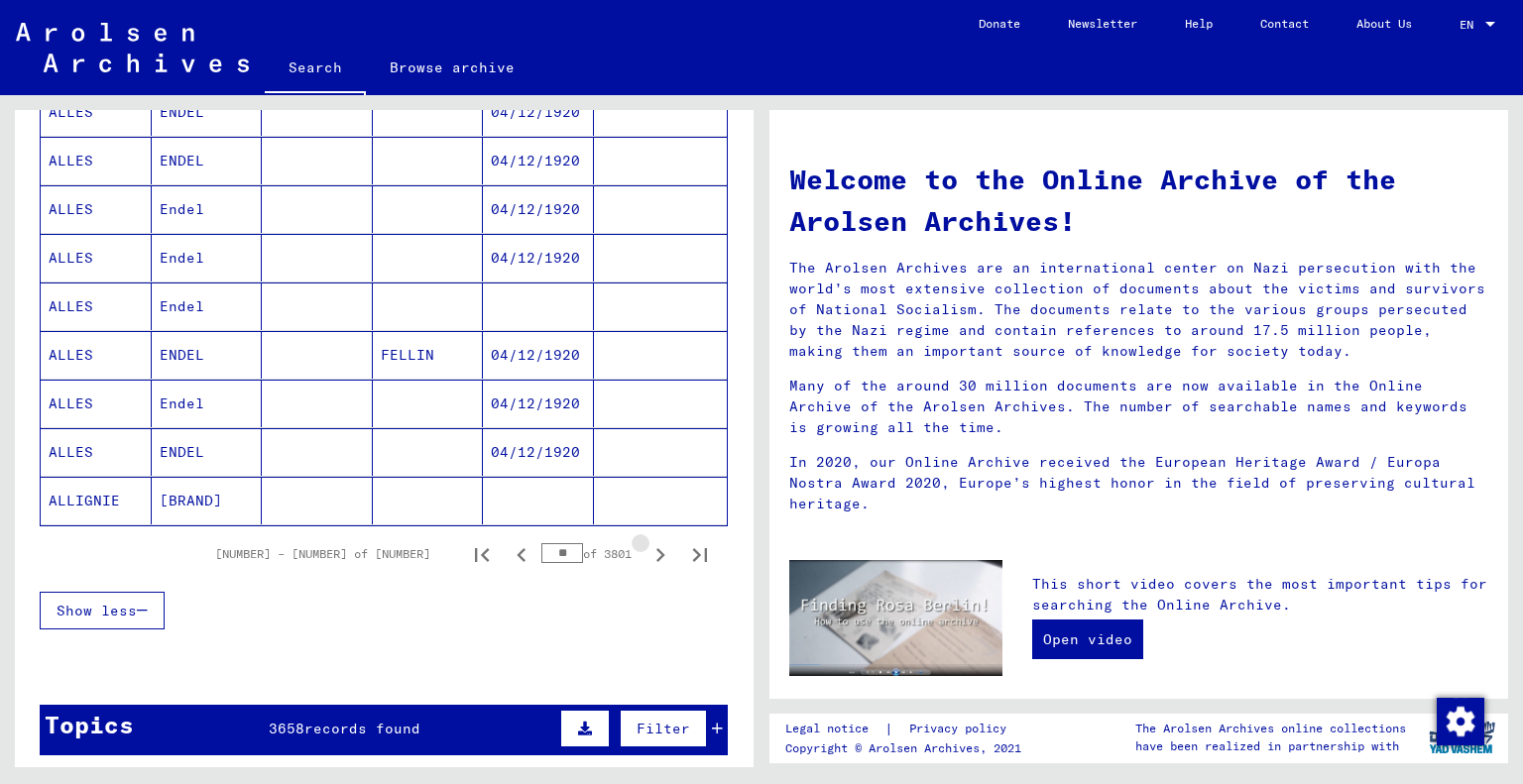 click 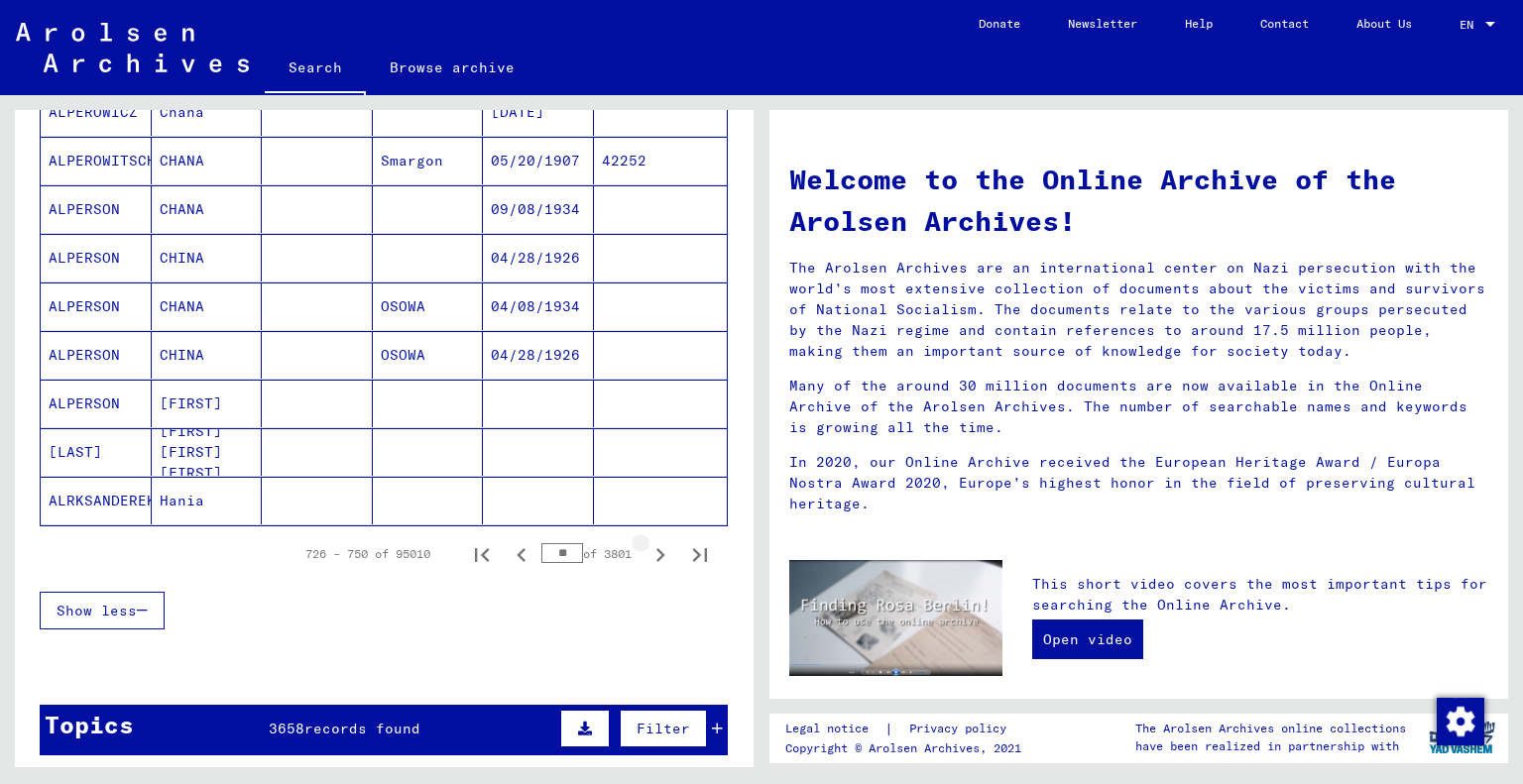 click 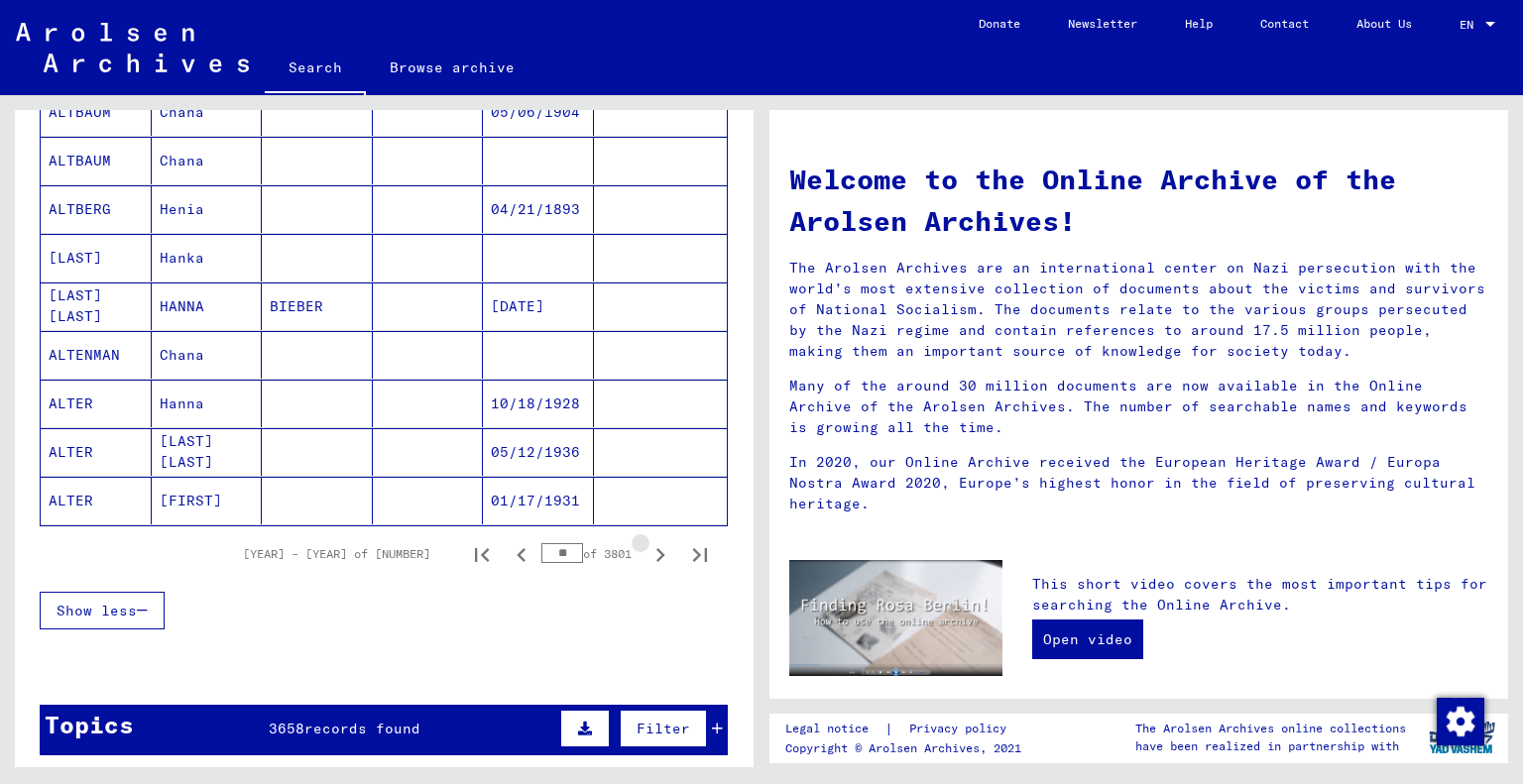 click 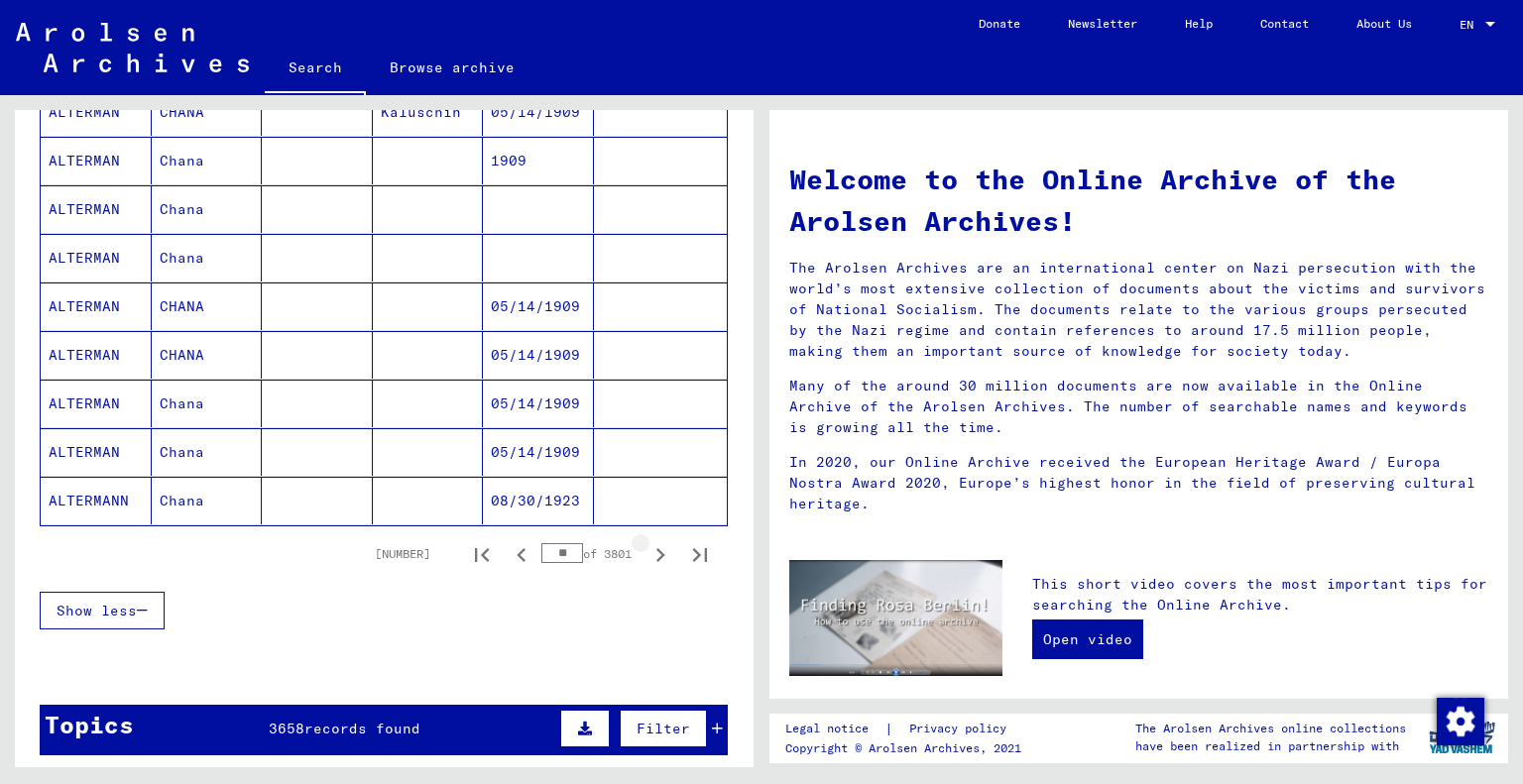 click 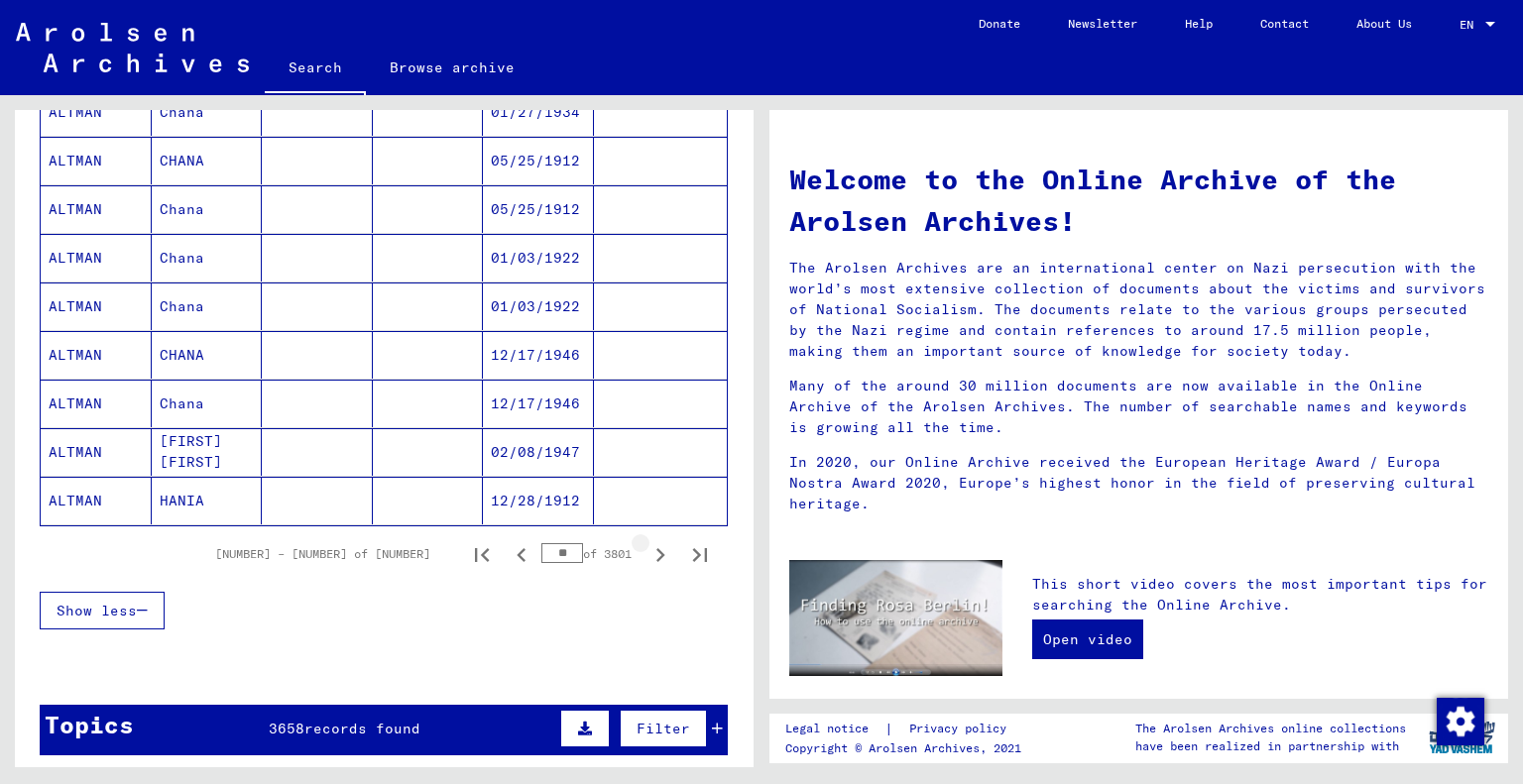 click 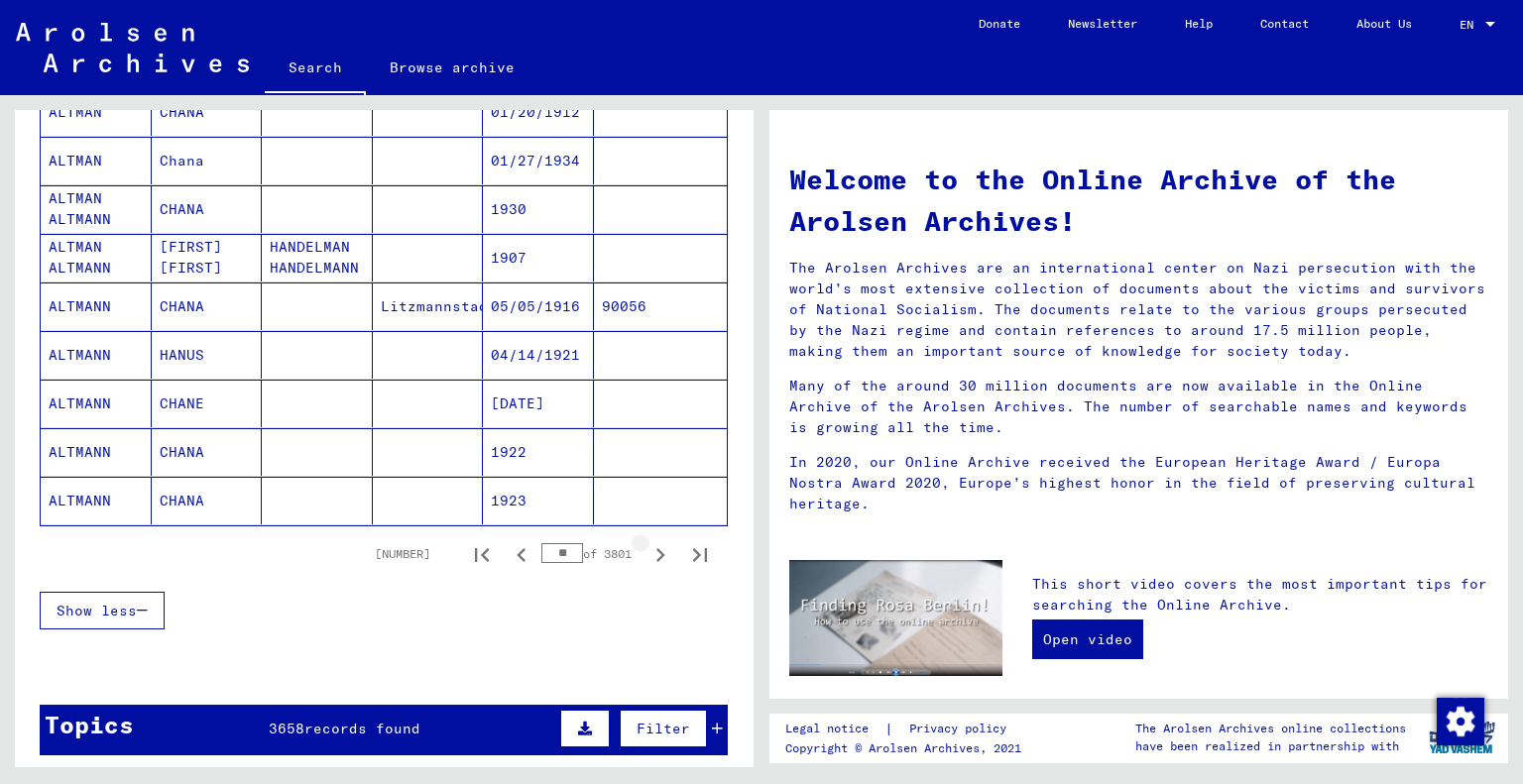 click 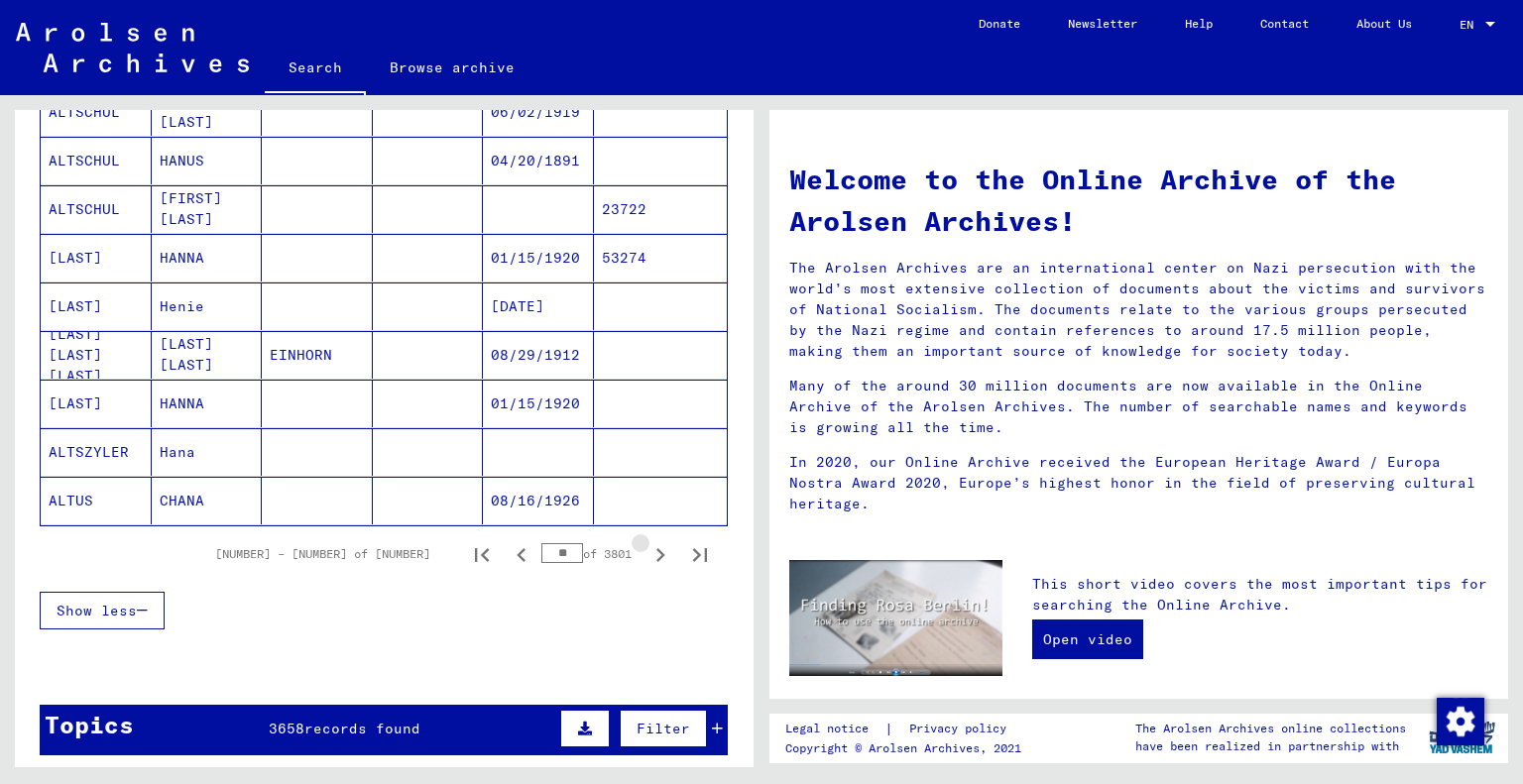 click 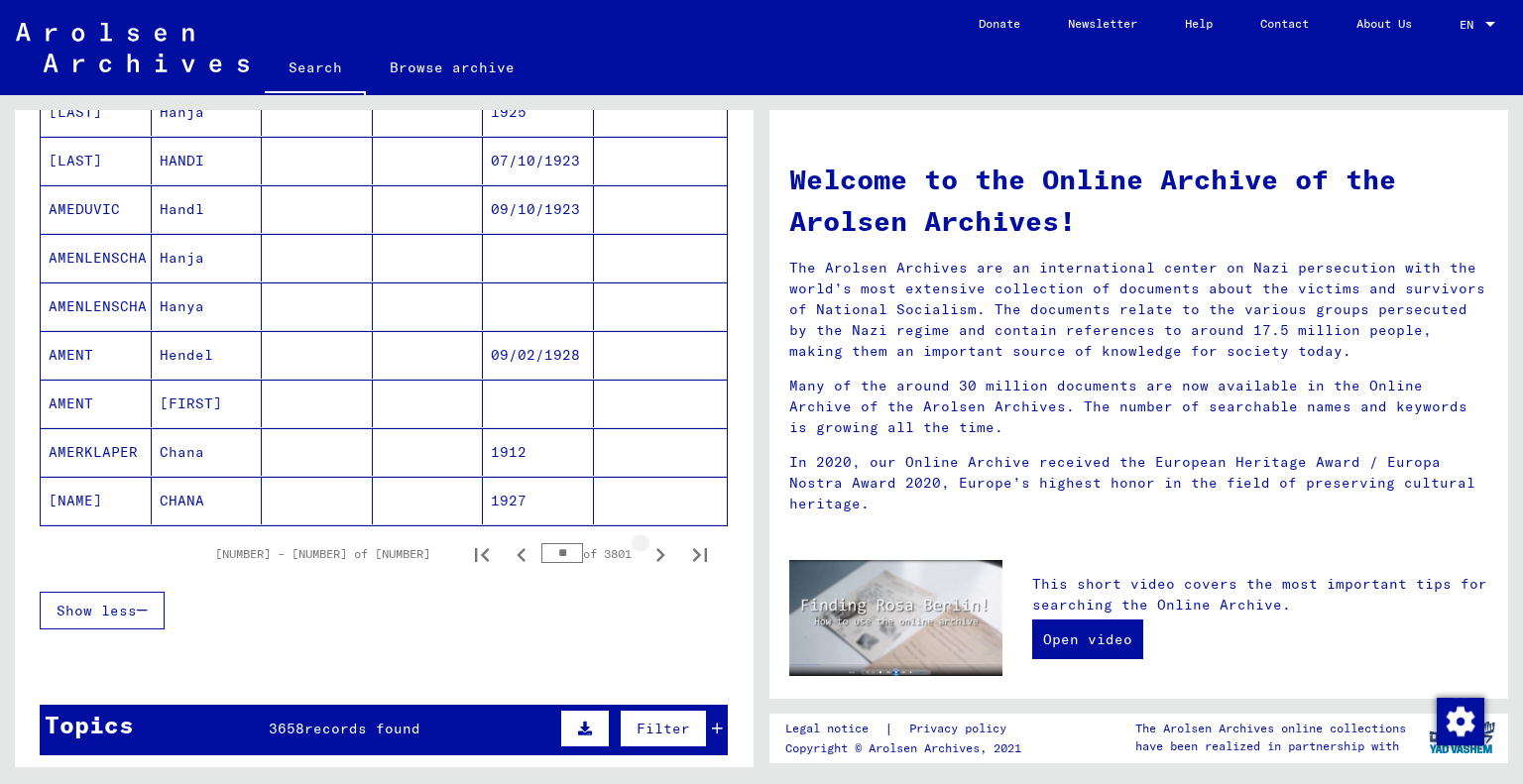 click 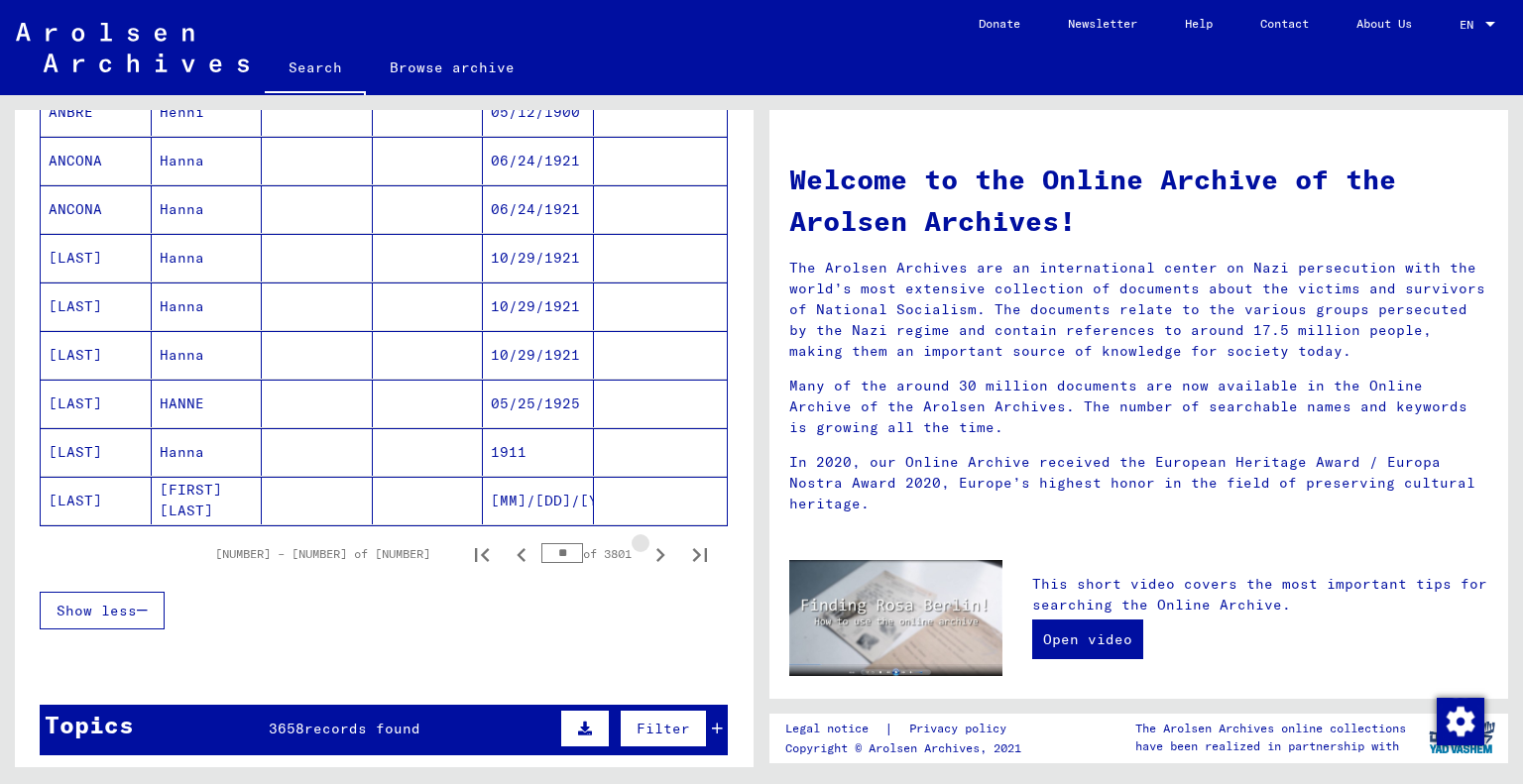 click 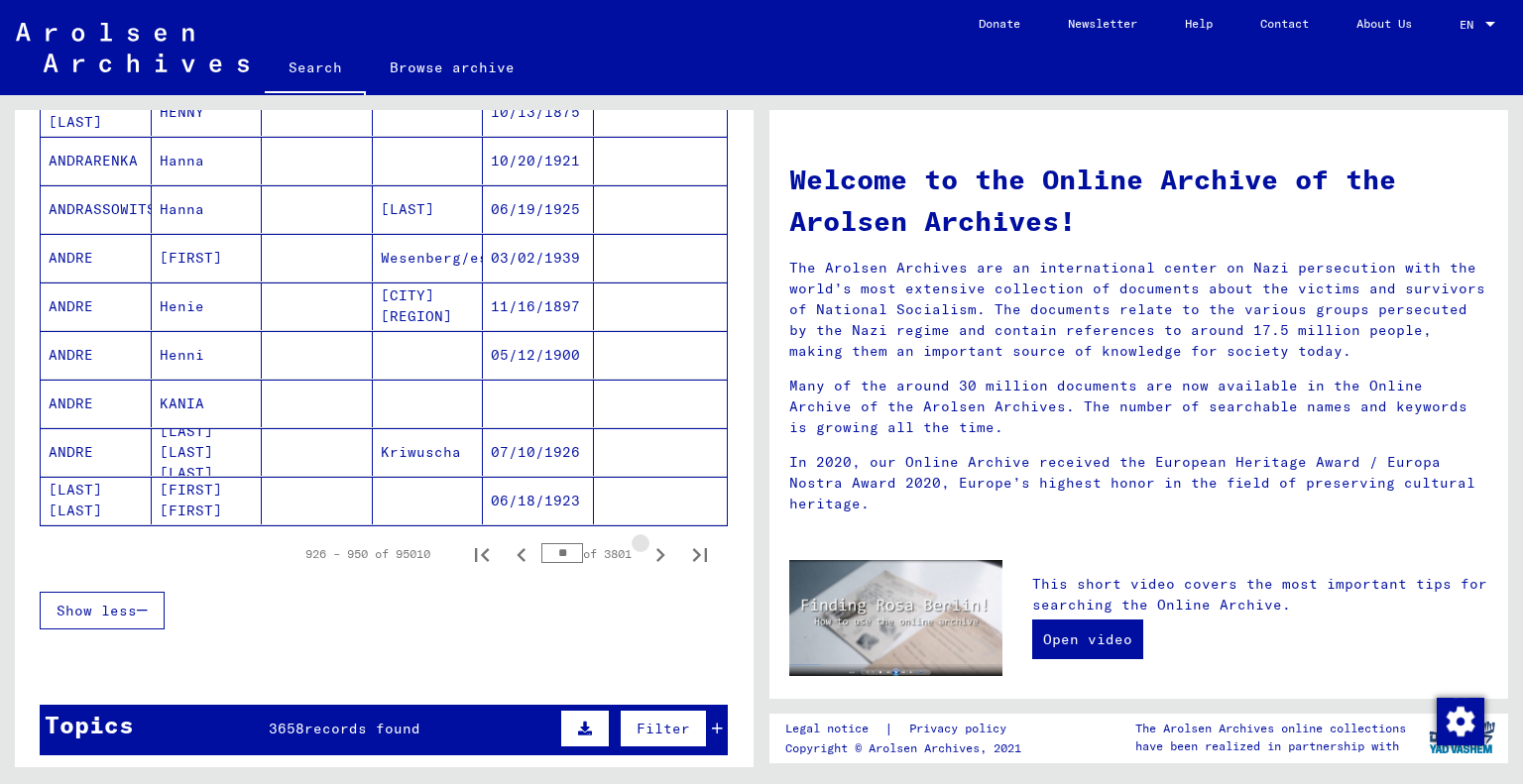 click 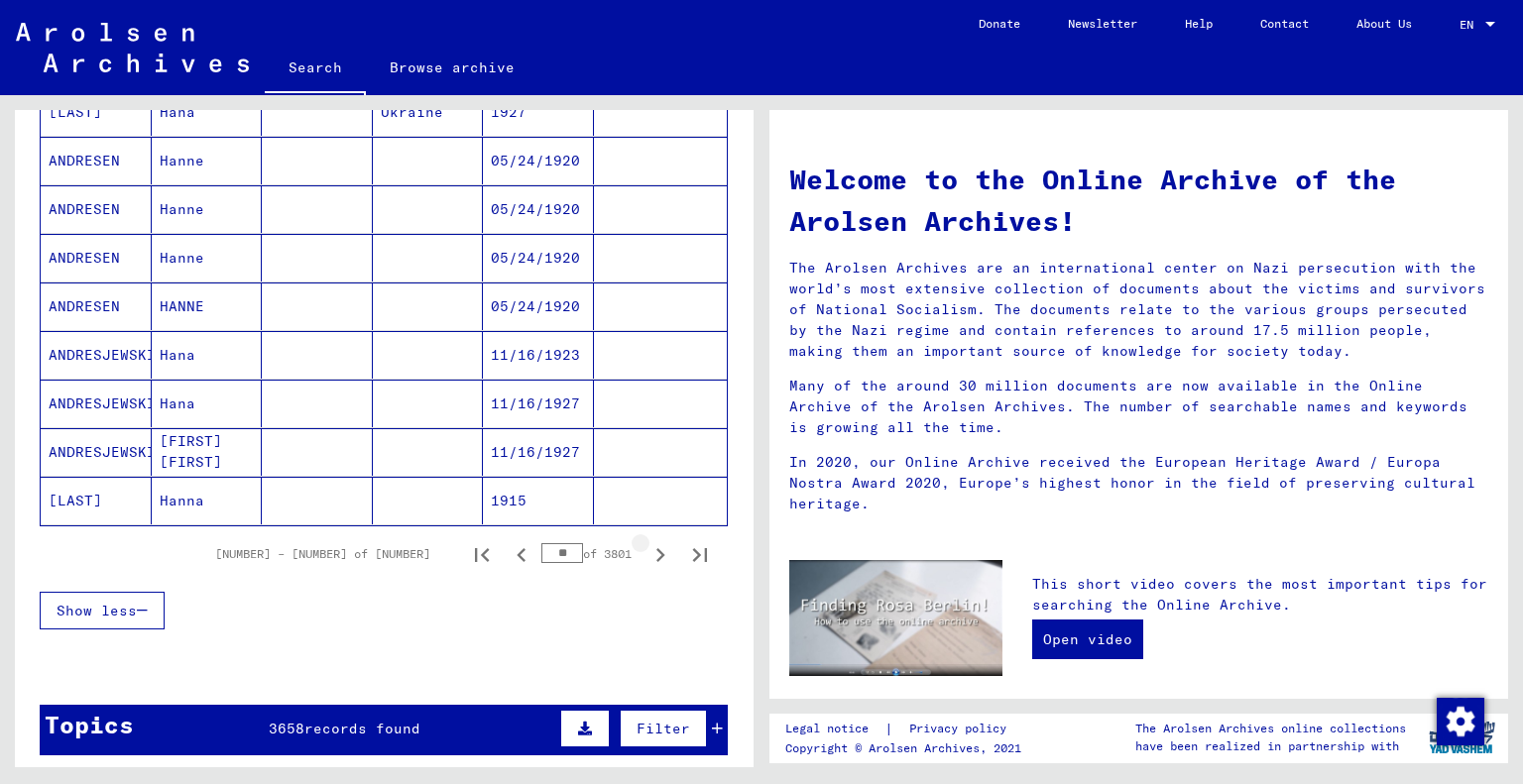 click 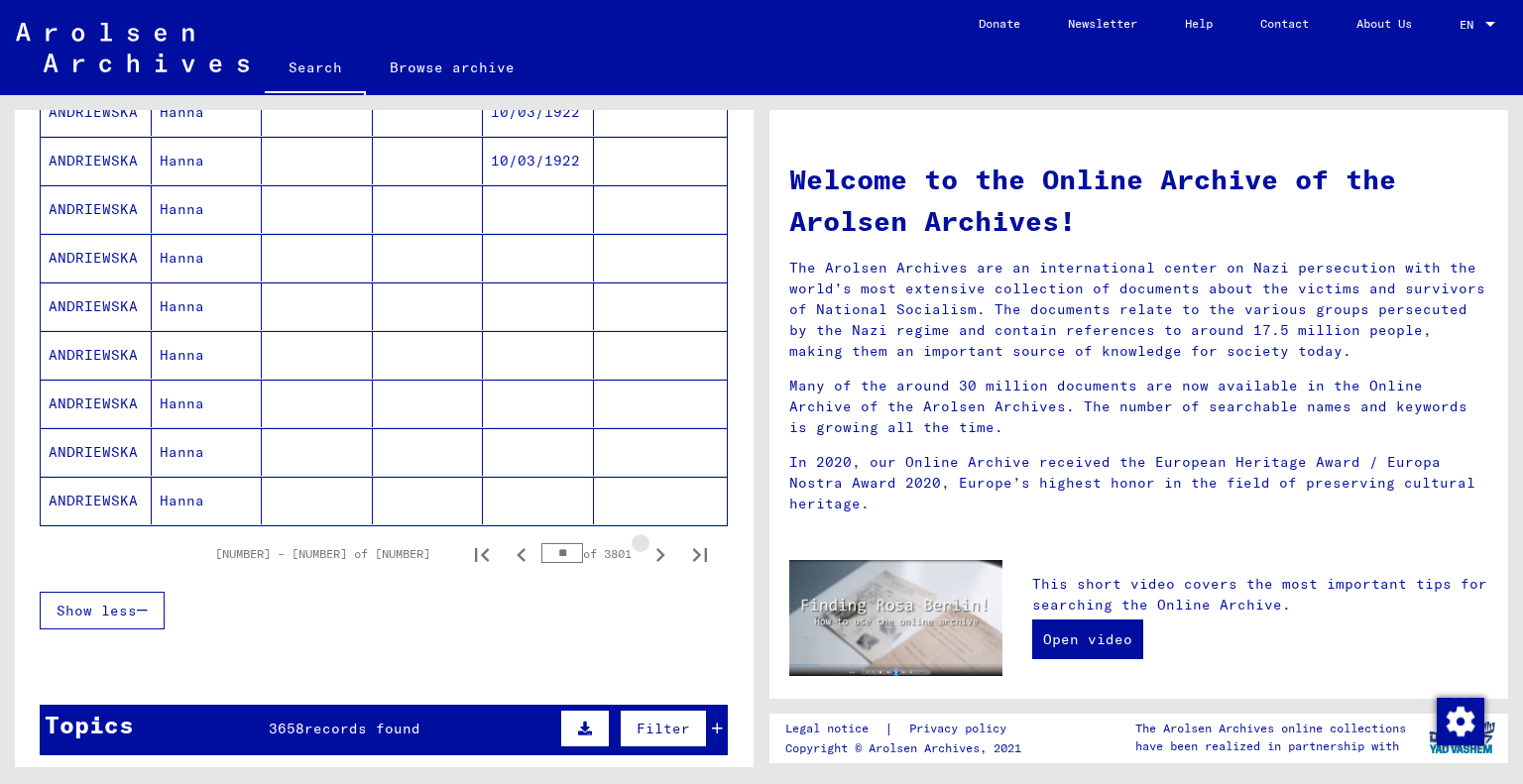 click 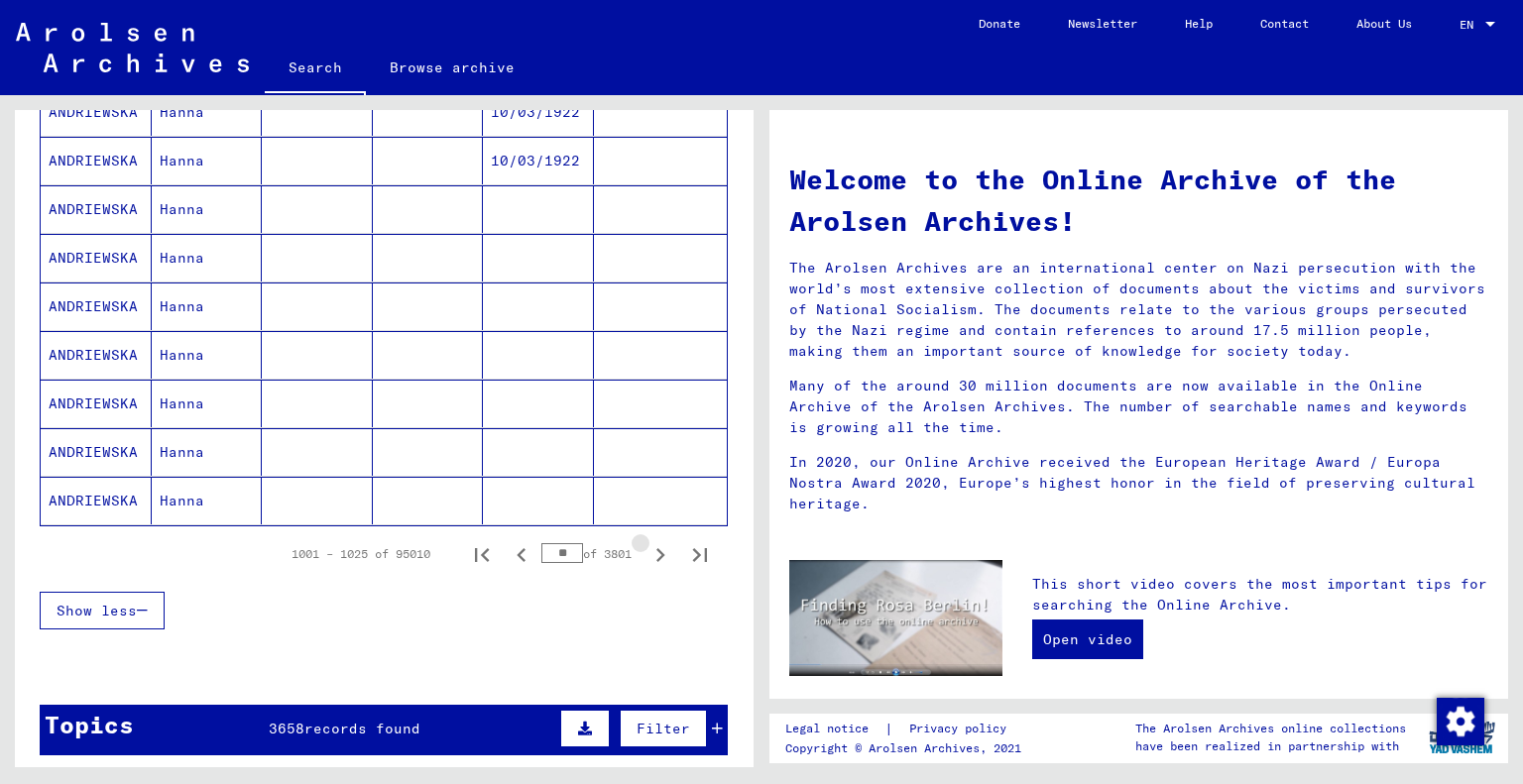 click 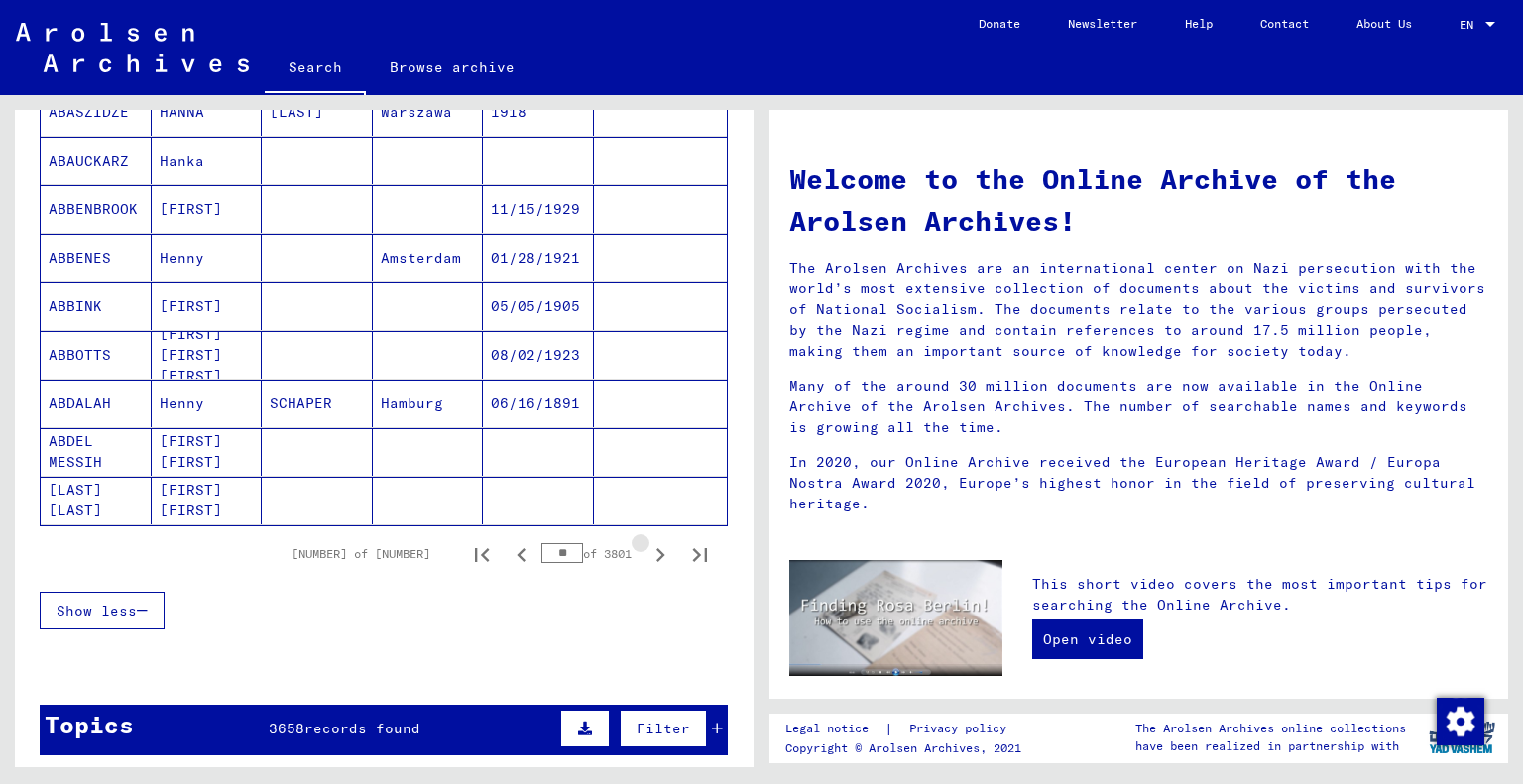 click 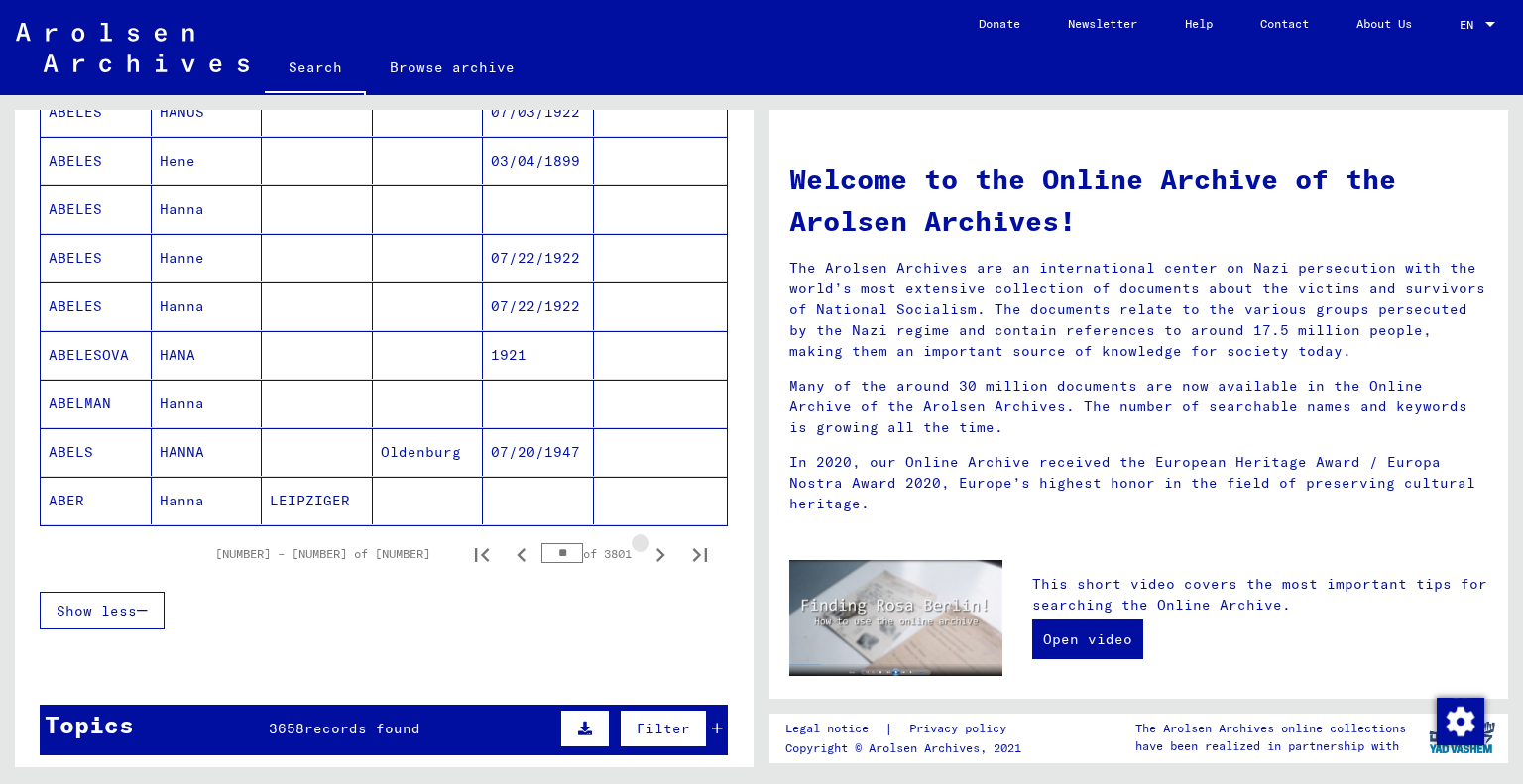 click 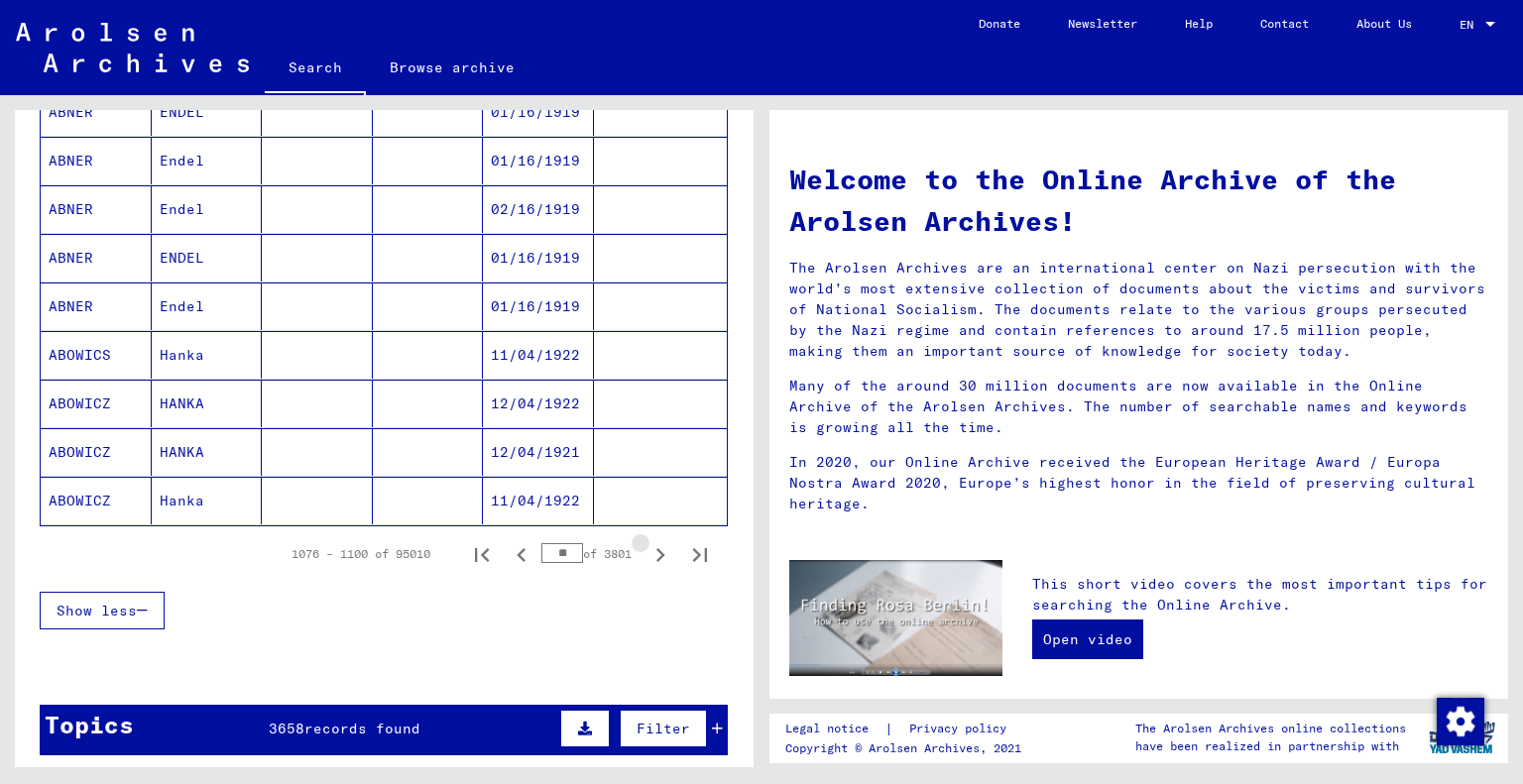 click 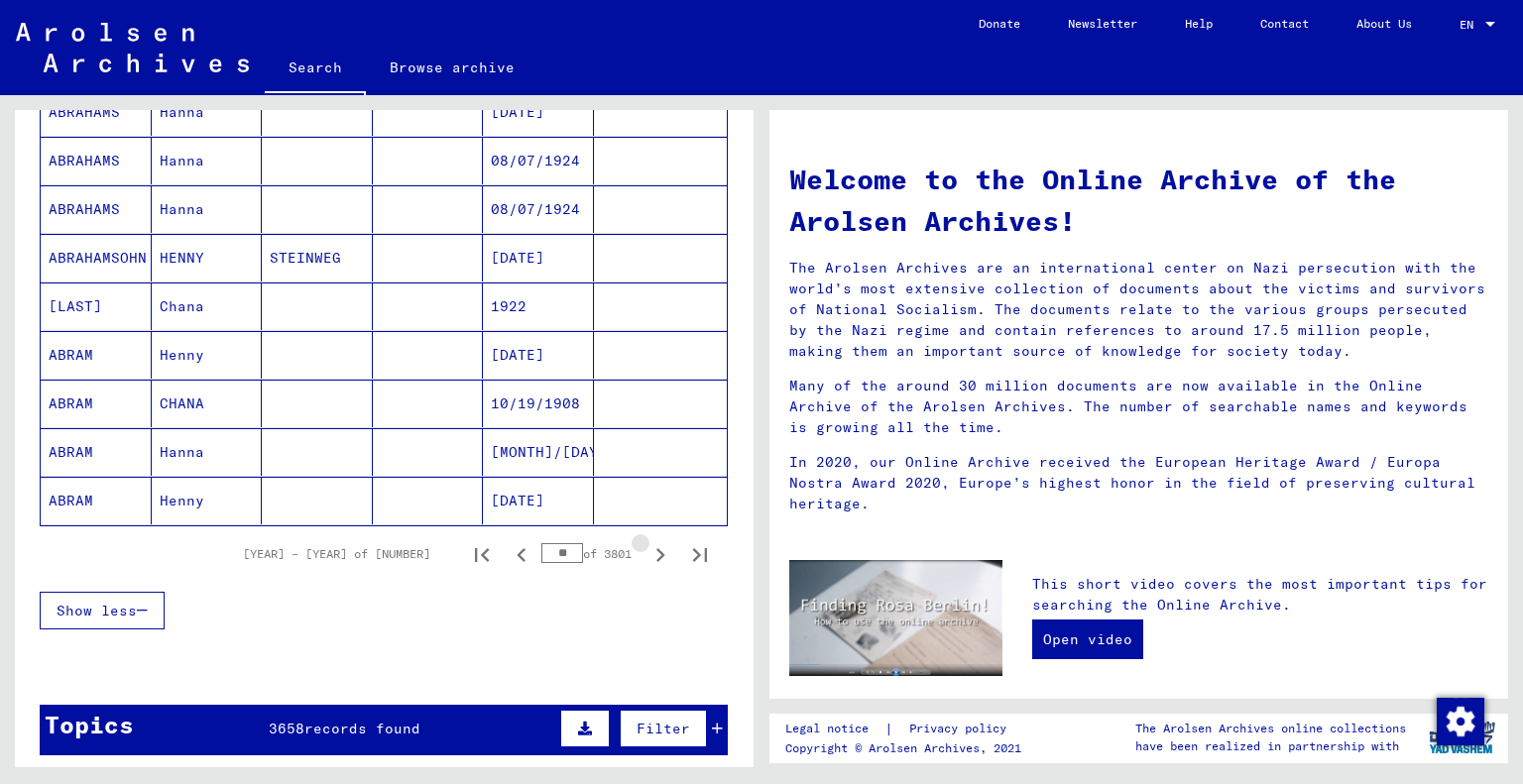 click 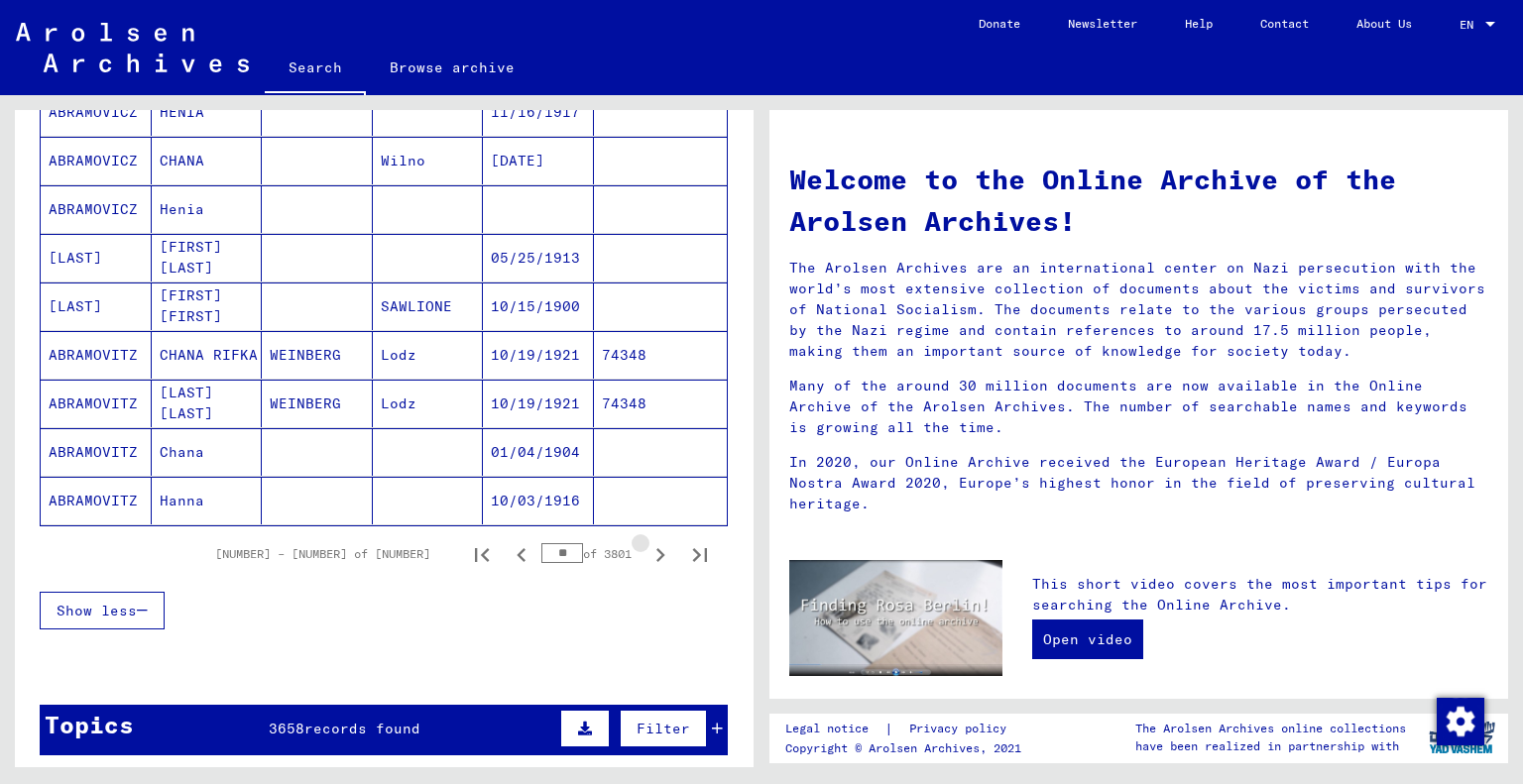 click 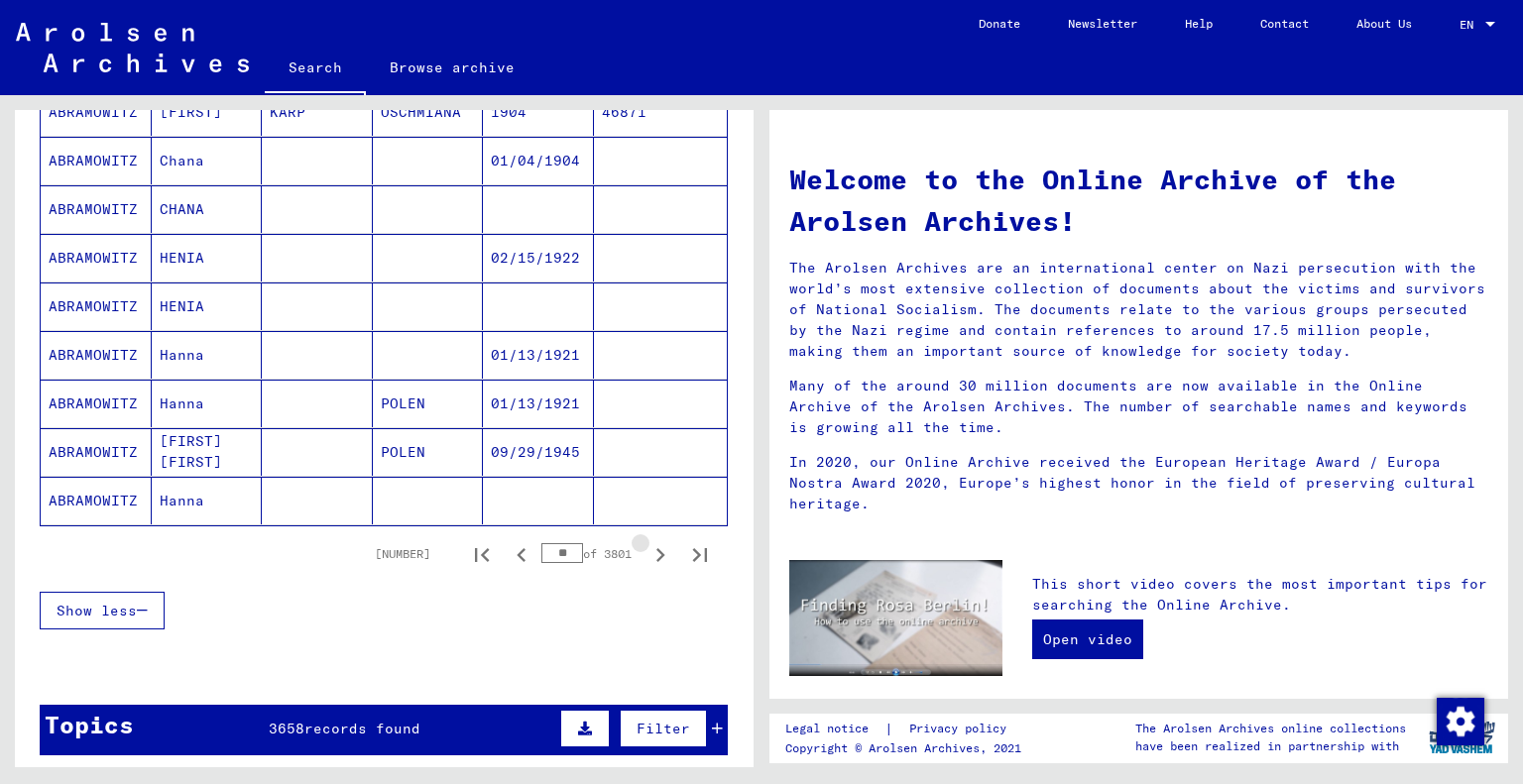 click 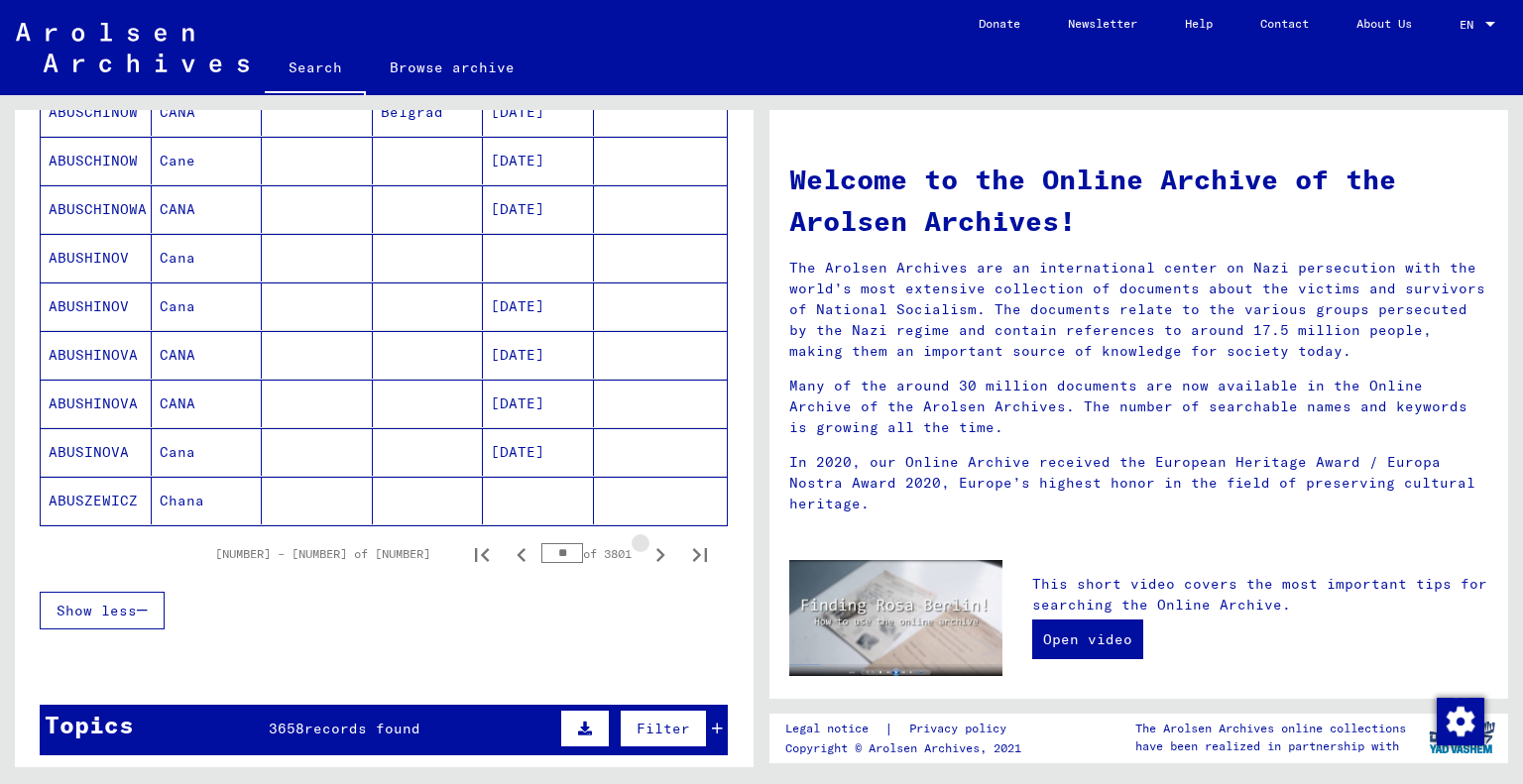 click 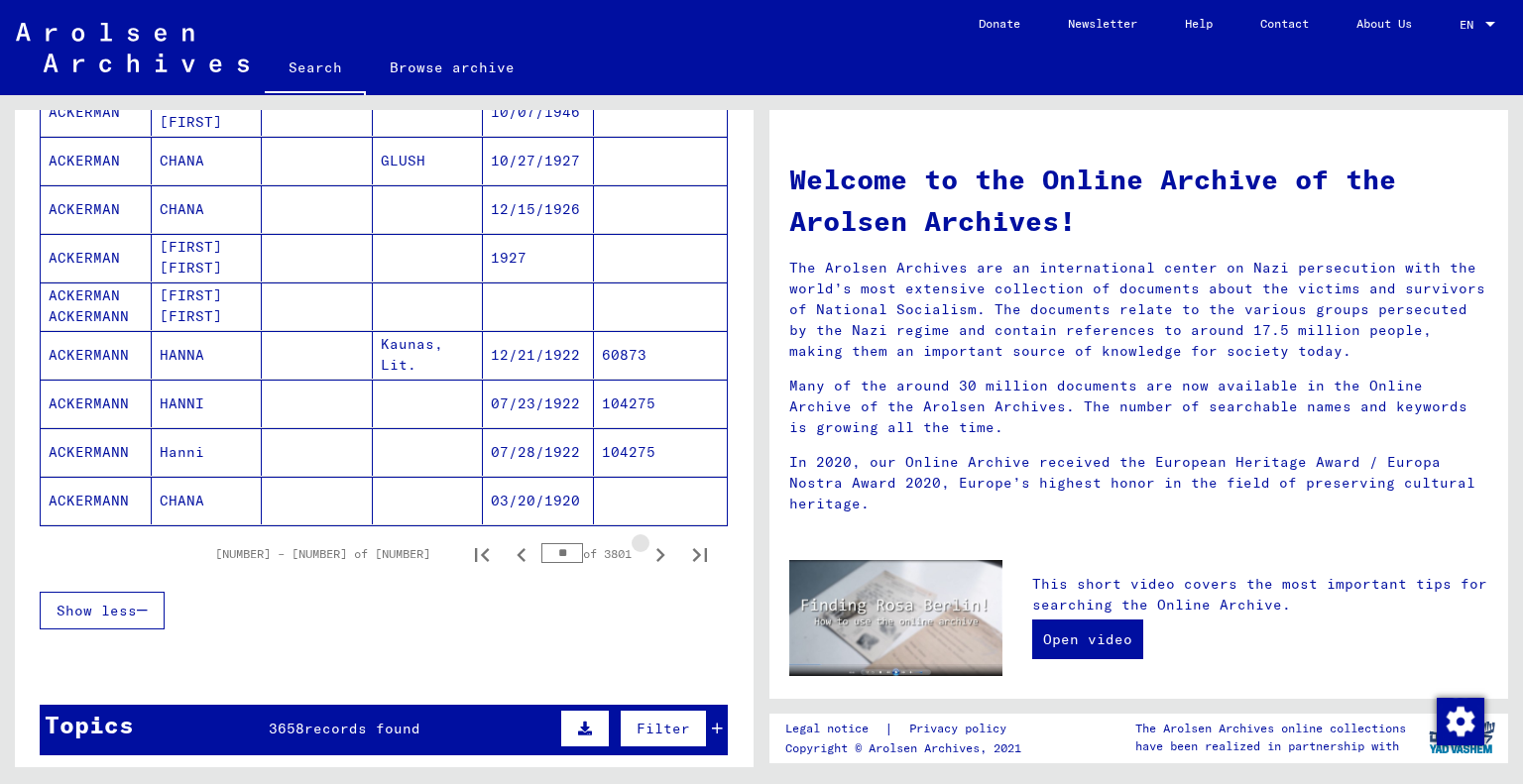 click 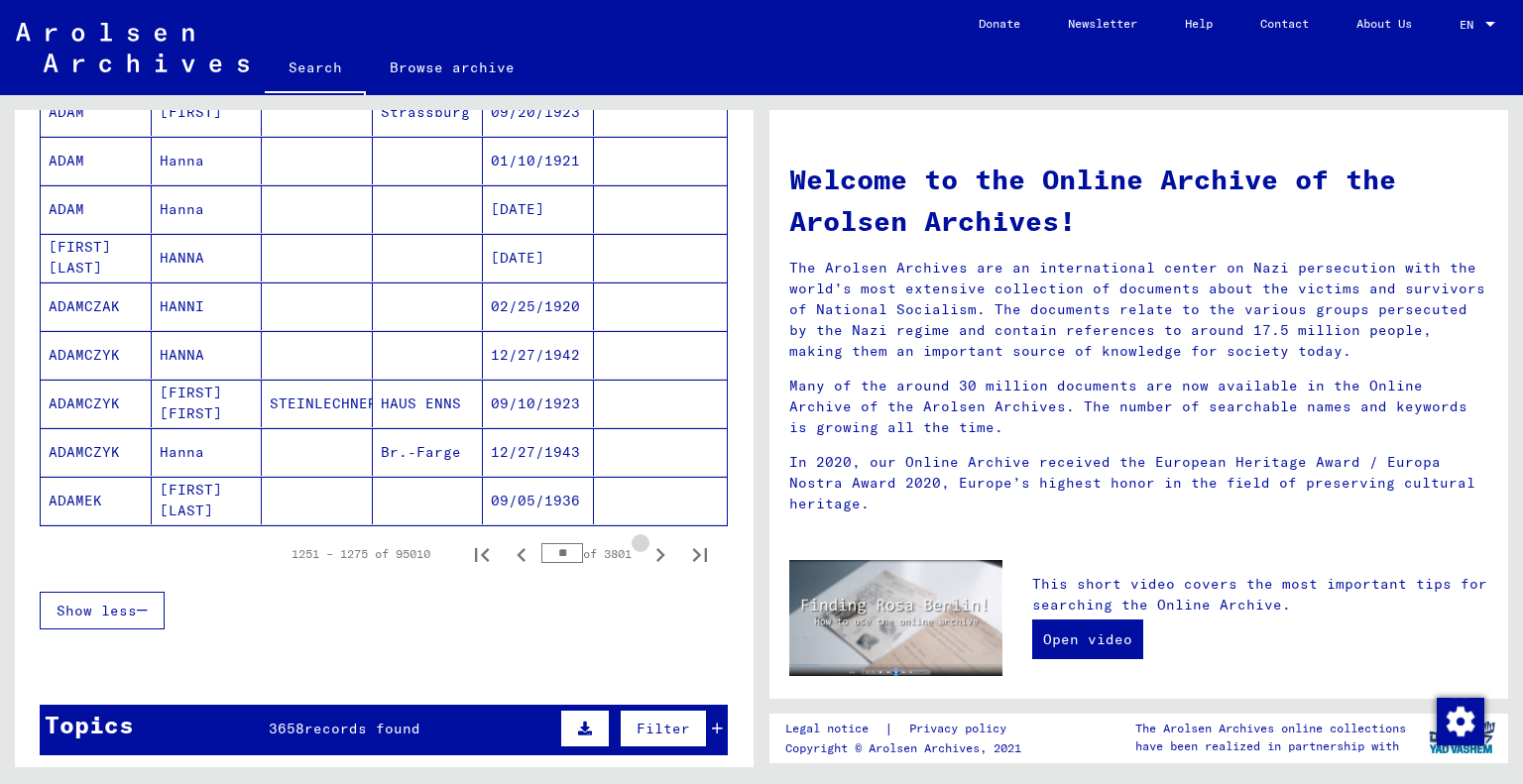 click 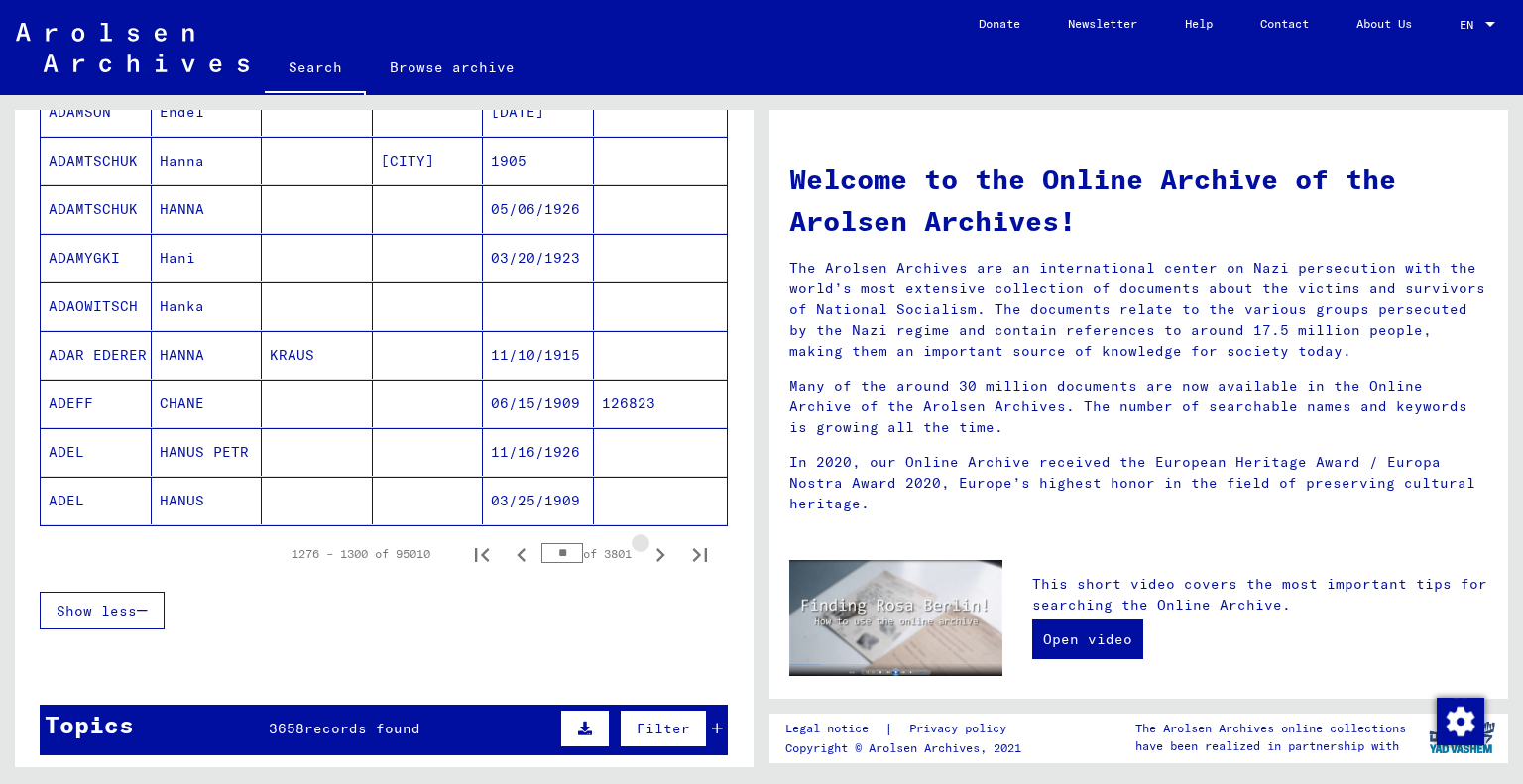 click 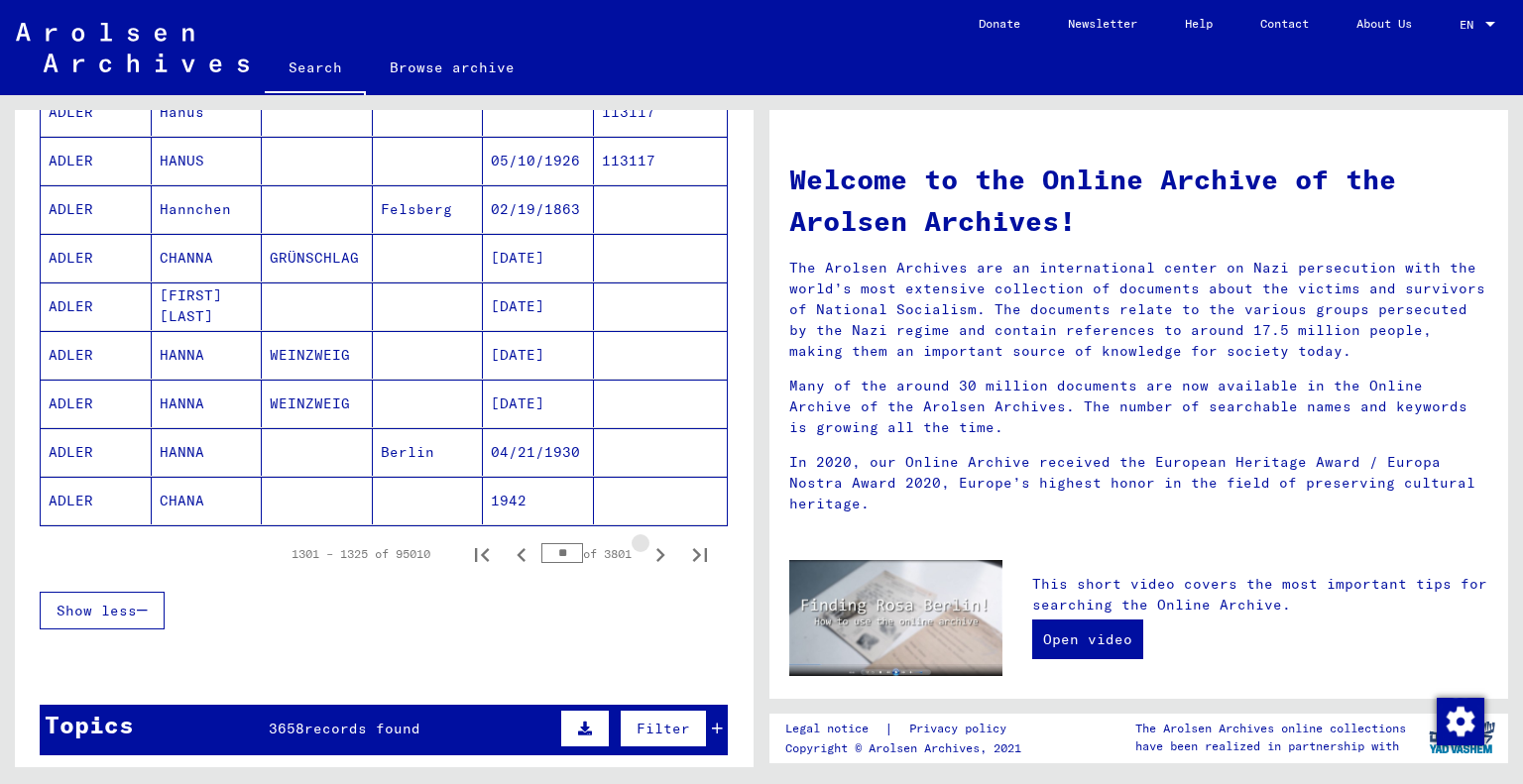 click 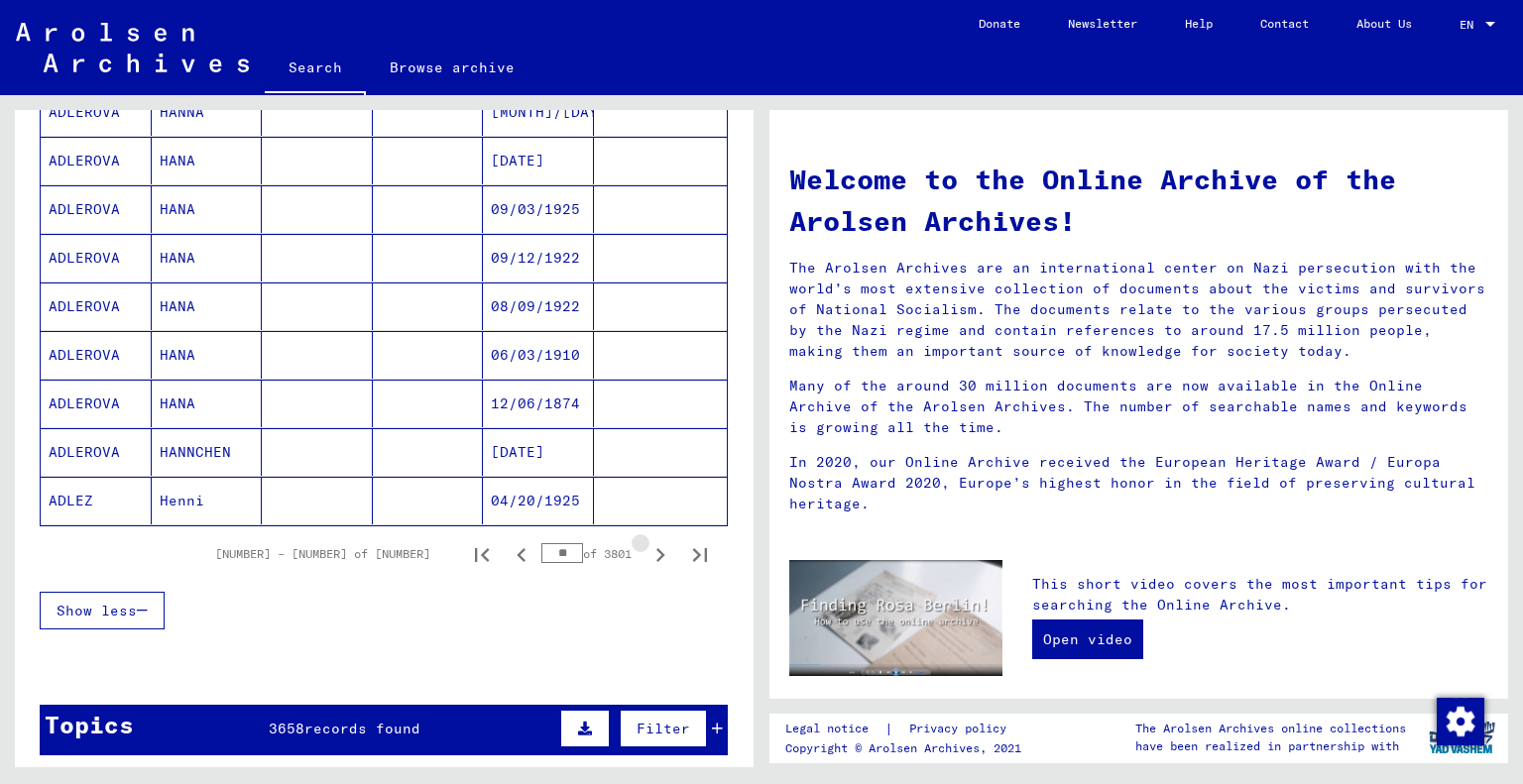 click 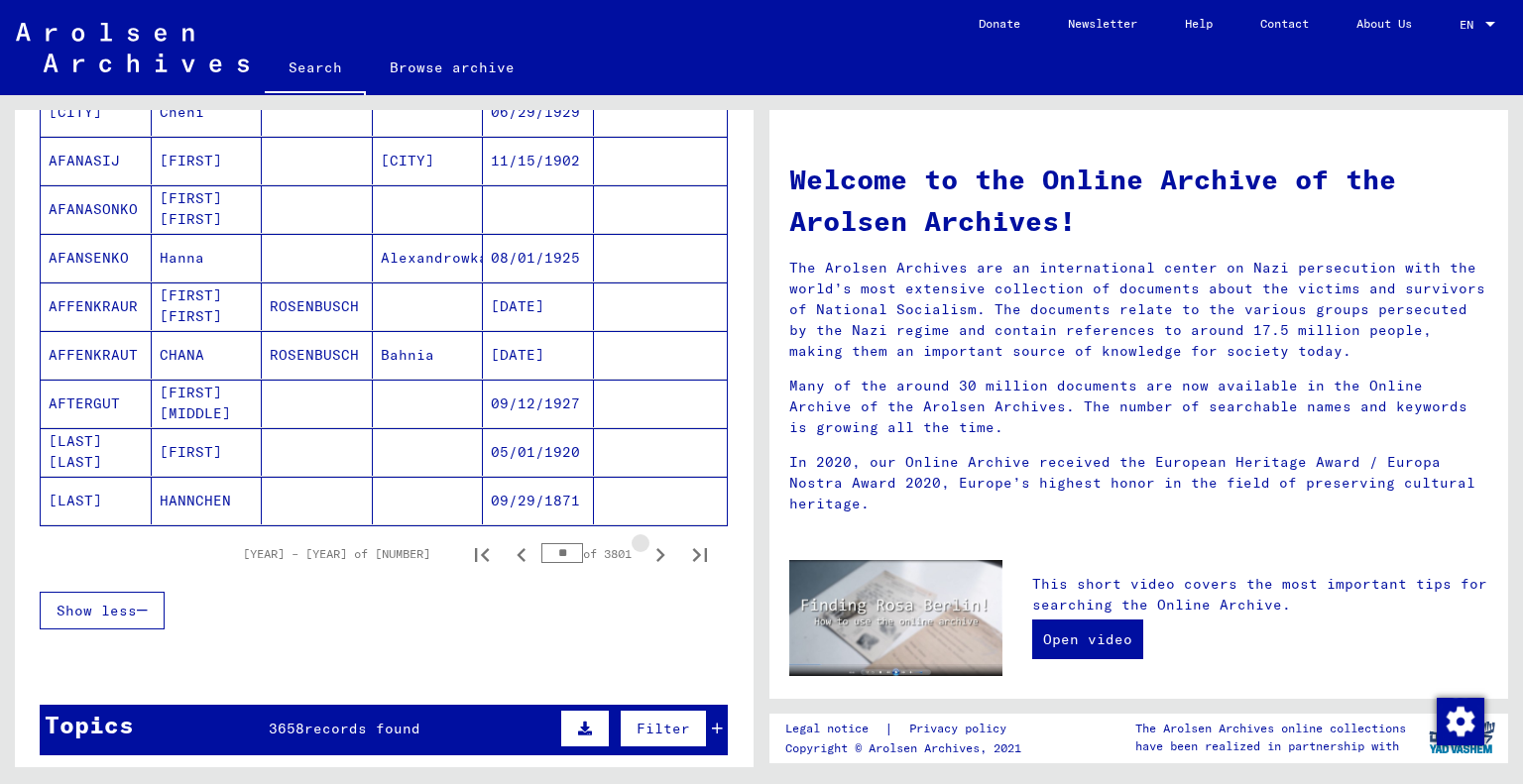 click 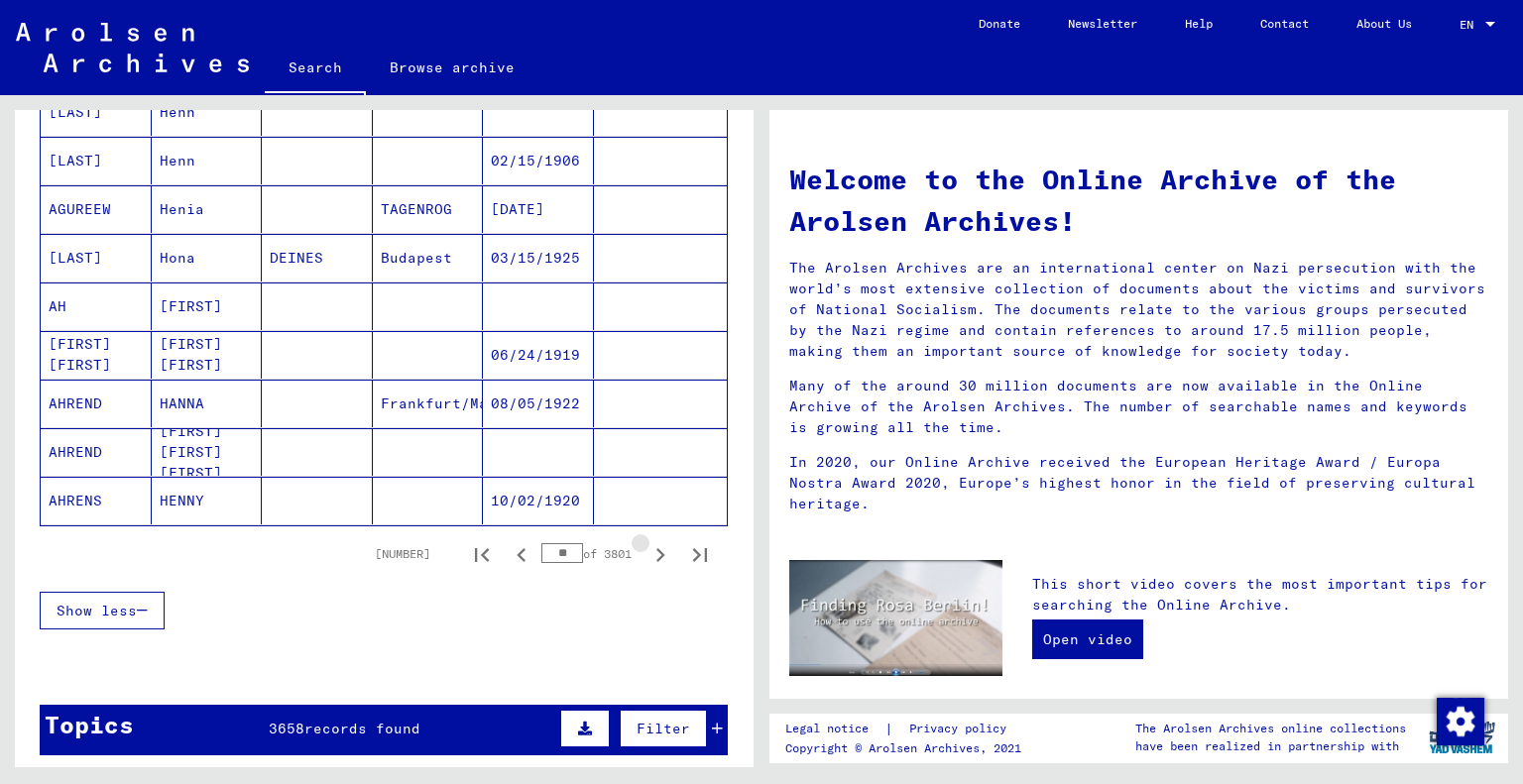 click 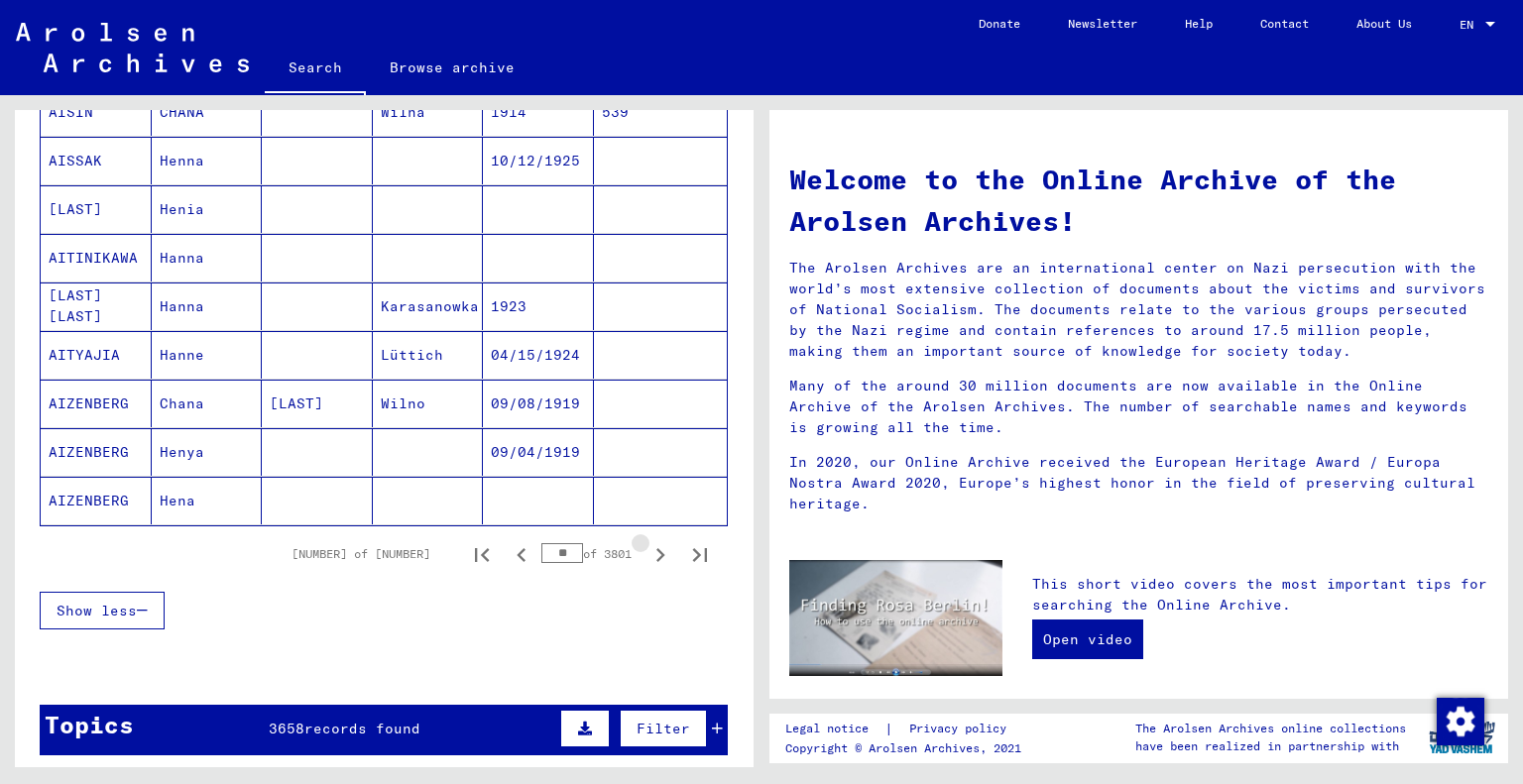 click 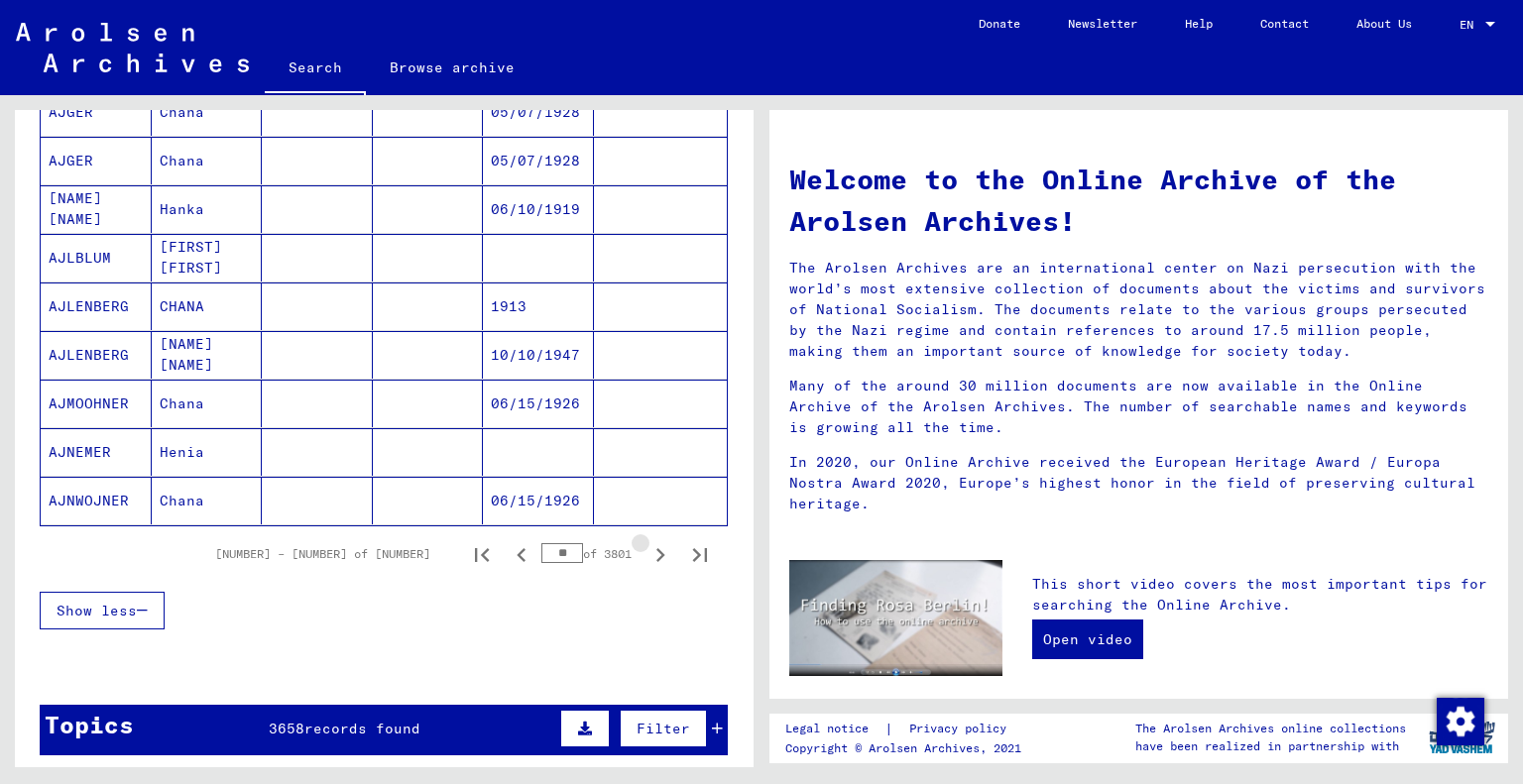 click 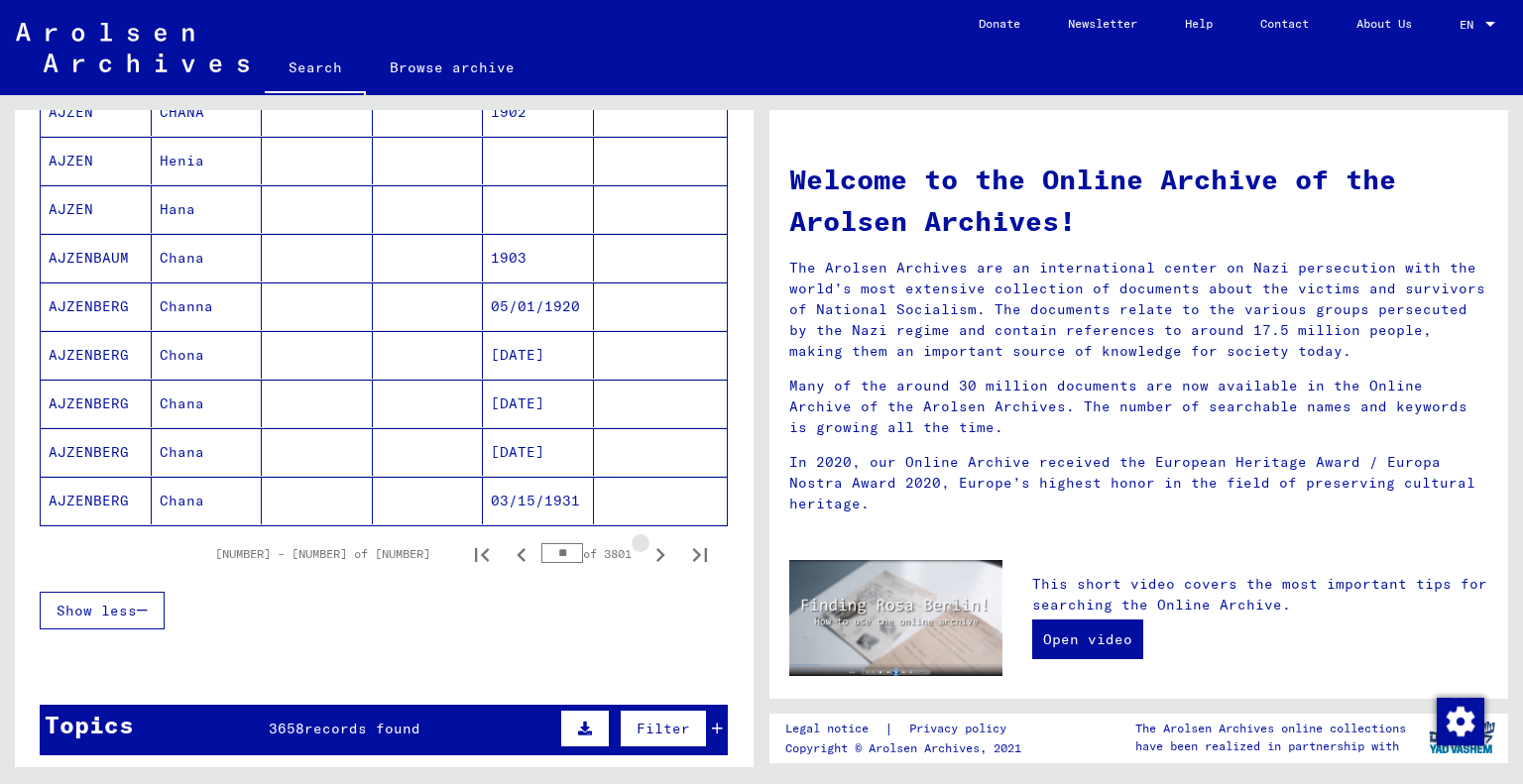 click 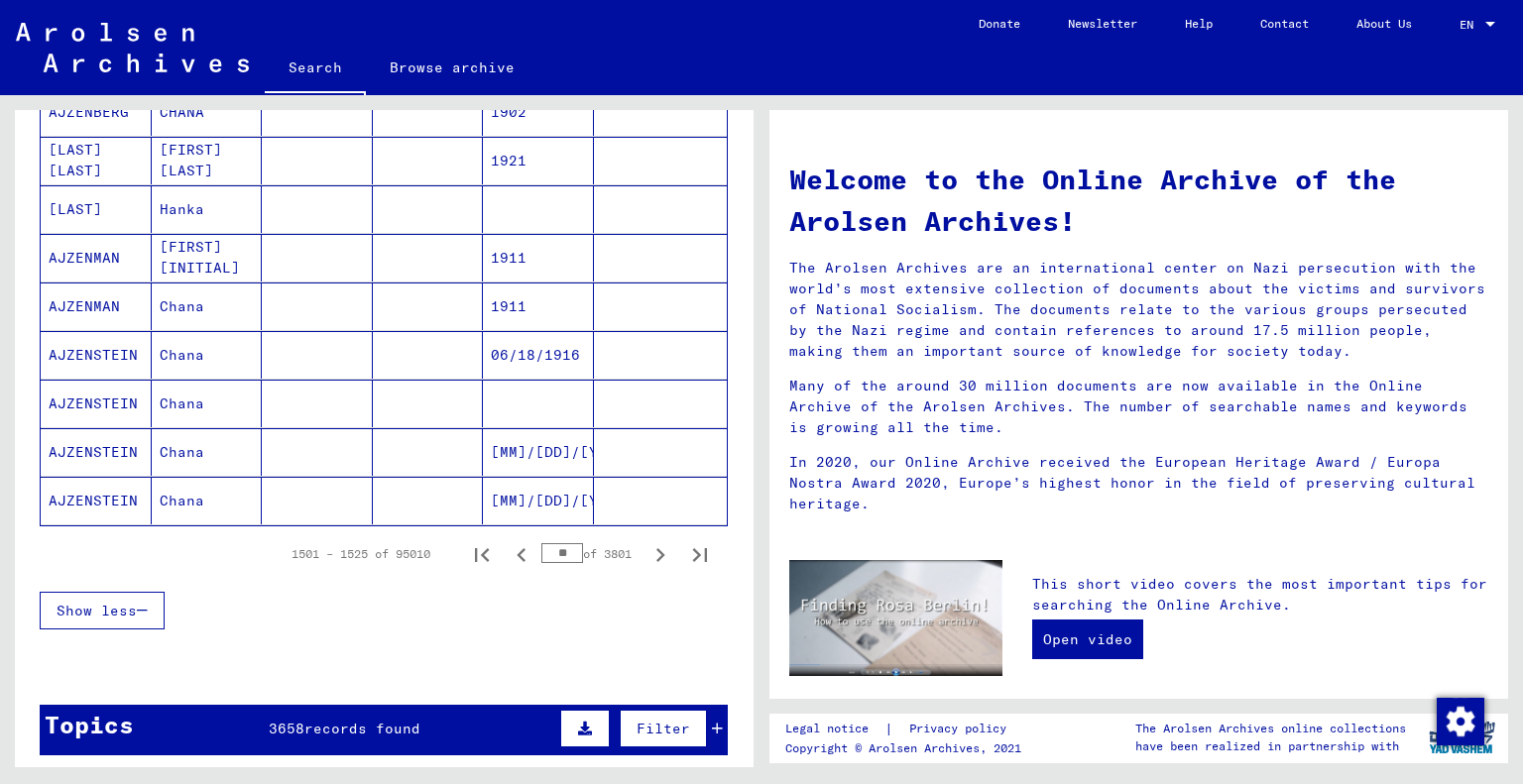 click 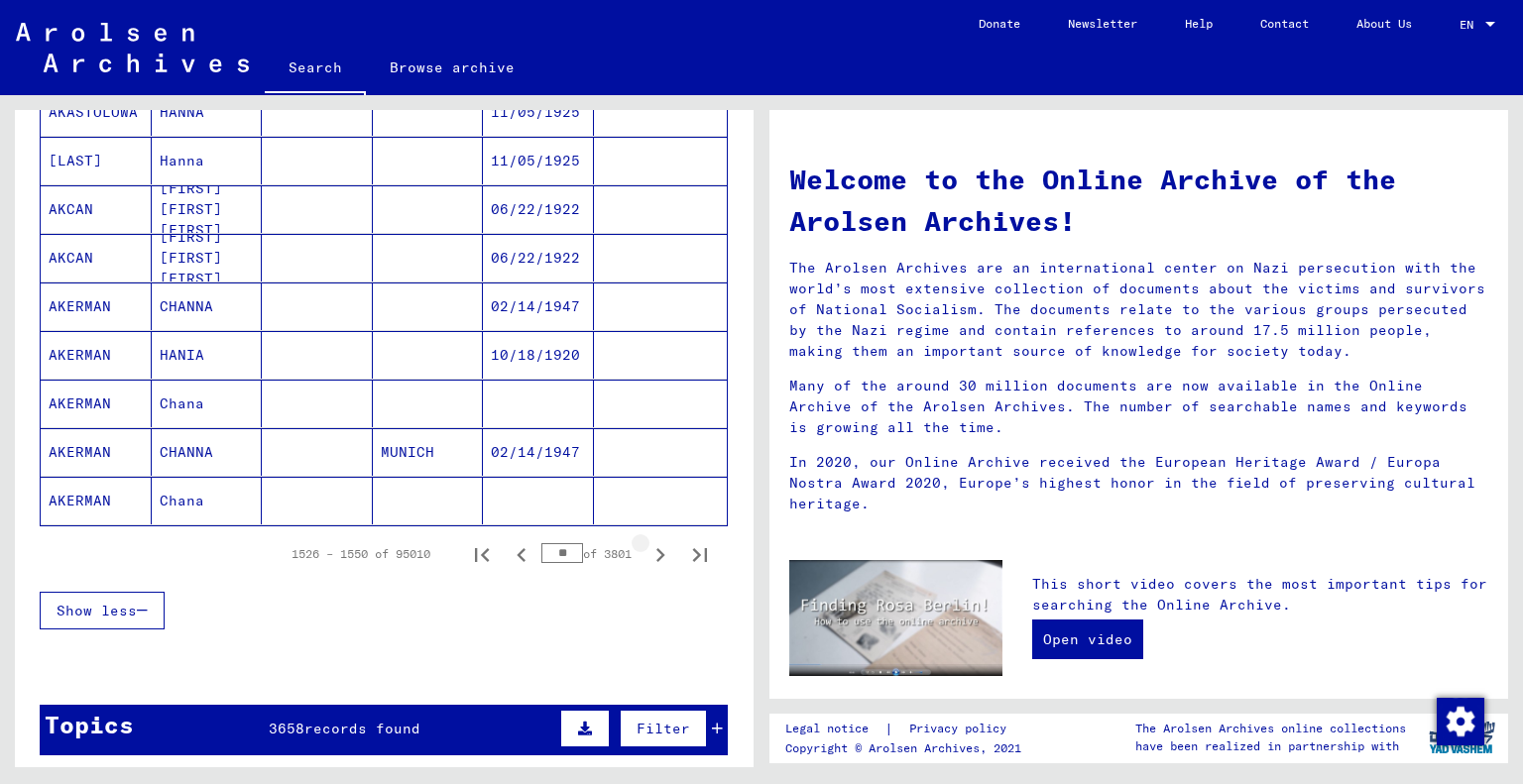 click 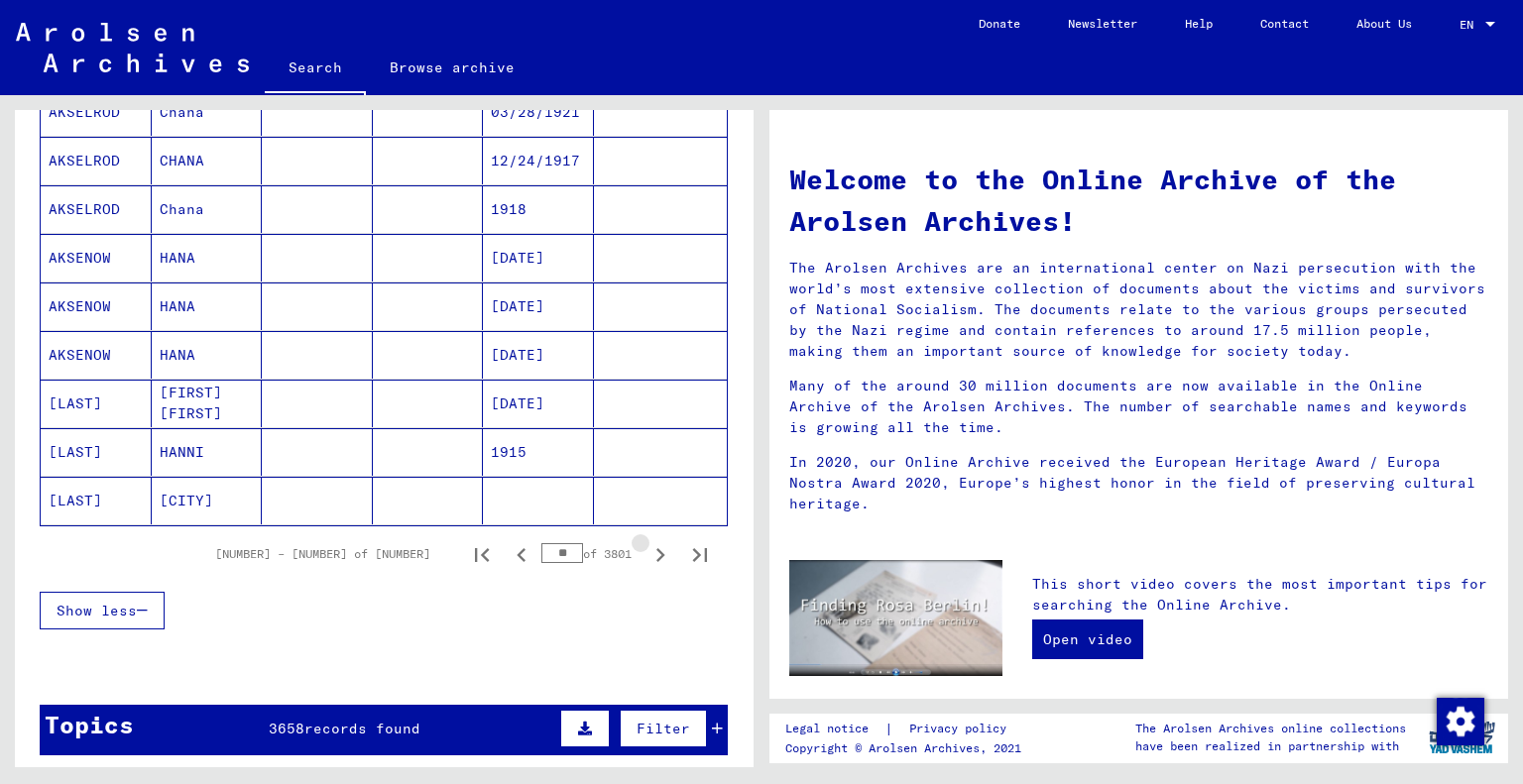 click 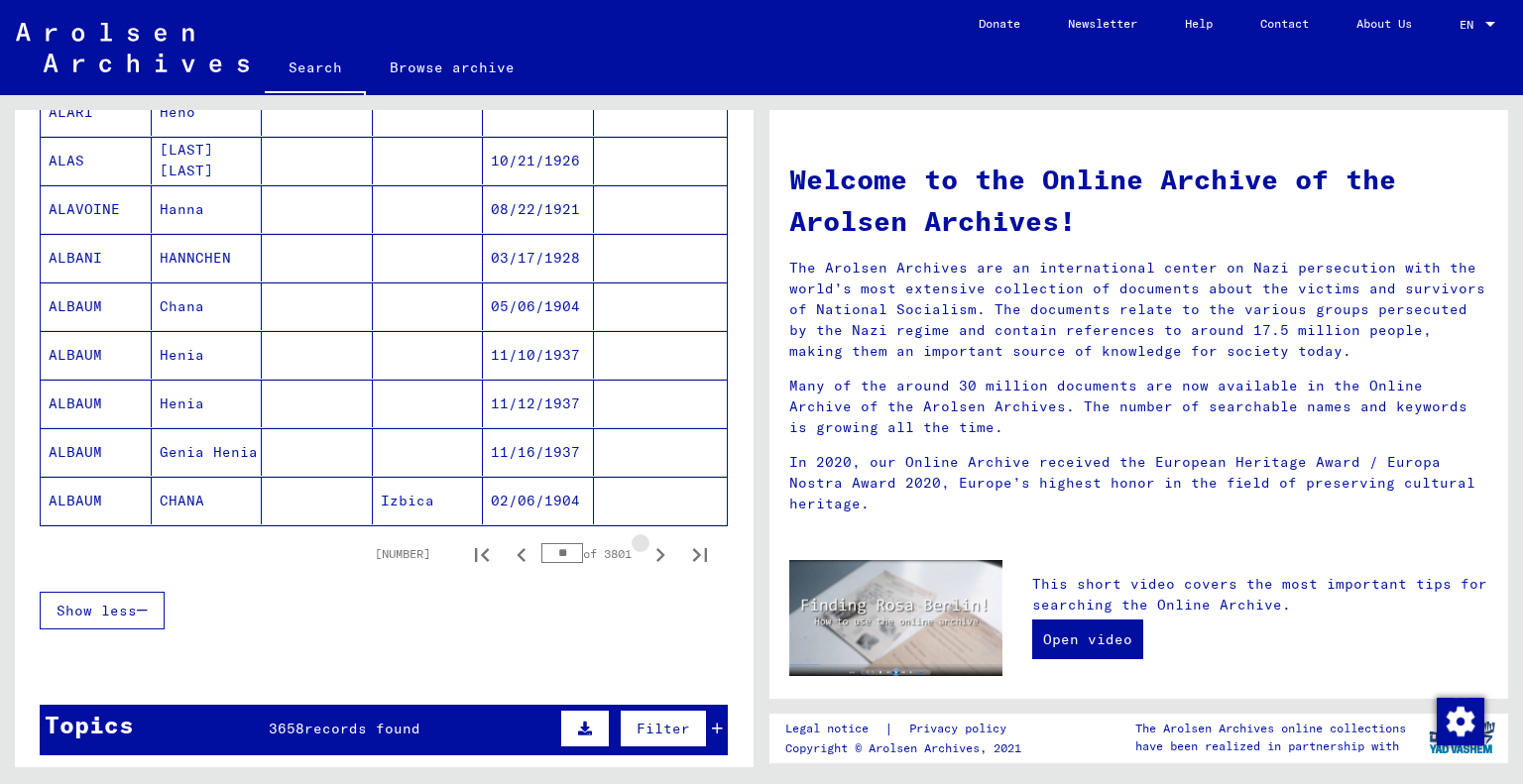 click 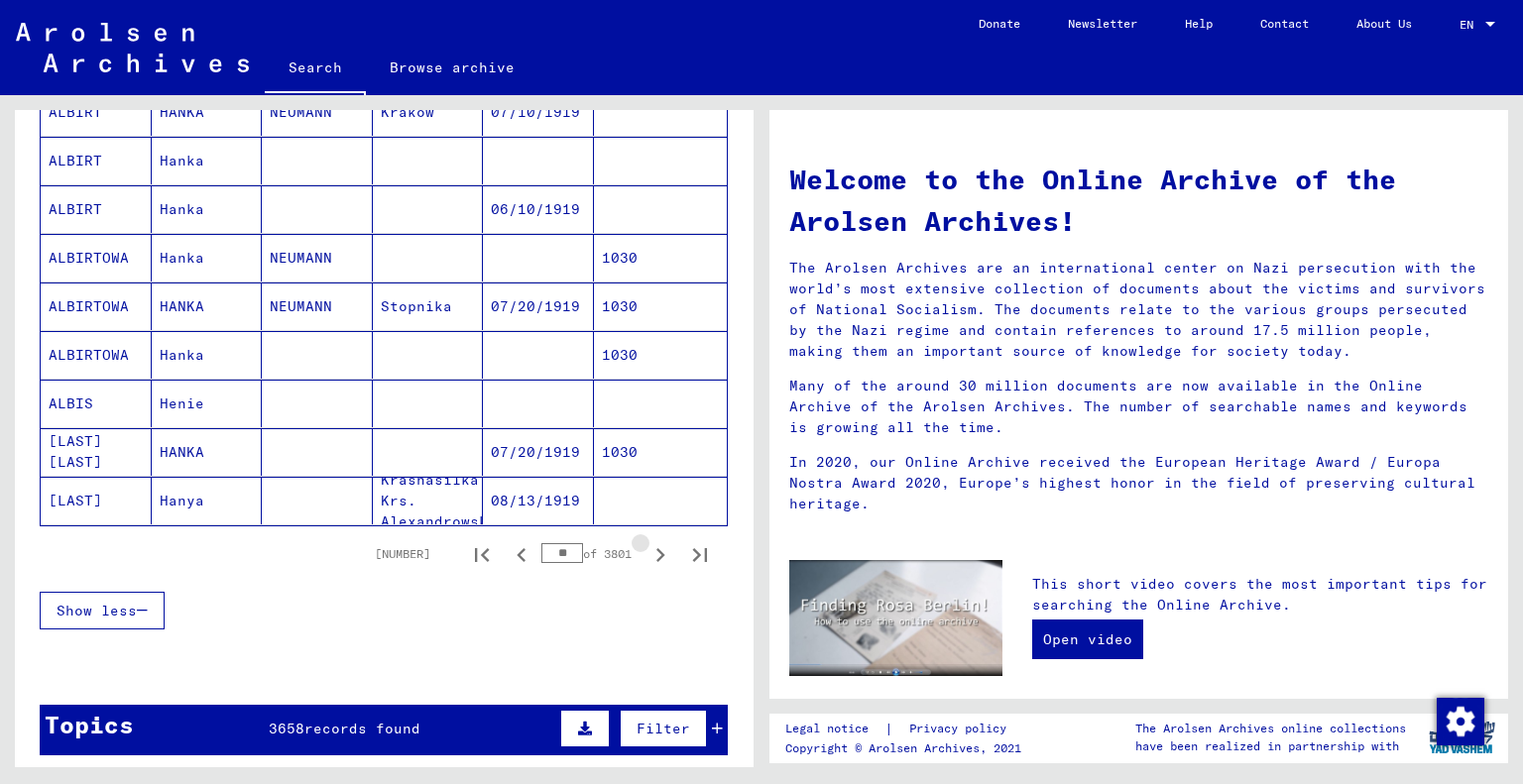 click 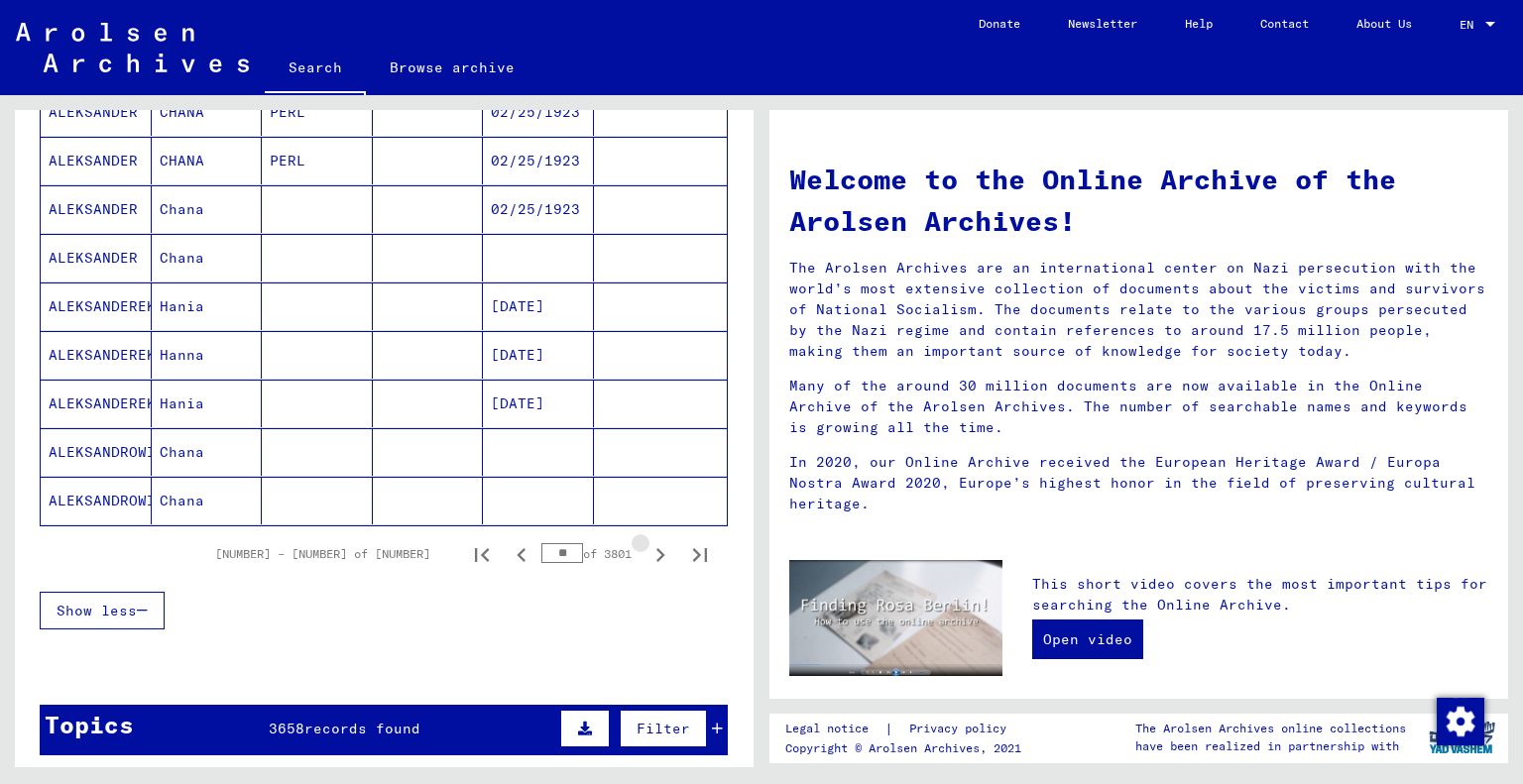 click 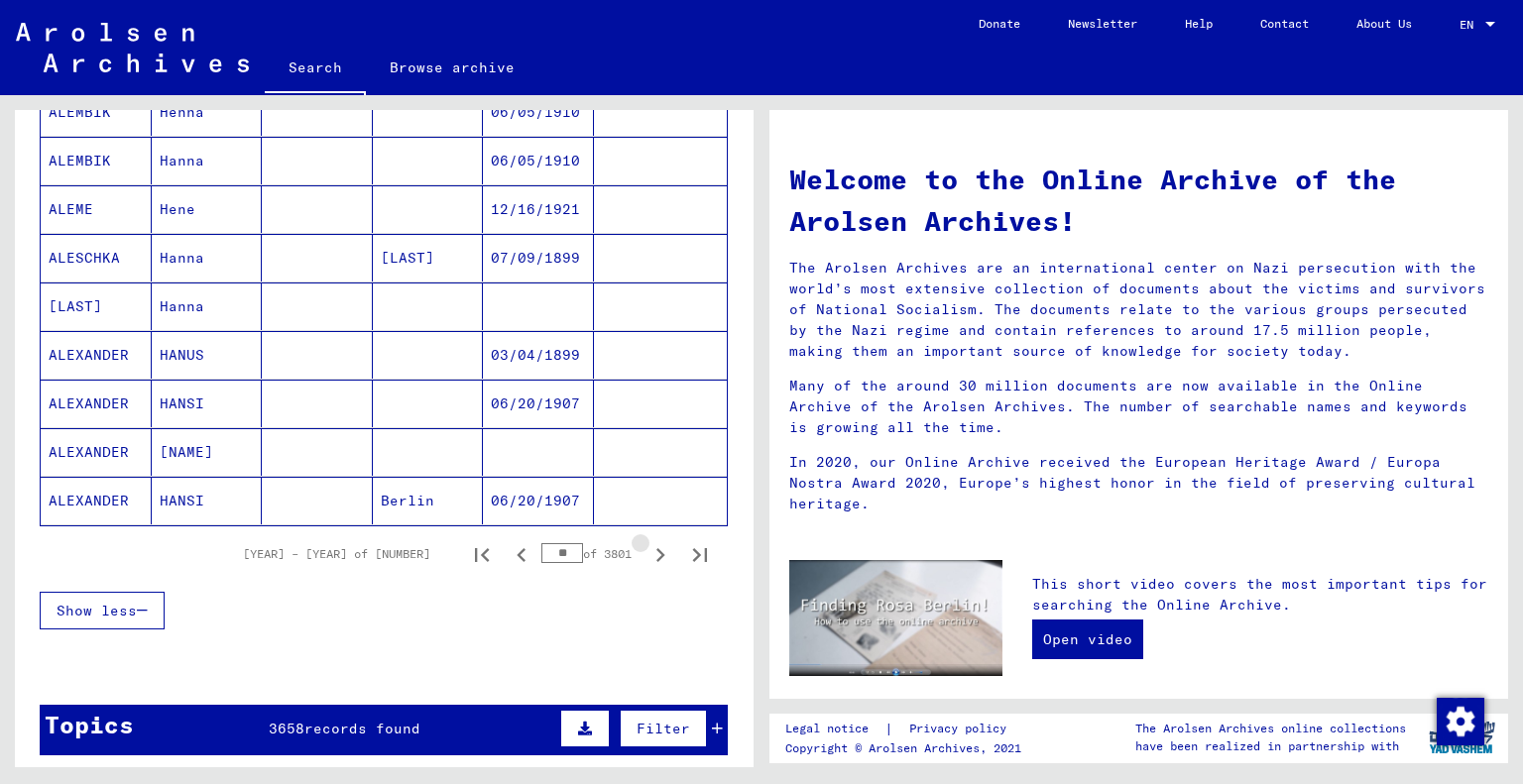 click 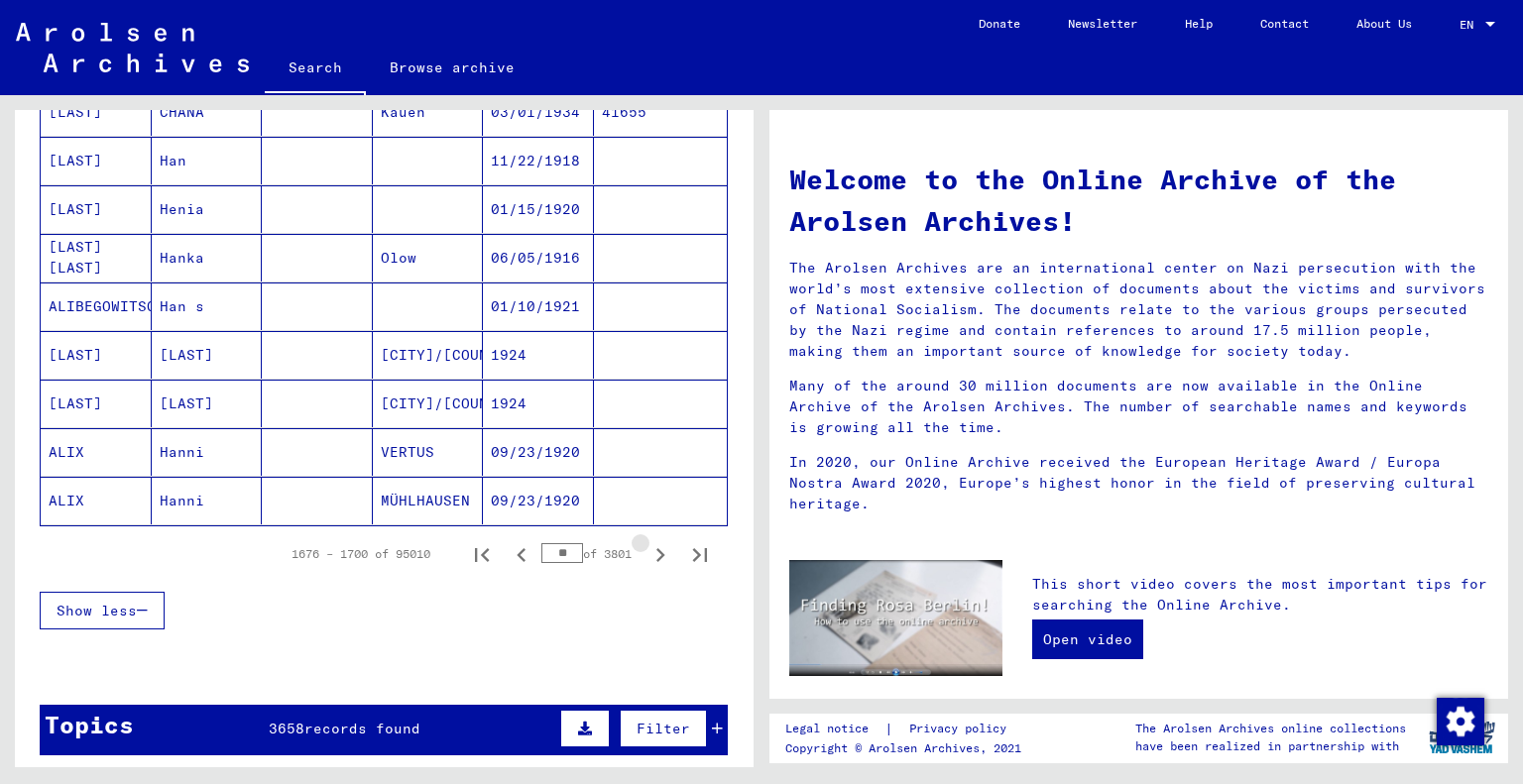 click 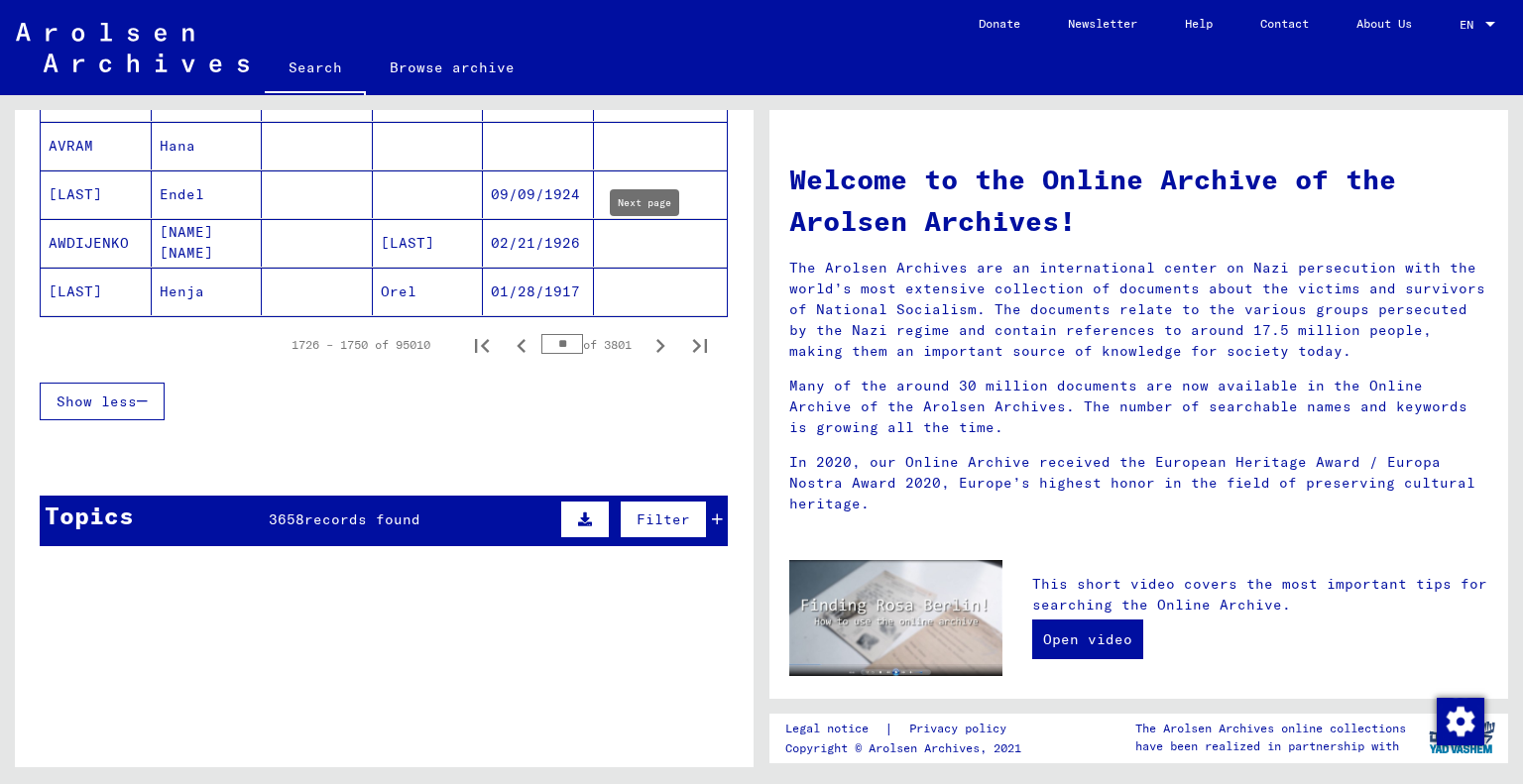 scroll, scrollTop: 1288, scrollLeft: 0, axis: vertical 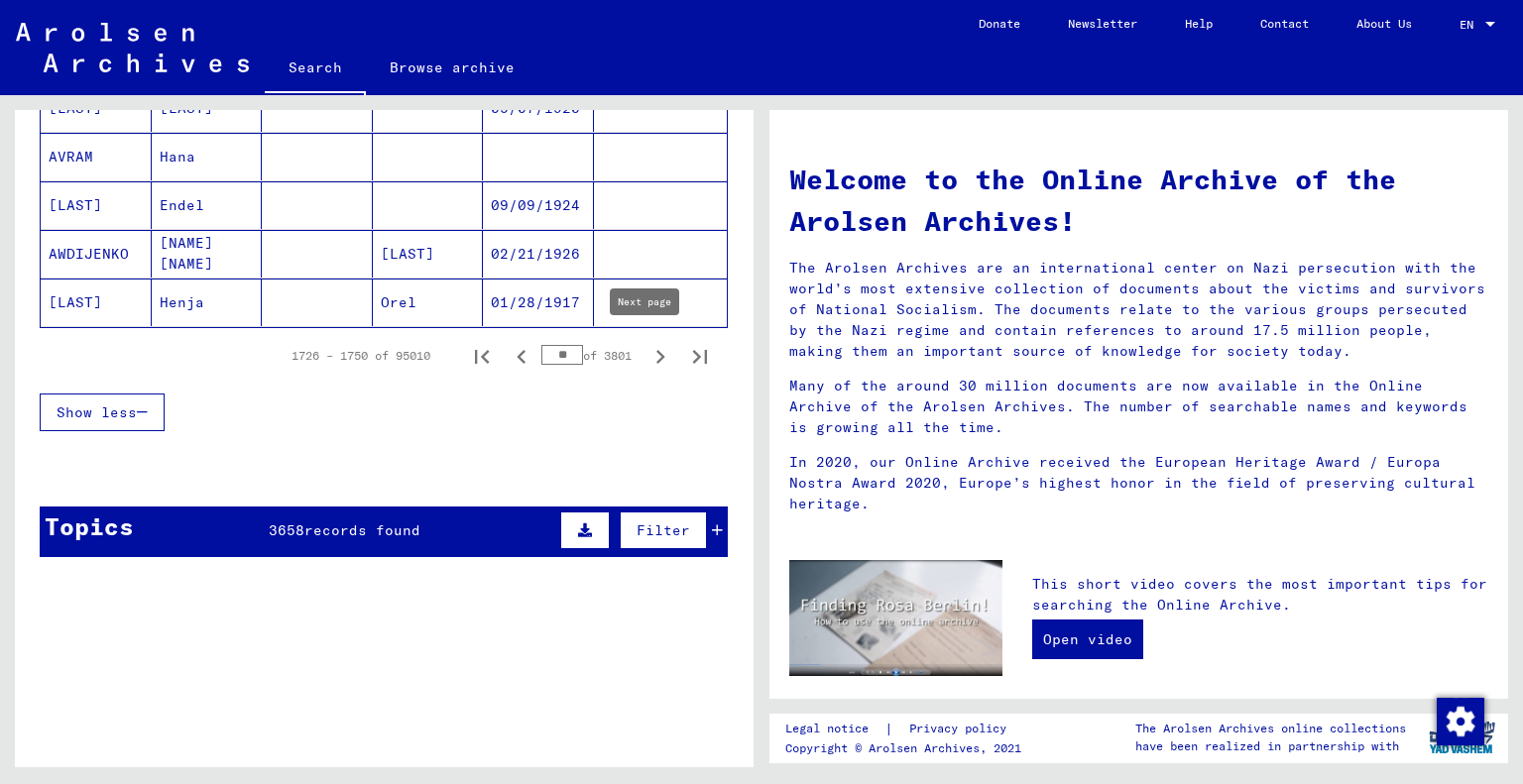 click 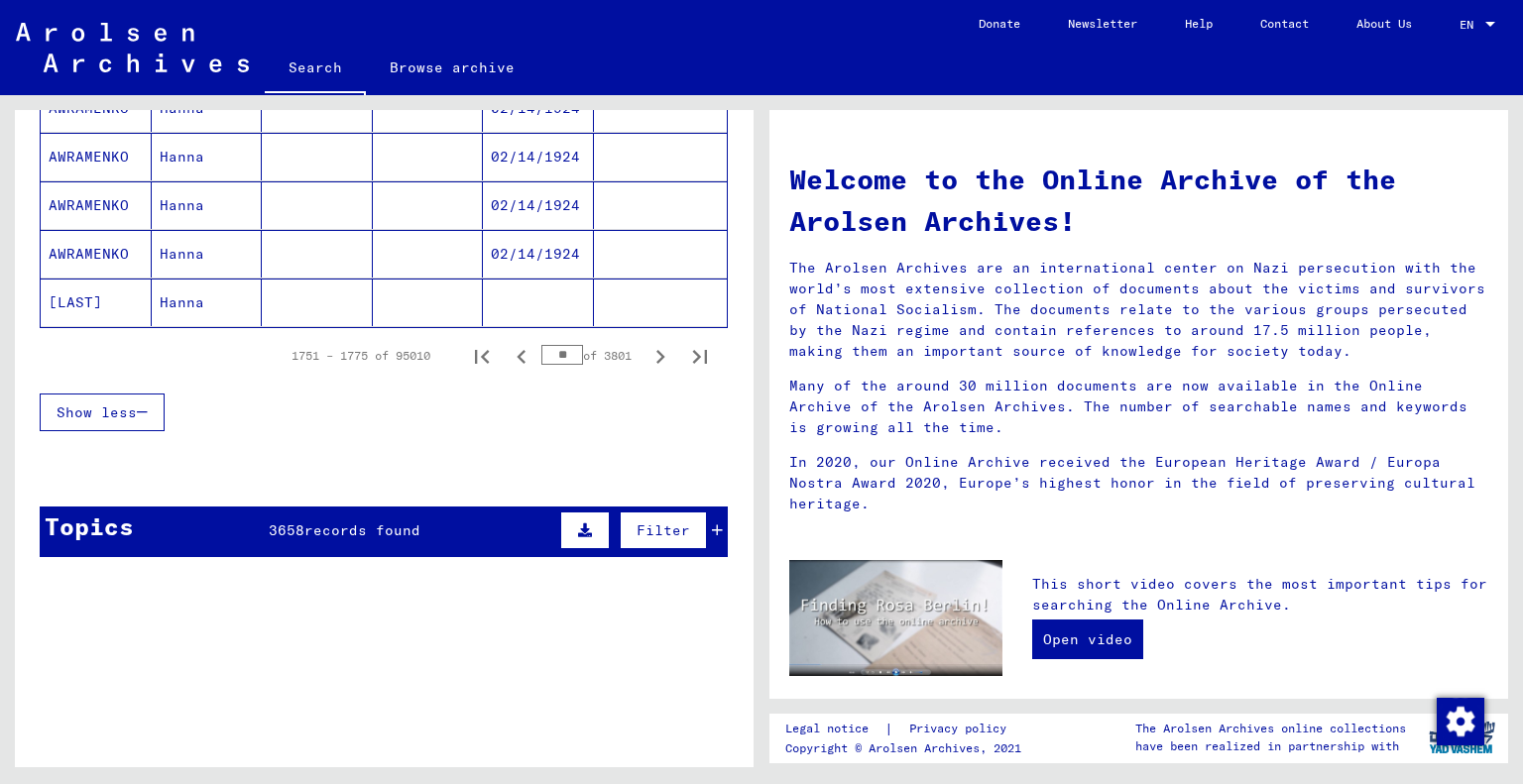 click 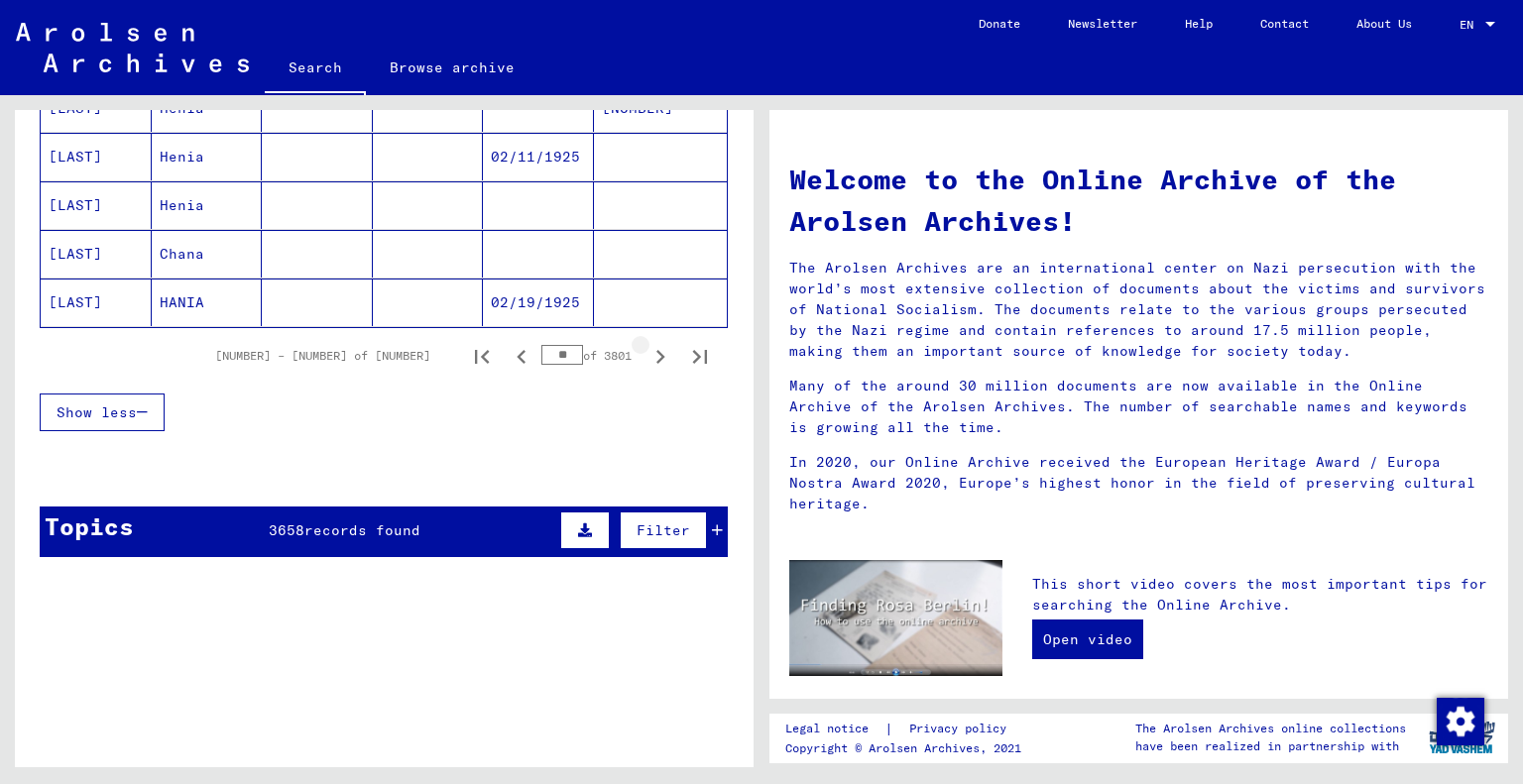 click 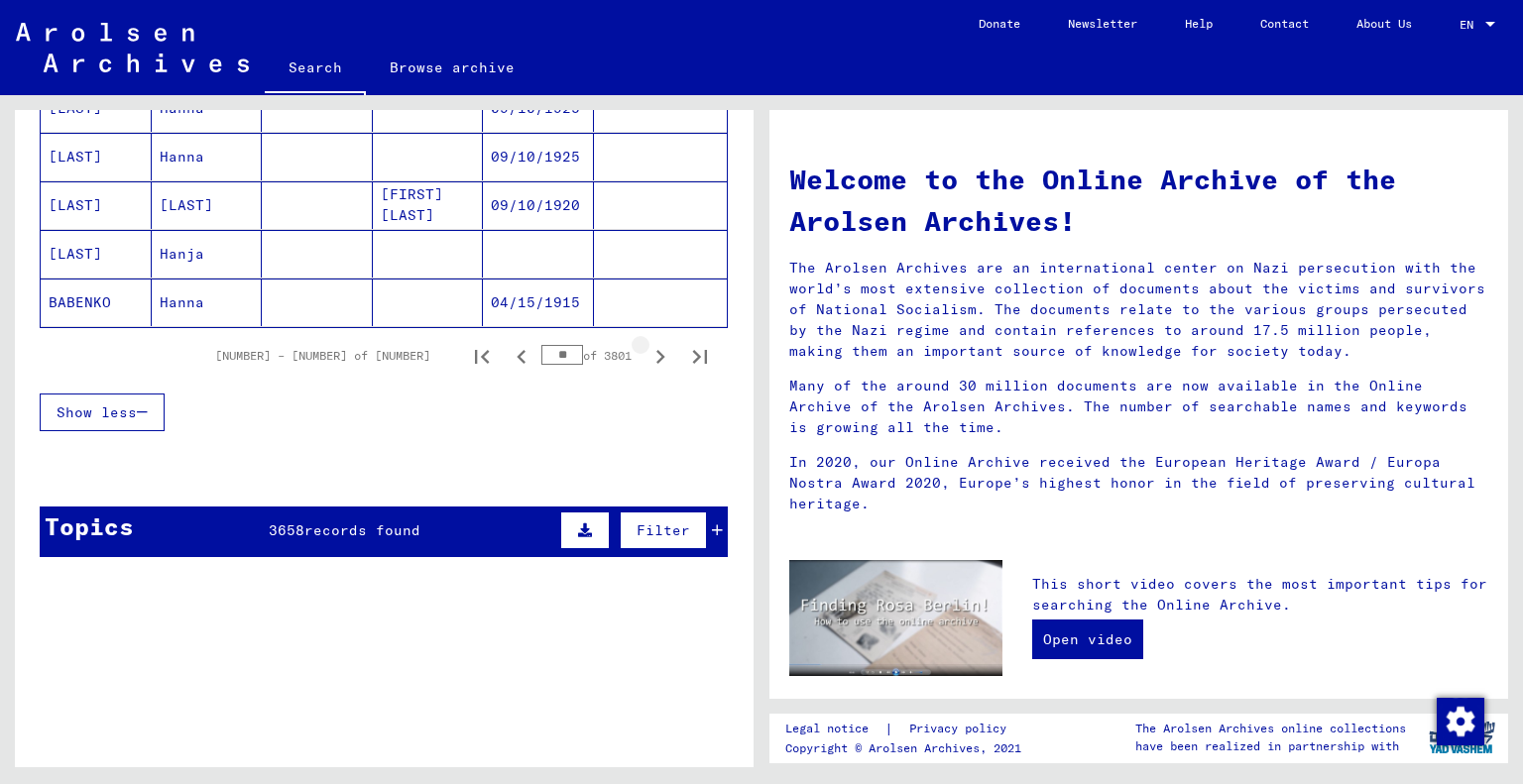 click 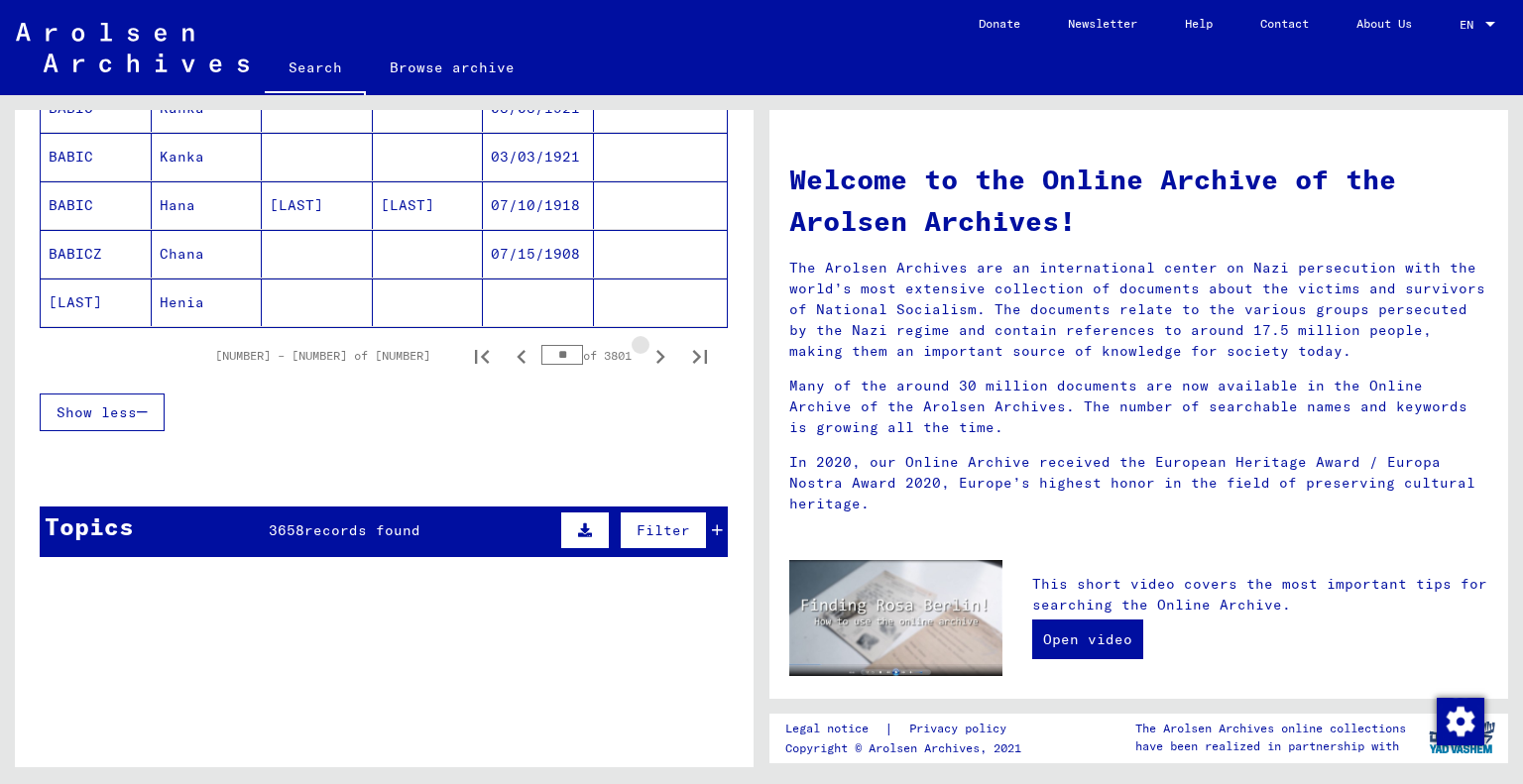 click 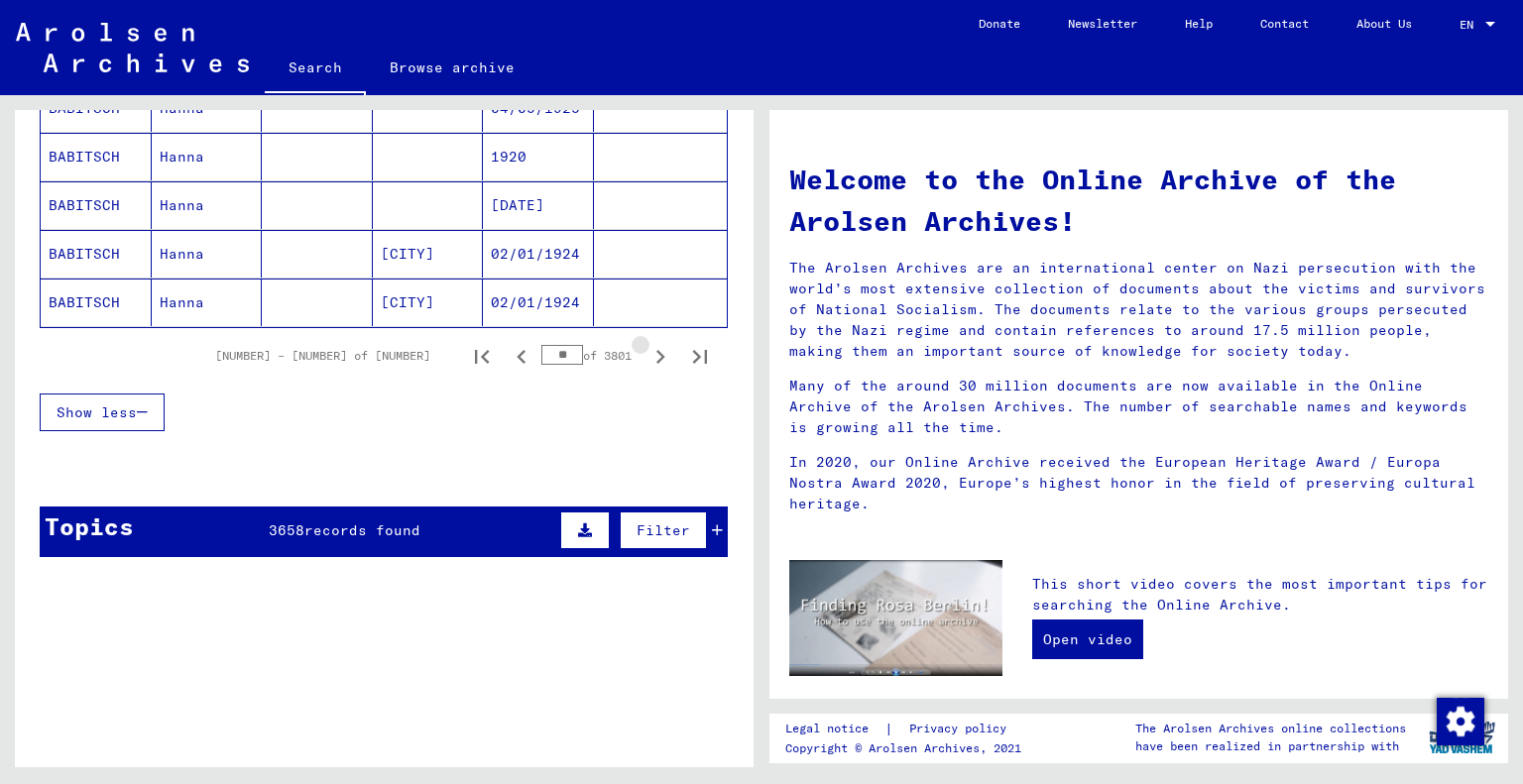 click 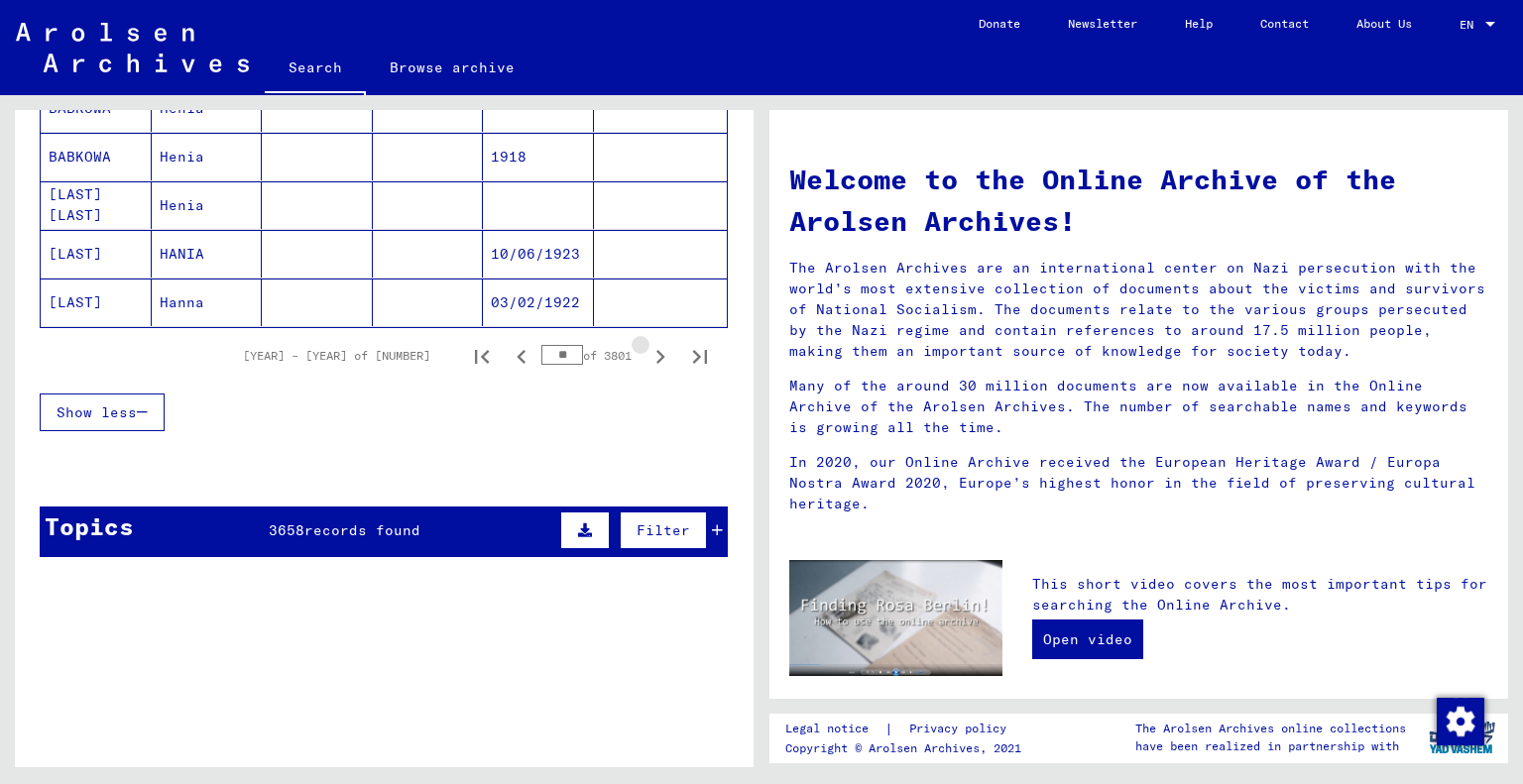 click 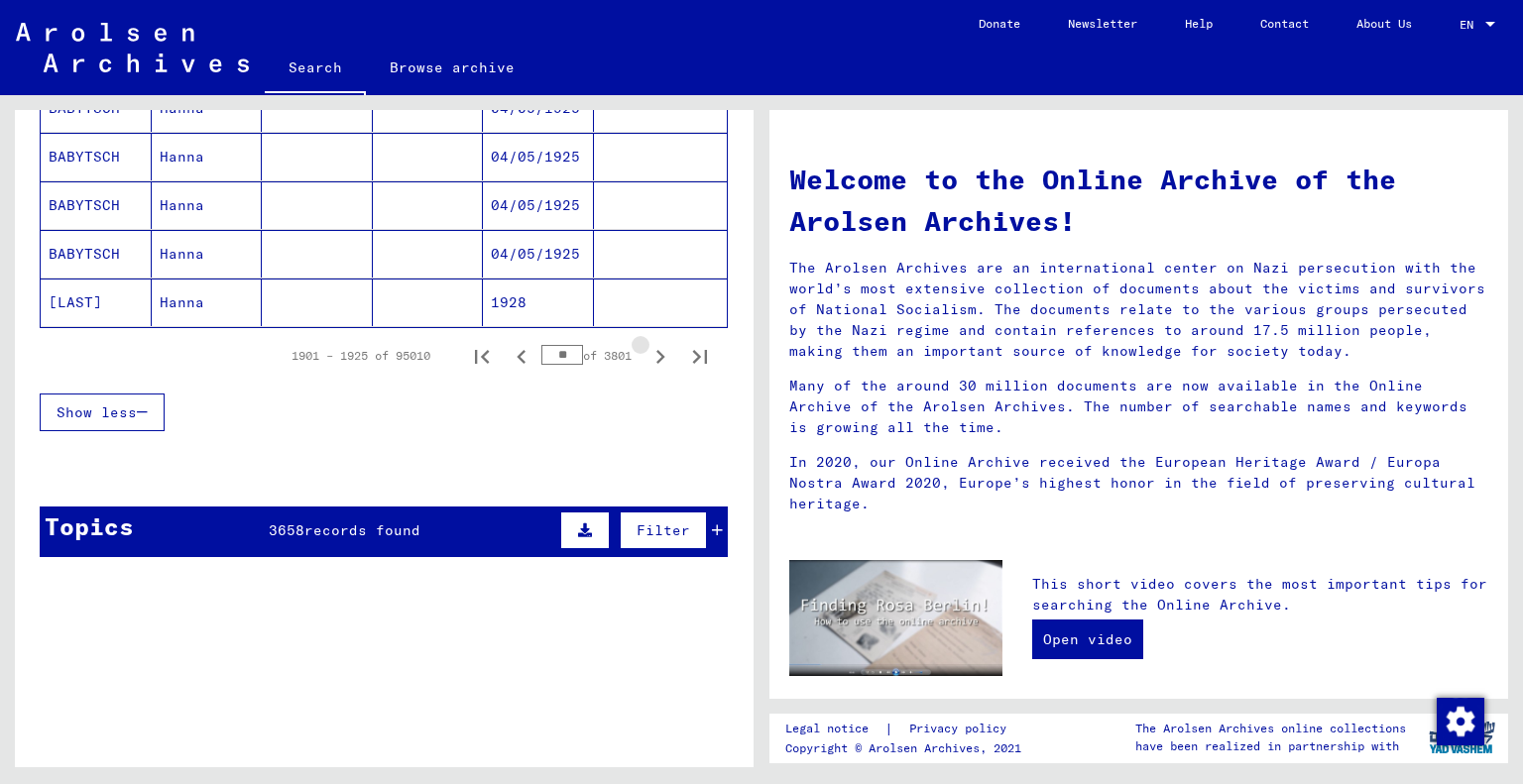 click 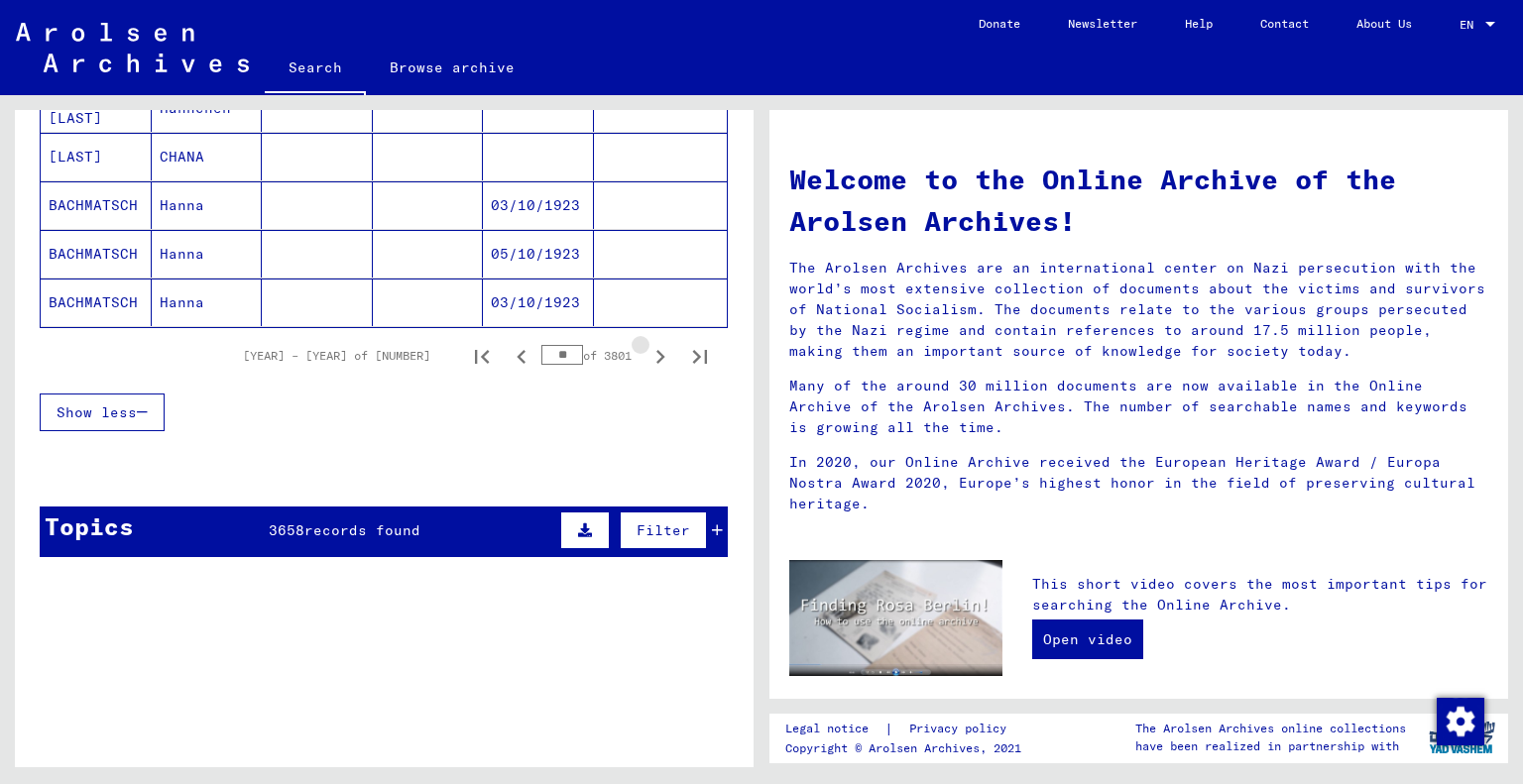 click 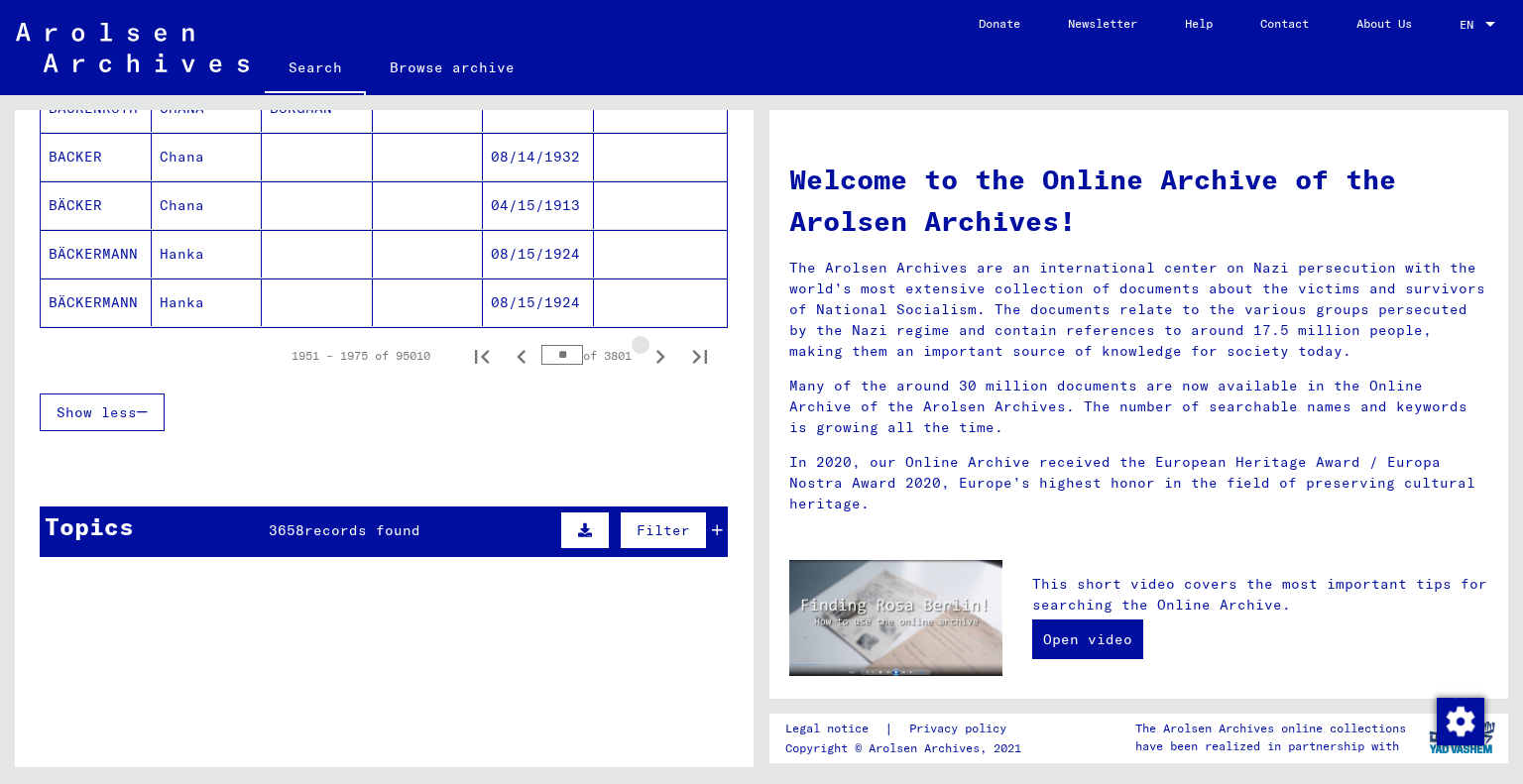 click 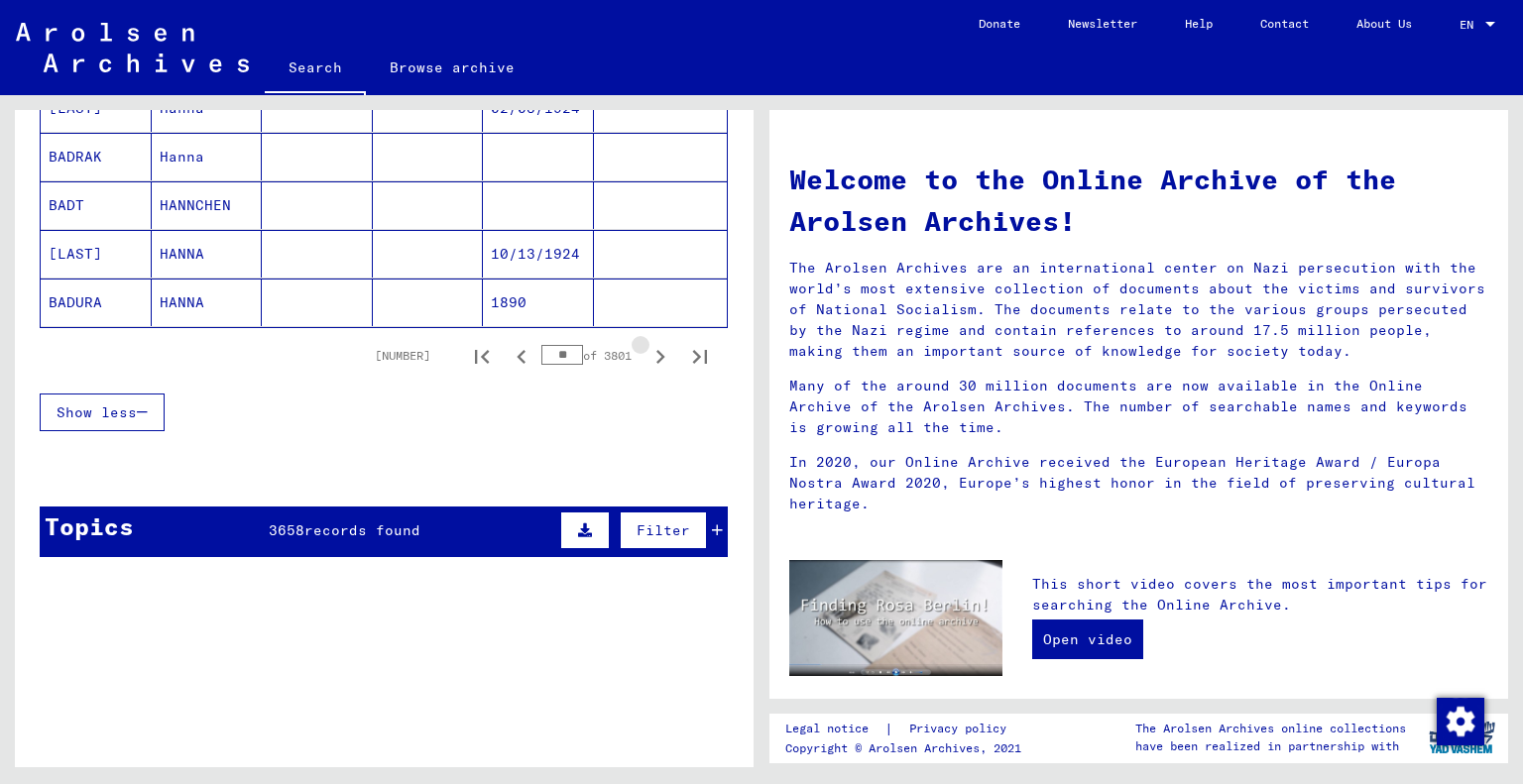 click 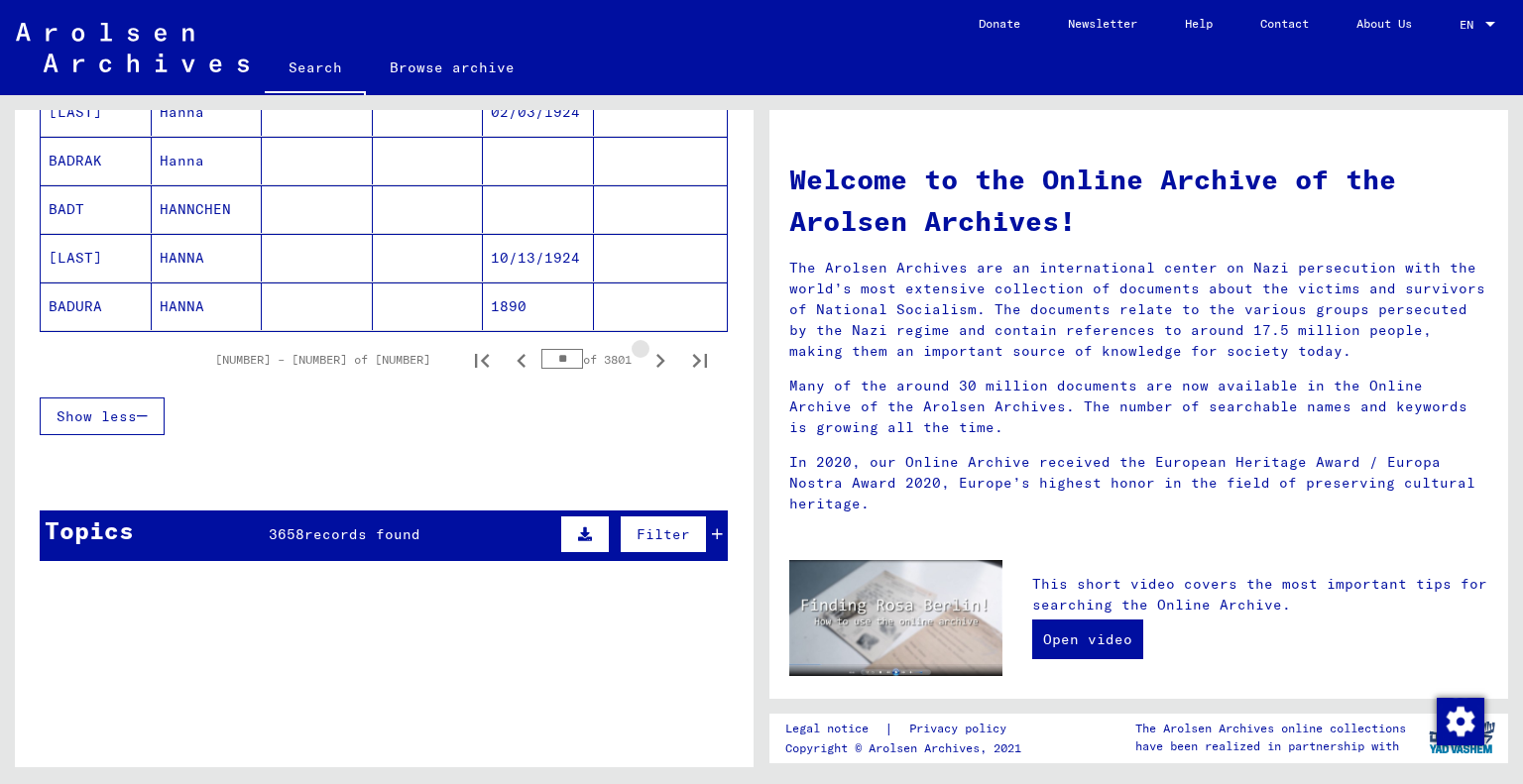 scroll, scrollTop: 1292, scrollLeft: 0, axis: vertical 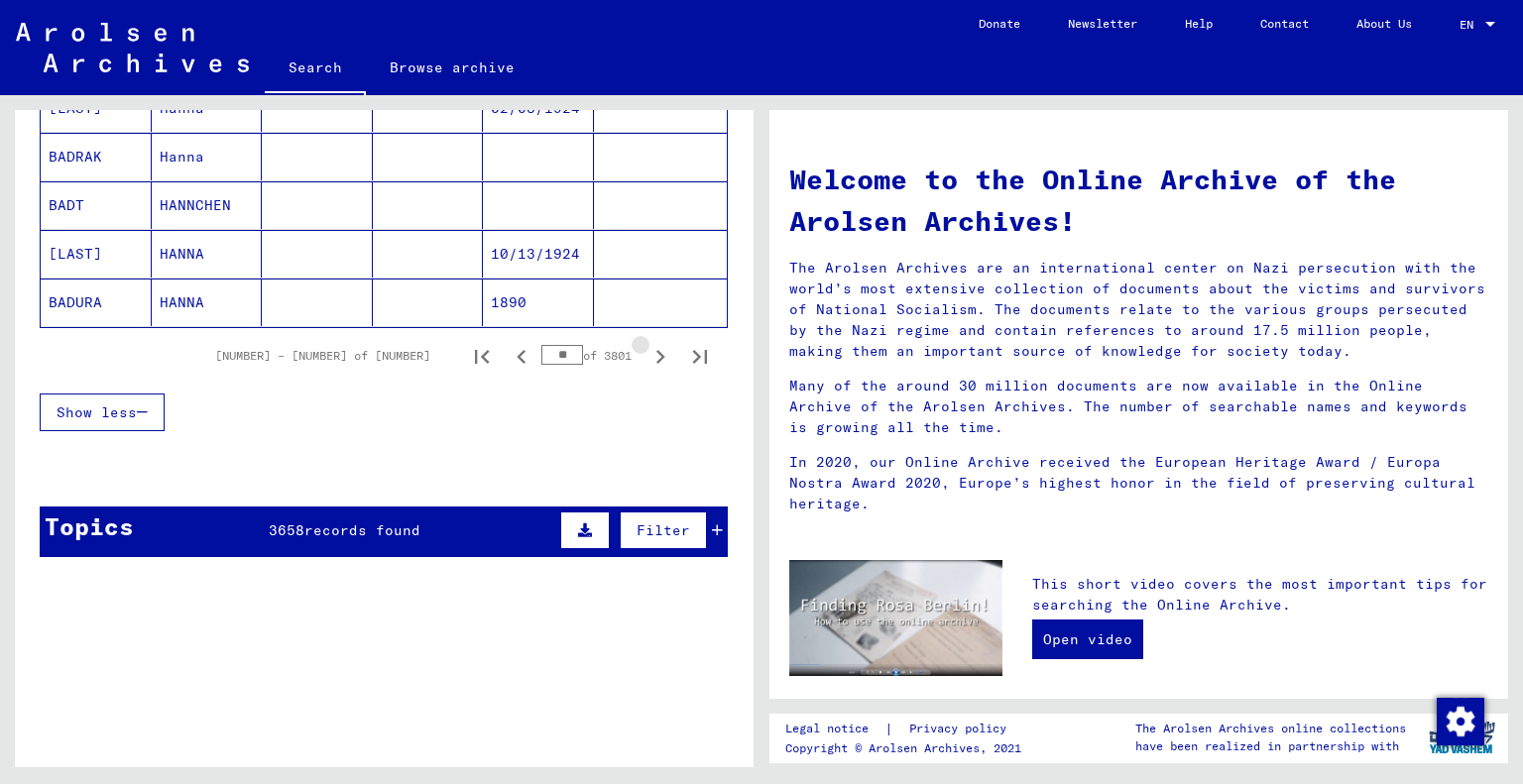 click 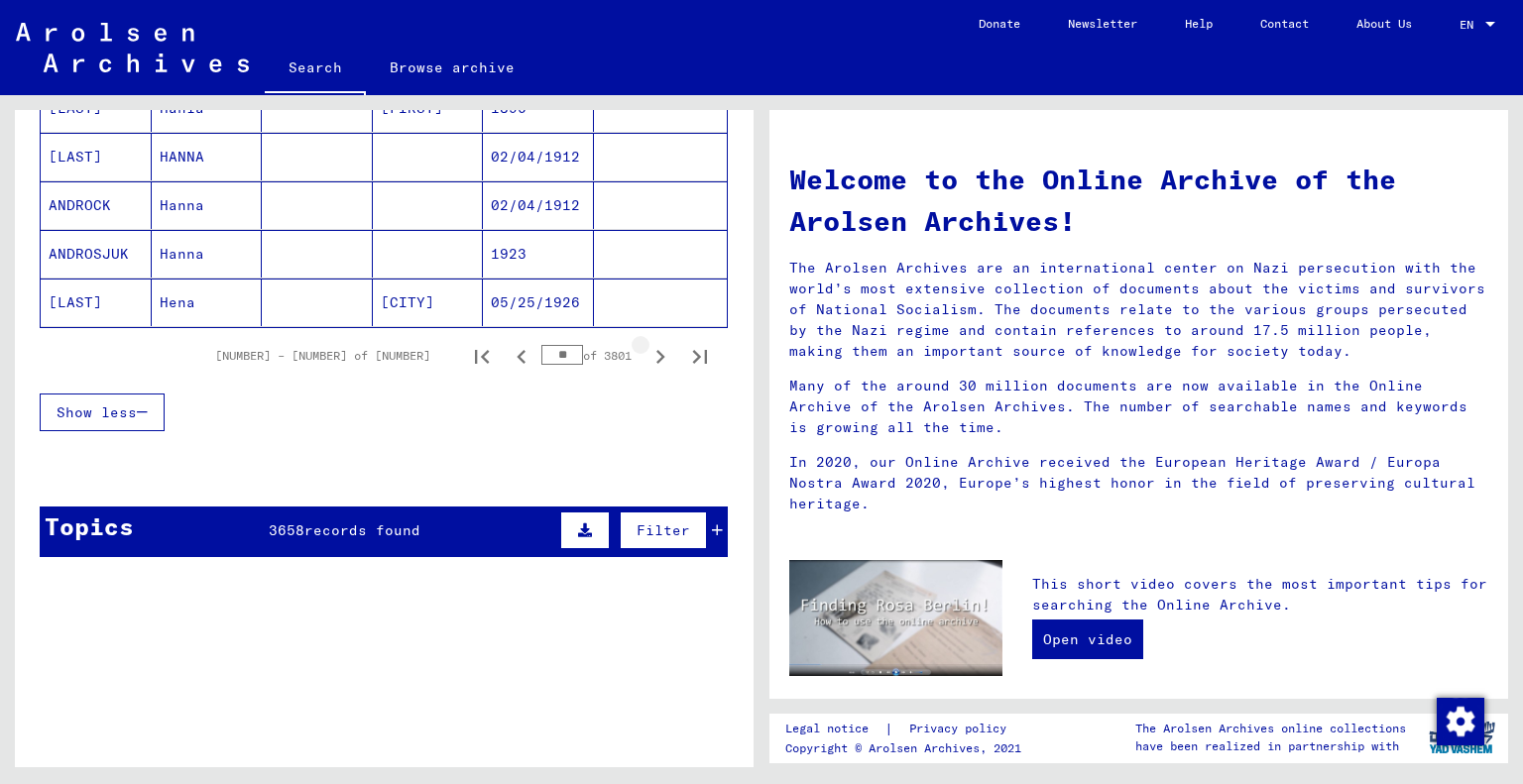 click 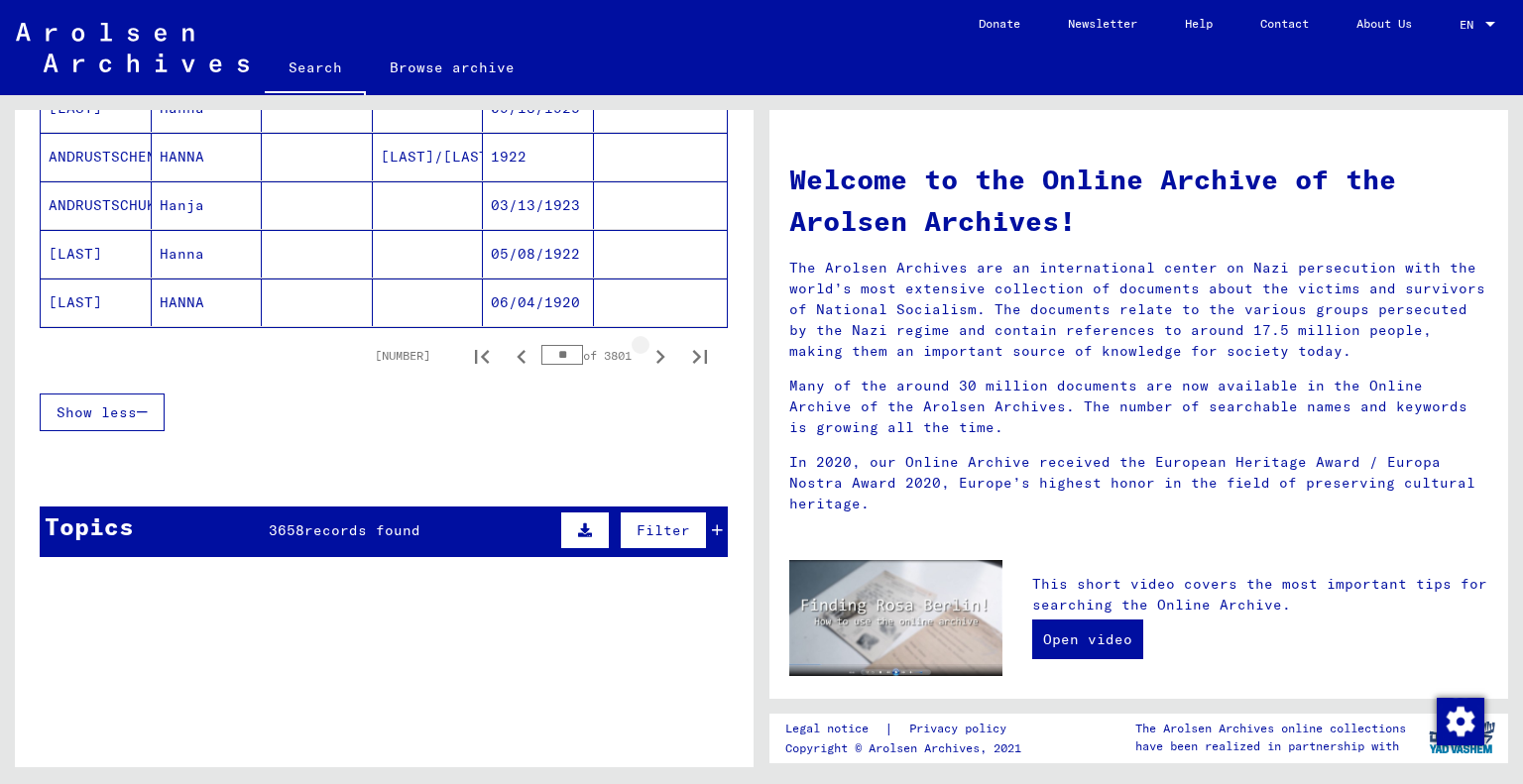 click 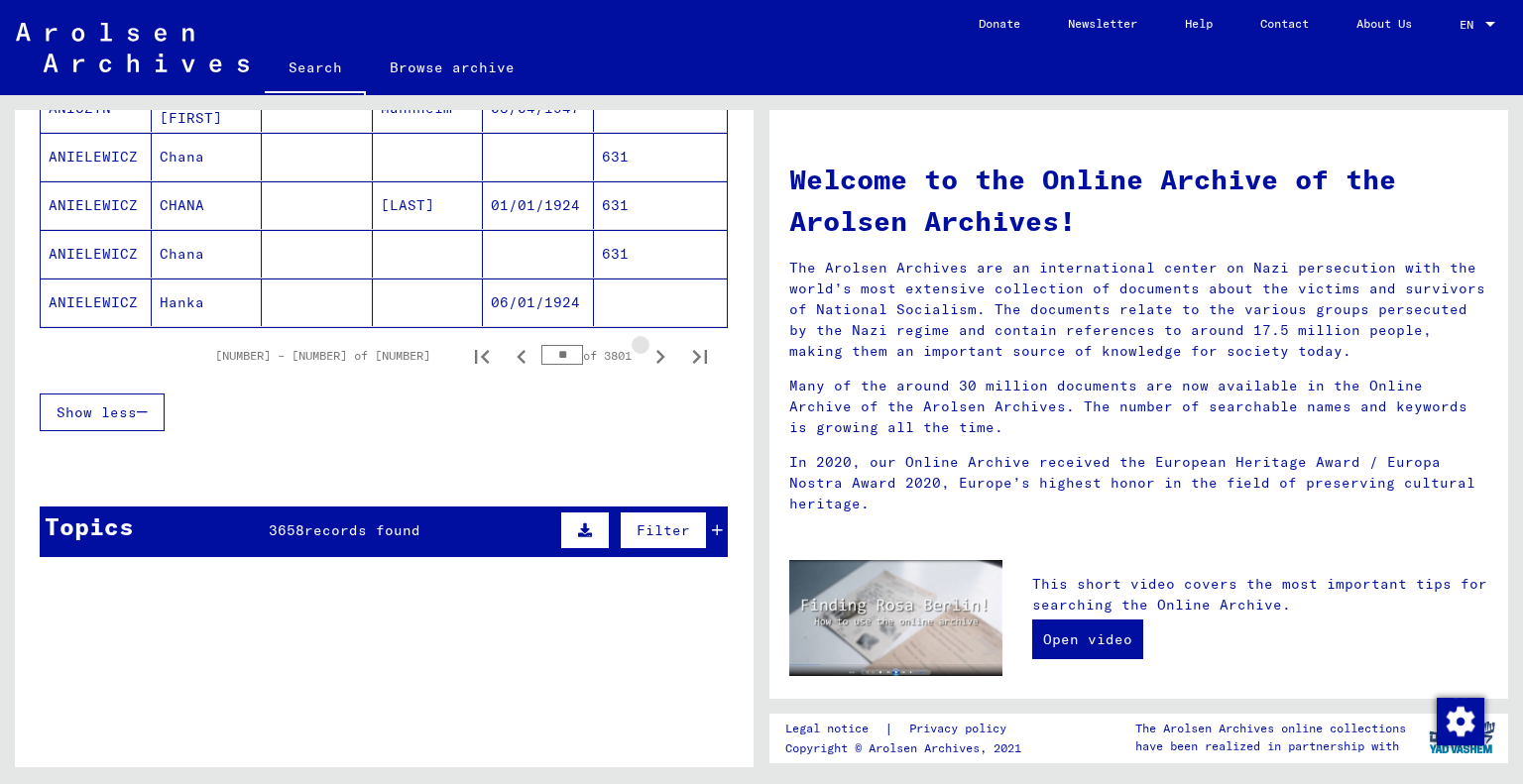 click 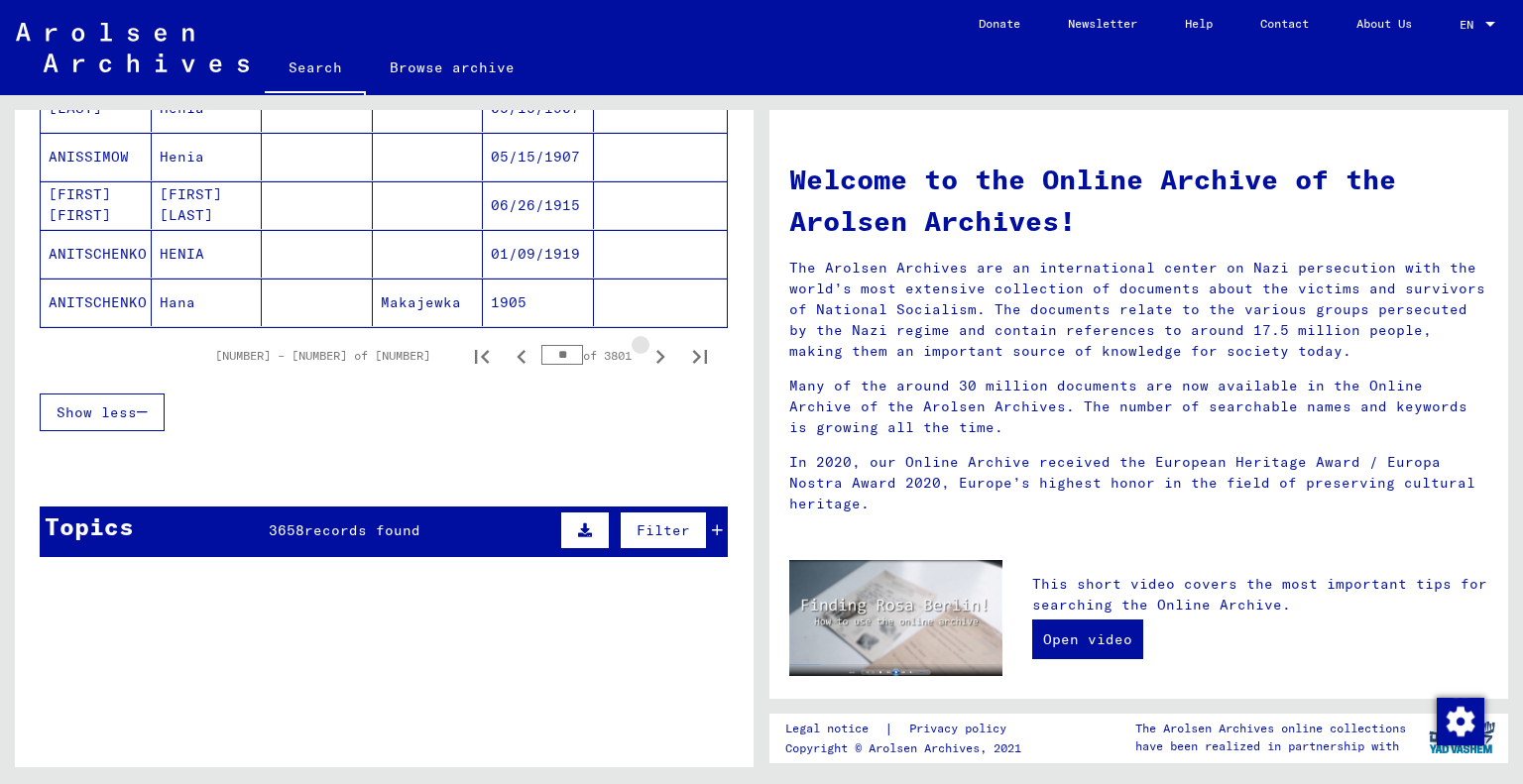 click 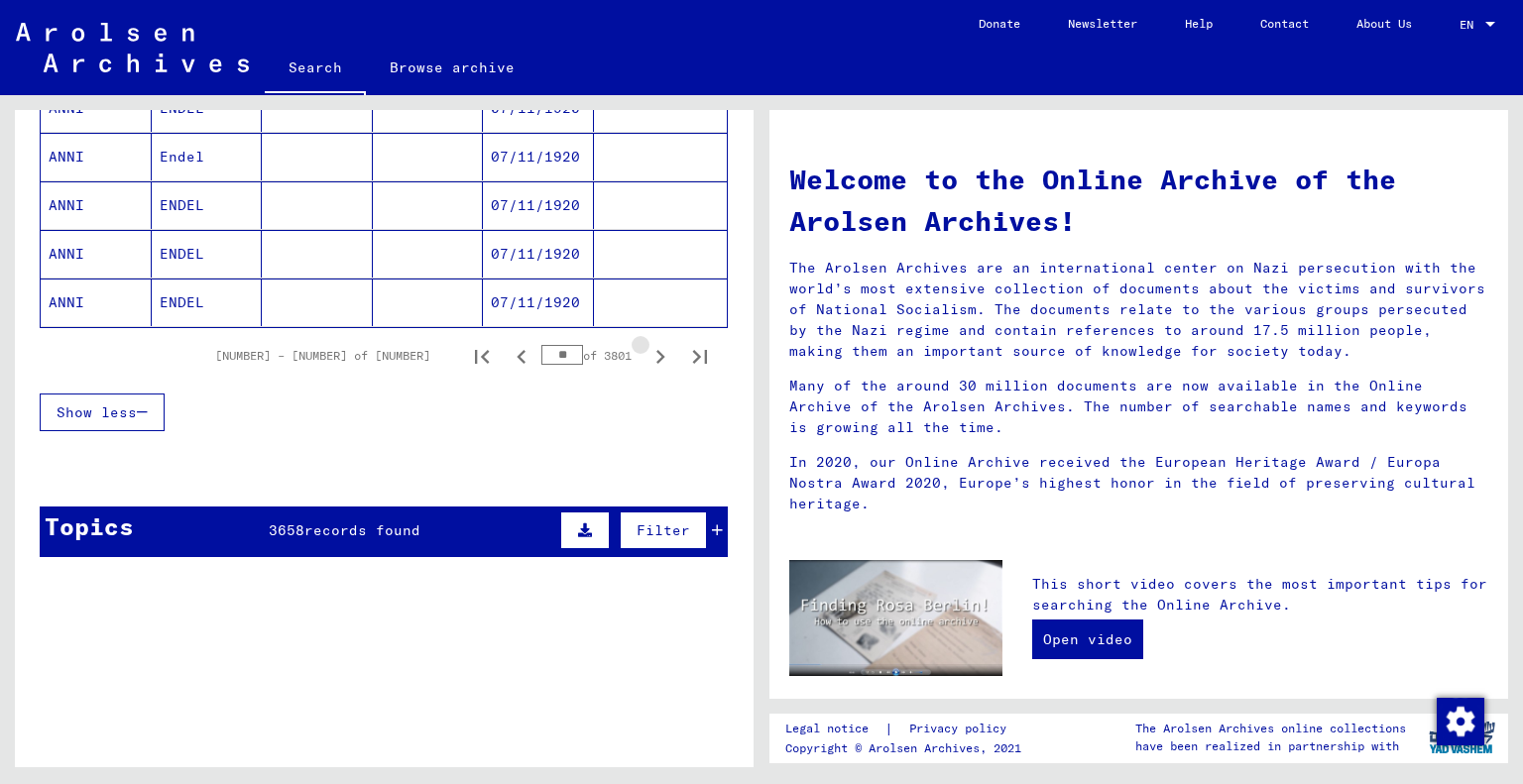 click 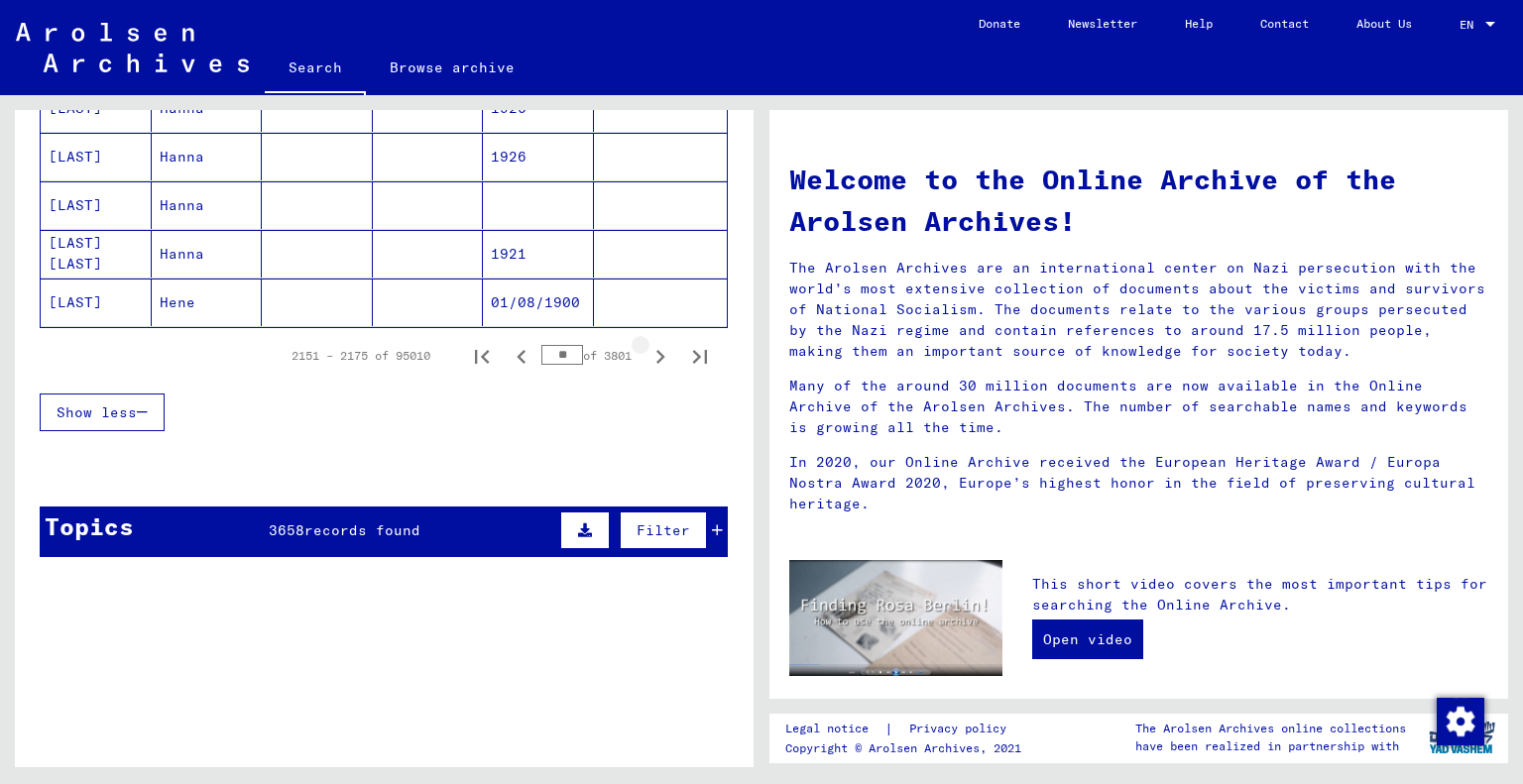 click 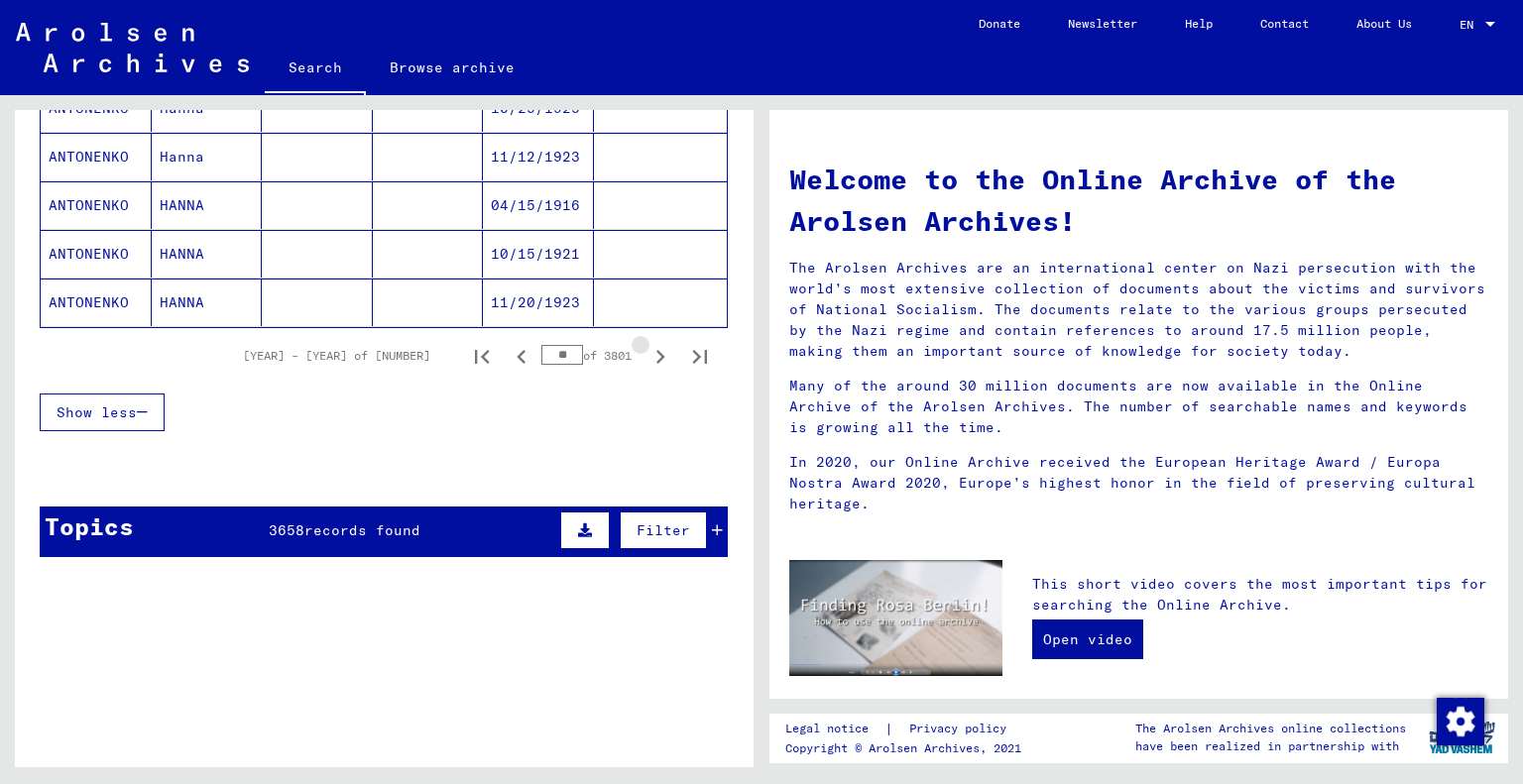 click 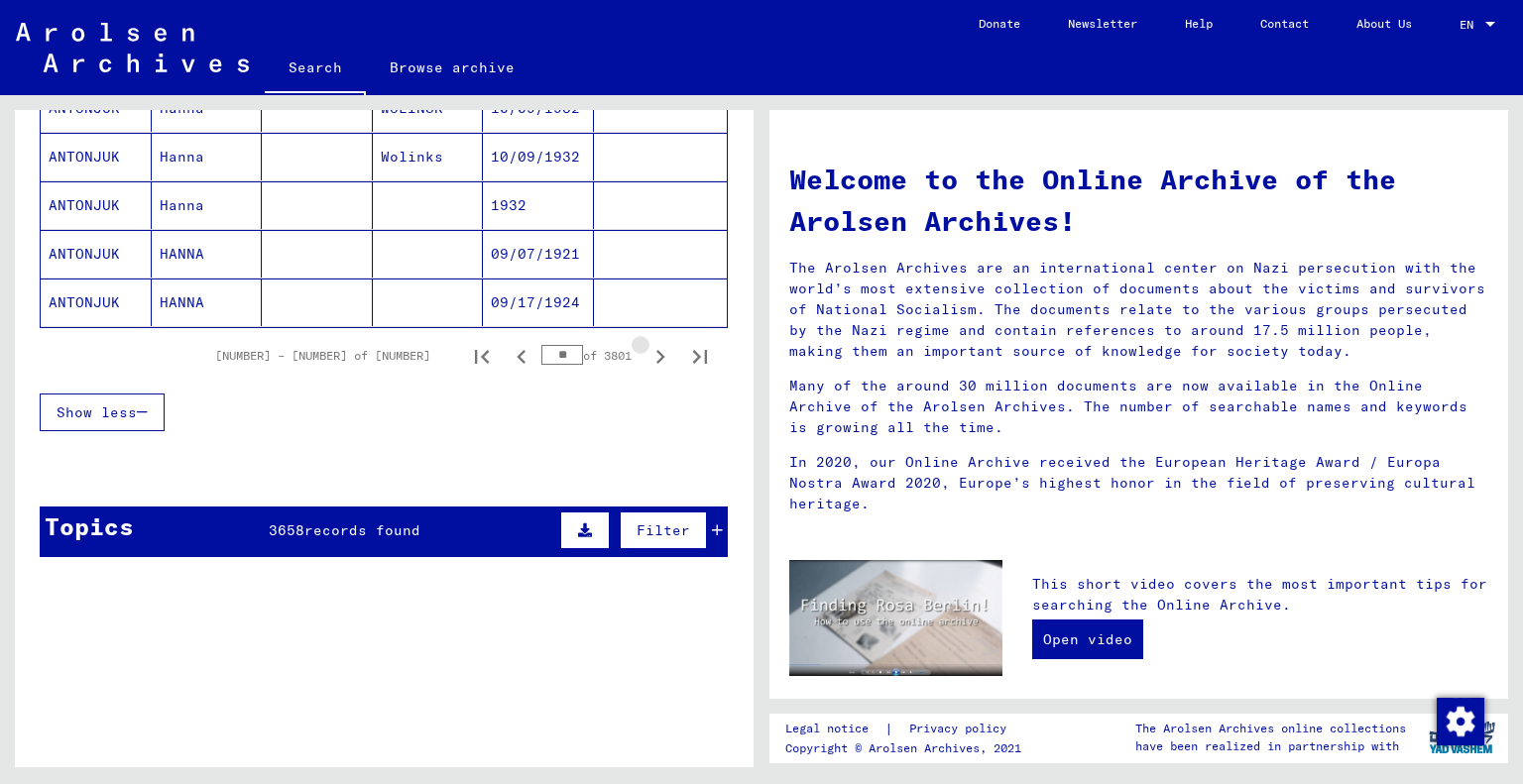 click 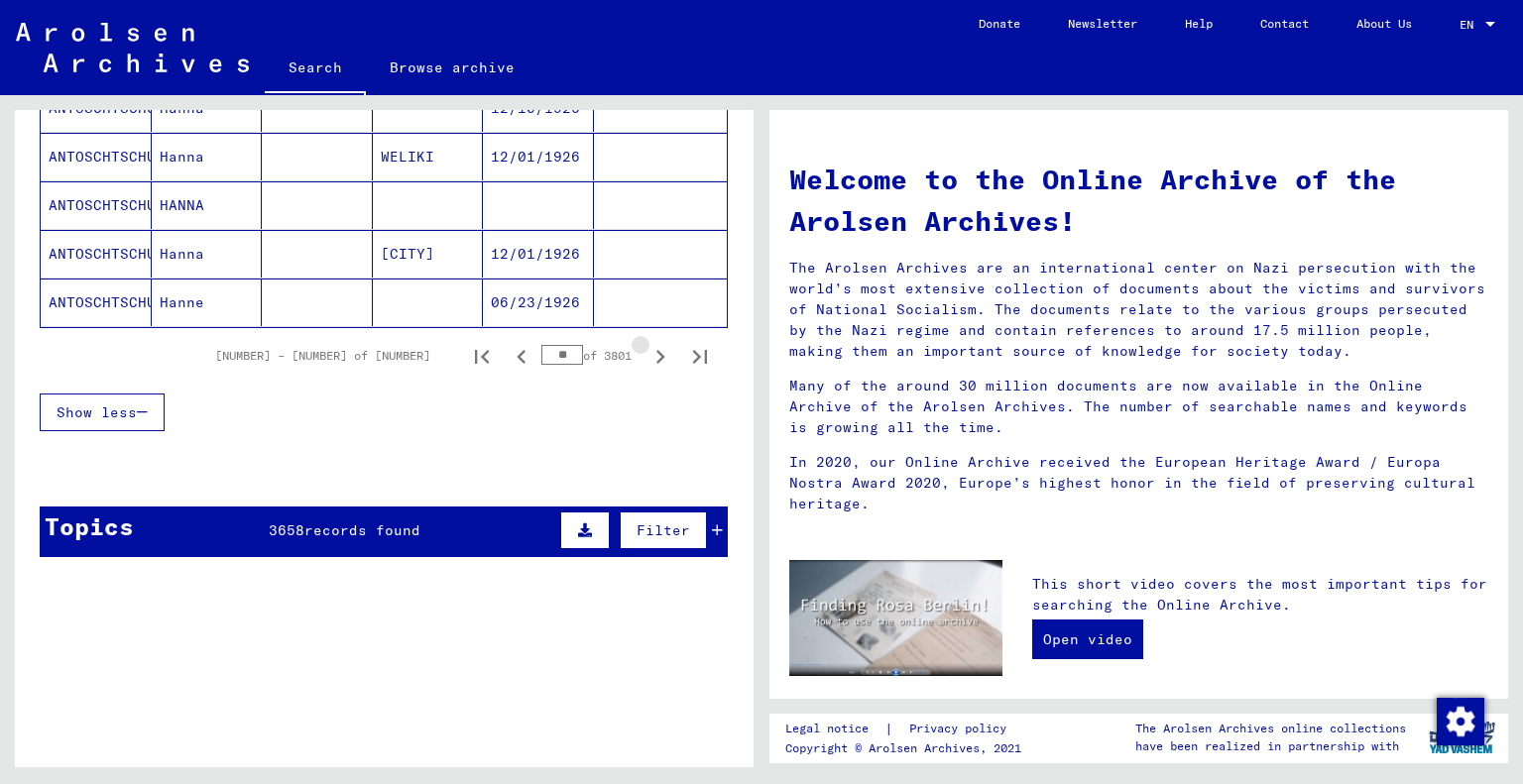 click 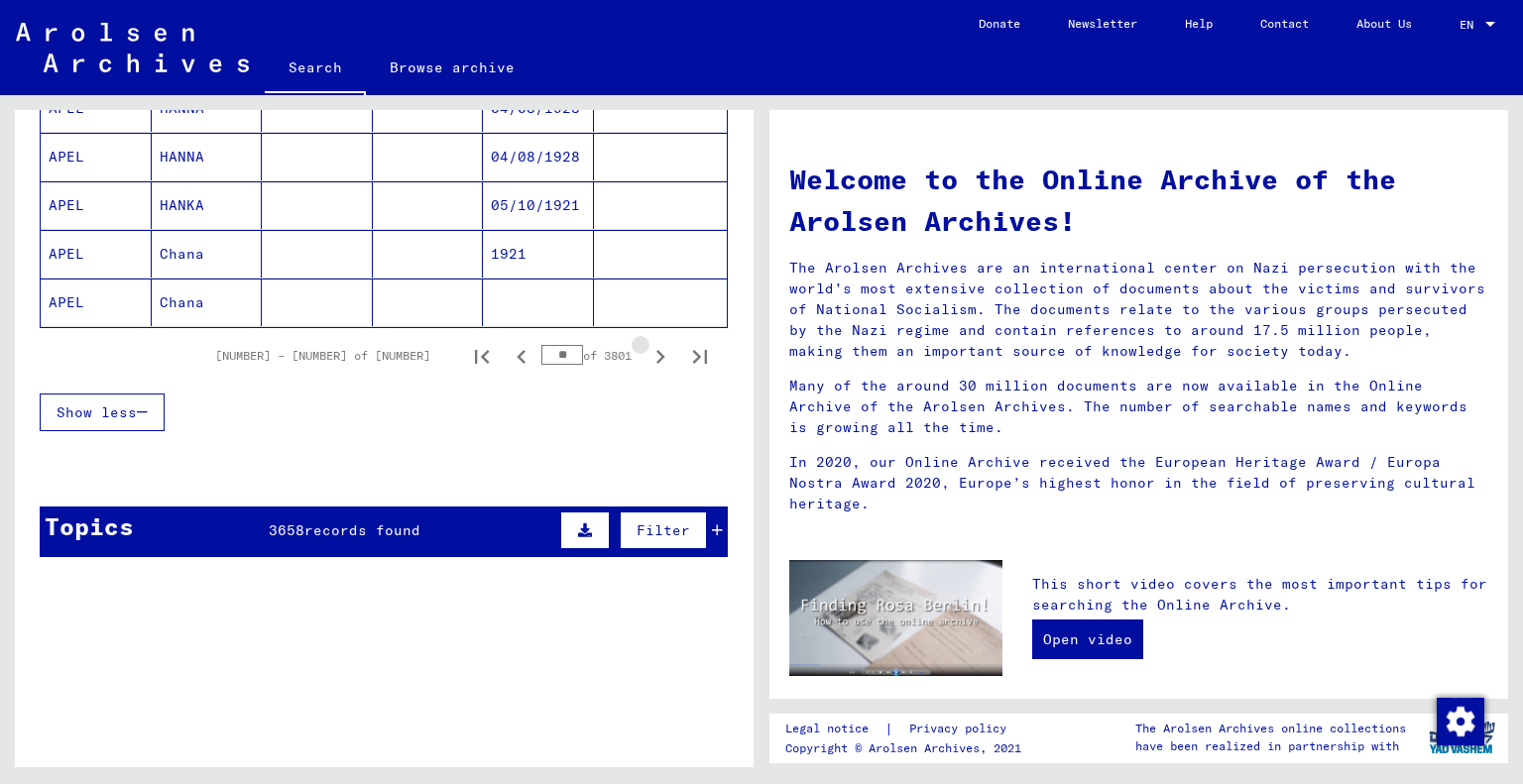 click 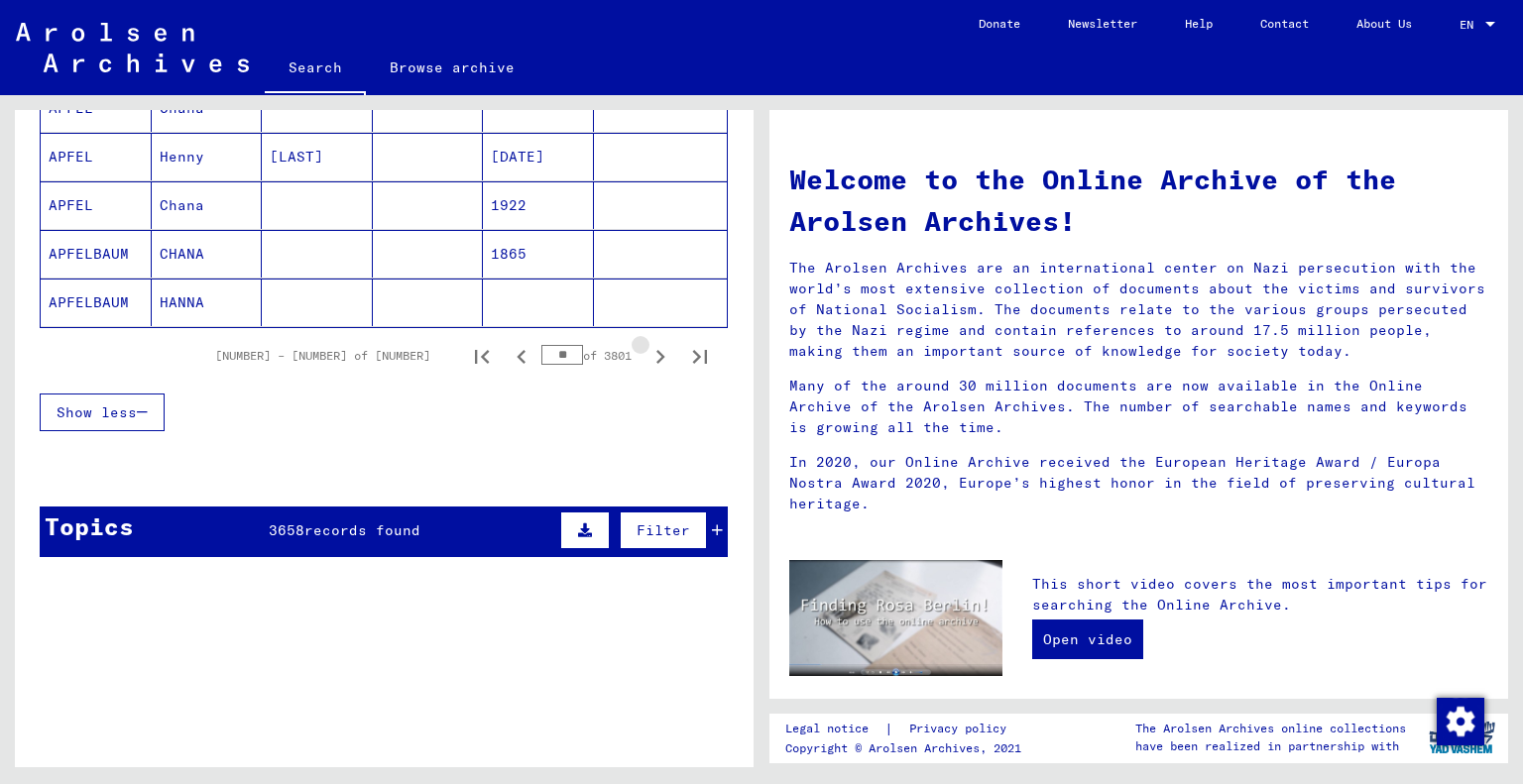 click 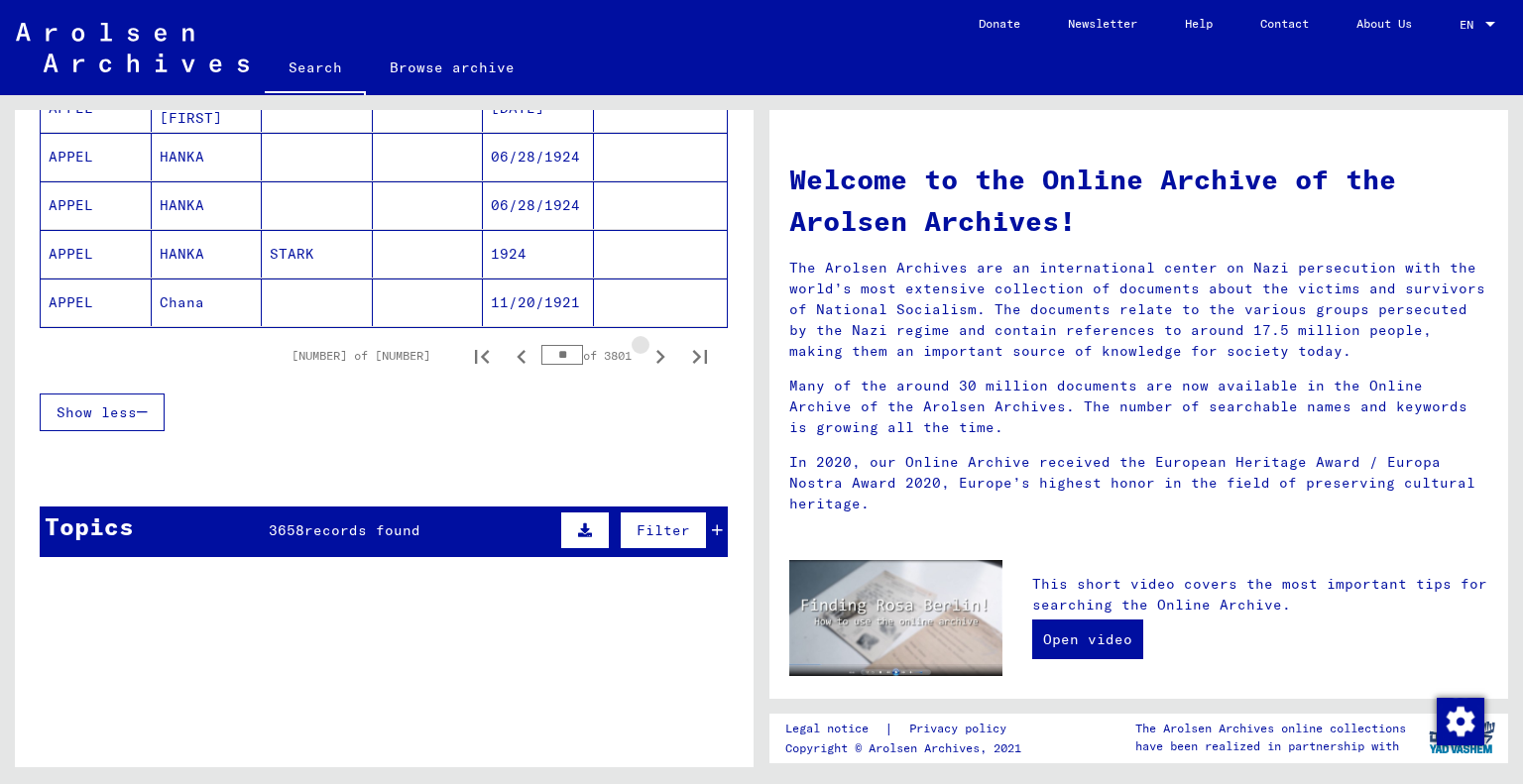 click 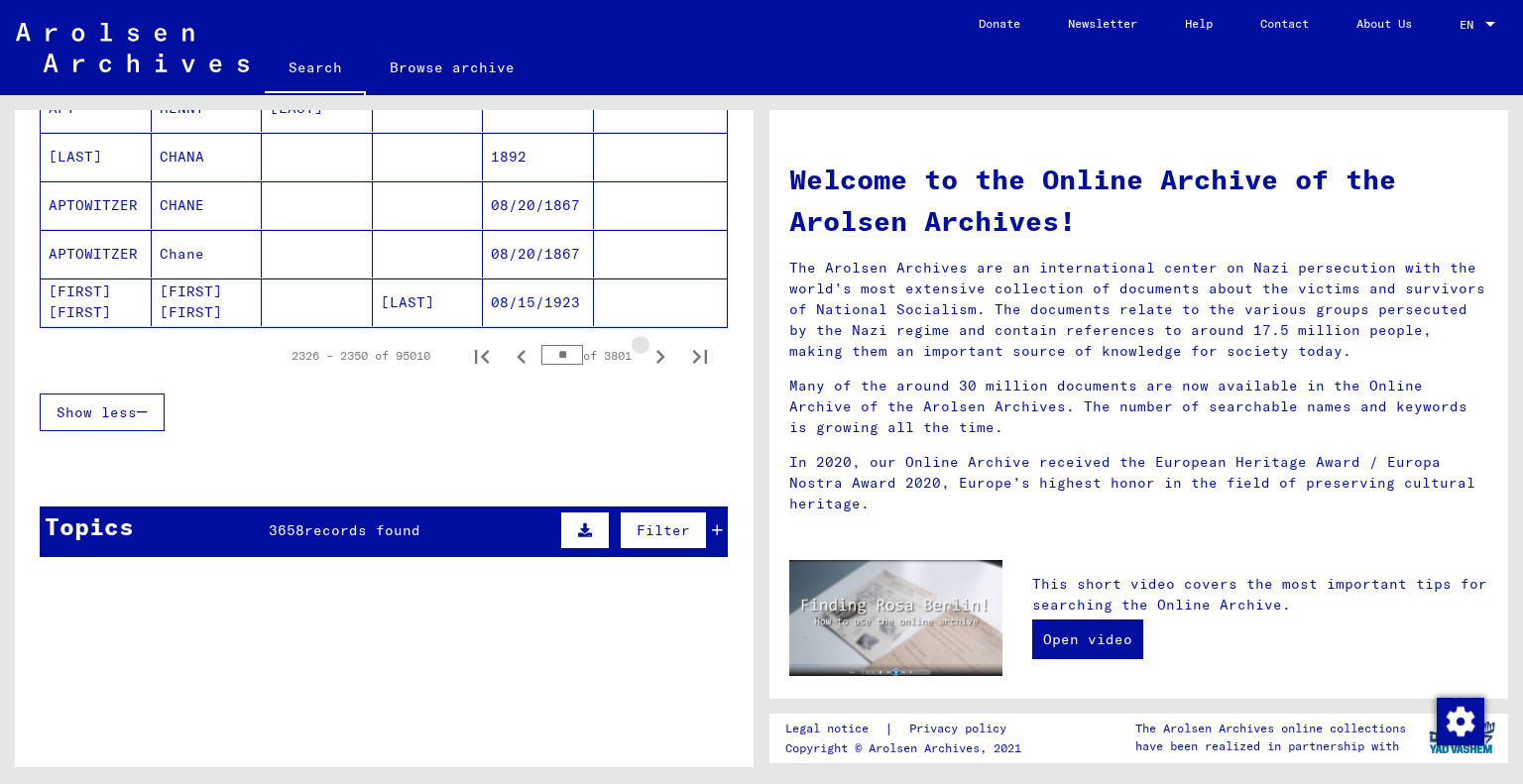 click 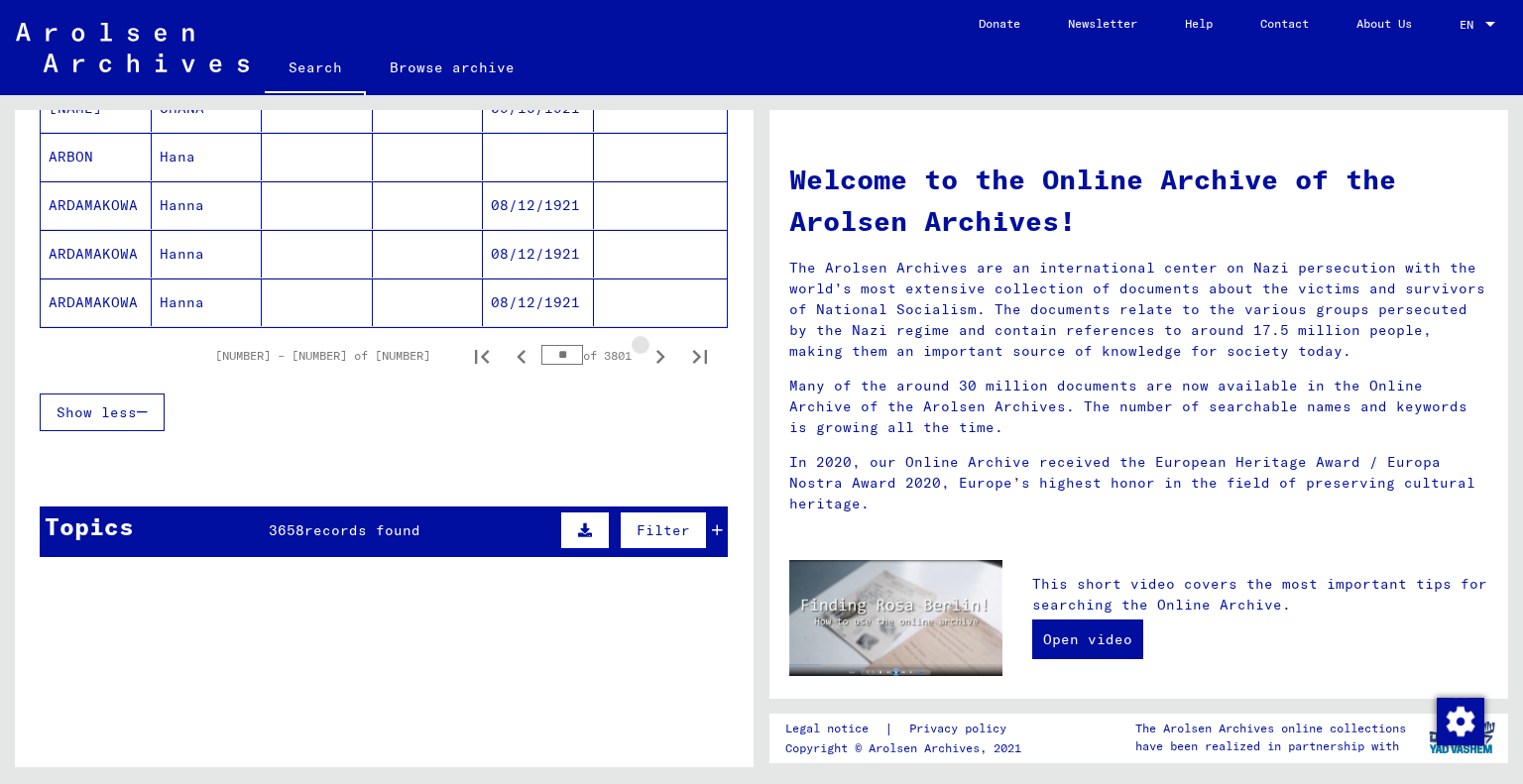 click 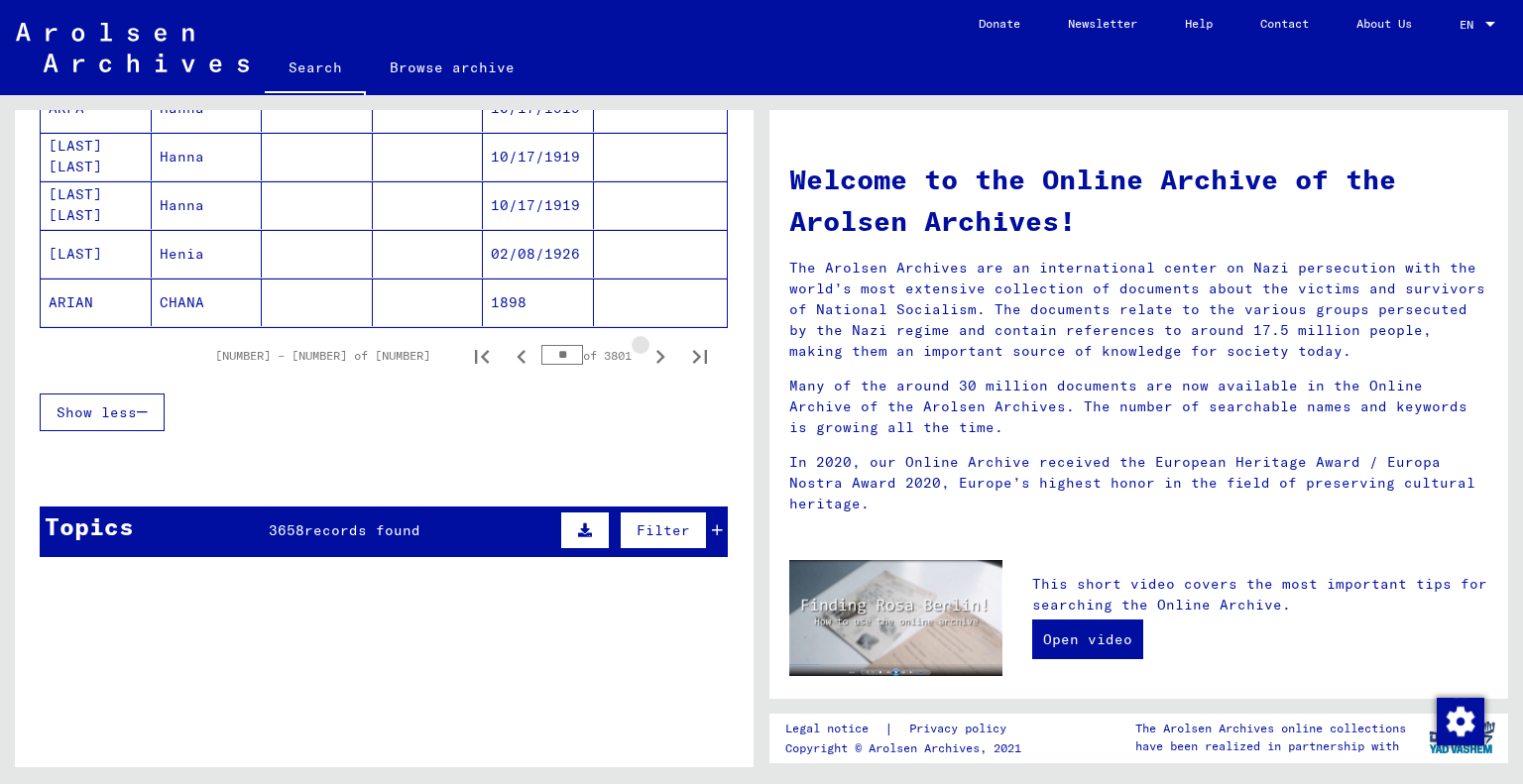 click 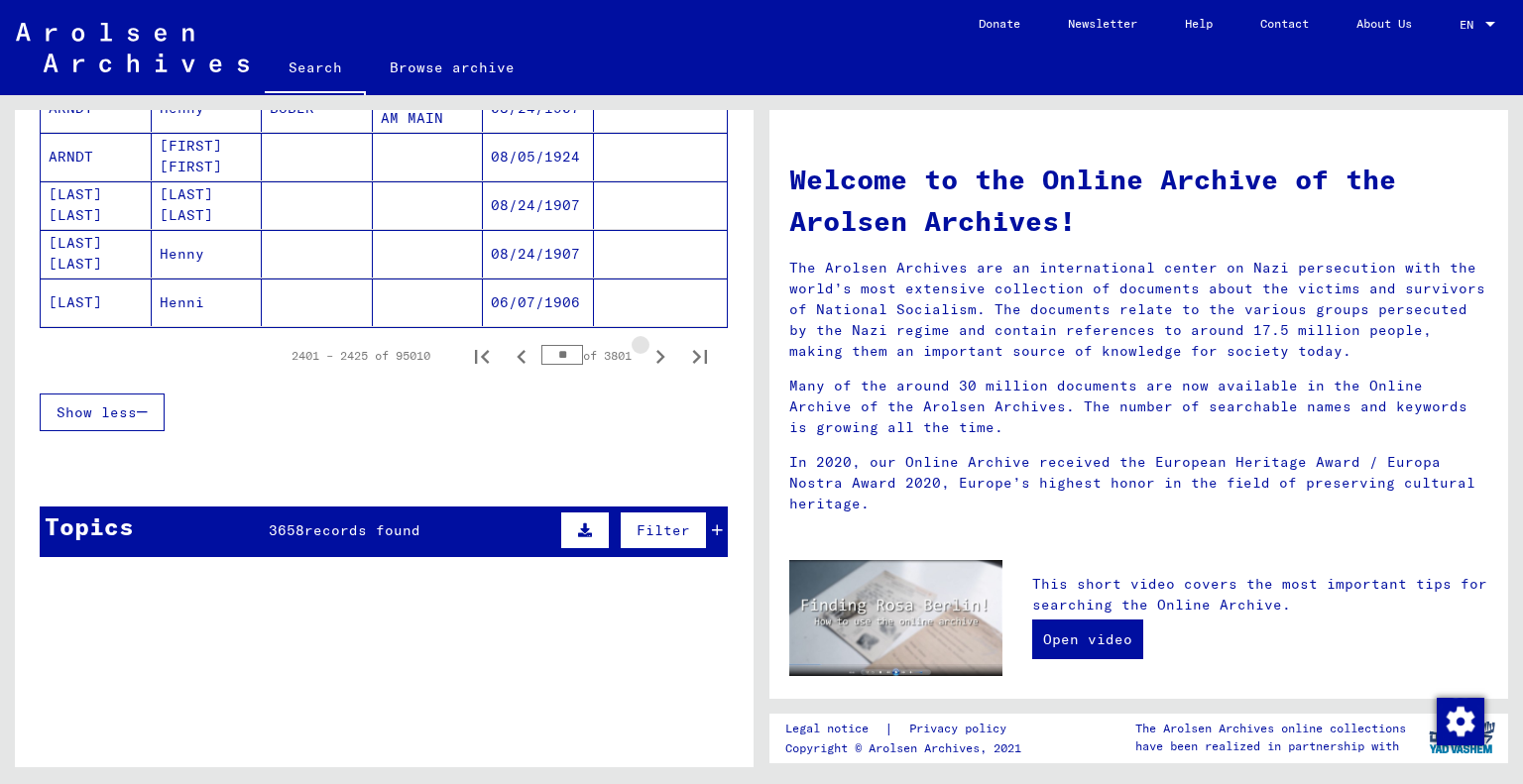 click 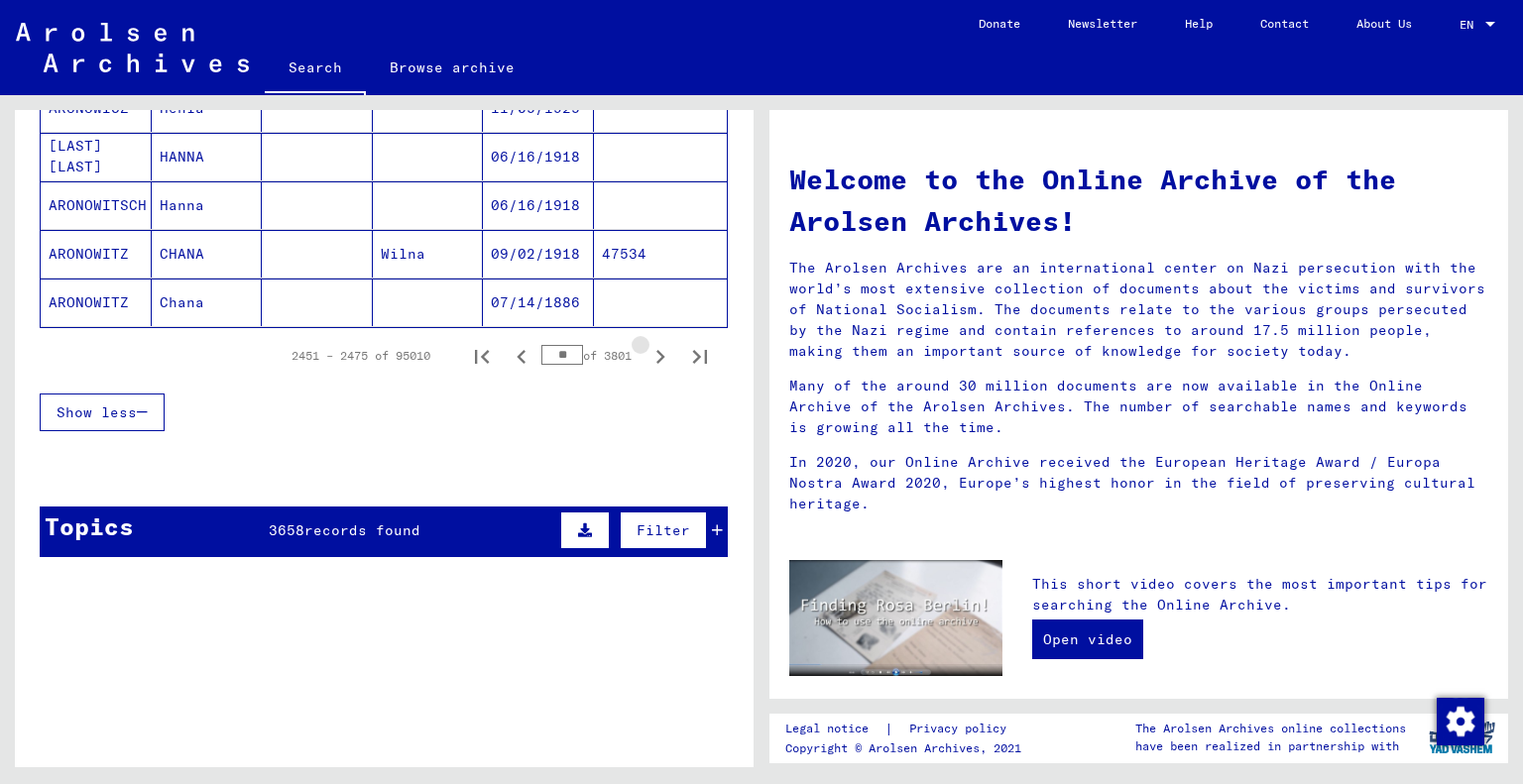click 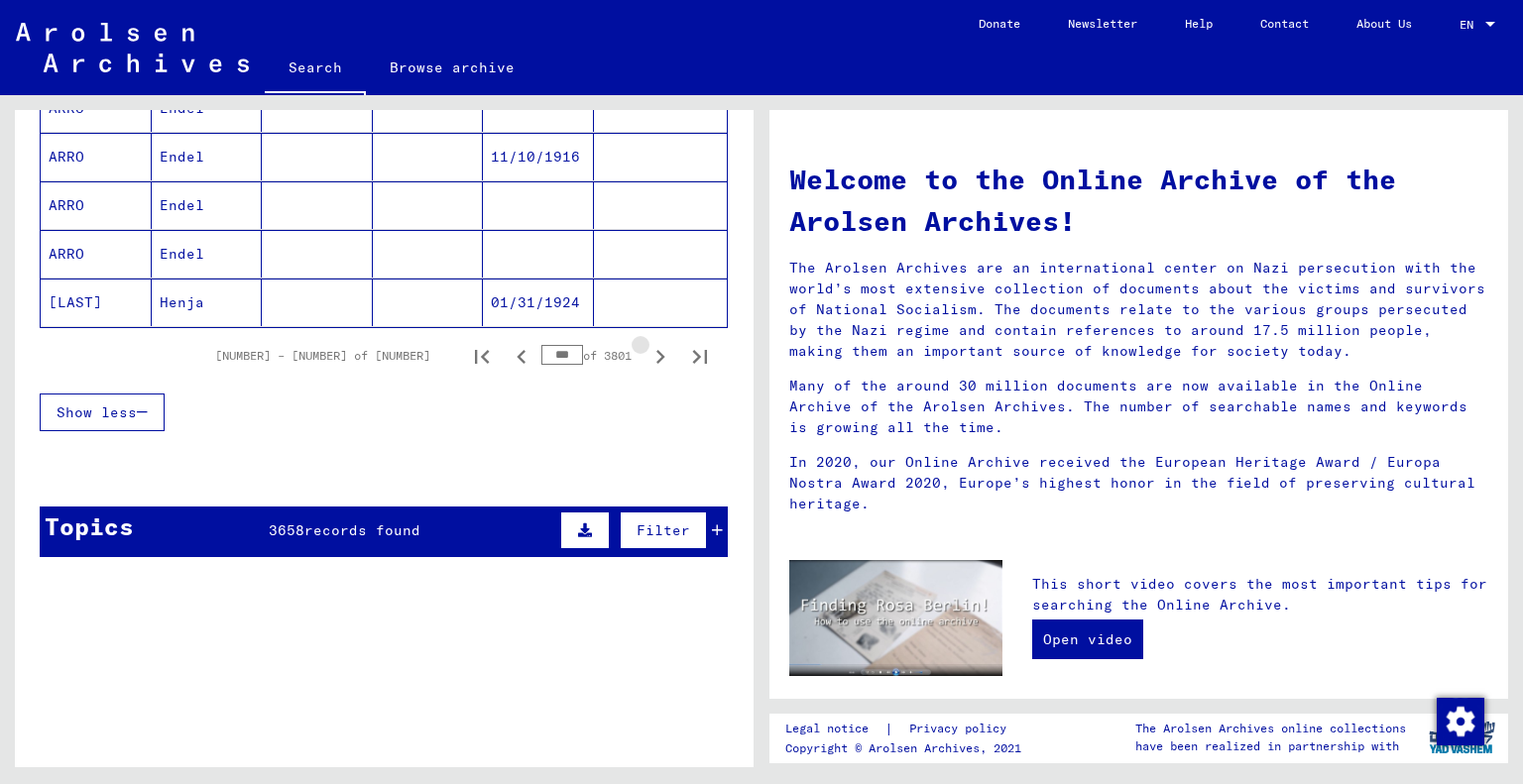 click 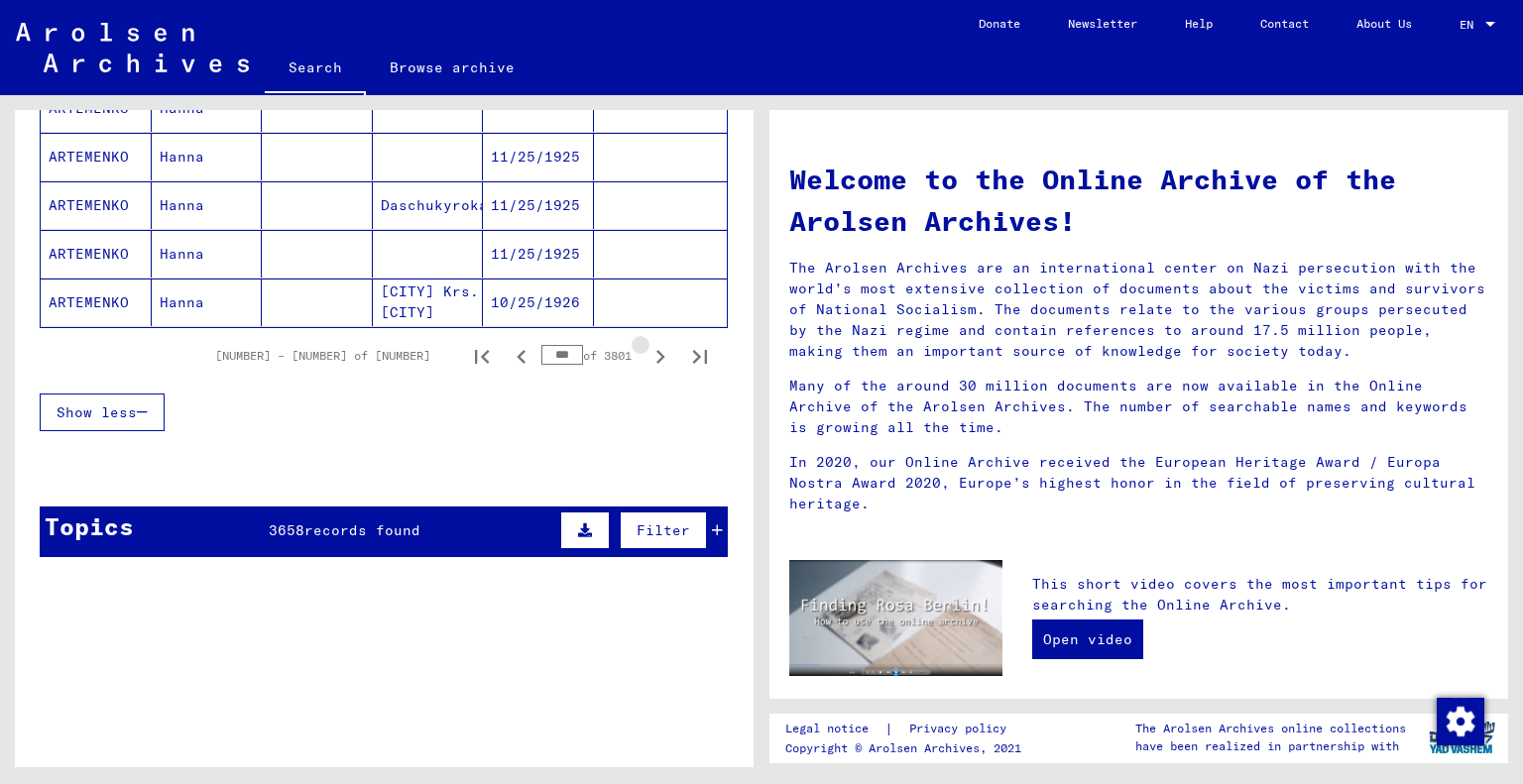 click 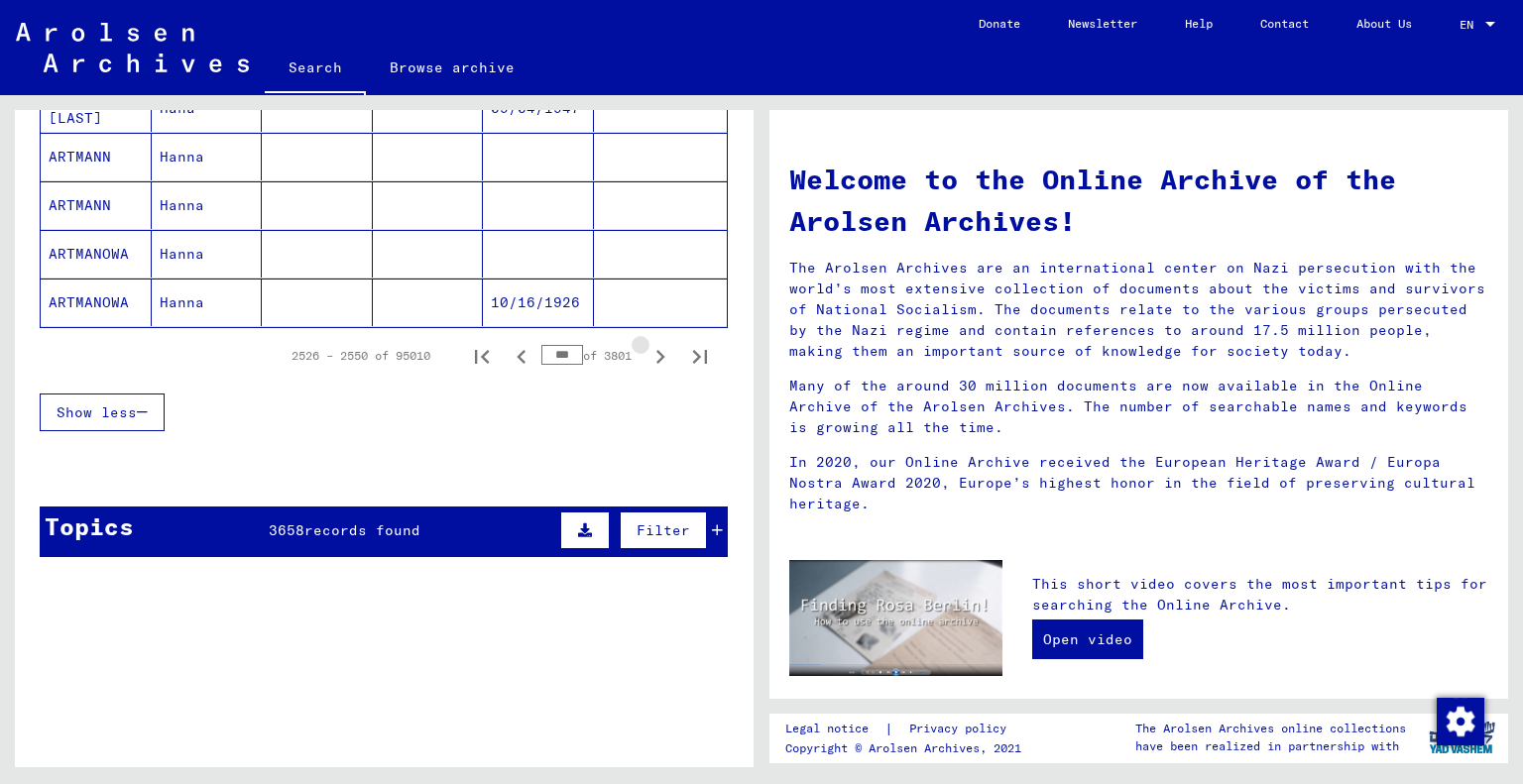 click 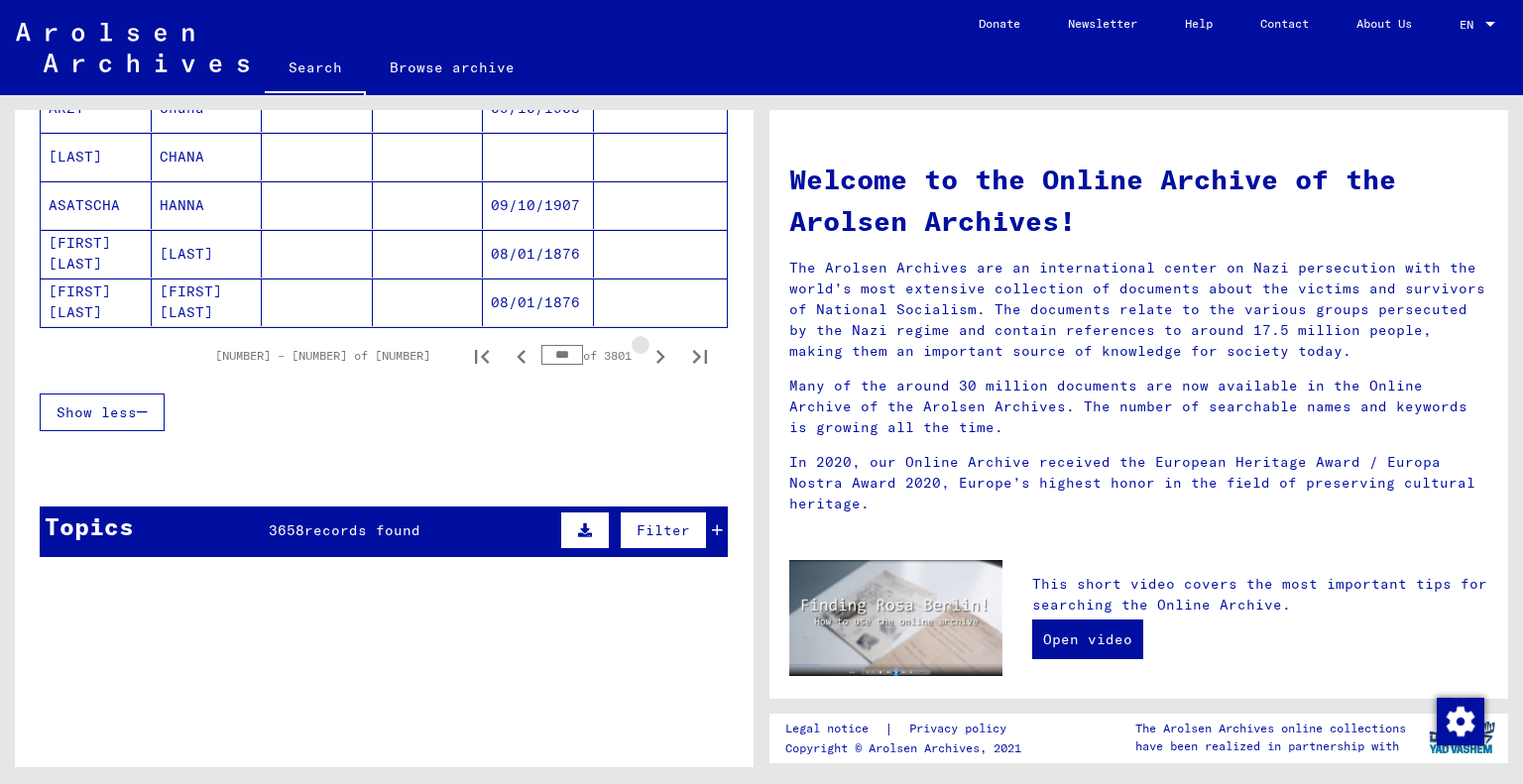 click 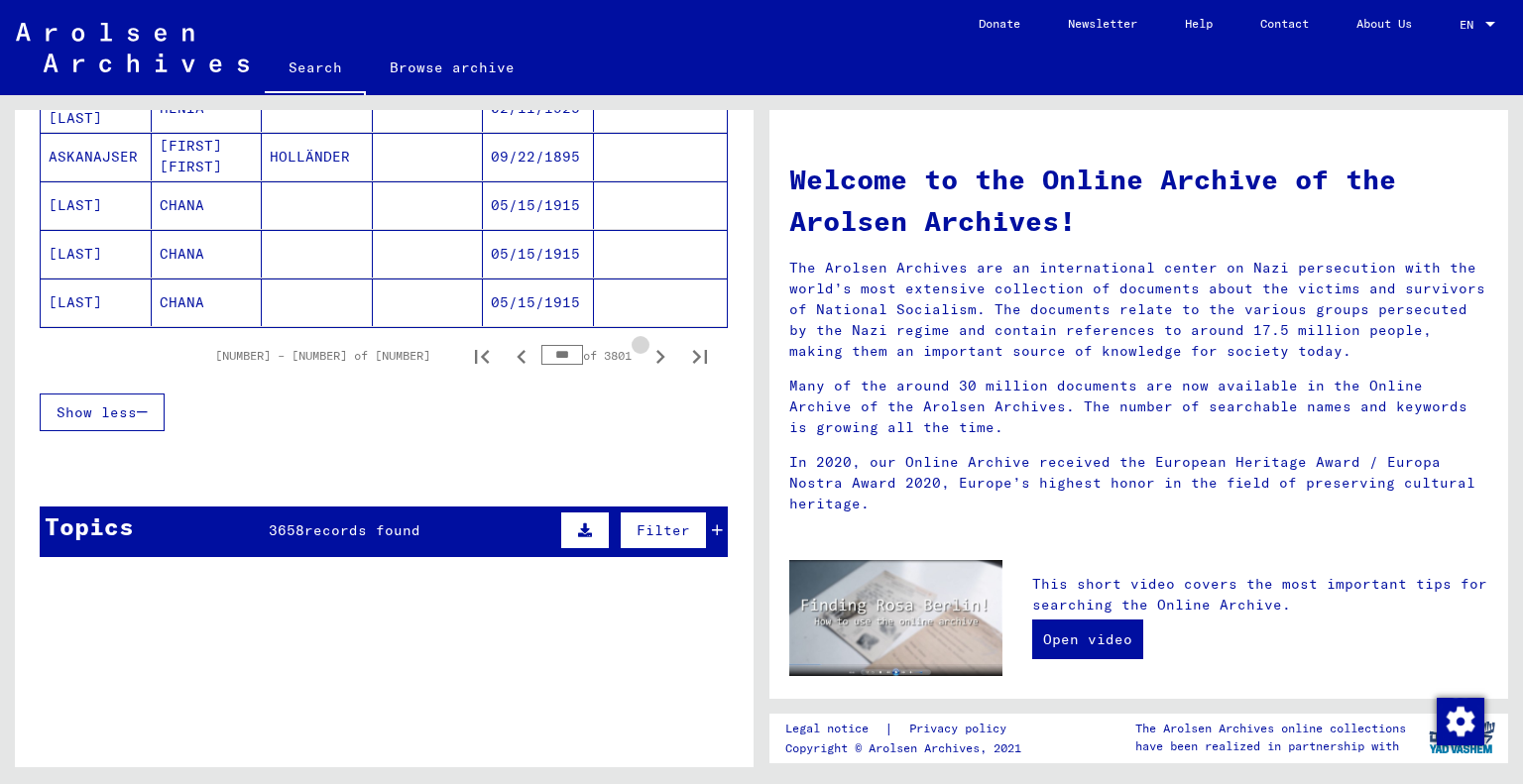 click 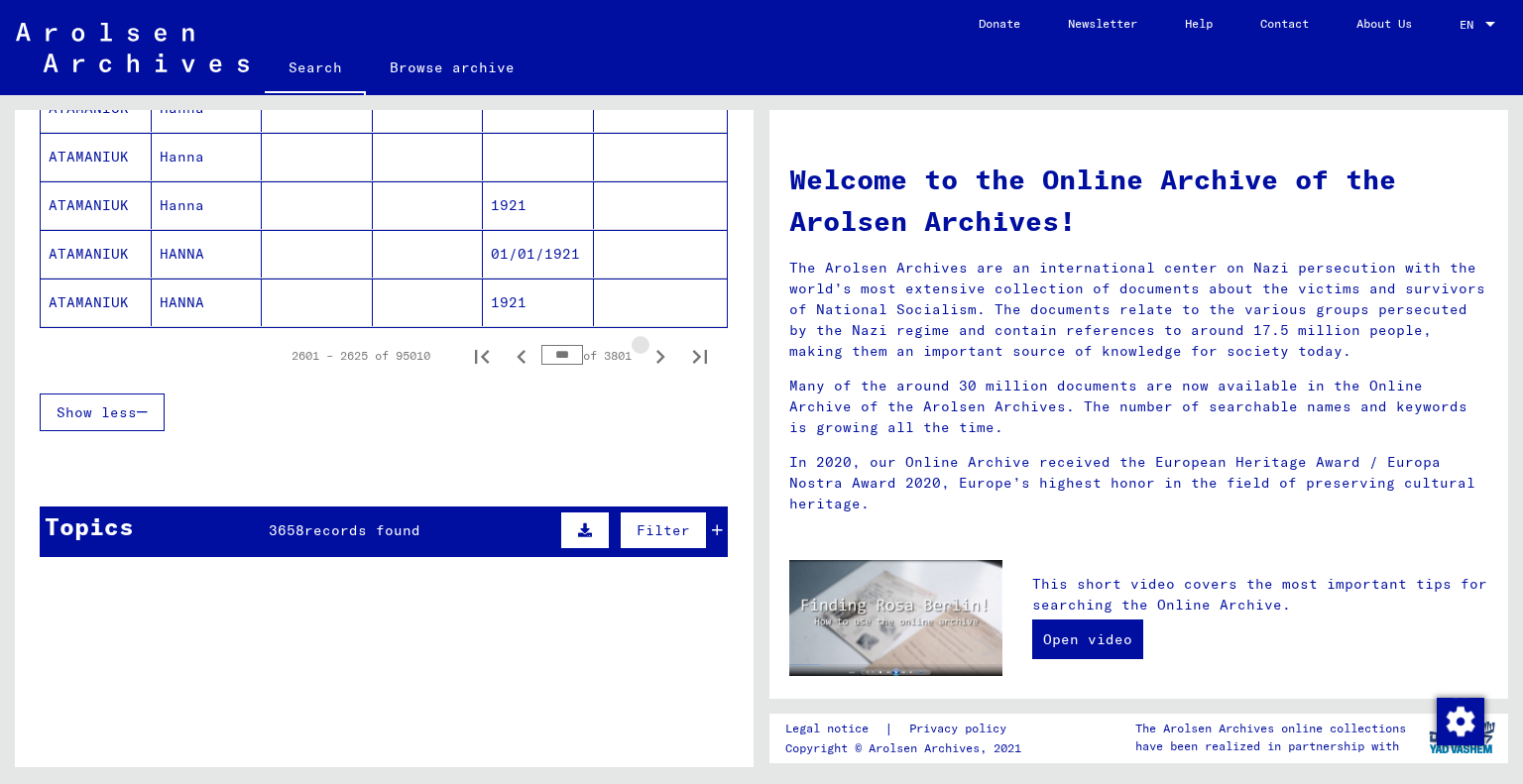 click 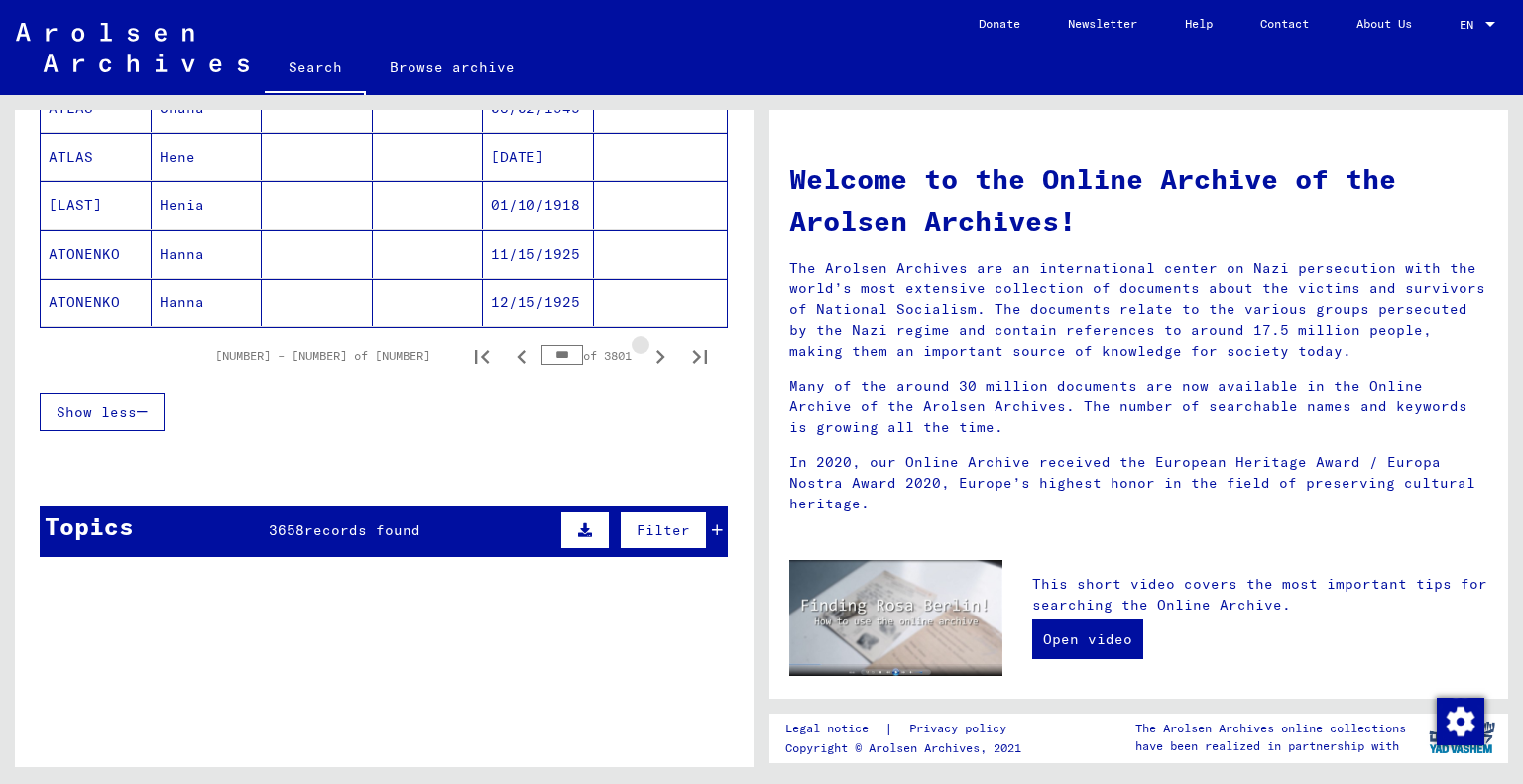 click 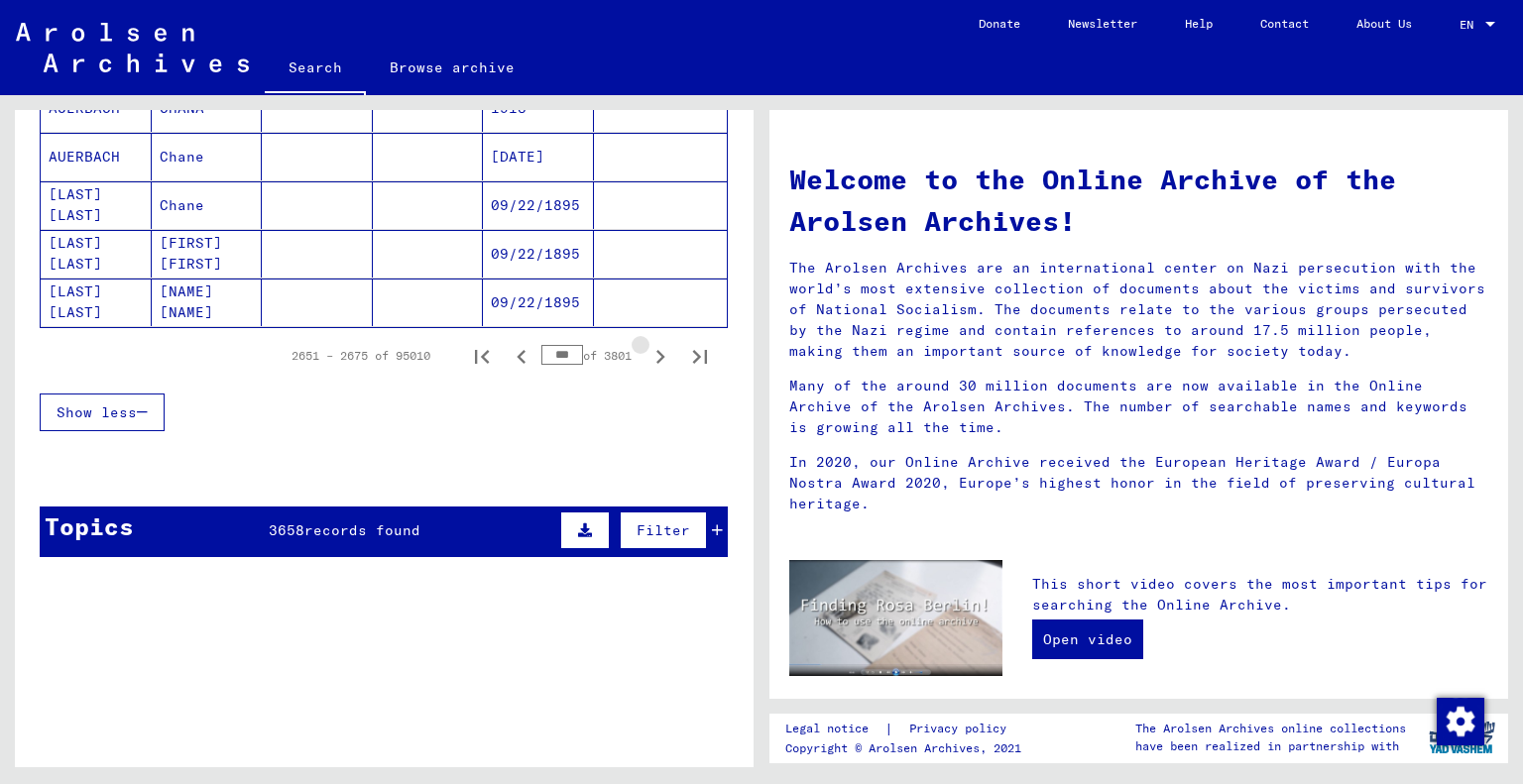 click 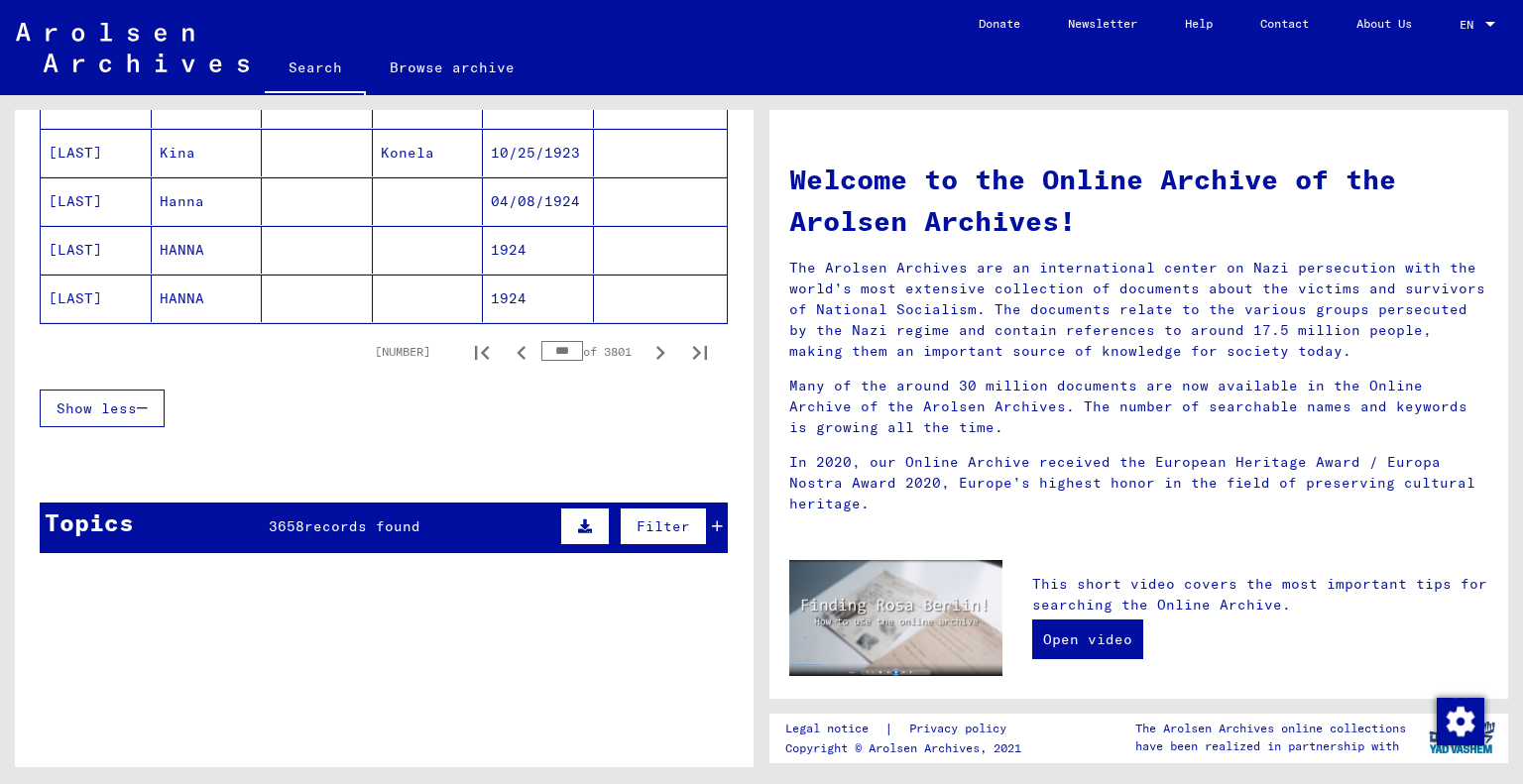 scroll, scrollTop: 1288, scrollLeft: 0, axis: vertical 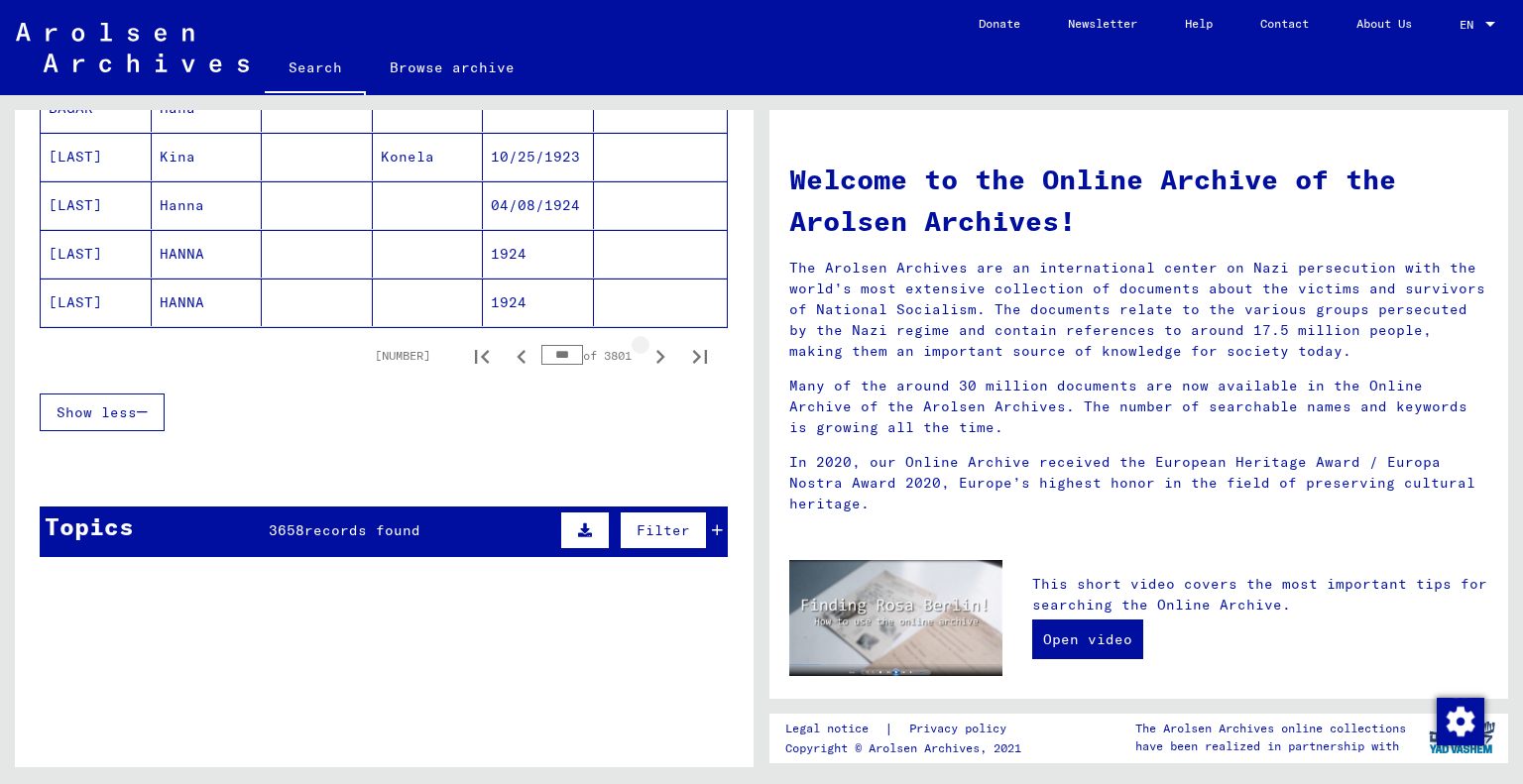 click 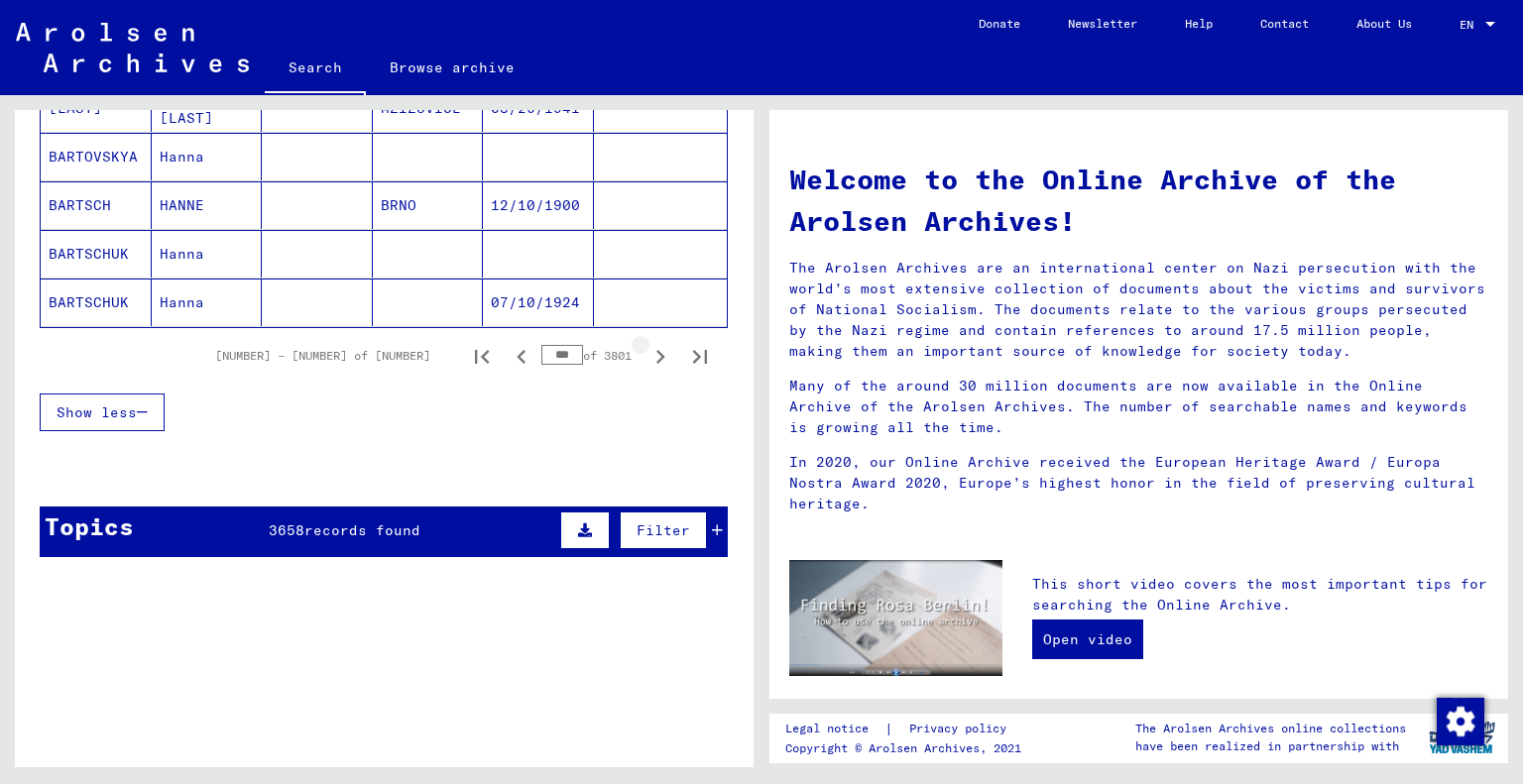click 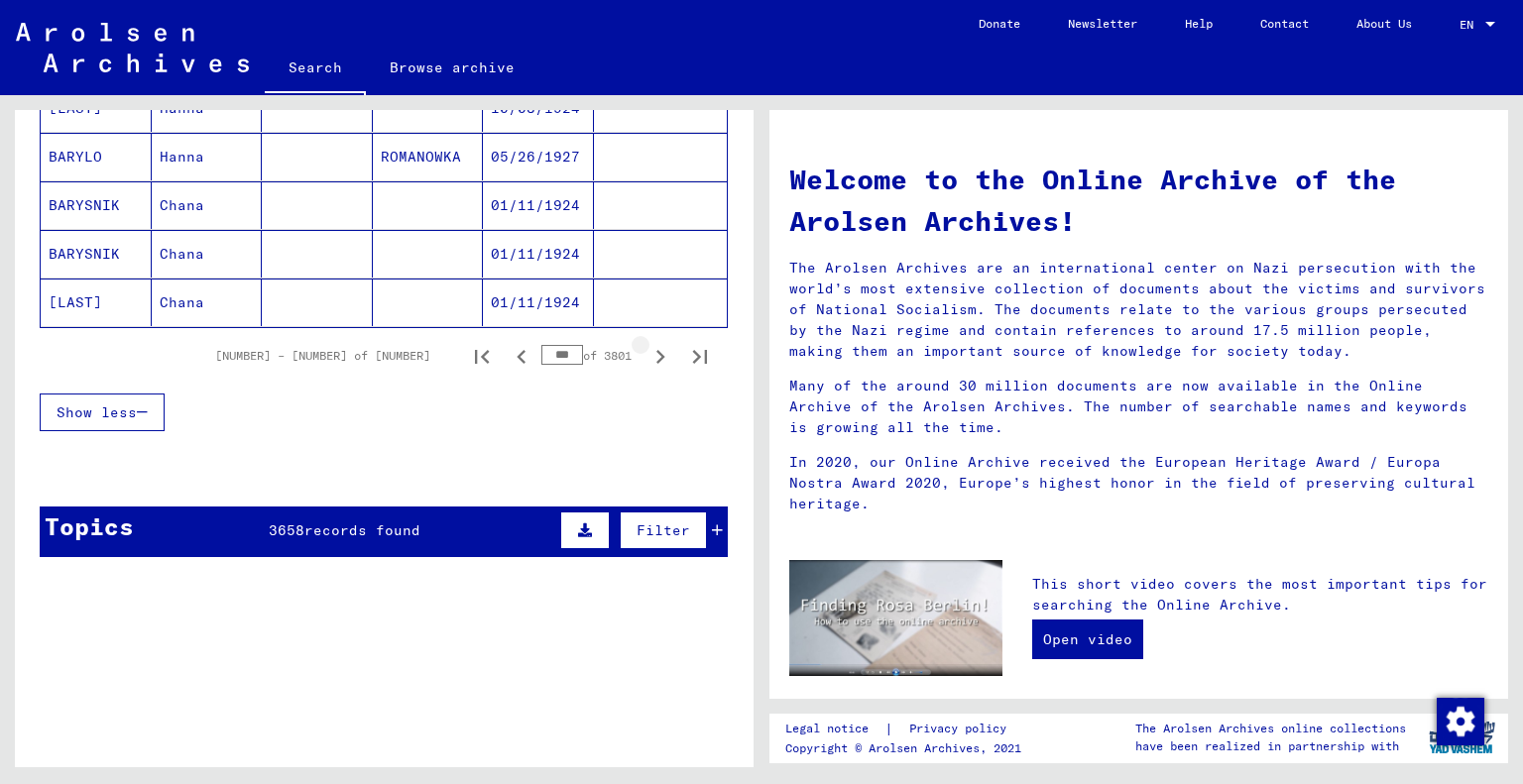 click 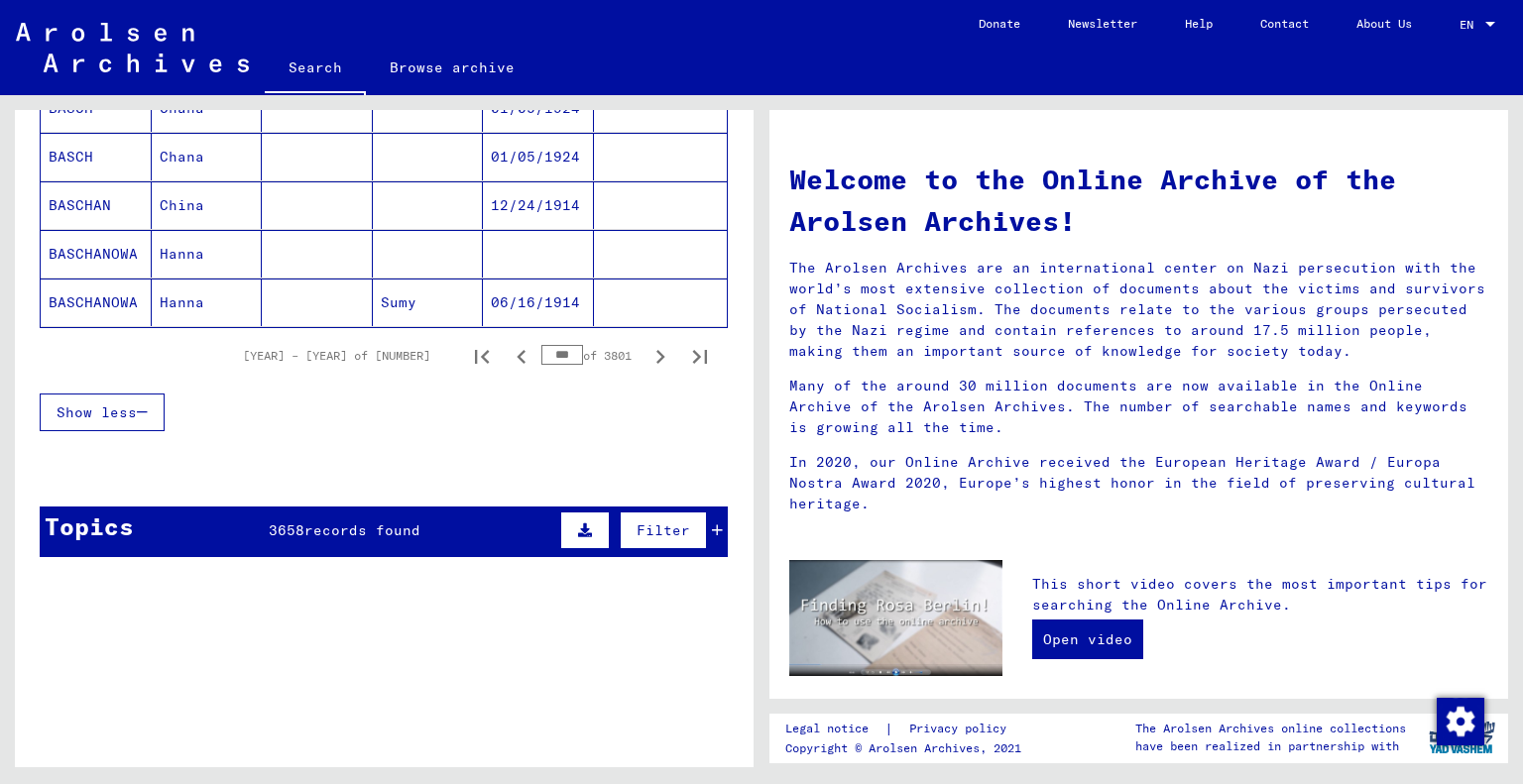 click 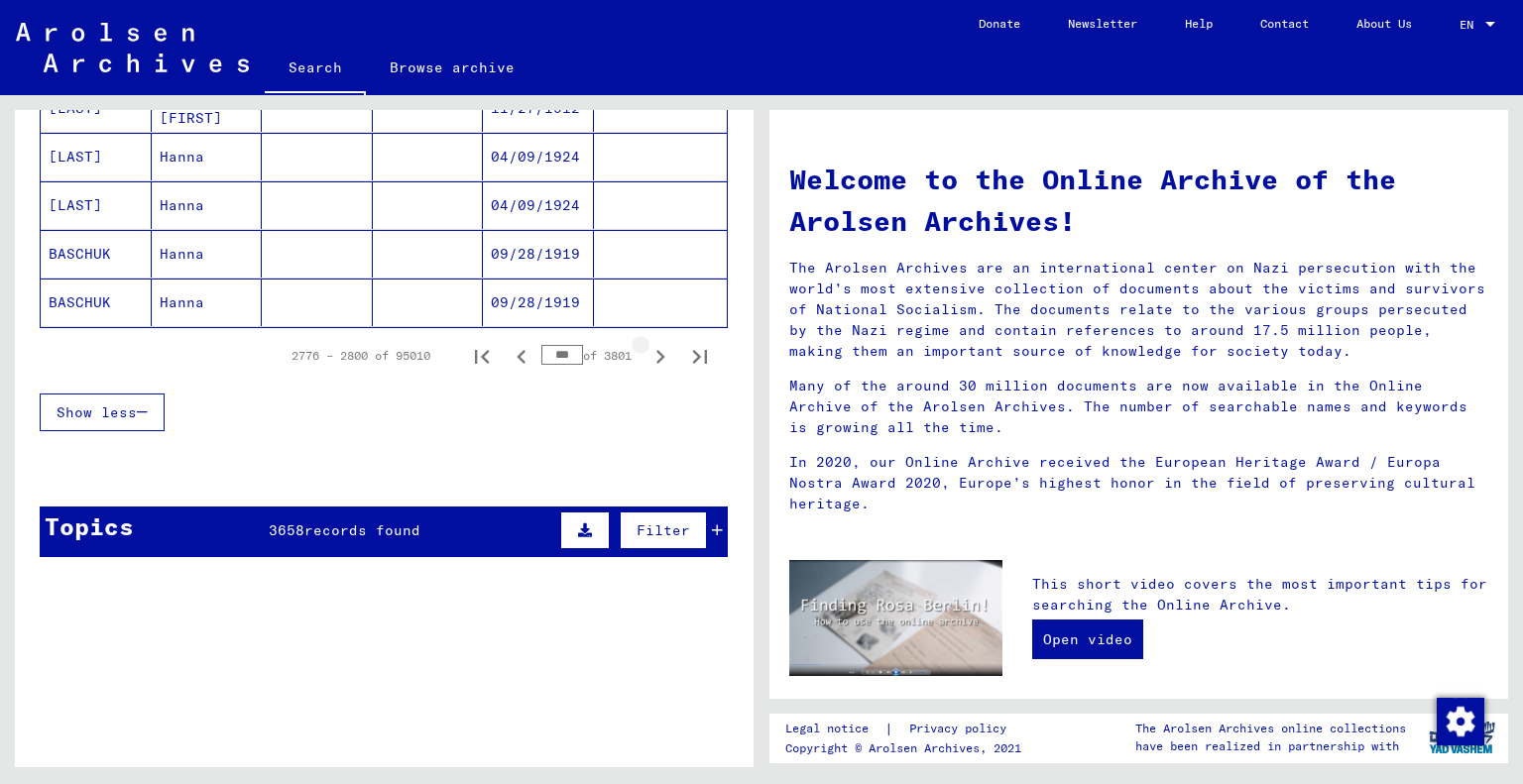 click 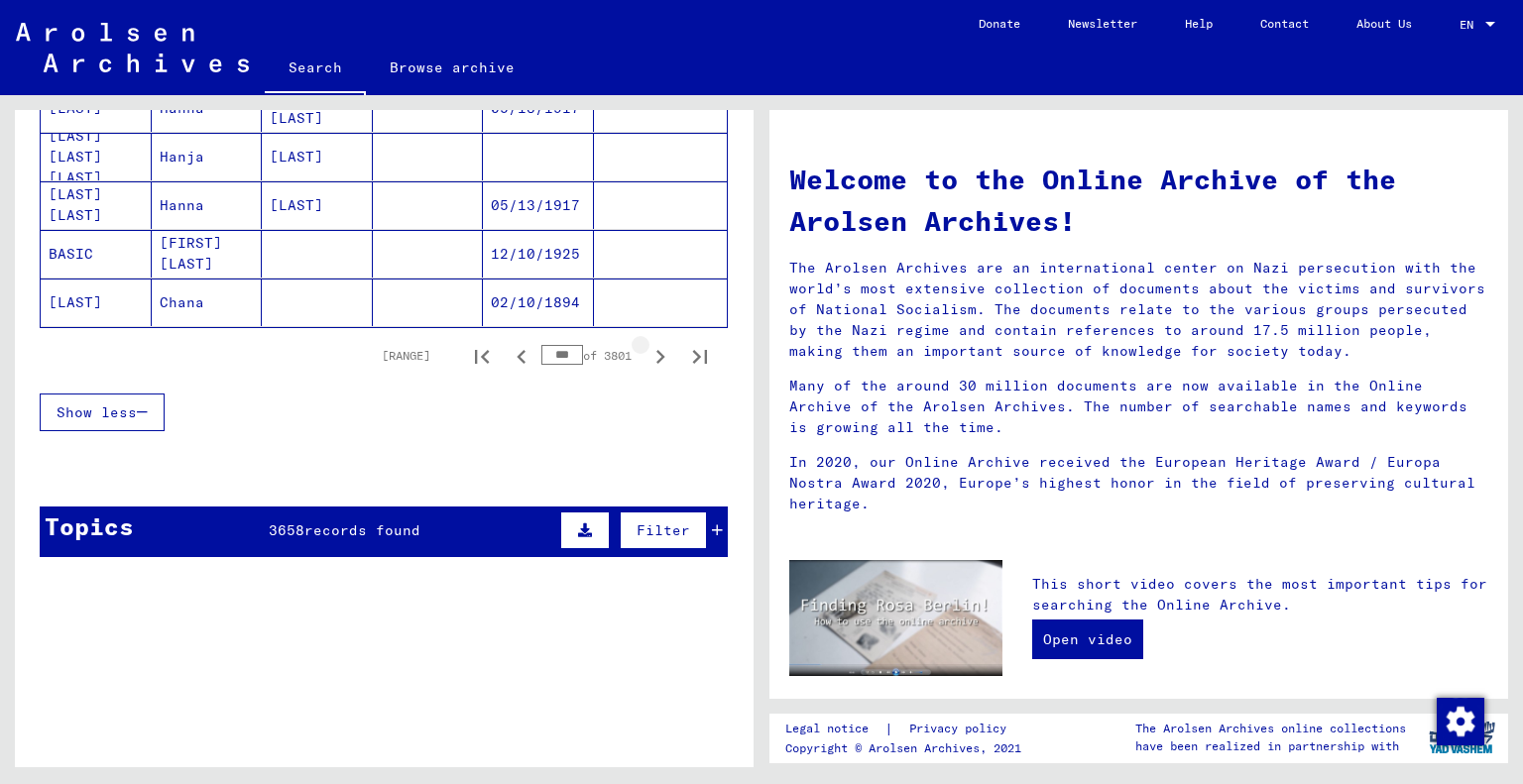 click 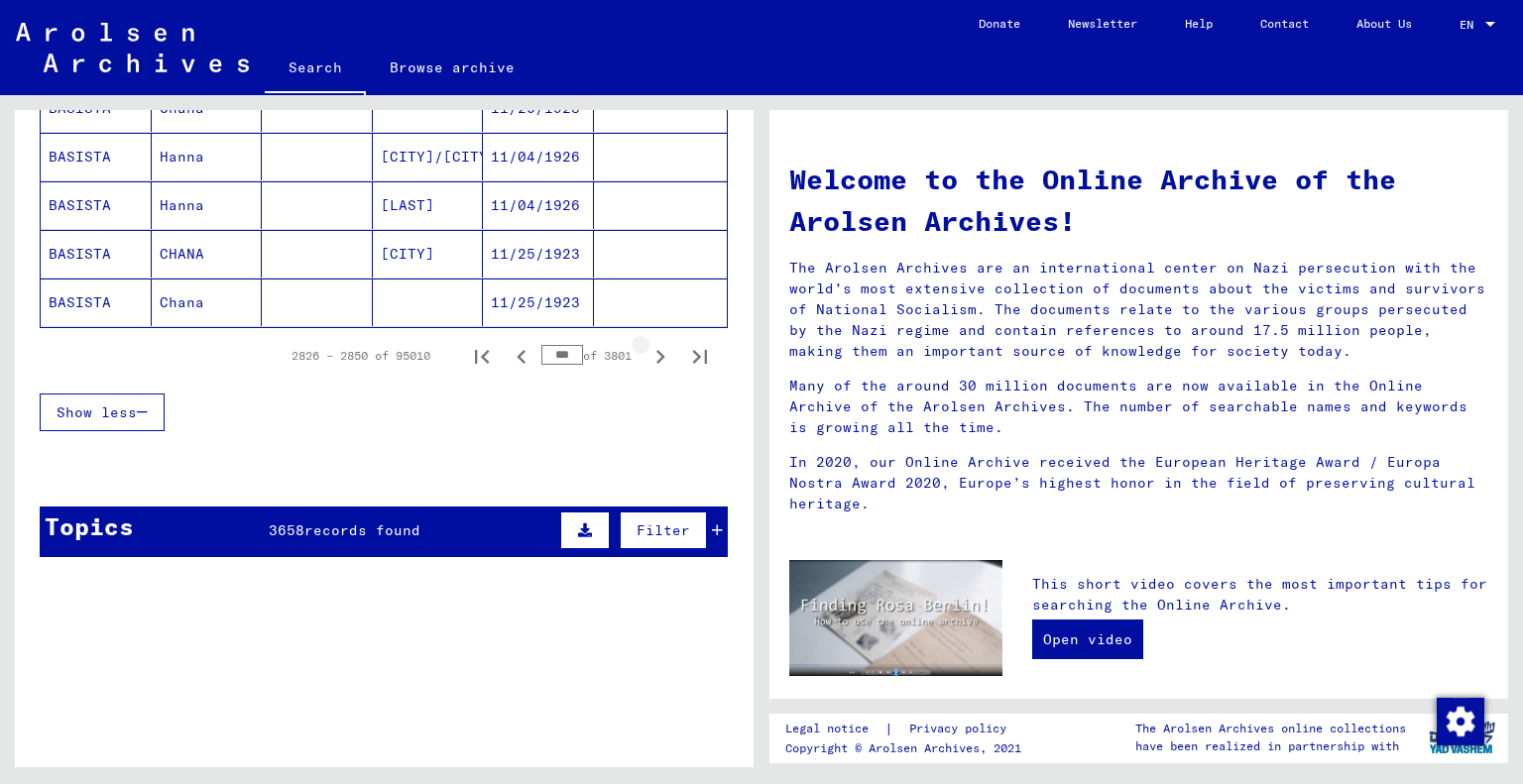 click 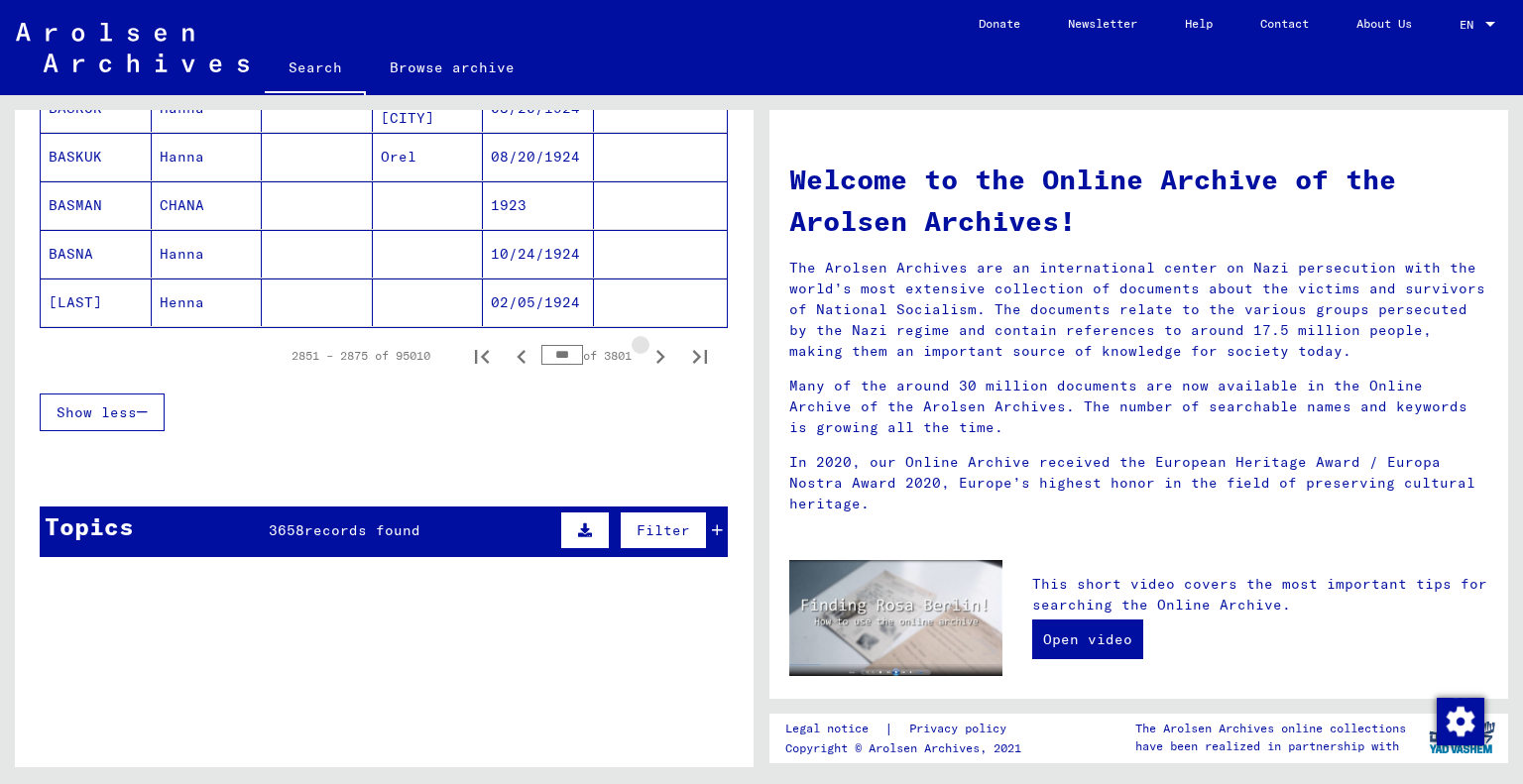 click 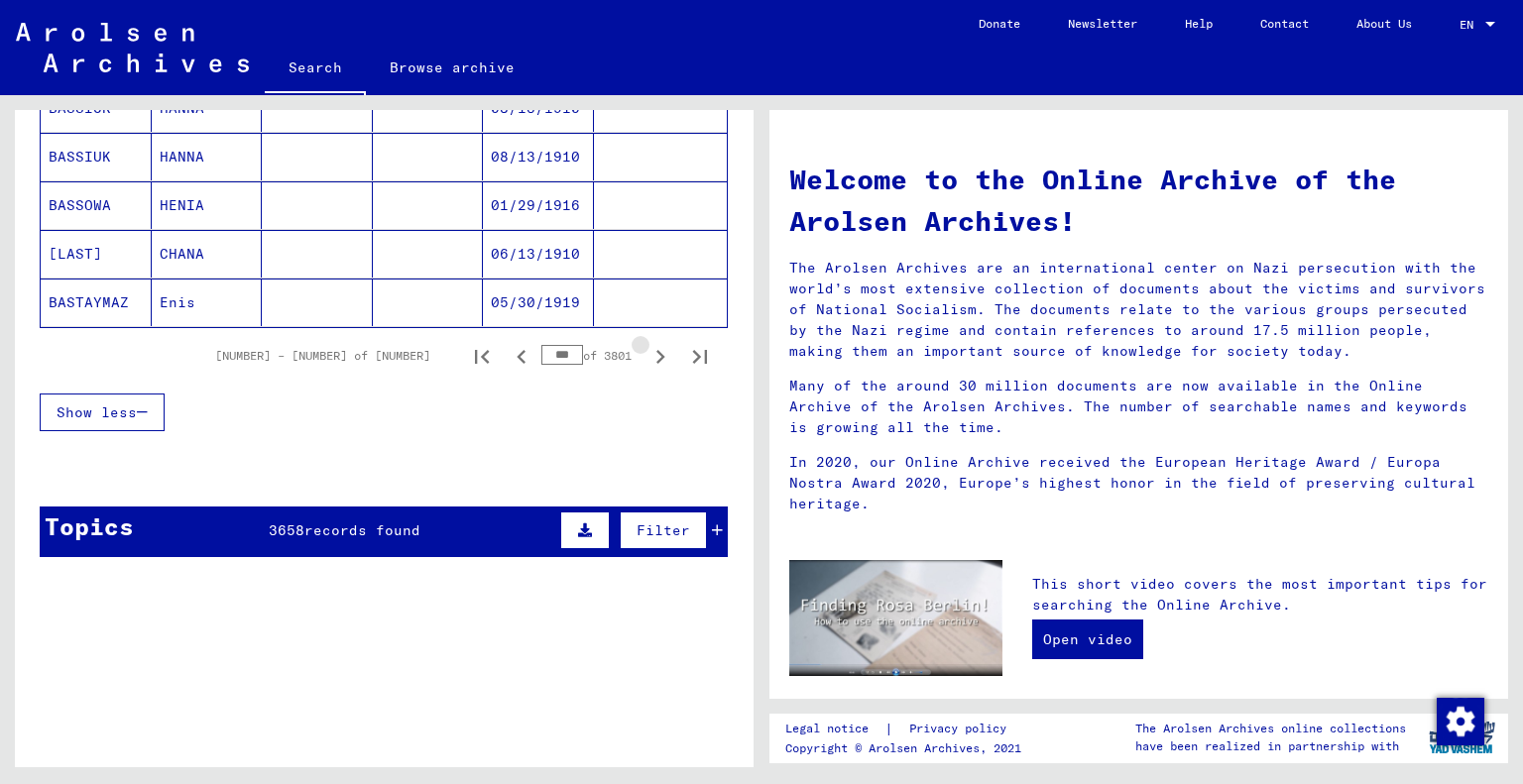 click 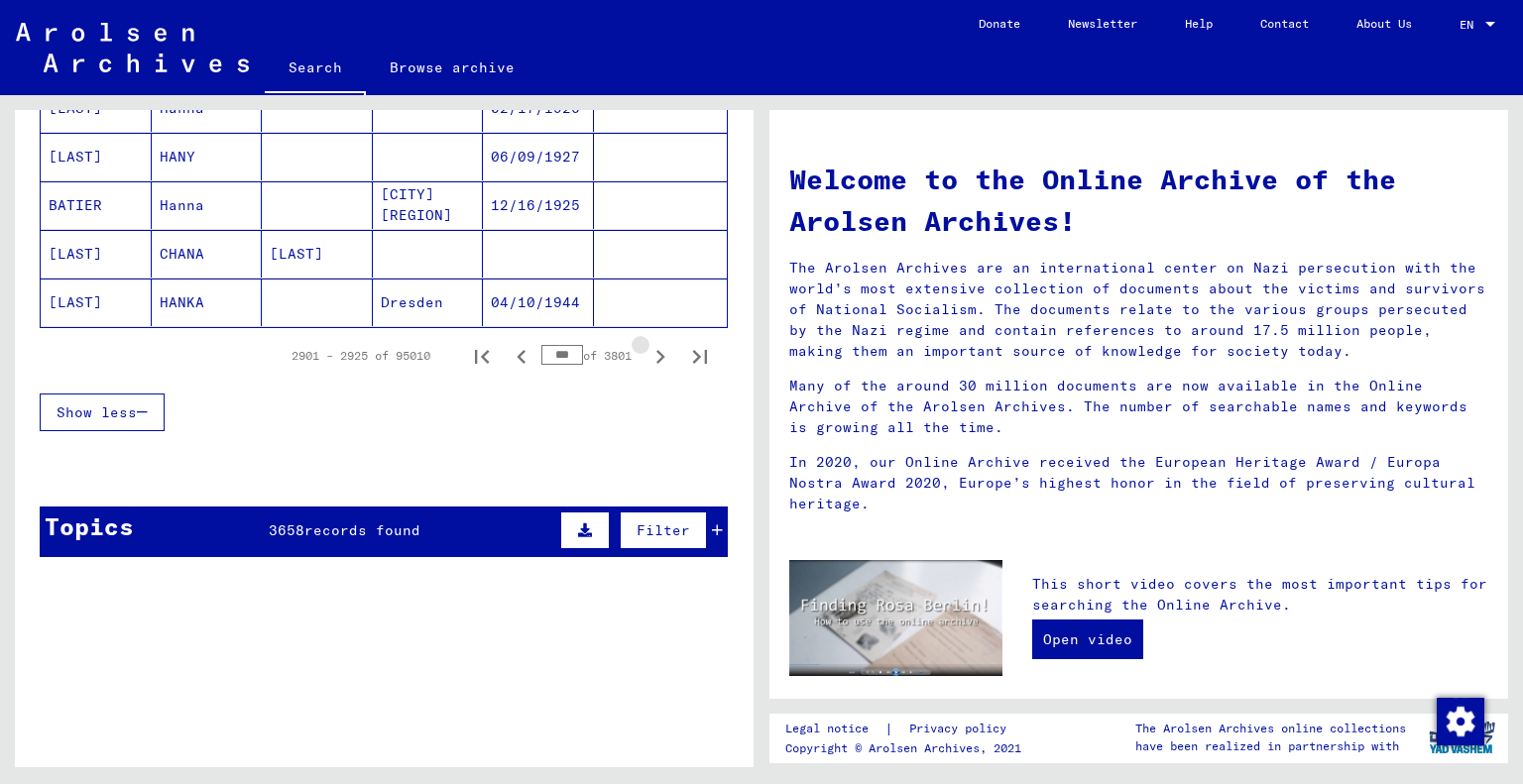 click 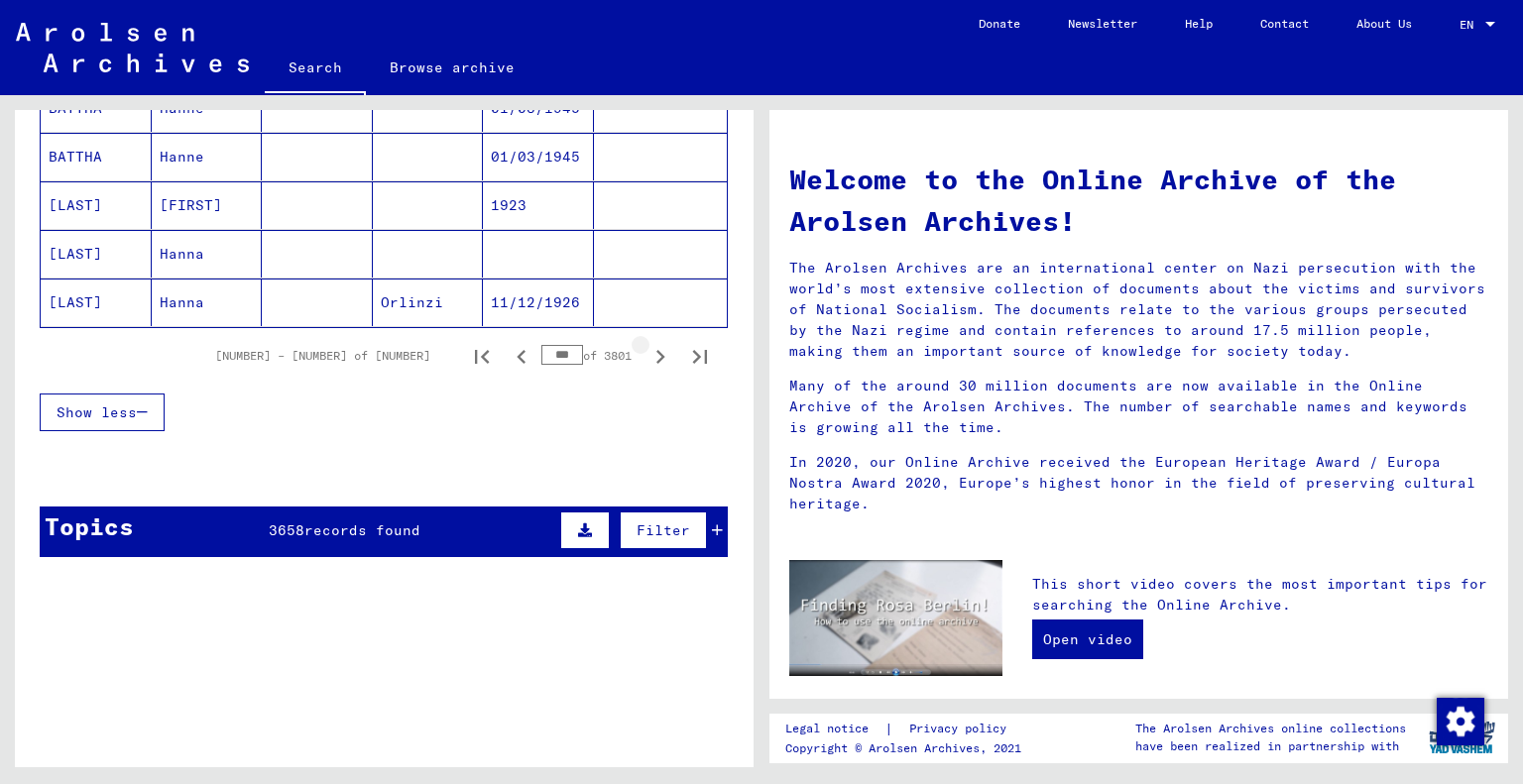 click 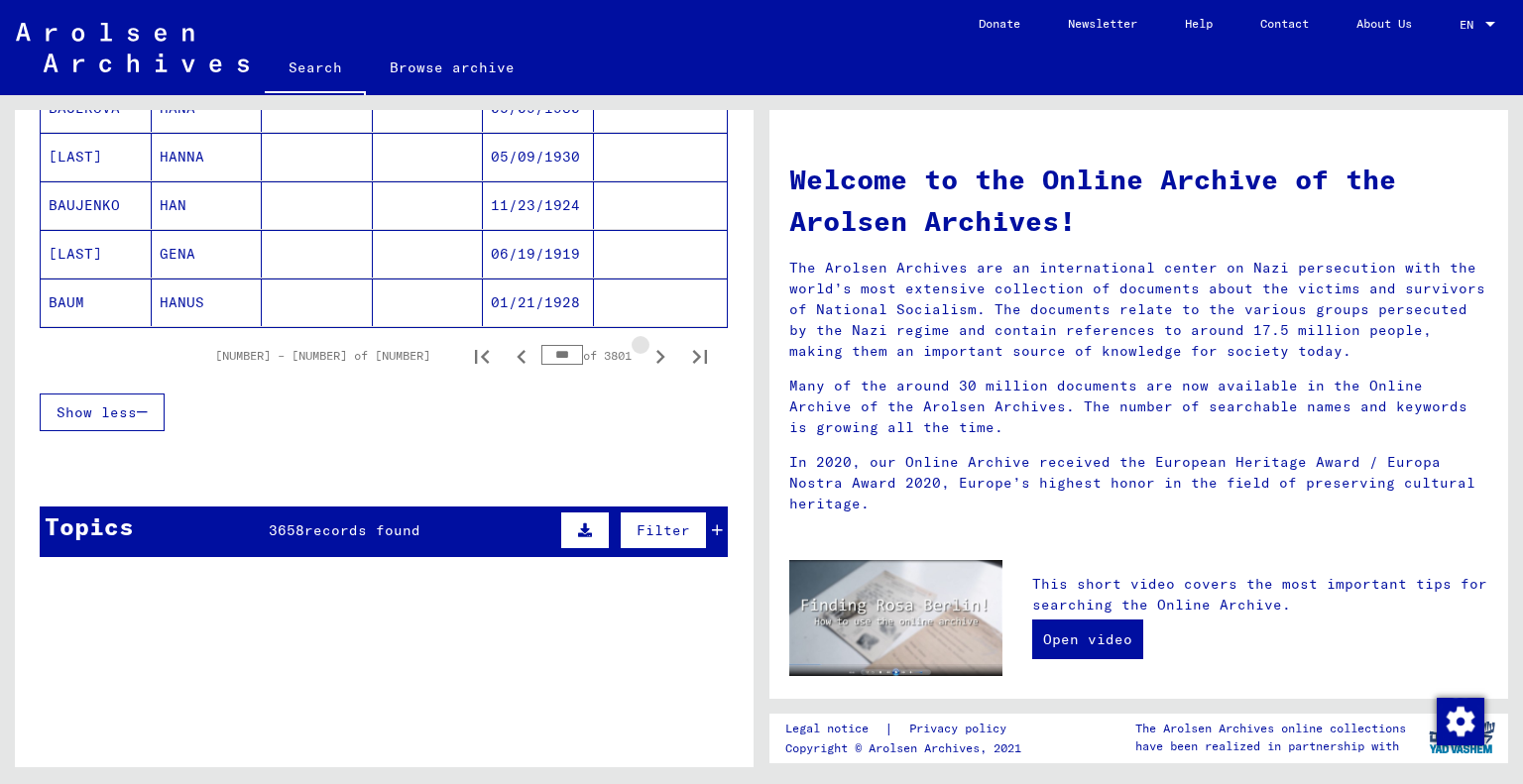 click 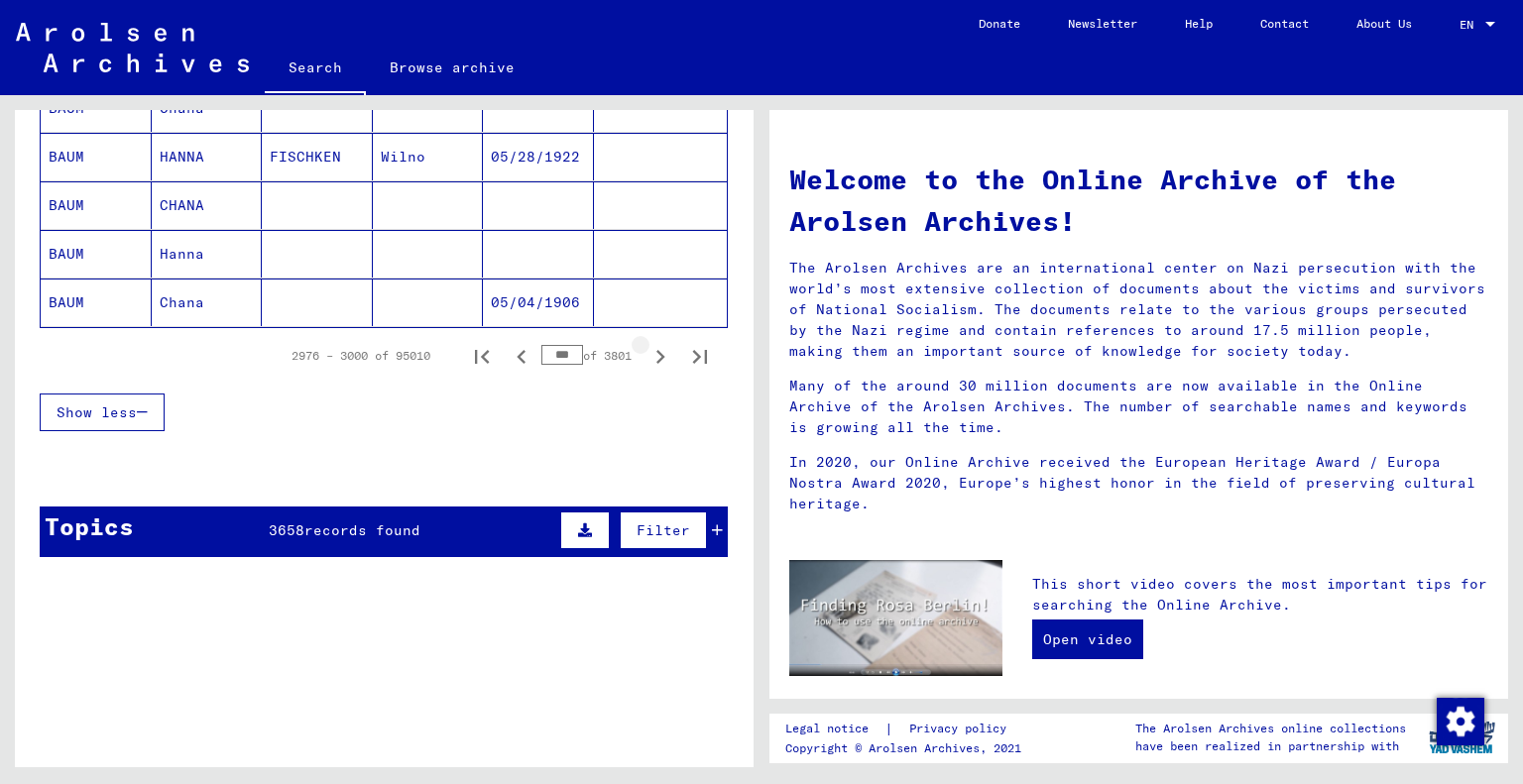 click 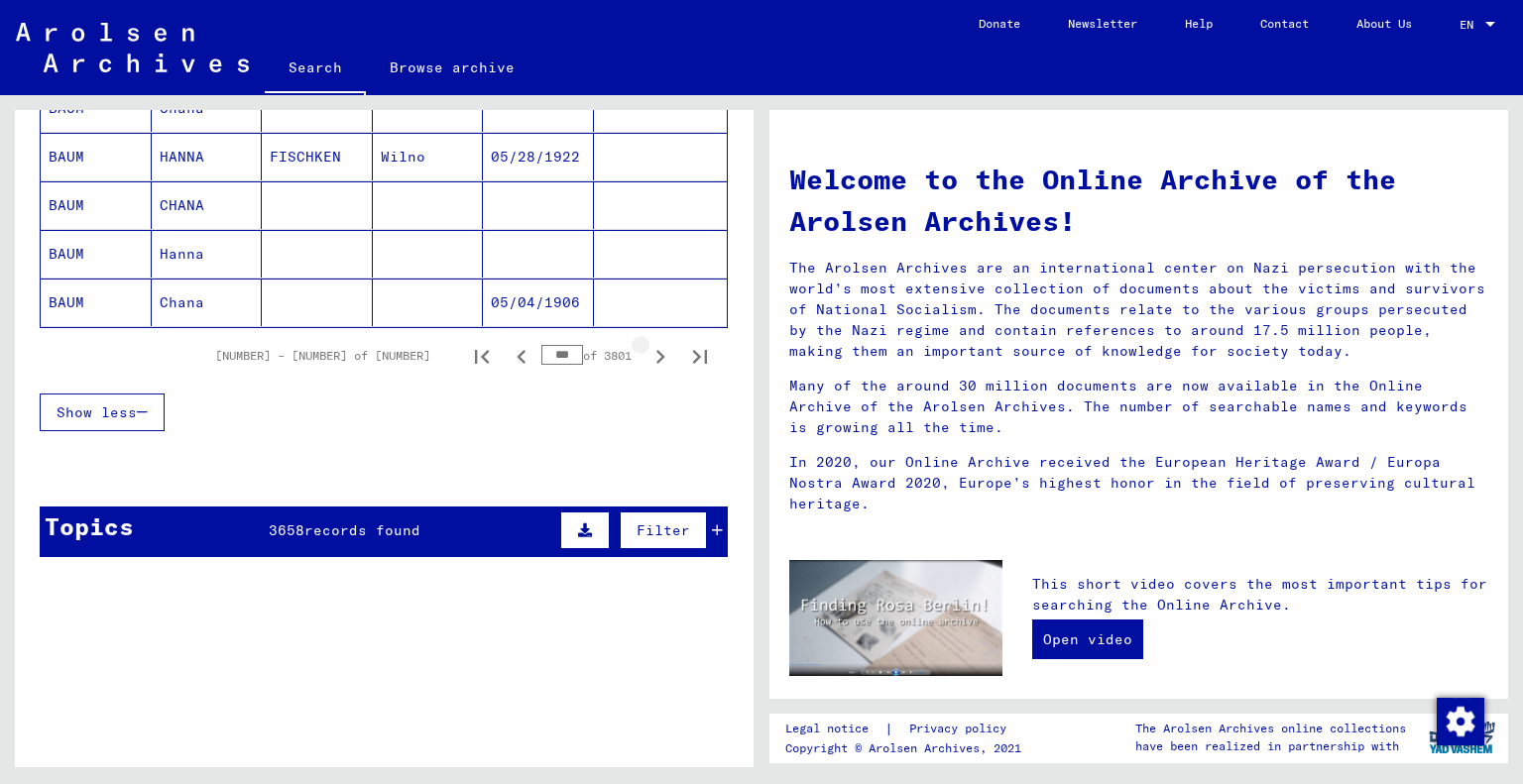 click 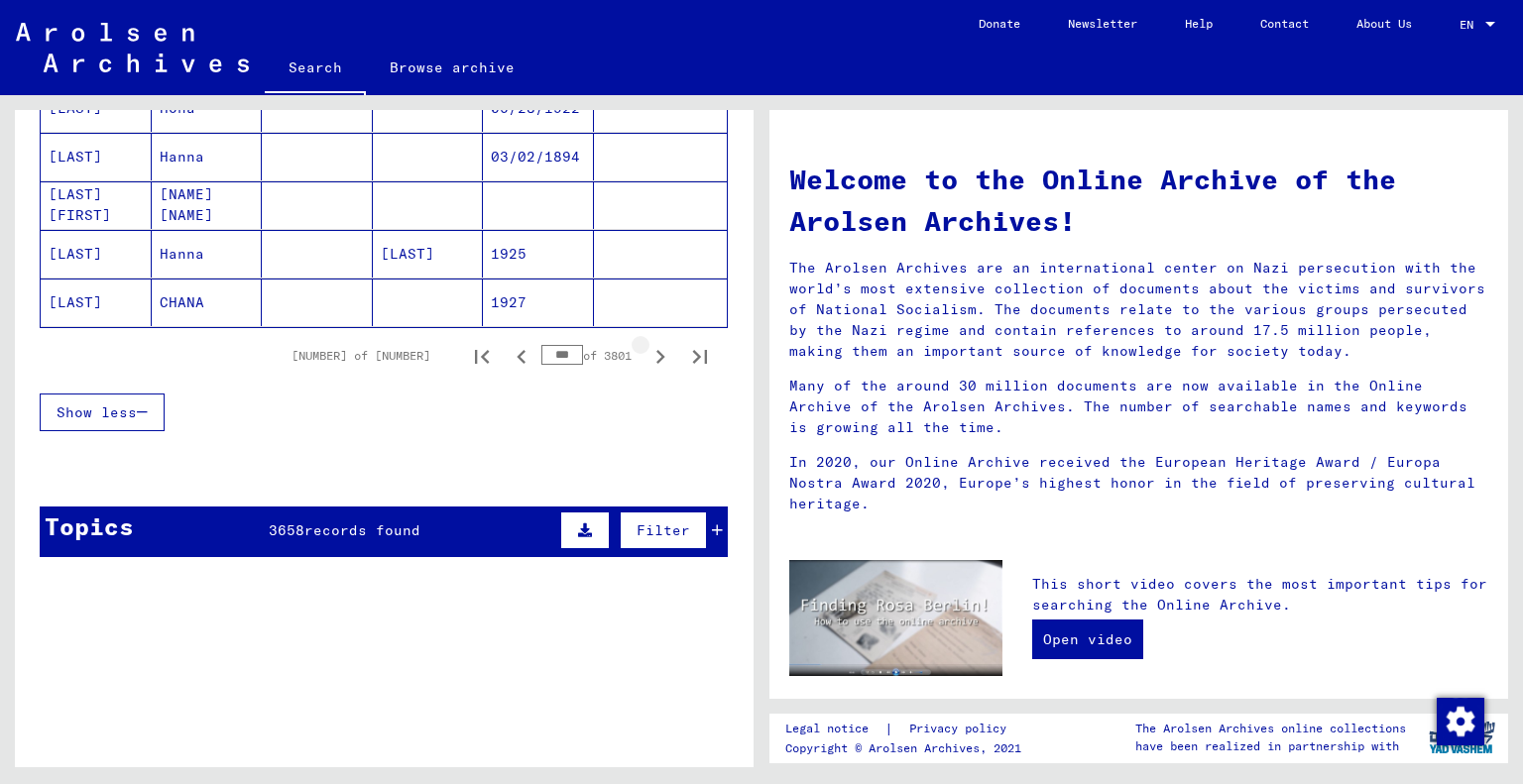 click 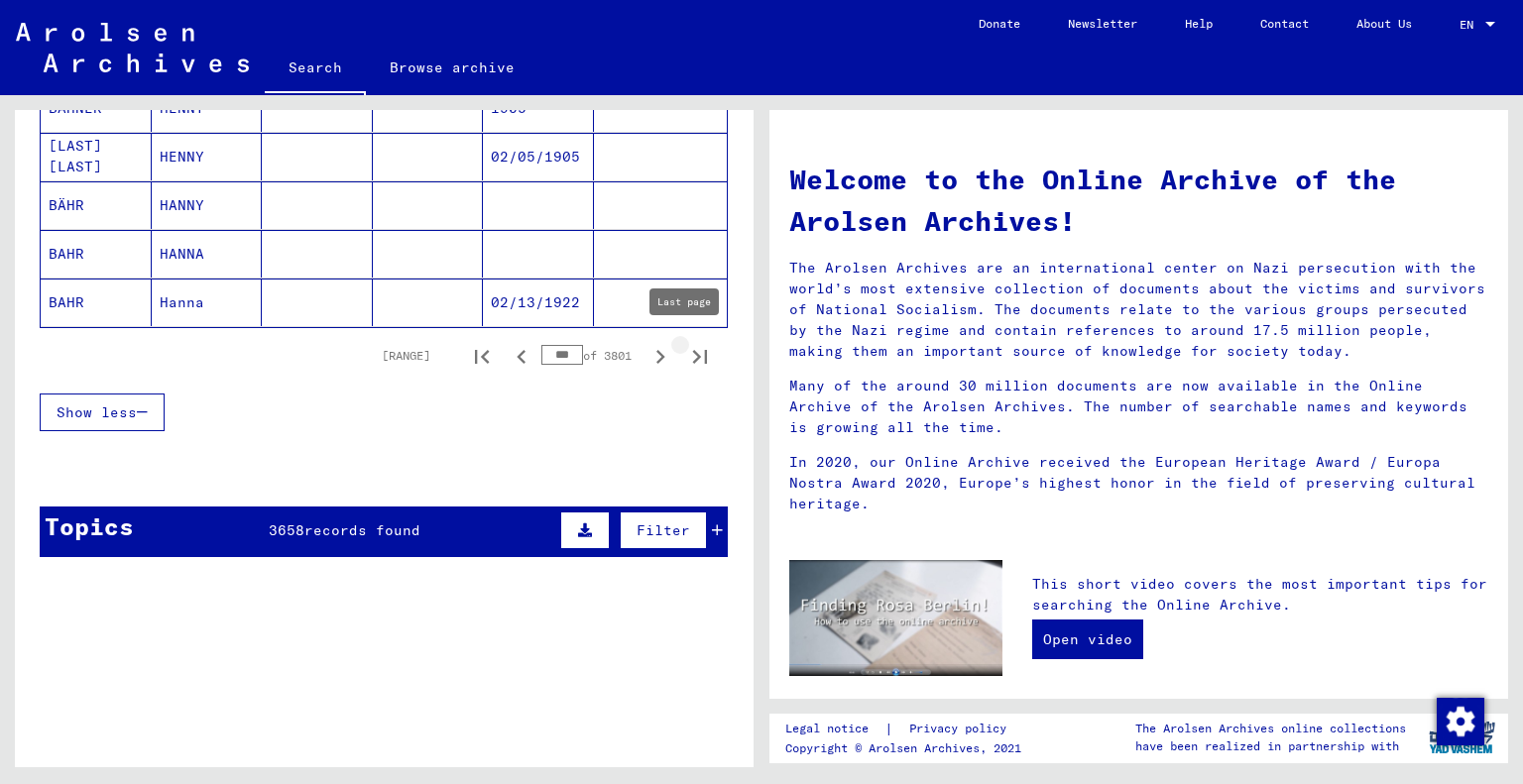 click 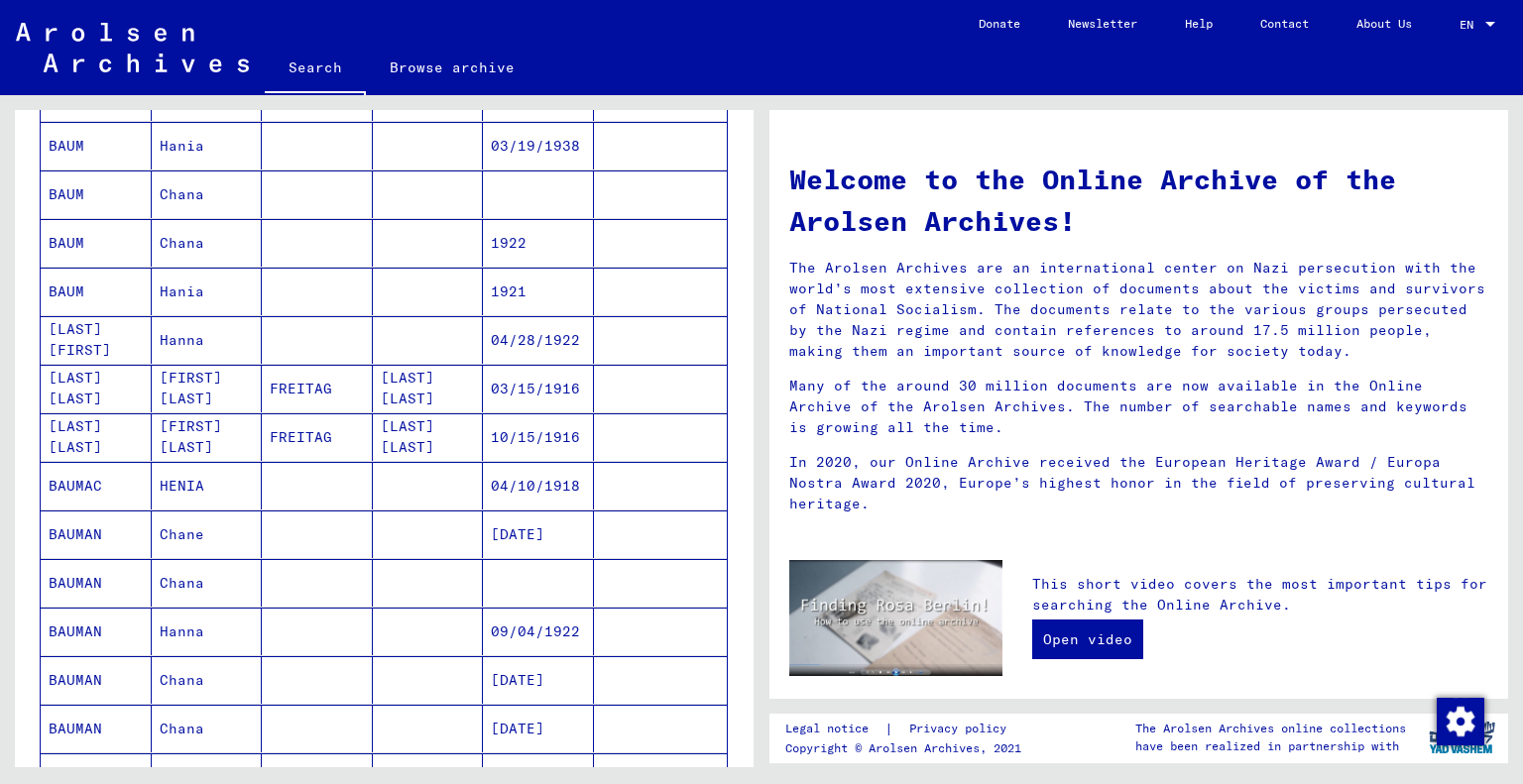 scroll, scrollTop: 0, scrollLeft: 0, axis: both 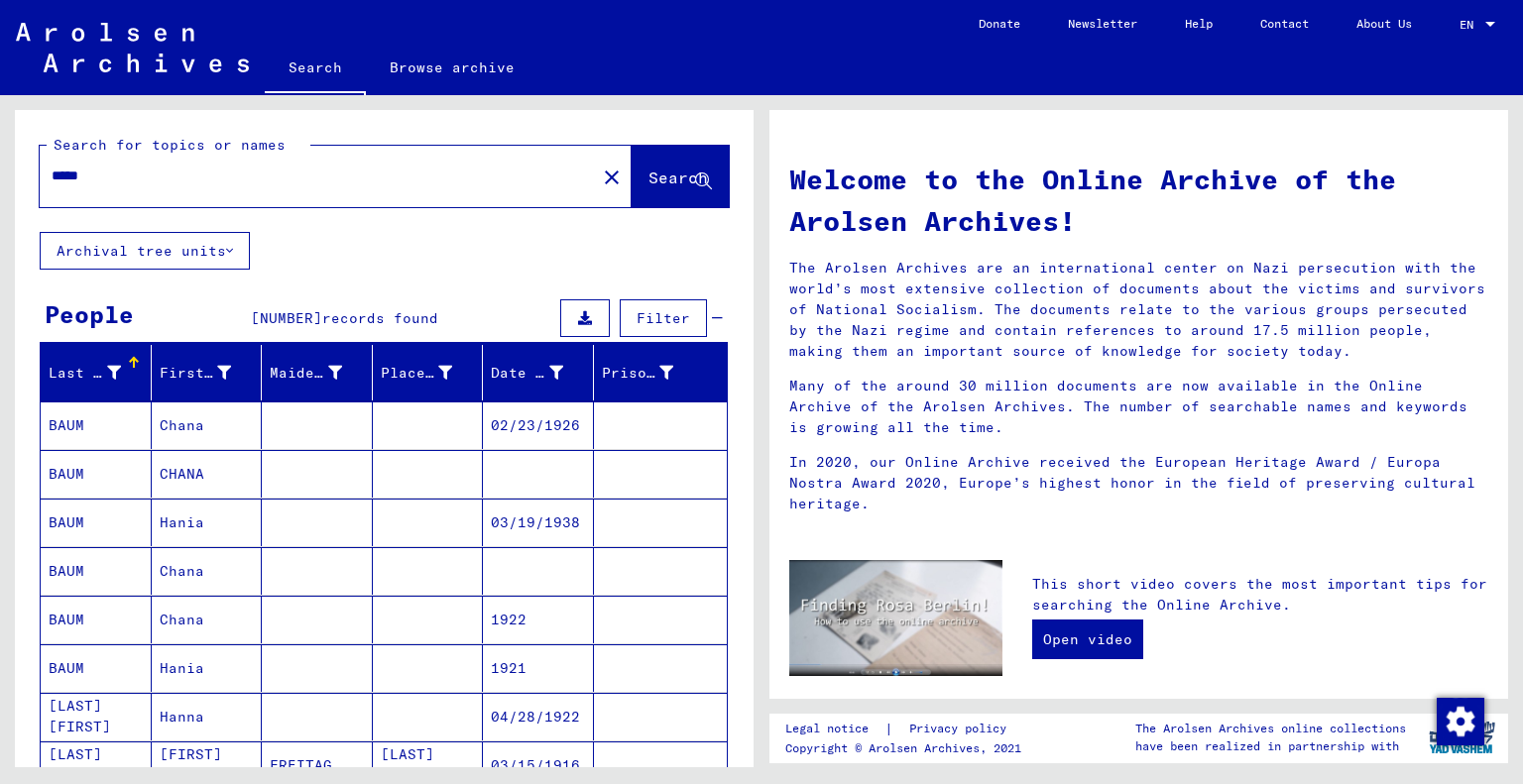 click on "Filter" at bounding box center (663, 318) 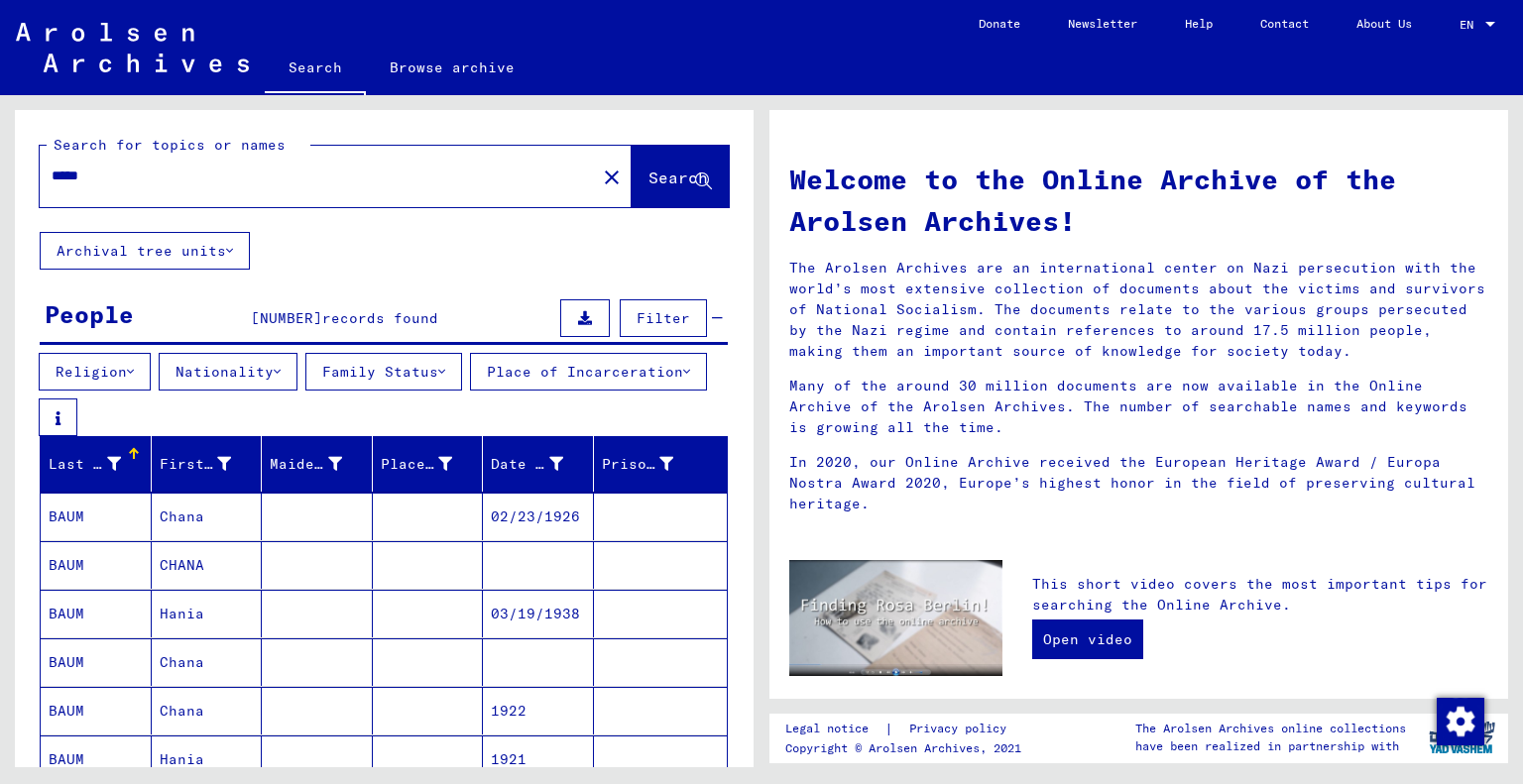 click at bounding box center (686, 372) 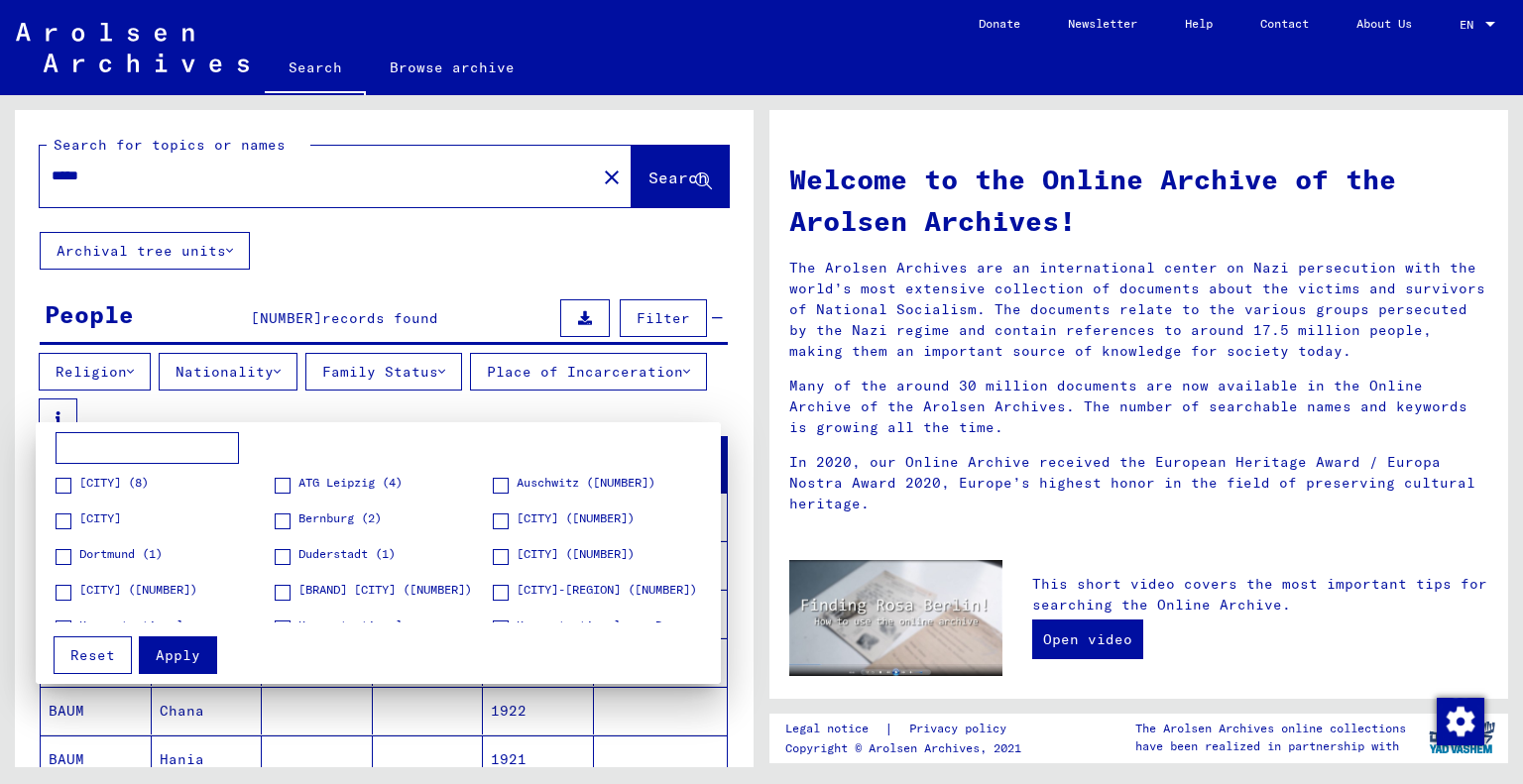 click at bounding box center [762, 392] 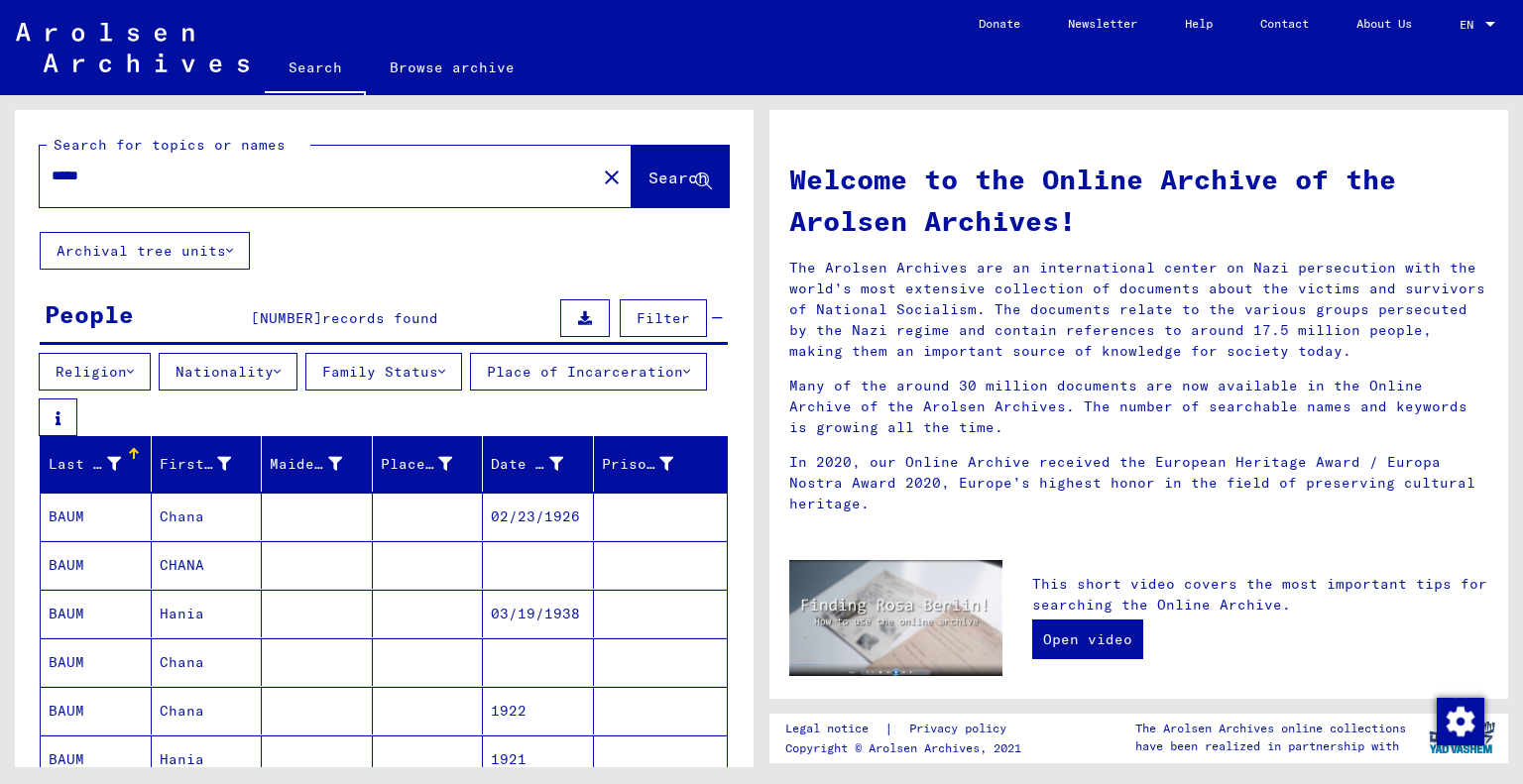 click at bounding box center (441, 372) 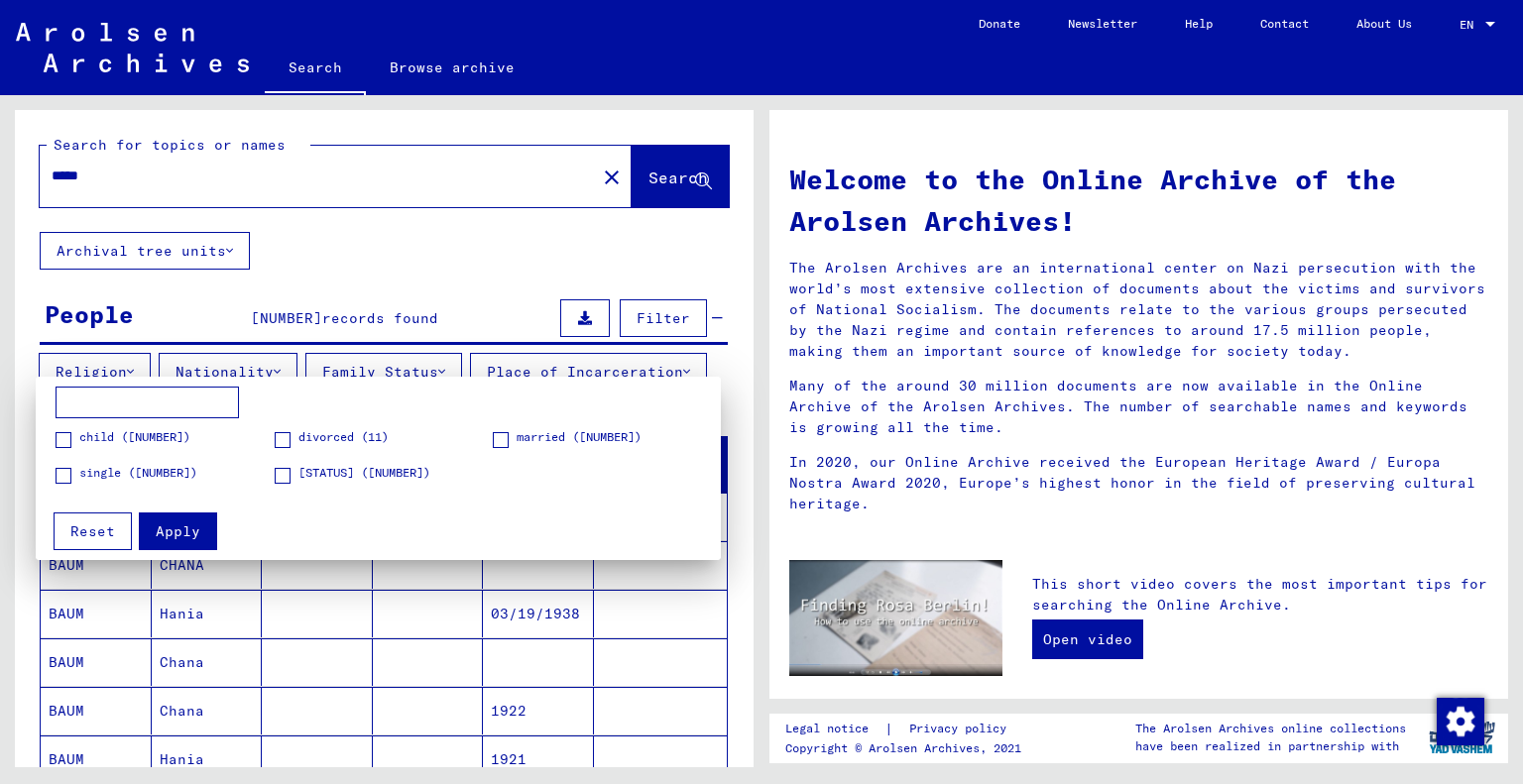 click at bounding box center [762, 392] 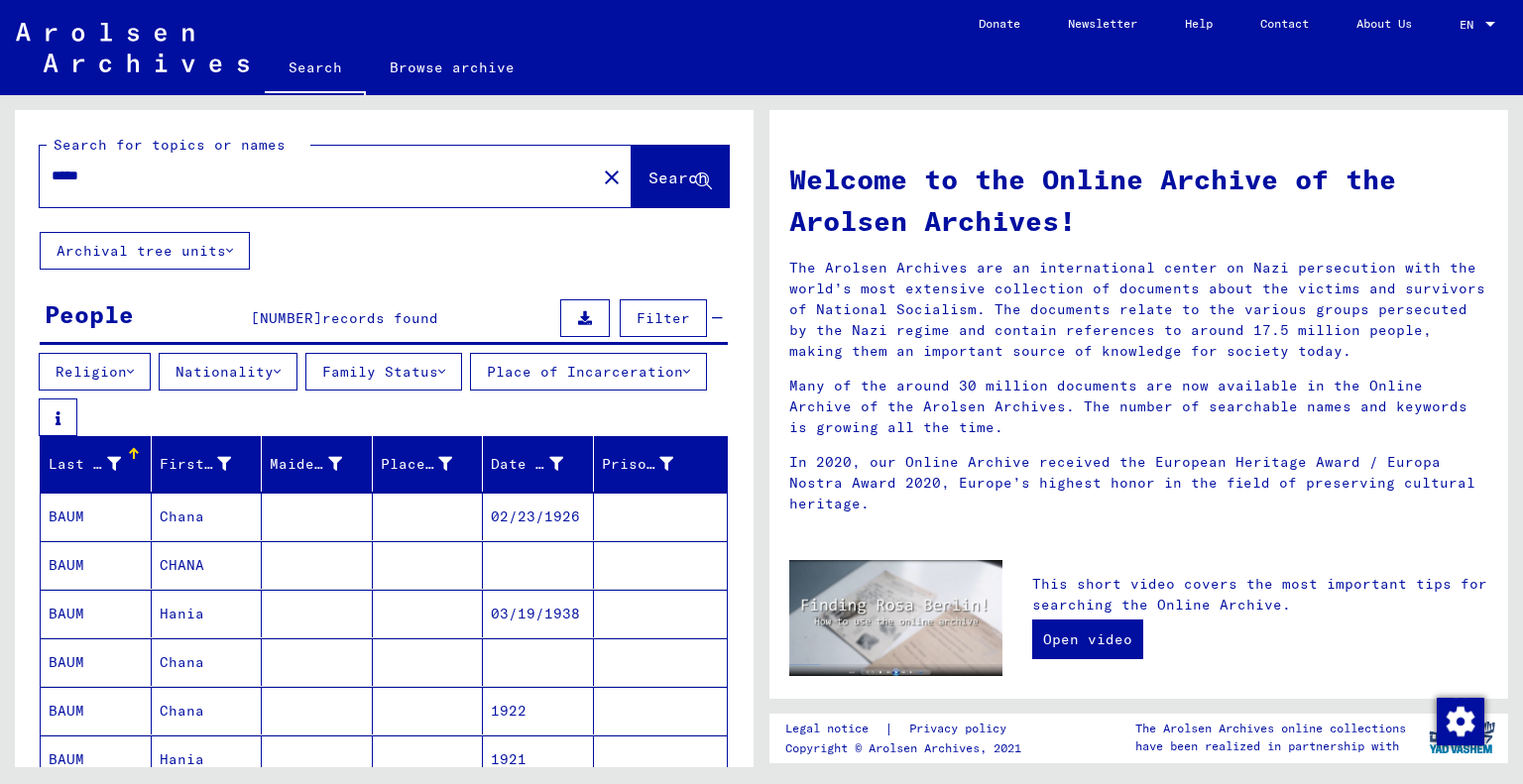 click on "Nationality" at bounding box center (228, 372) 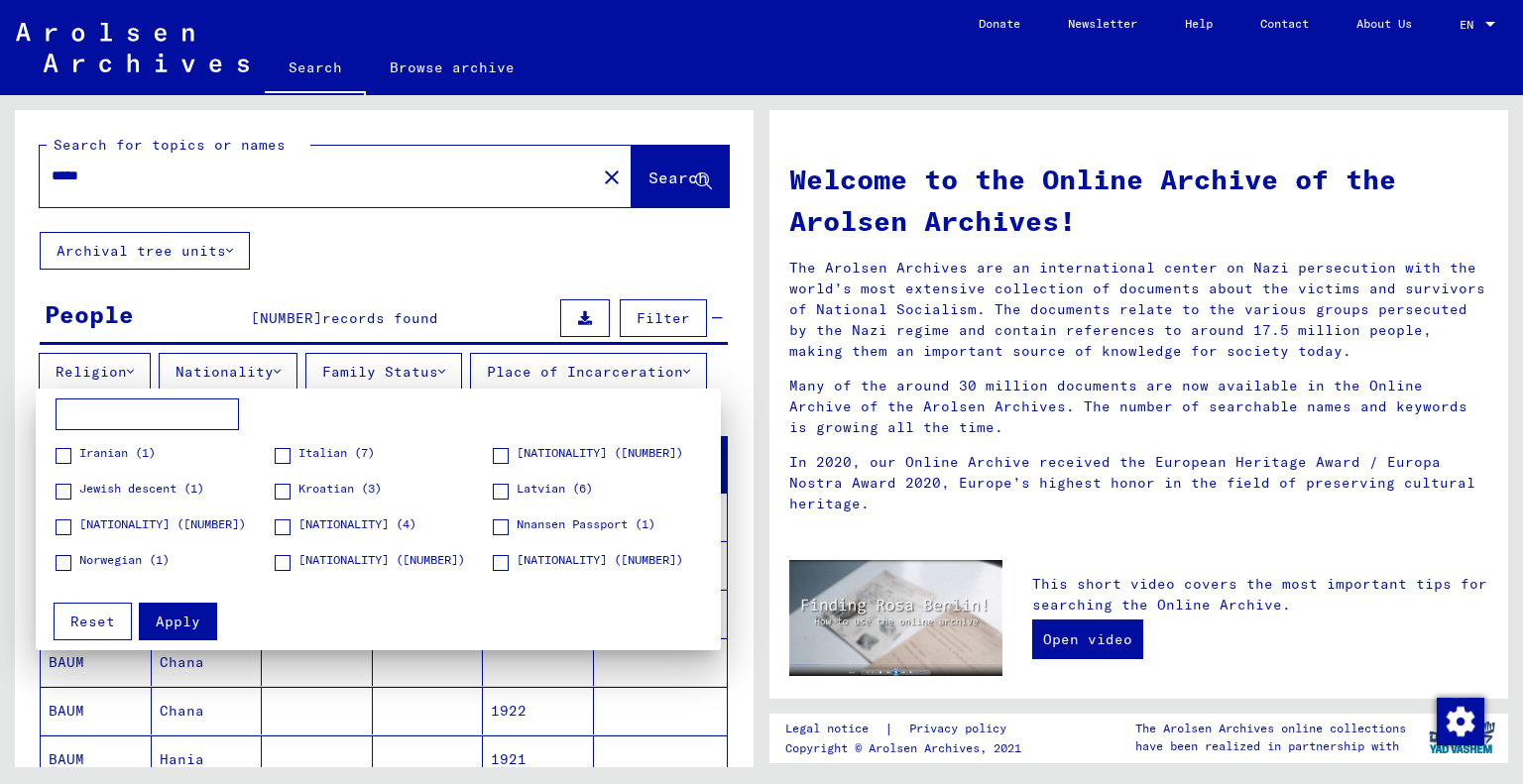 scroll, scrollTop: 417, scrollLeft: 0, axis: vertical 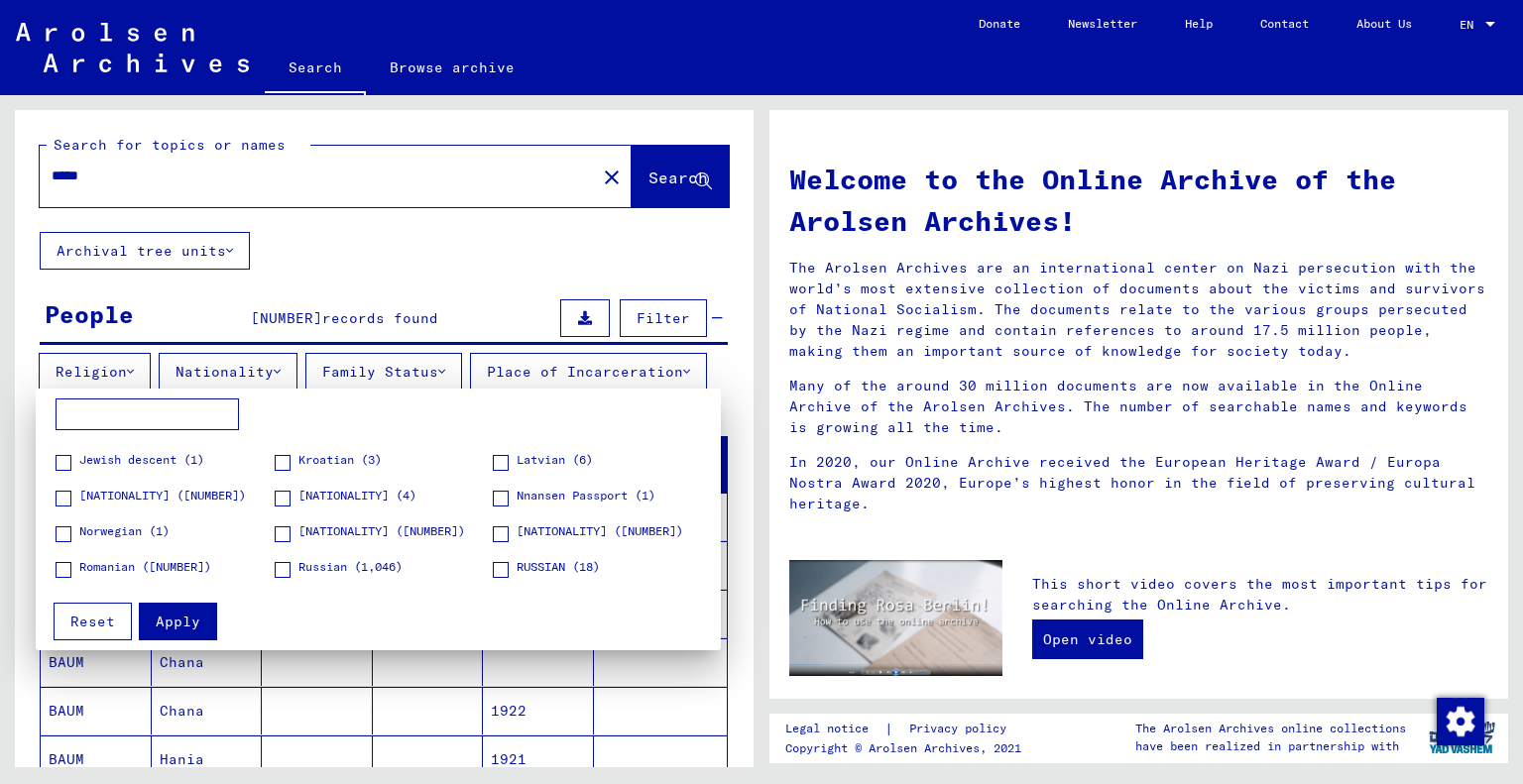 click at bounding box center [283, 534] 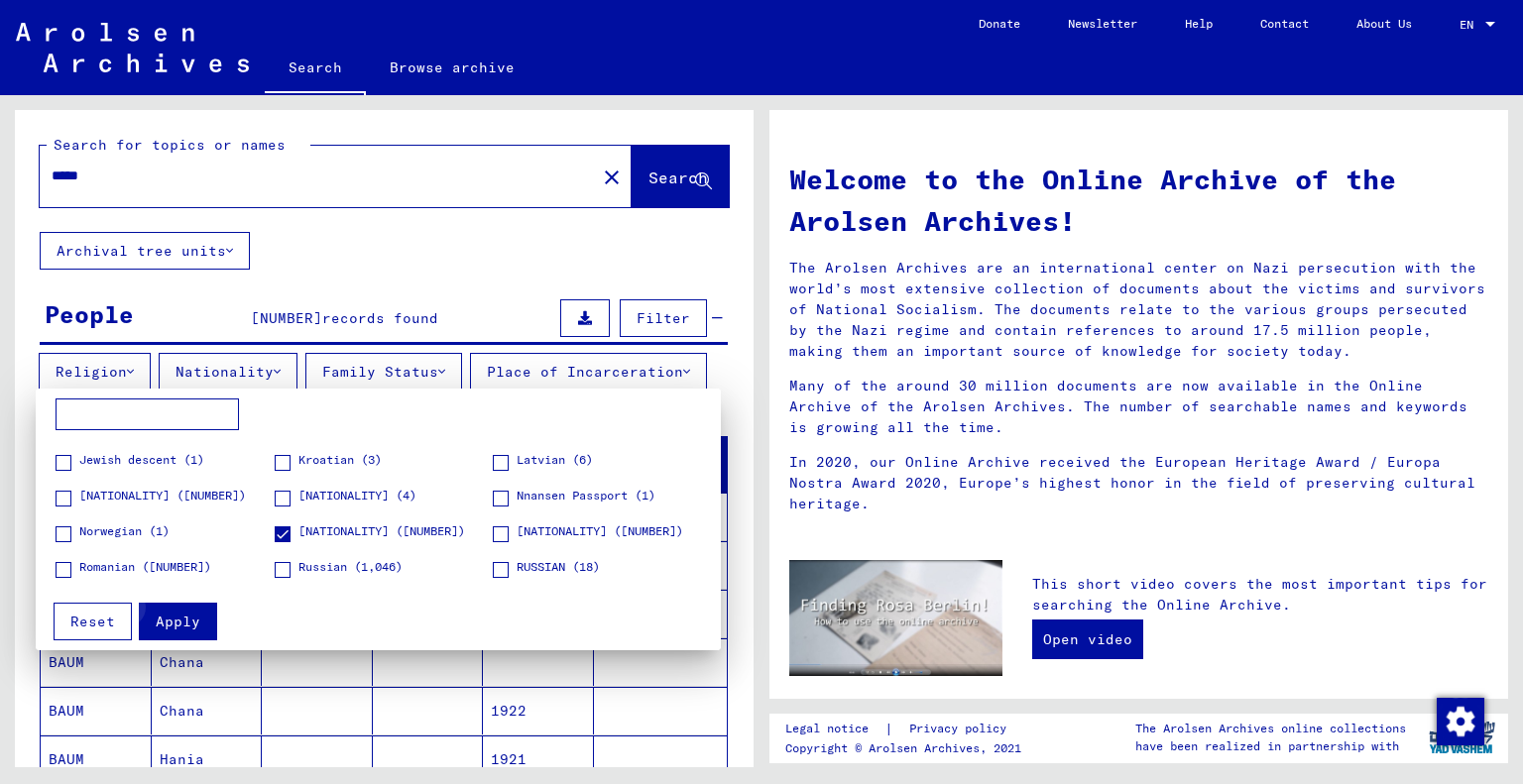 click on "Apply" at bounding box center [177, 621] 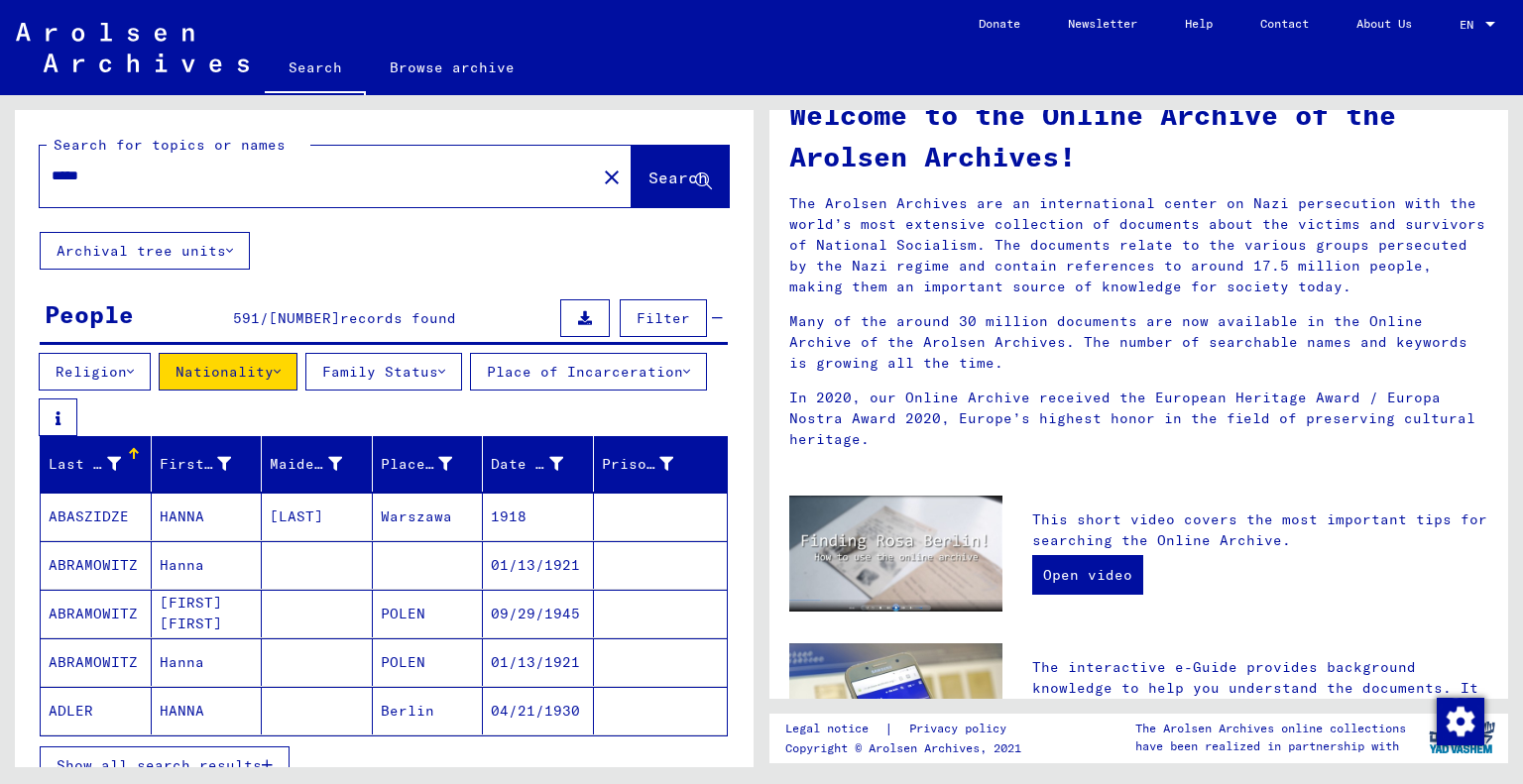 scroll, scrollTop: 198, scrollLeft: 0, axis: vertical 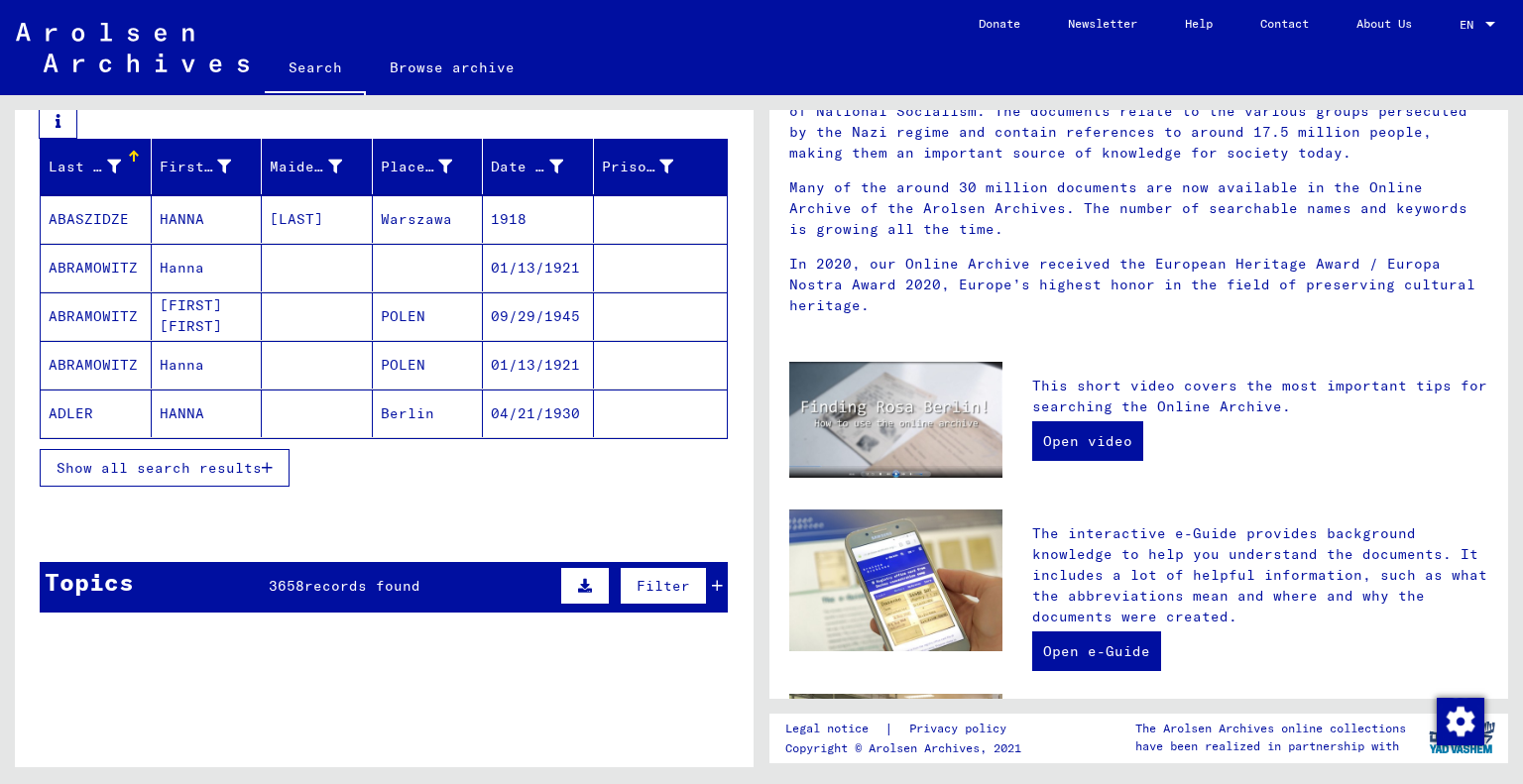 click on "Show all search results" at bounding box center [159, 468] 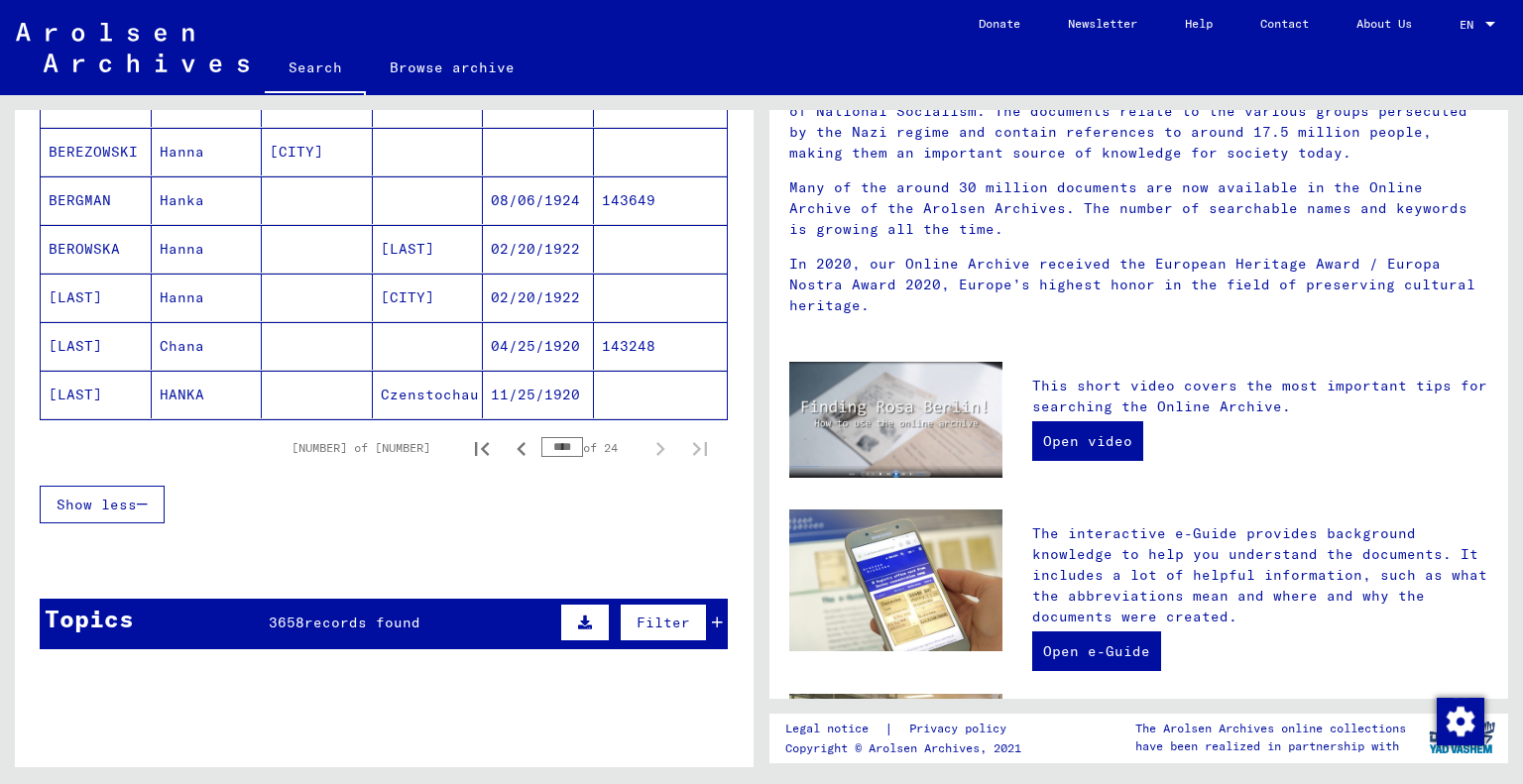 scroll, scrollTop: 1288, scrollLeft: 0, axis: vertical 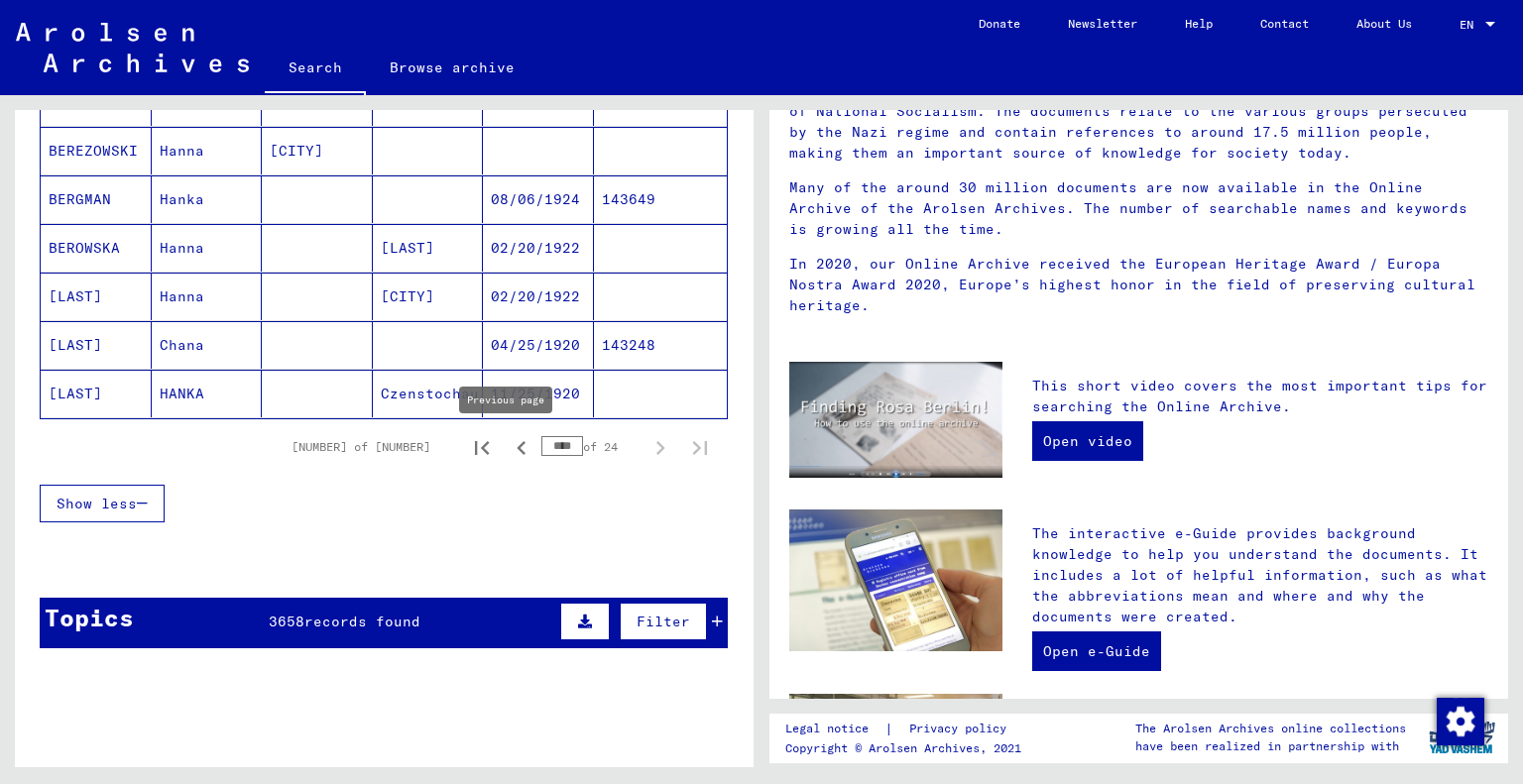 click 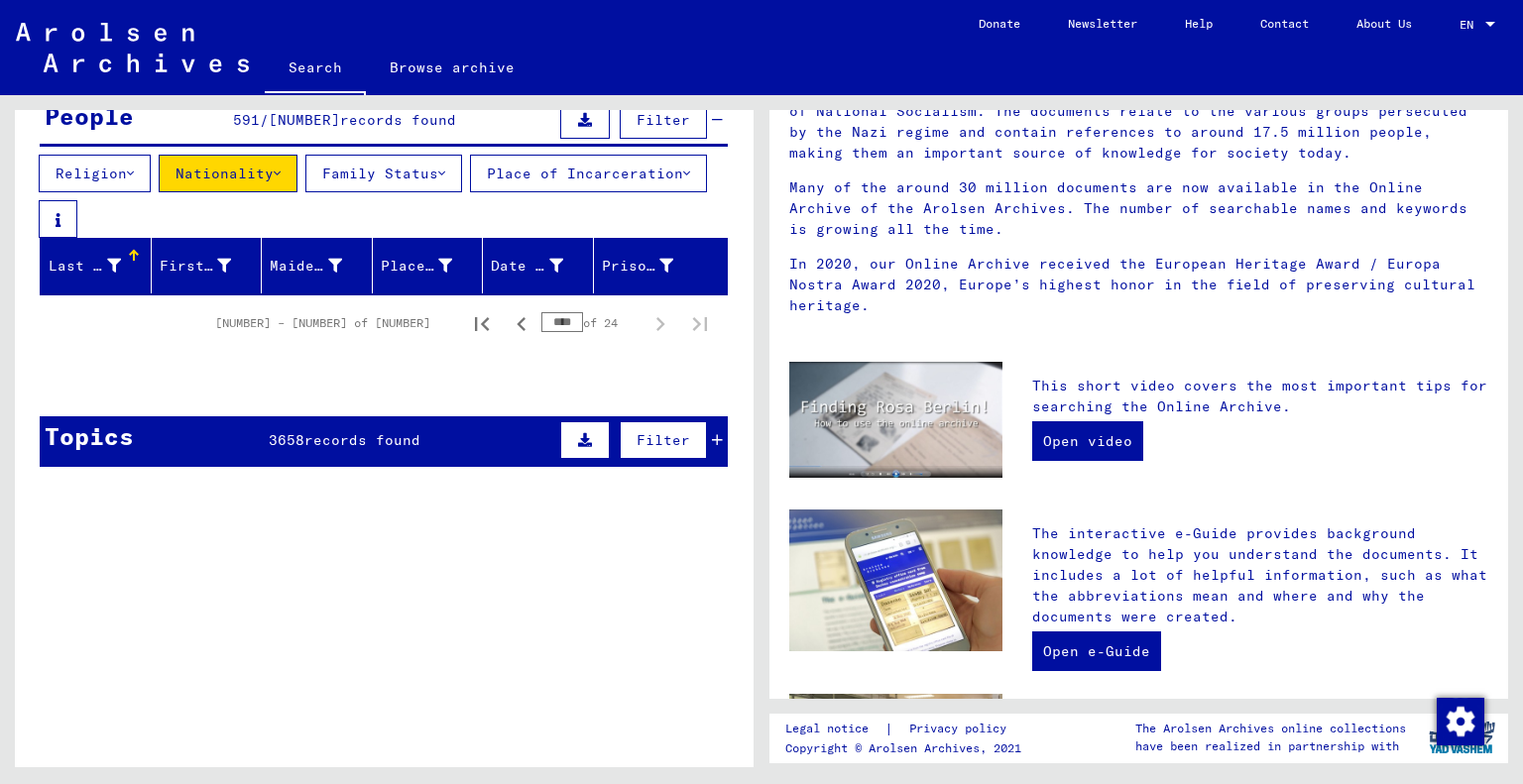 scroll, scrollTop: 0, scrollLeft: 0, axis: both 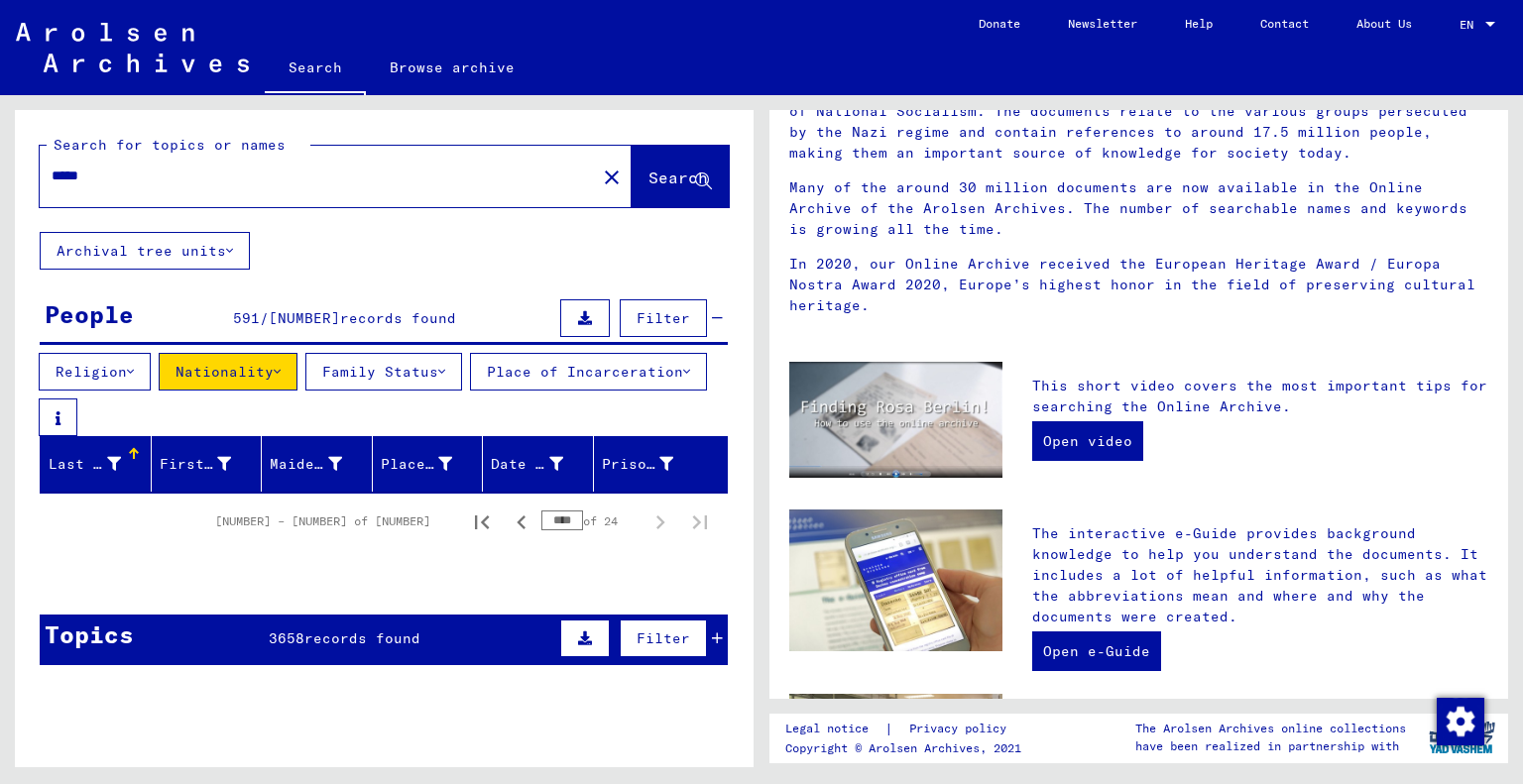 click on "*****" at bounding box center [311, 175] 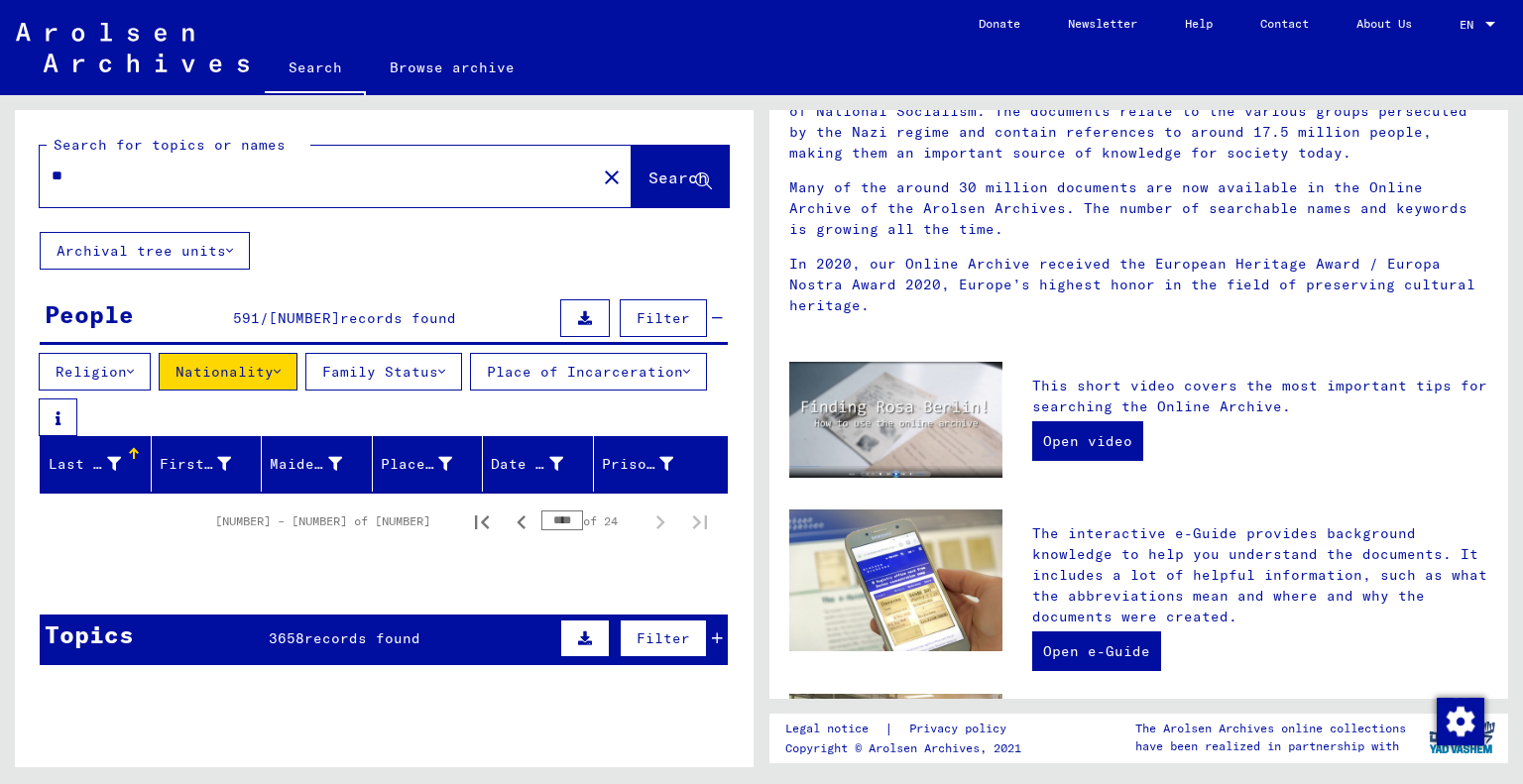 type on "*" 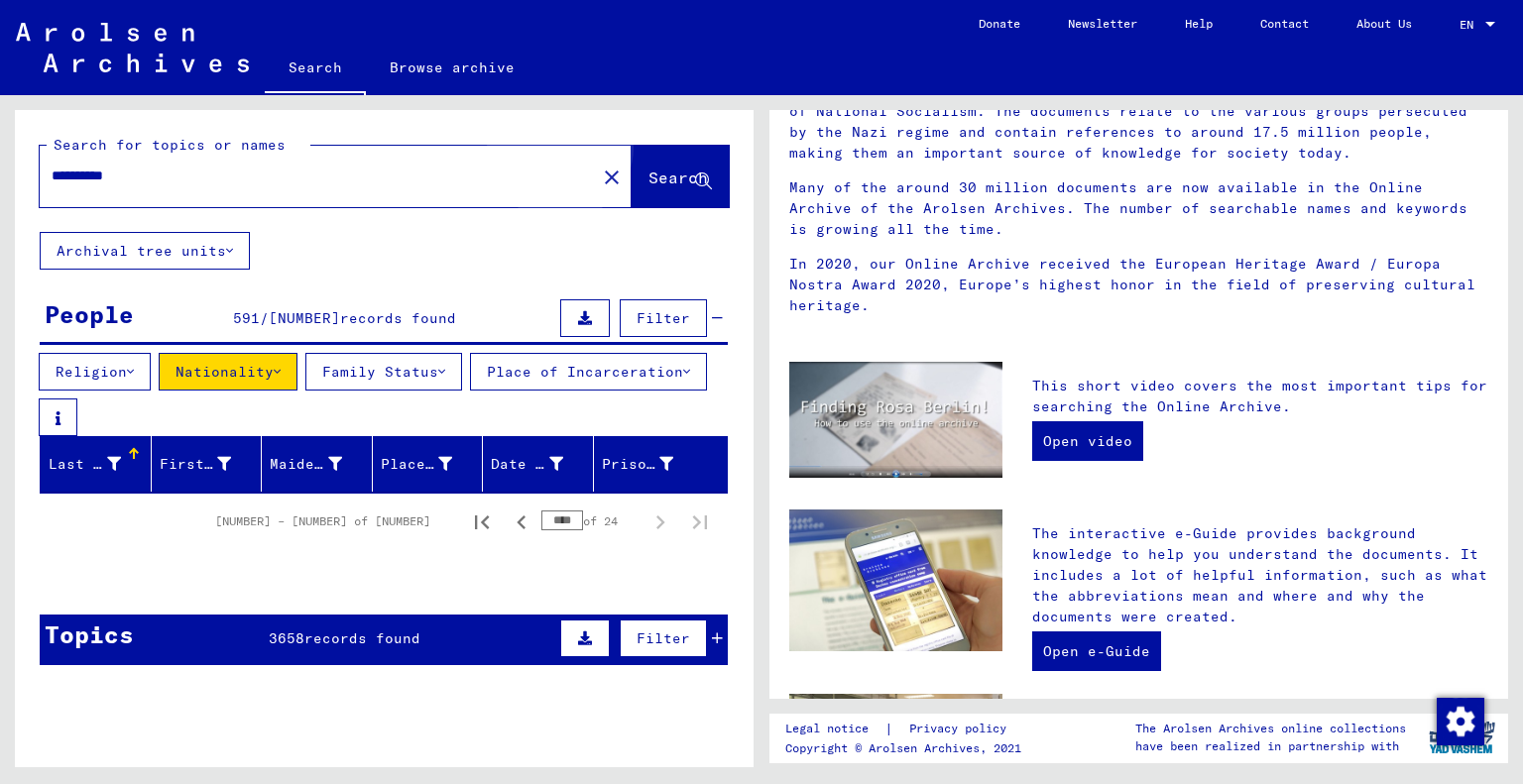 click on "Search" 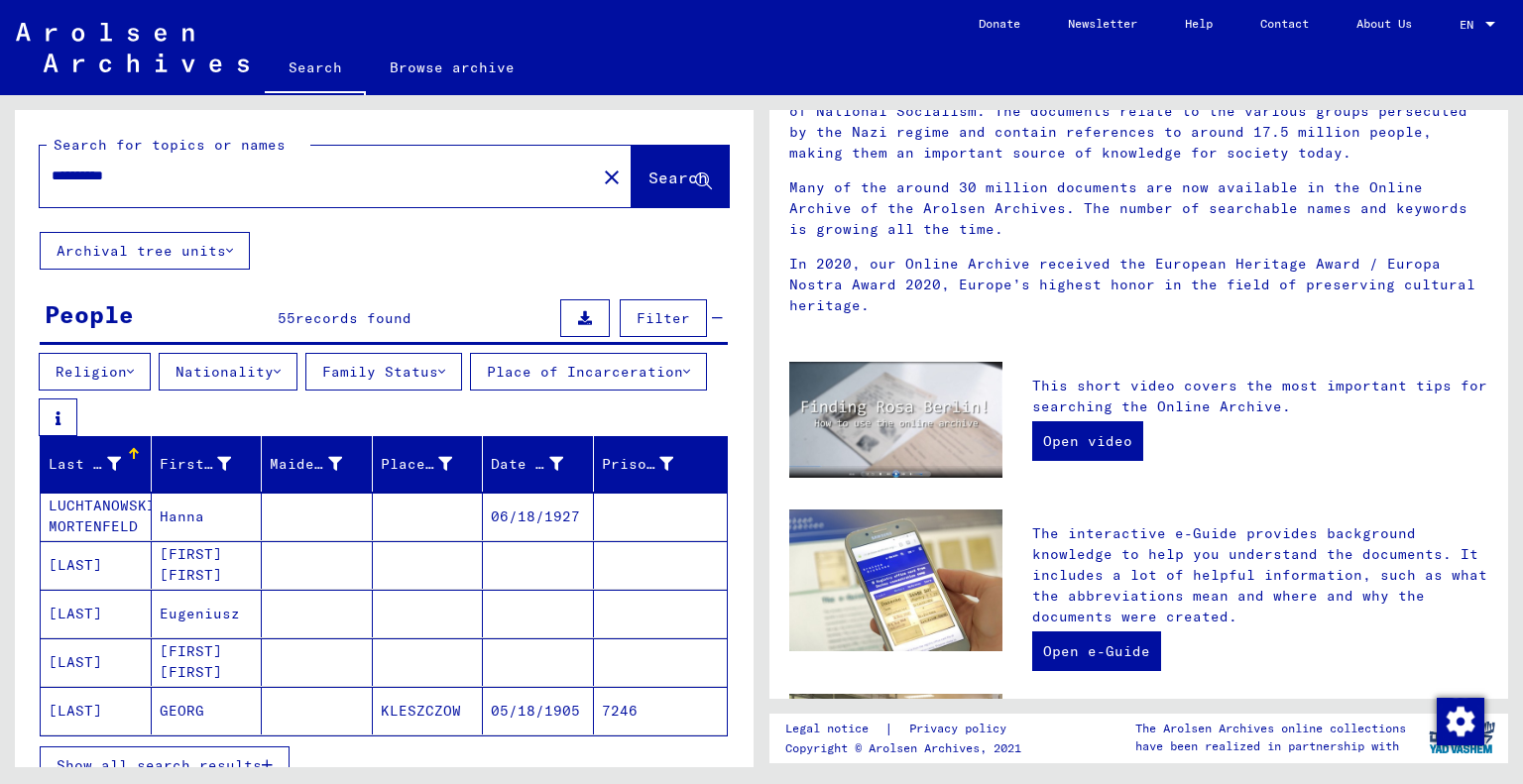 click on "LUCHTANOWSKI MORTENFELD" at bounding box center (96, 565) 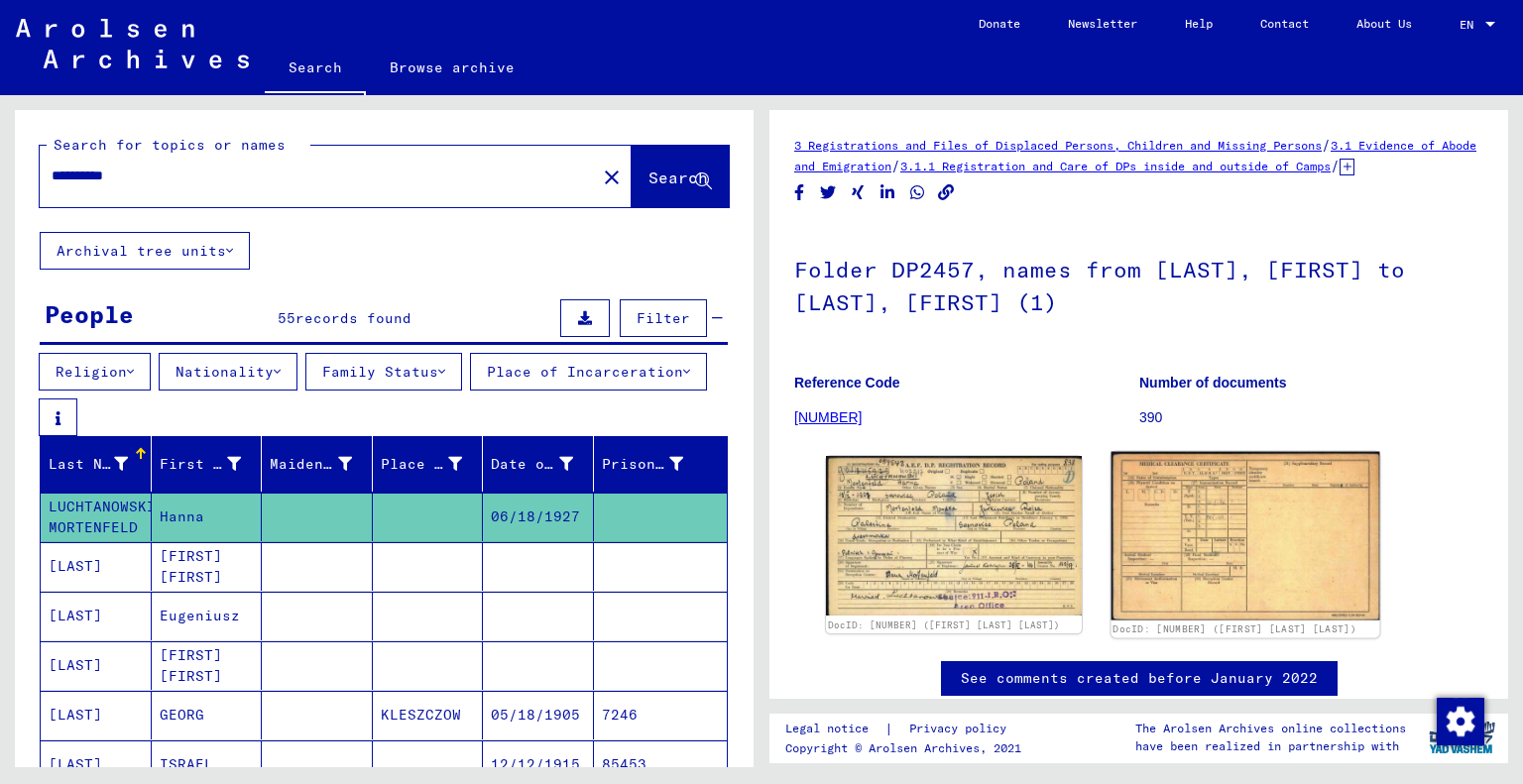 scroll, scrollTop: 0, scrollLeft: 0, axis: both 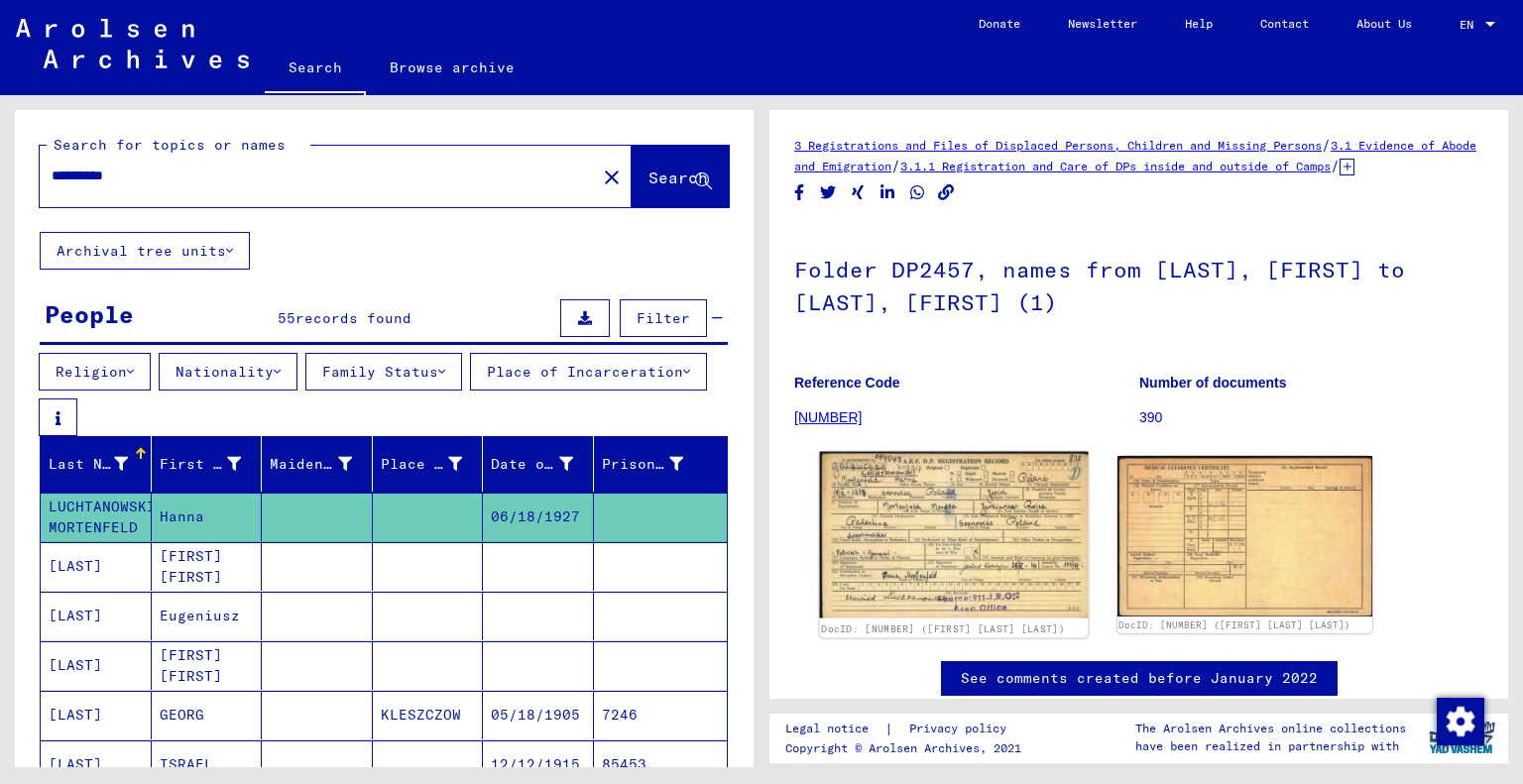 click 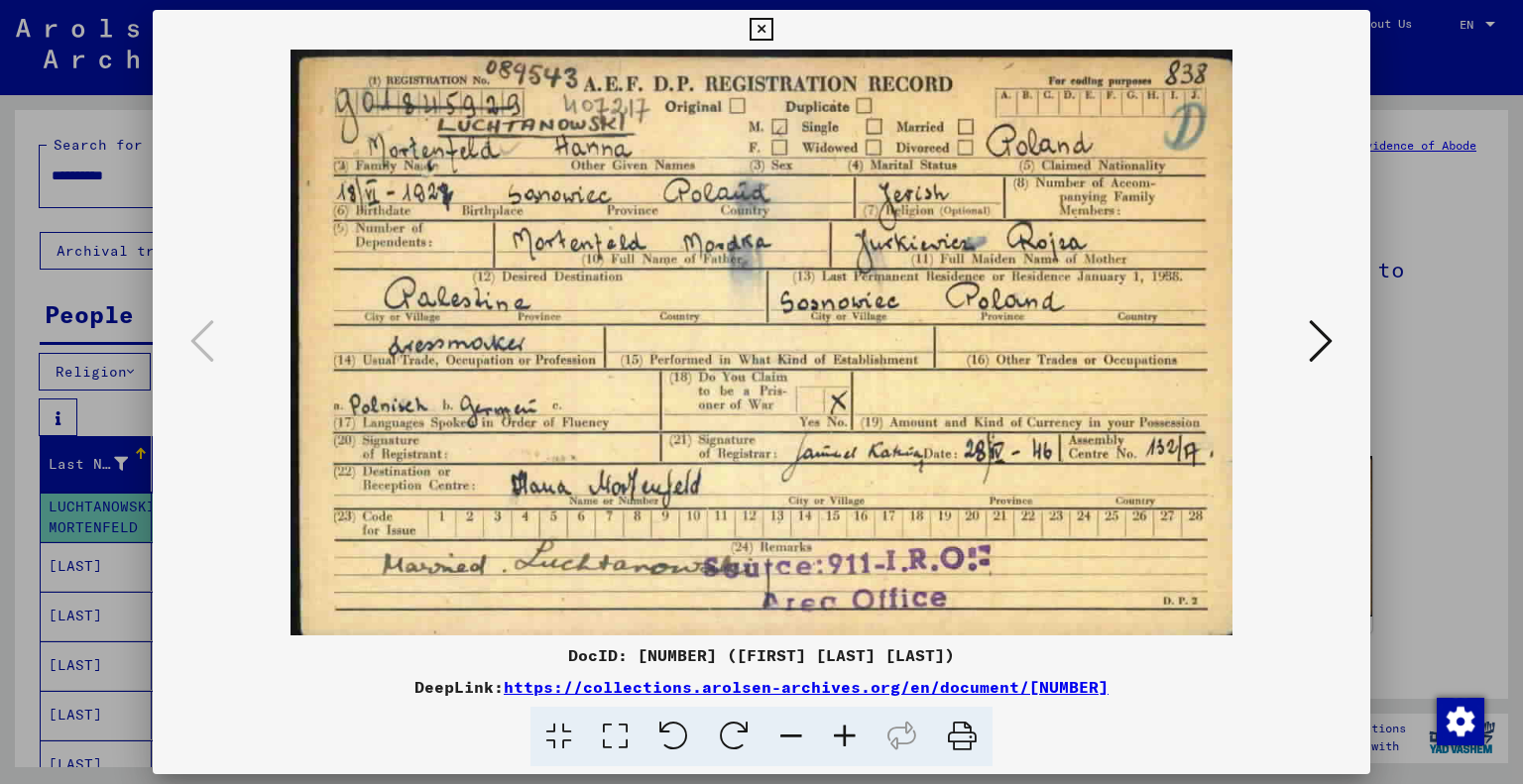 click at bounding box center (1321, 341) 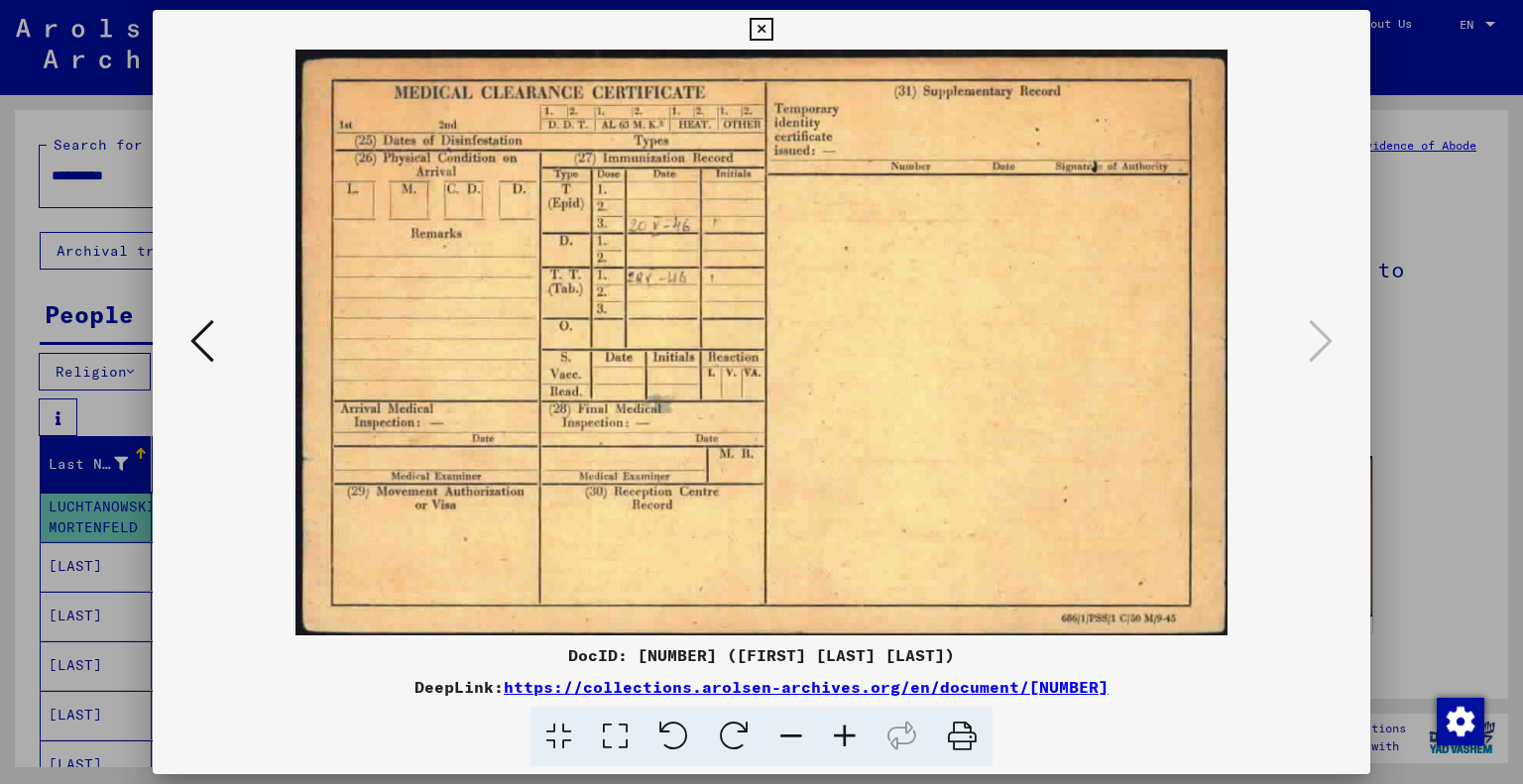click at bounding box center (762, 392) 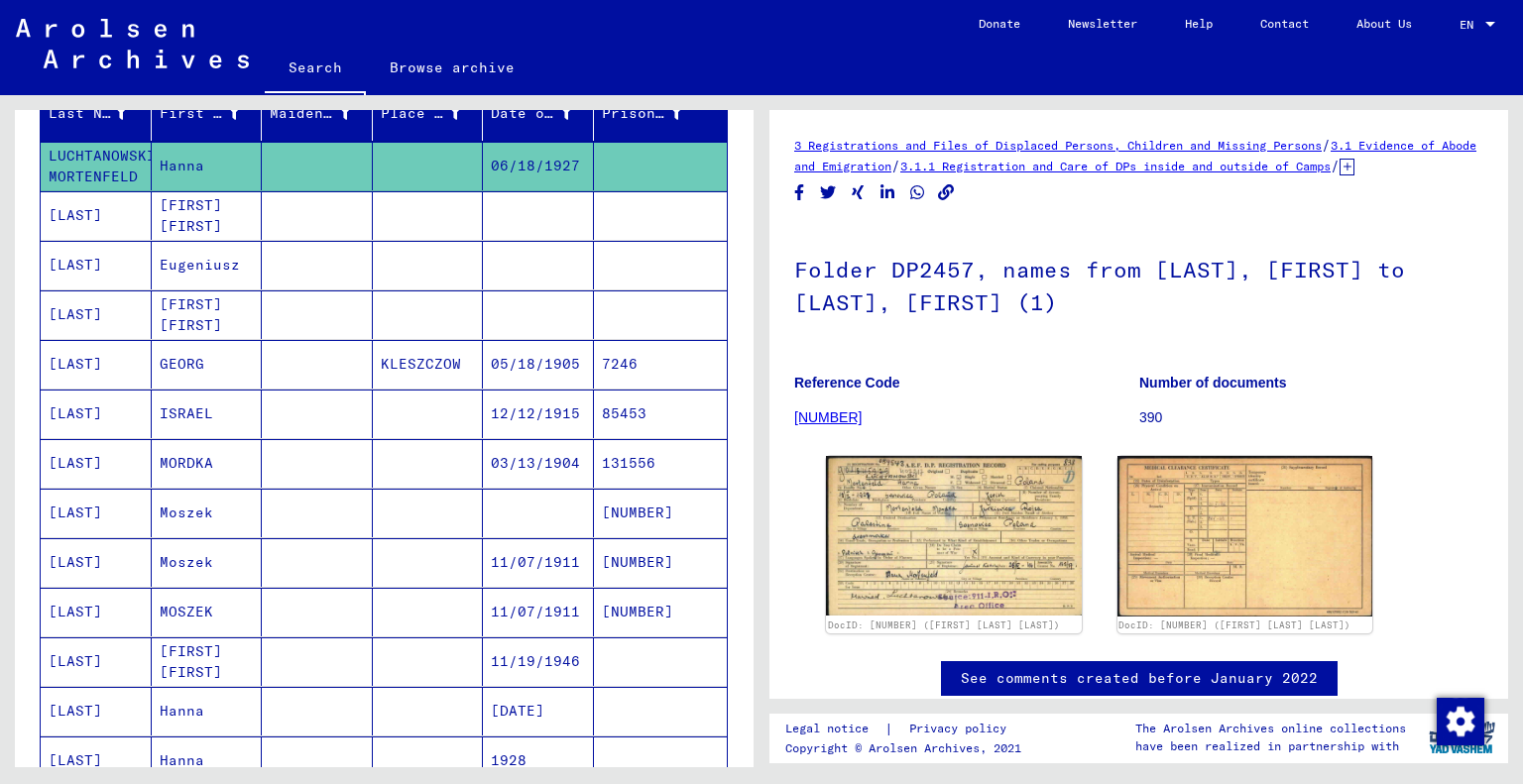 scroll, scrollTop: 396, scrollLeft: 0, axis: vertical 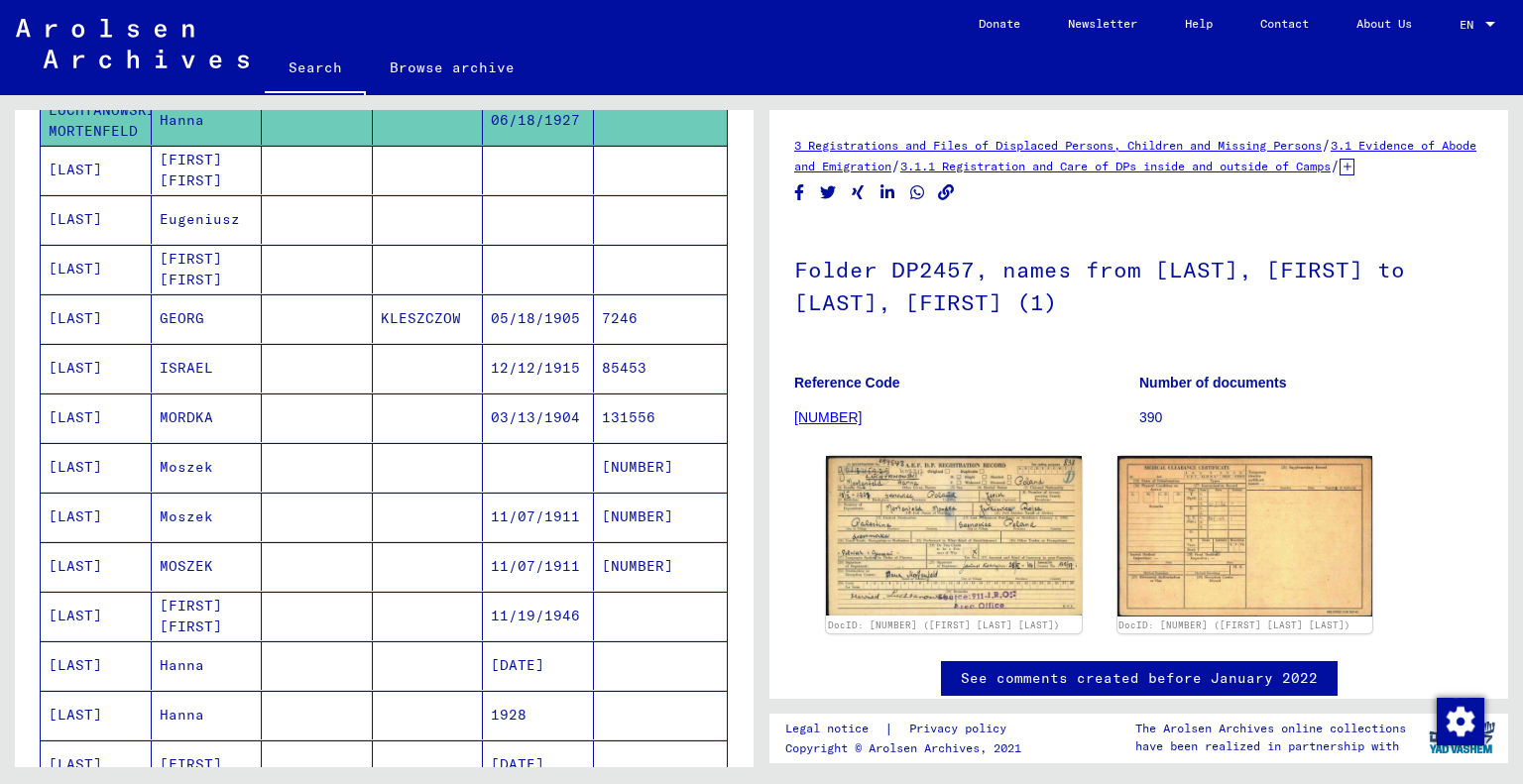 click on "Hanna" at bounding box center [207, 715] 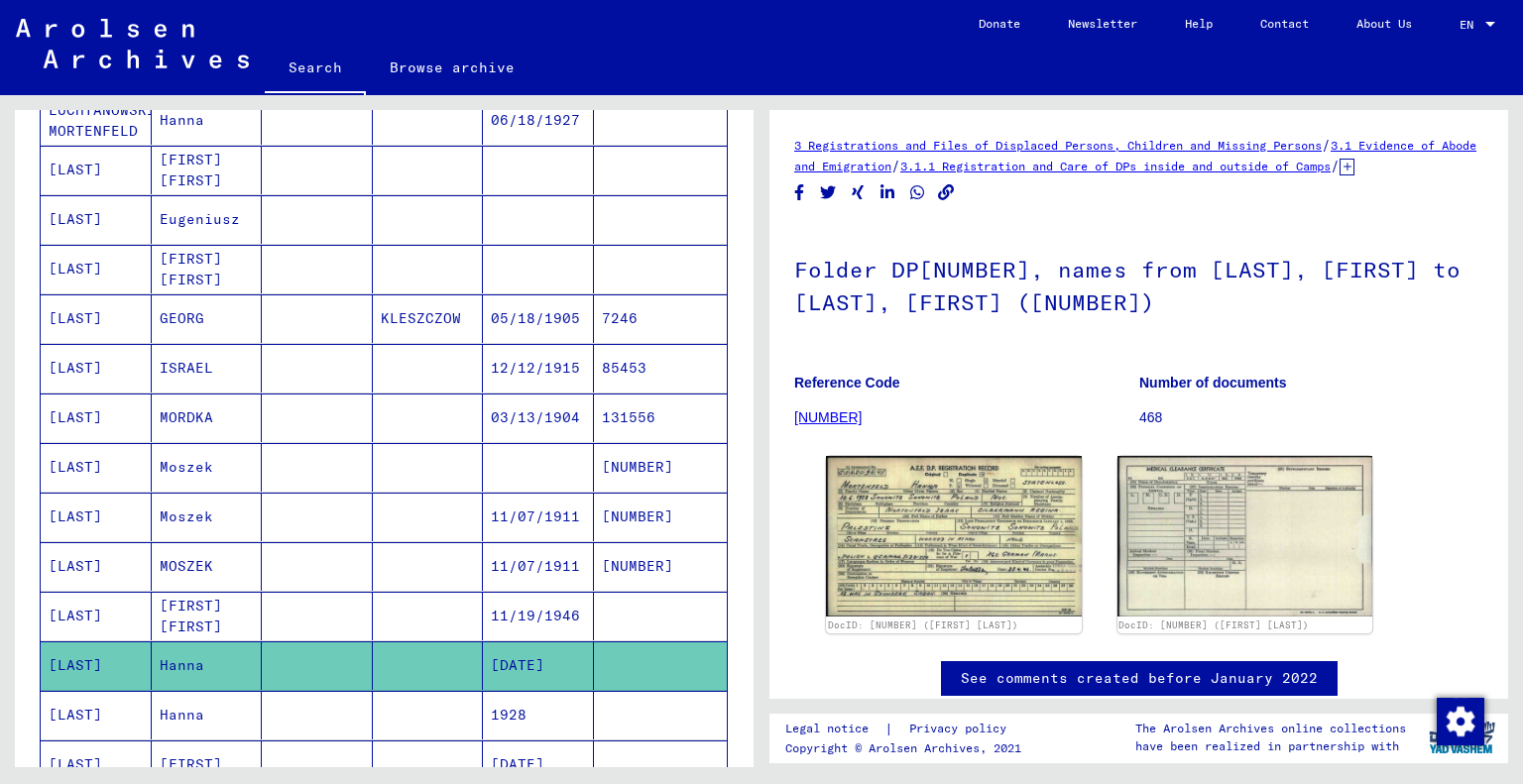 scroll, scrollTop: 0, scrollLeft: 0, axis: both 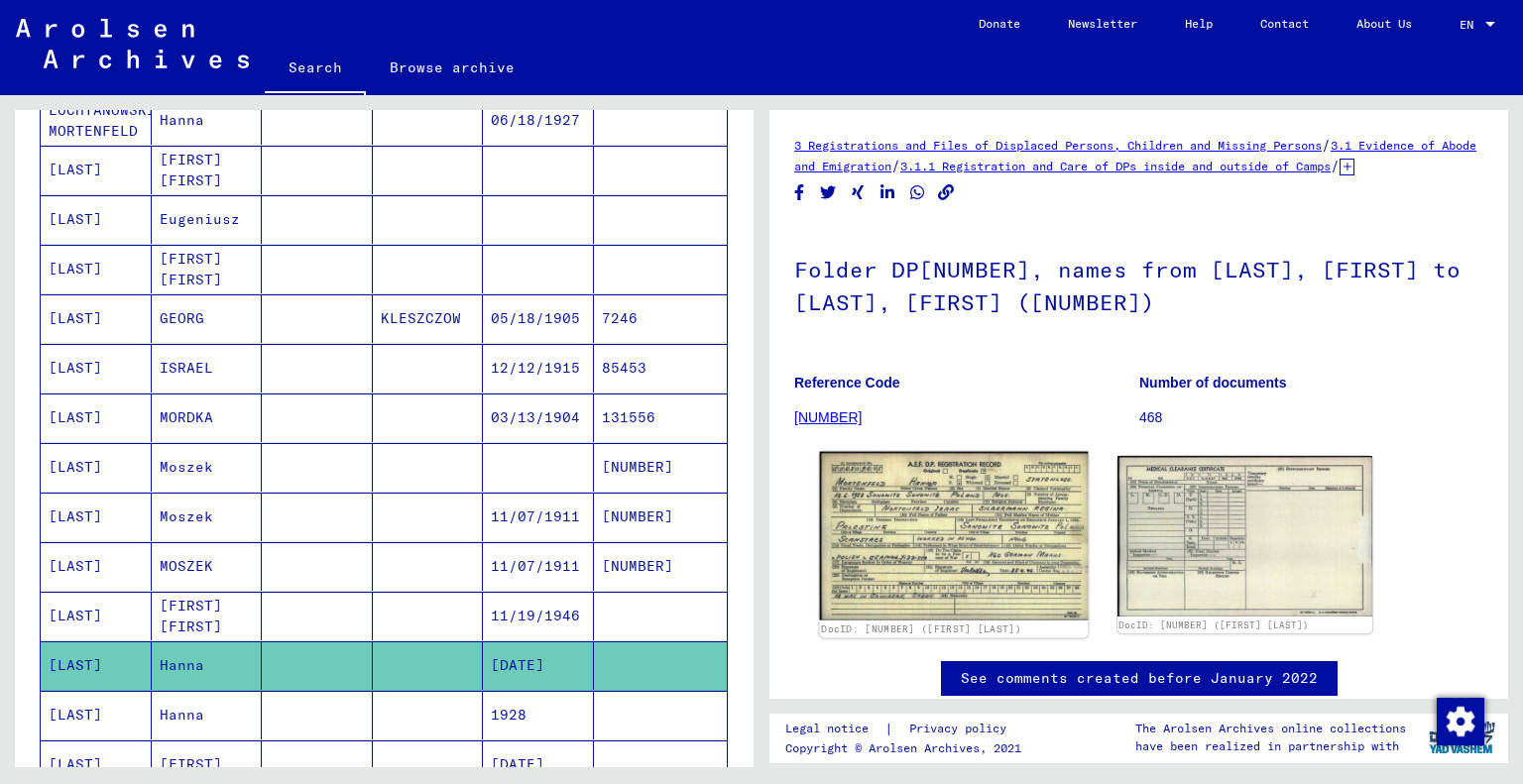 click 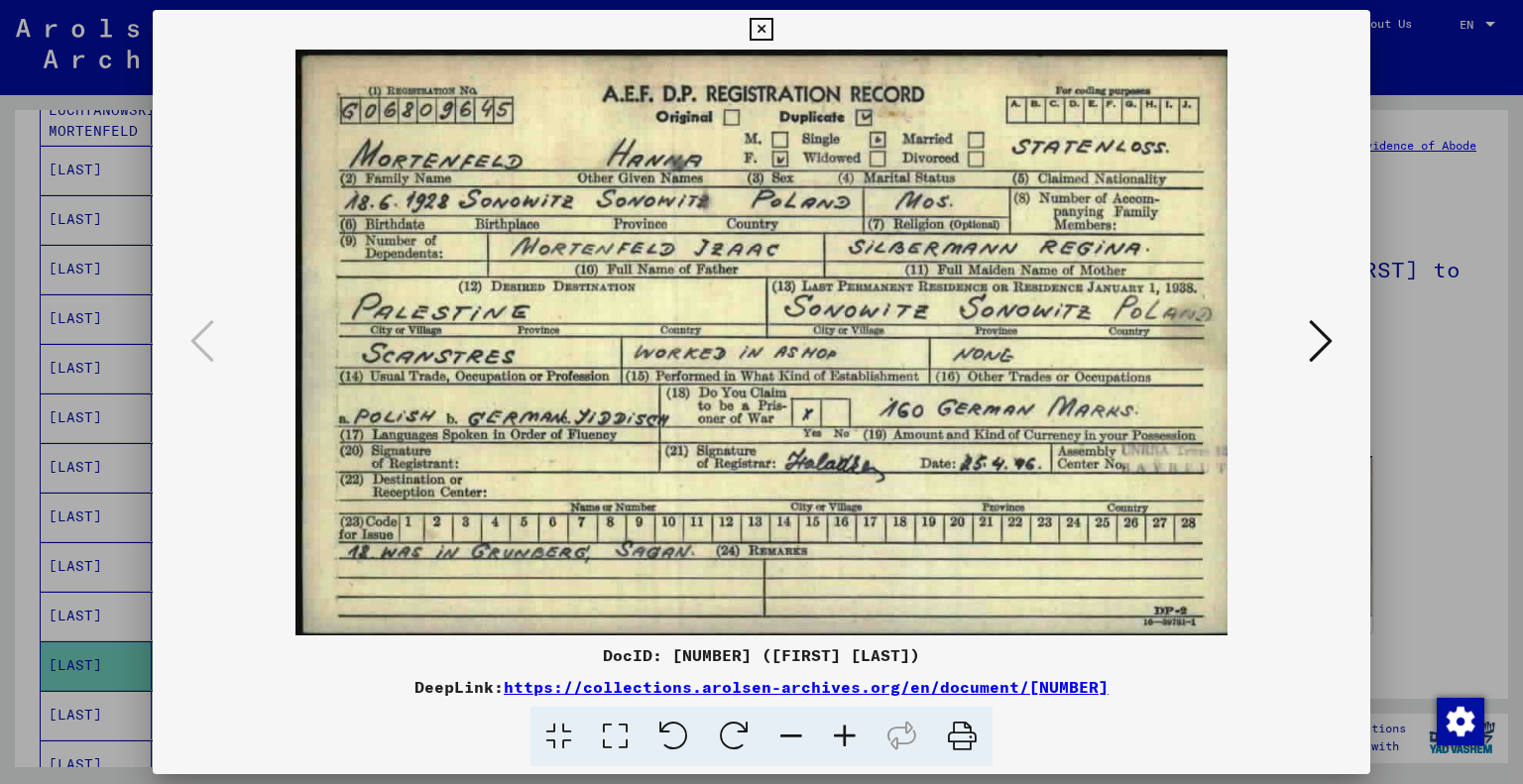 click at bounding box center [762, 342] 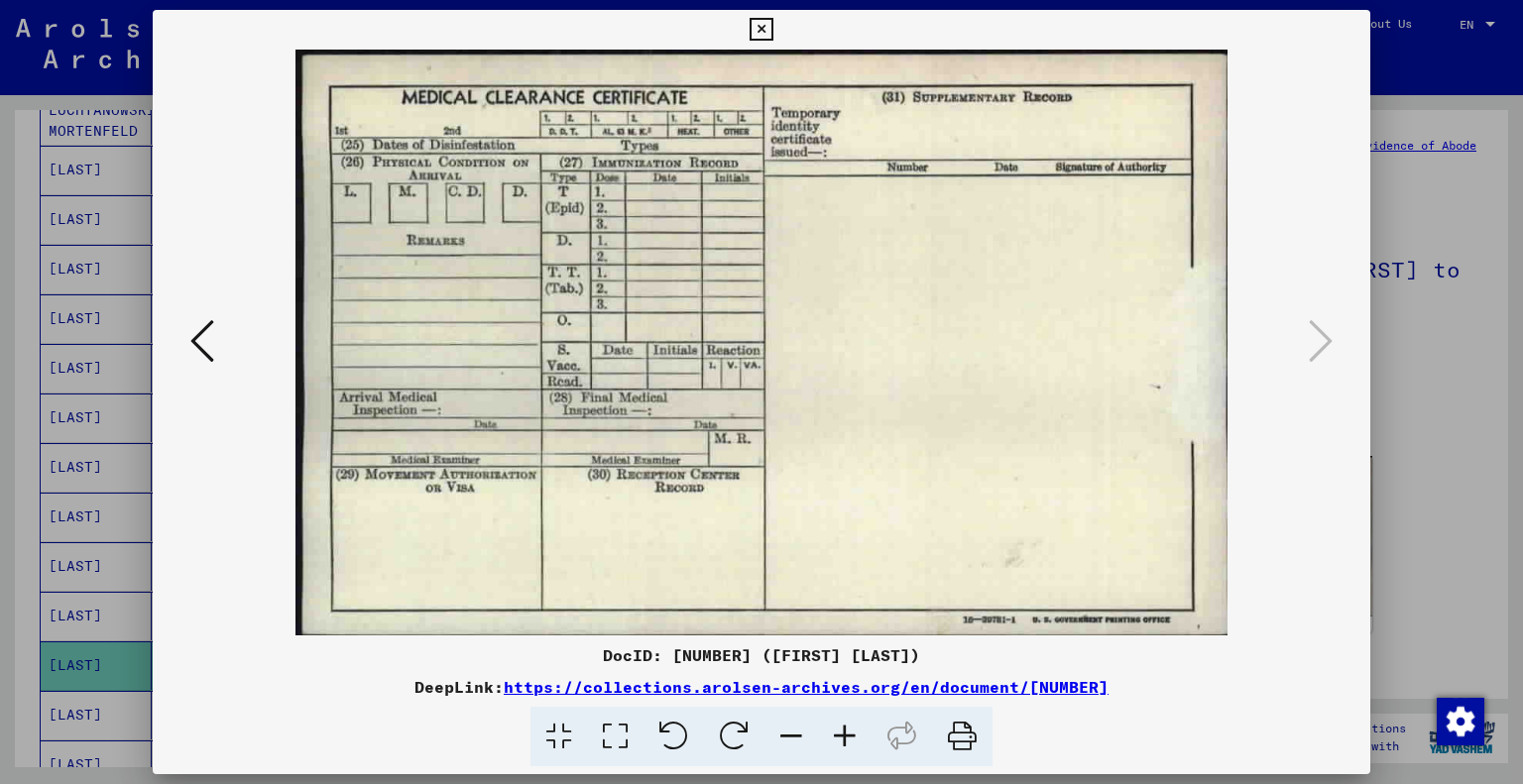 click at bounding box center (202, 341) 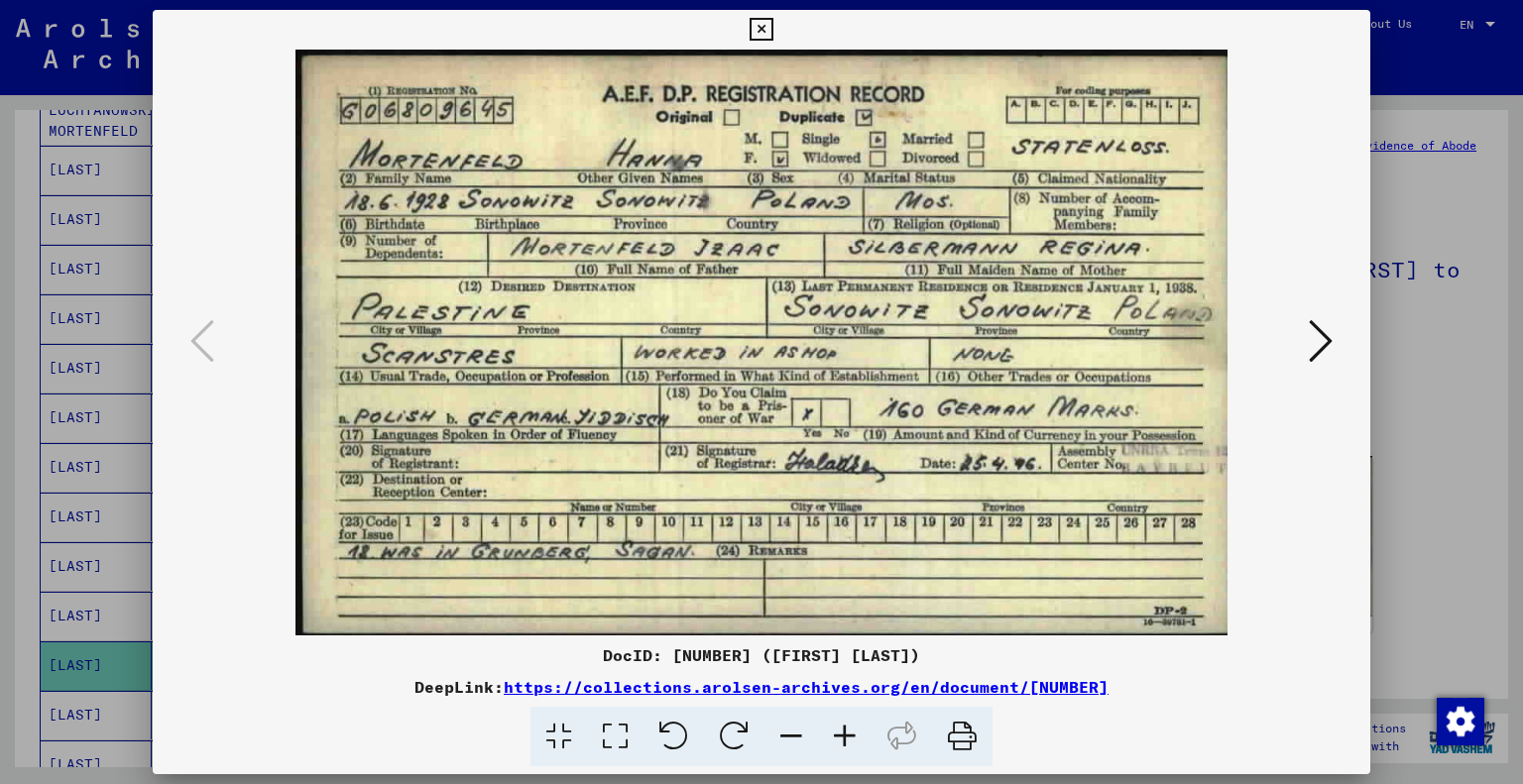 click at bounding box center [761, 30] 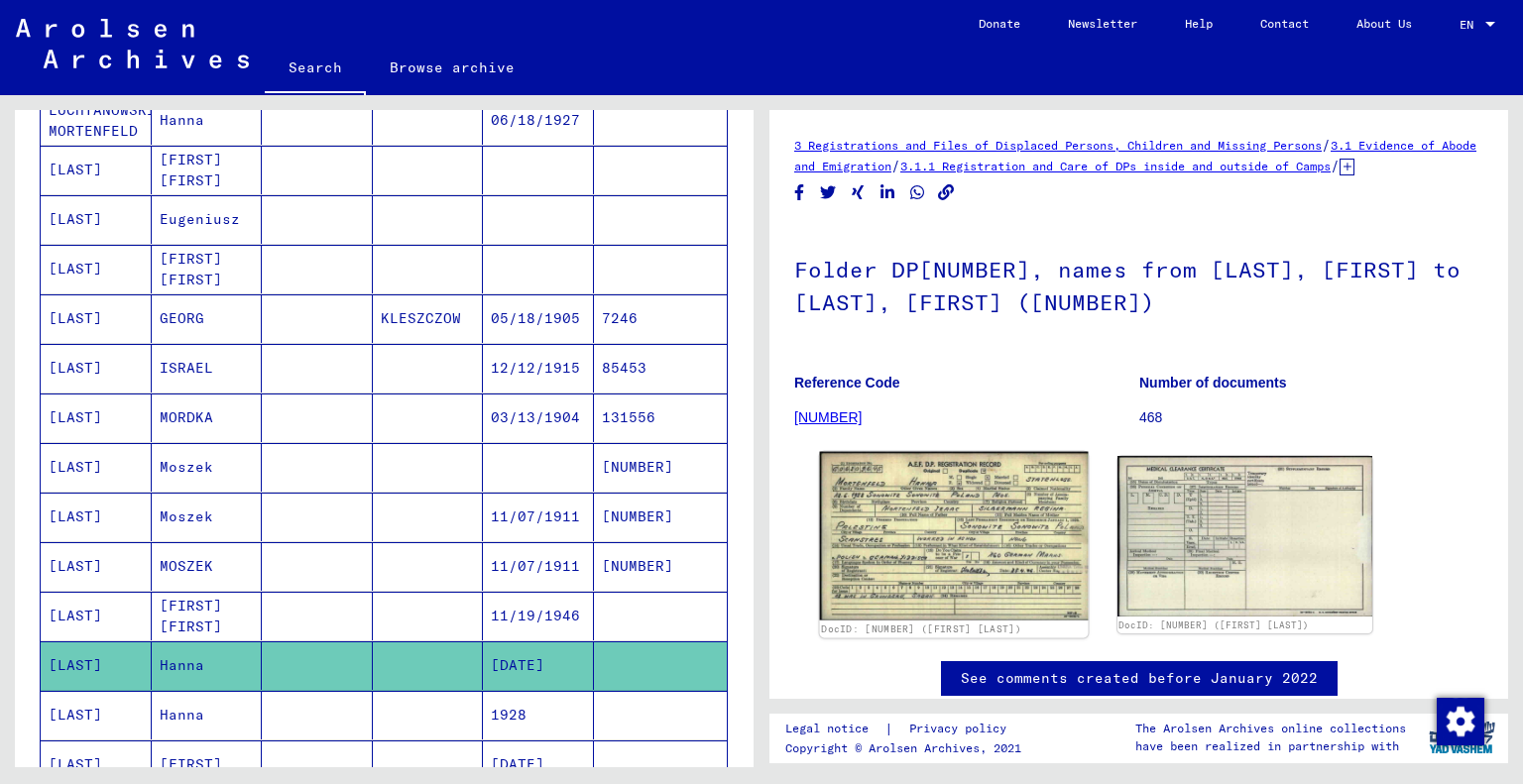 click 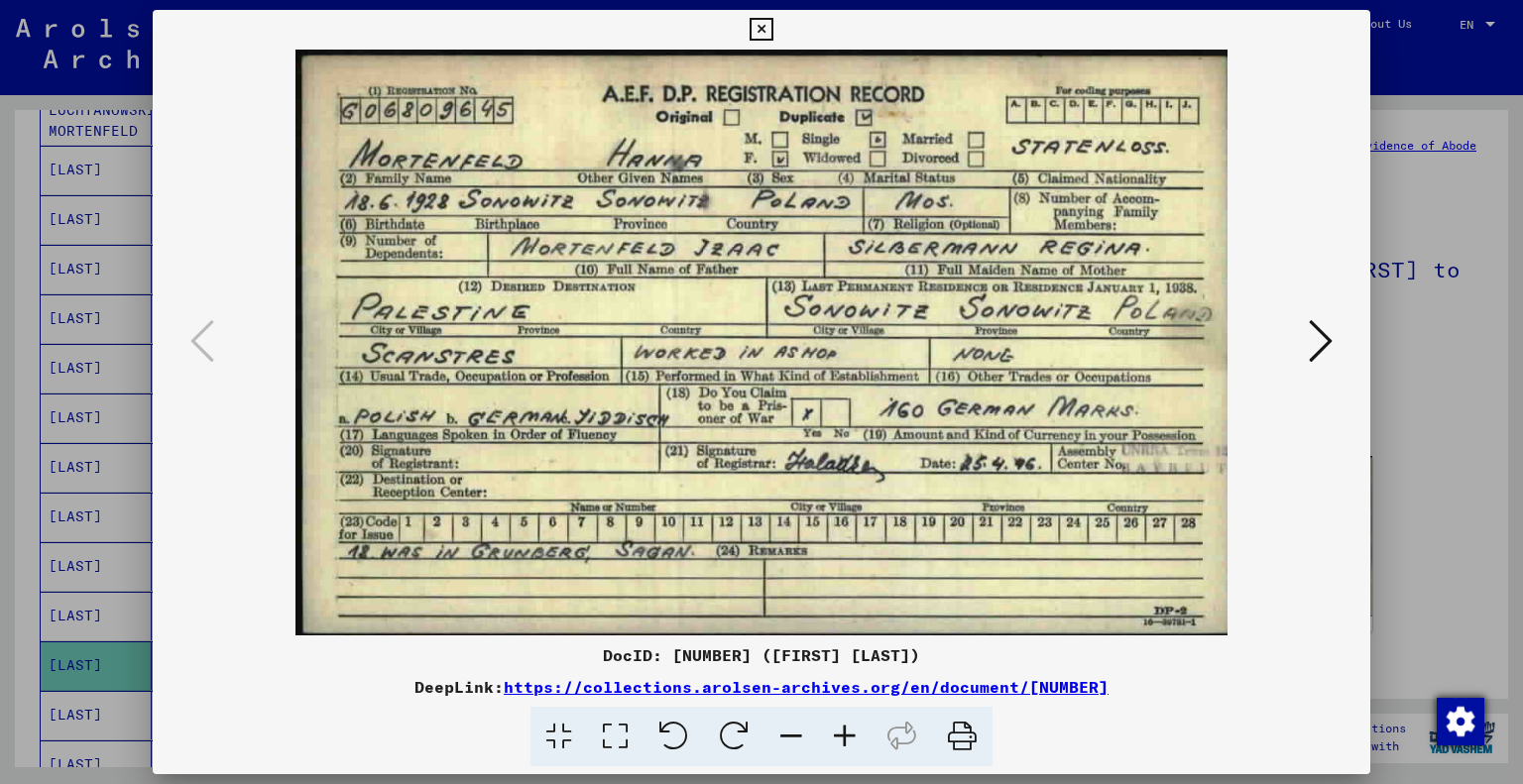 click at bounding box center [1461, 722] 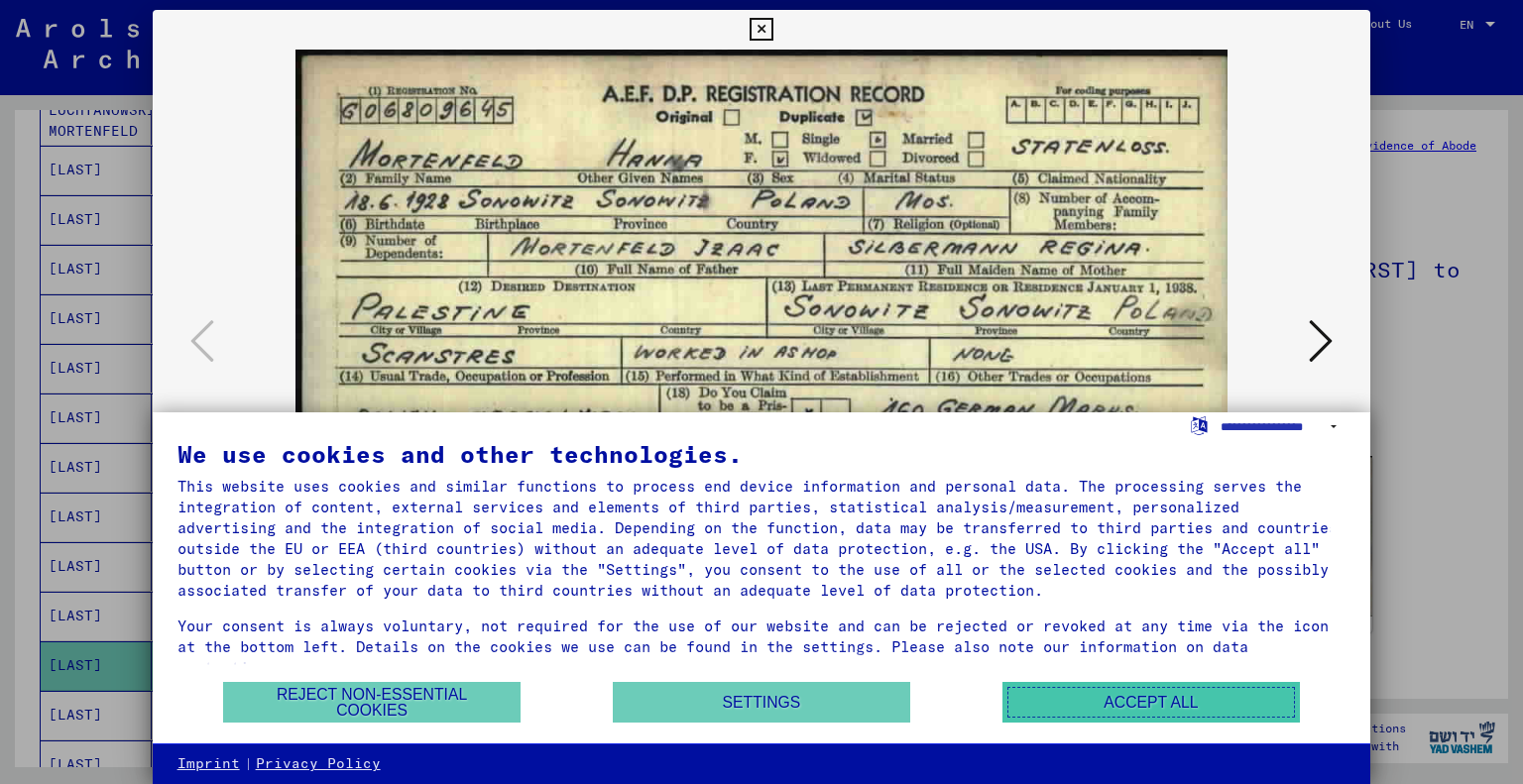 click on "Accept all" at bounding box center [1151, 702] 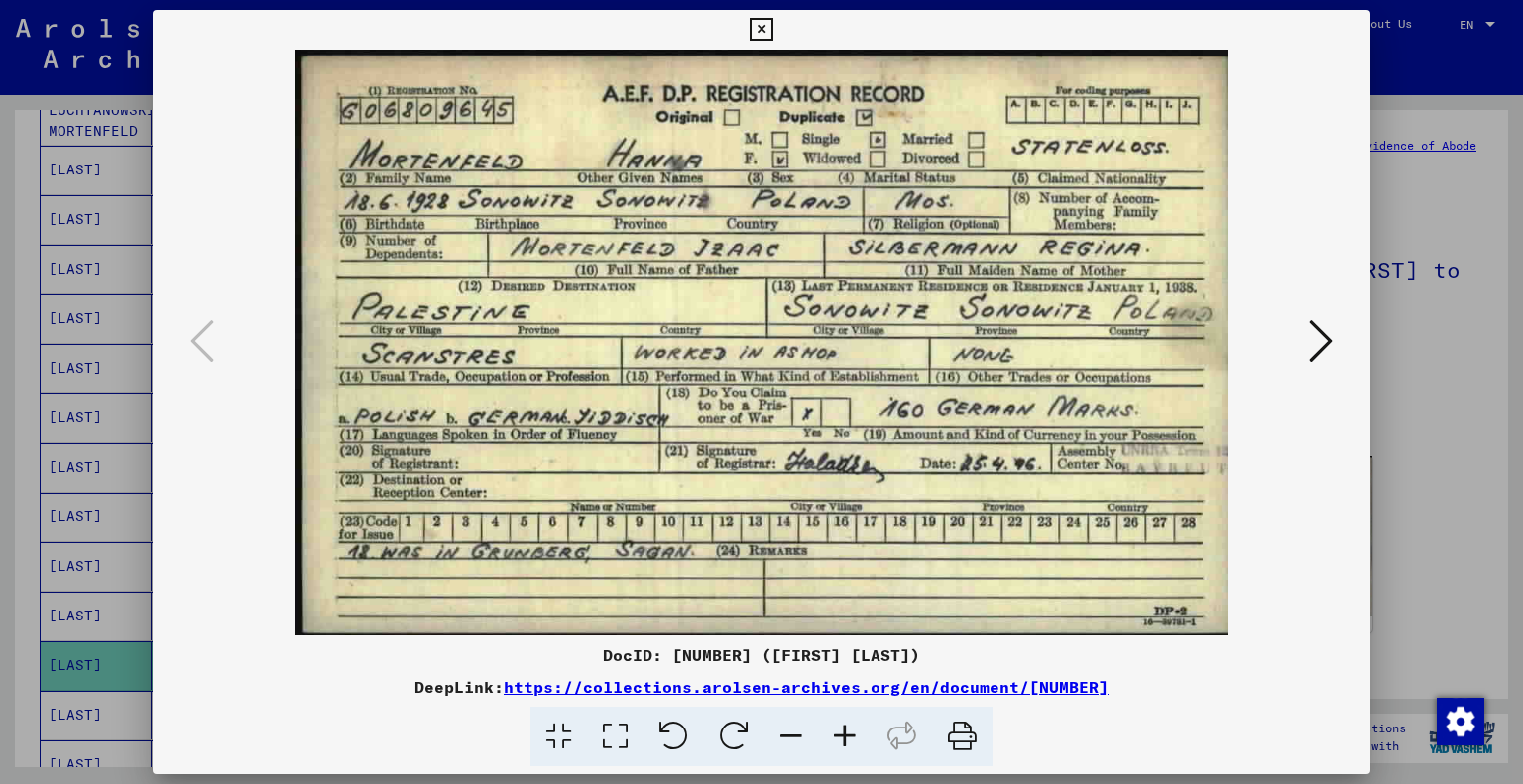 click at bounding box center [962, 736] 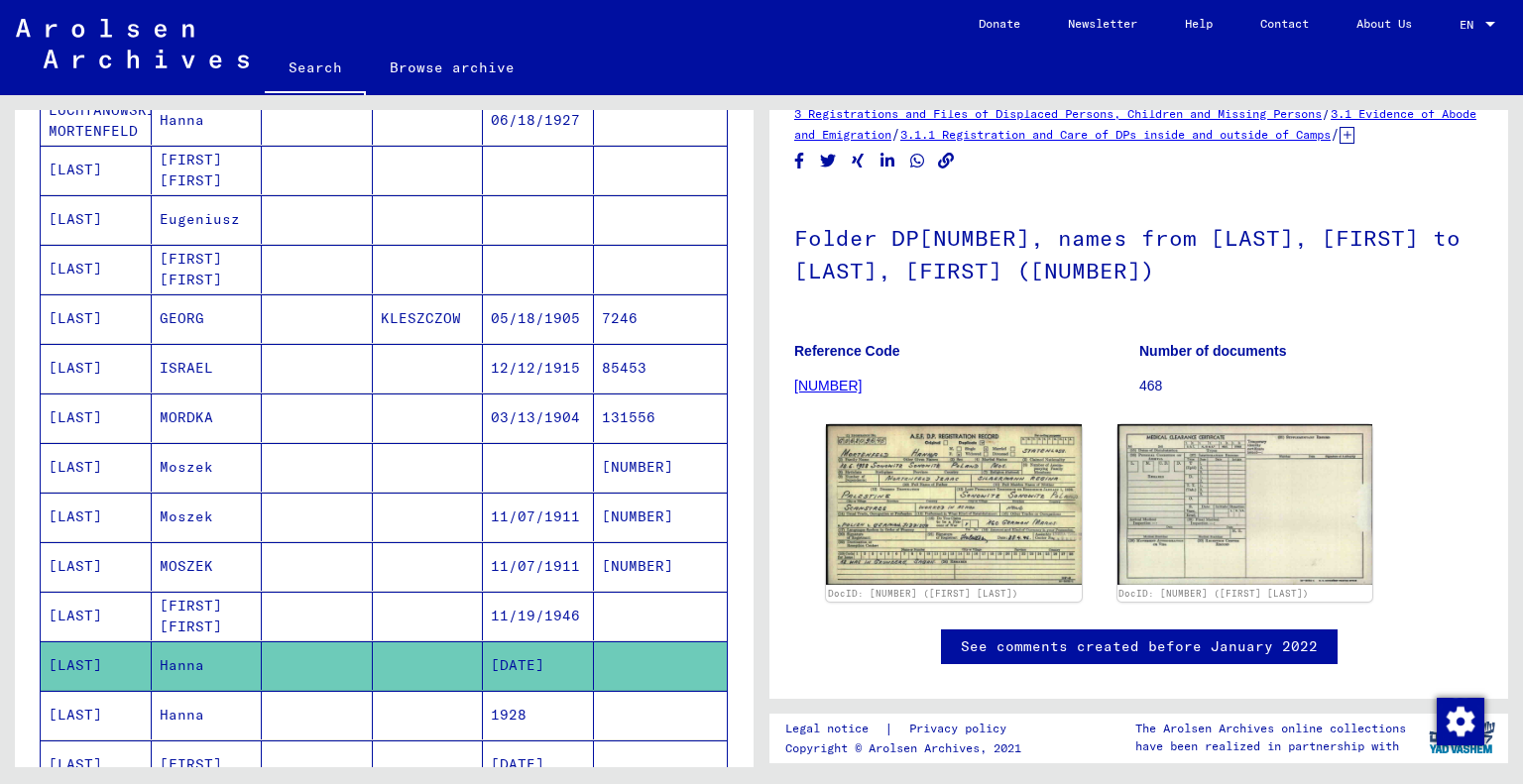 scroll, scrollTop: 0, scrollLeft: 0, axis: both 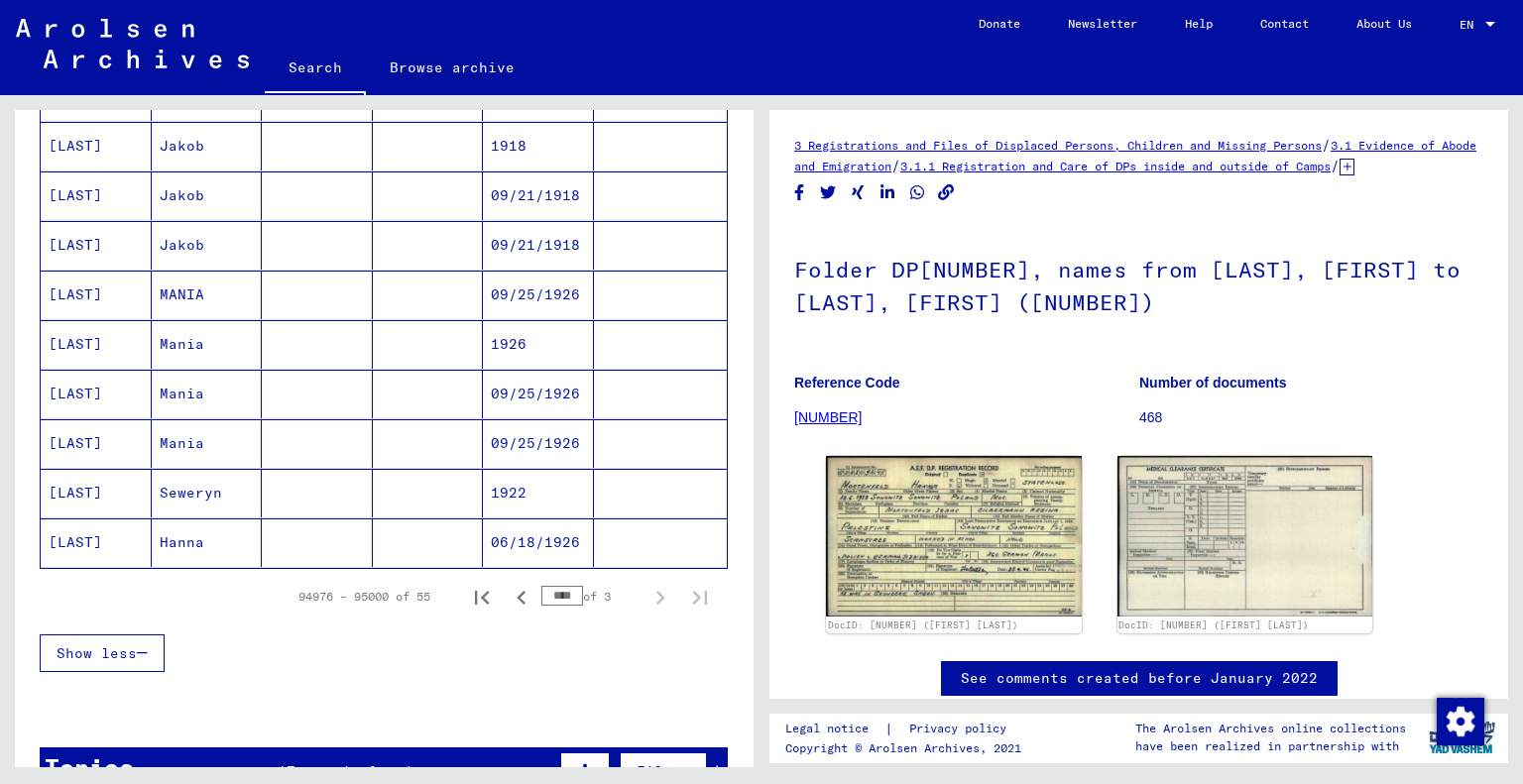 click on "06/18/1926" 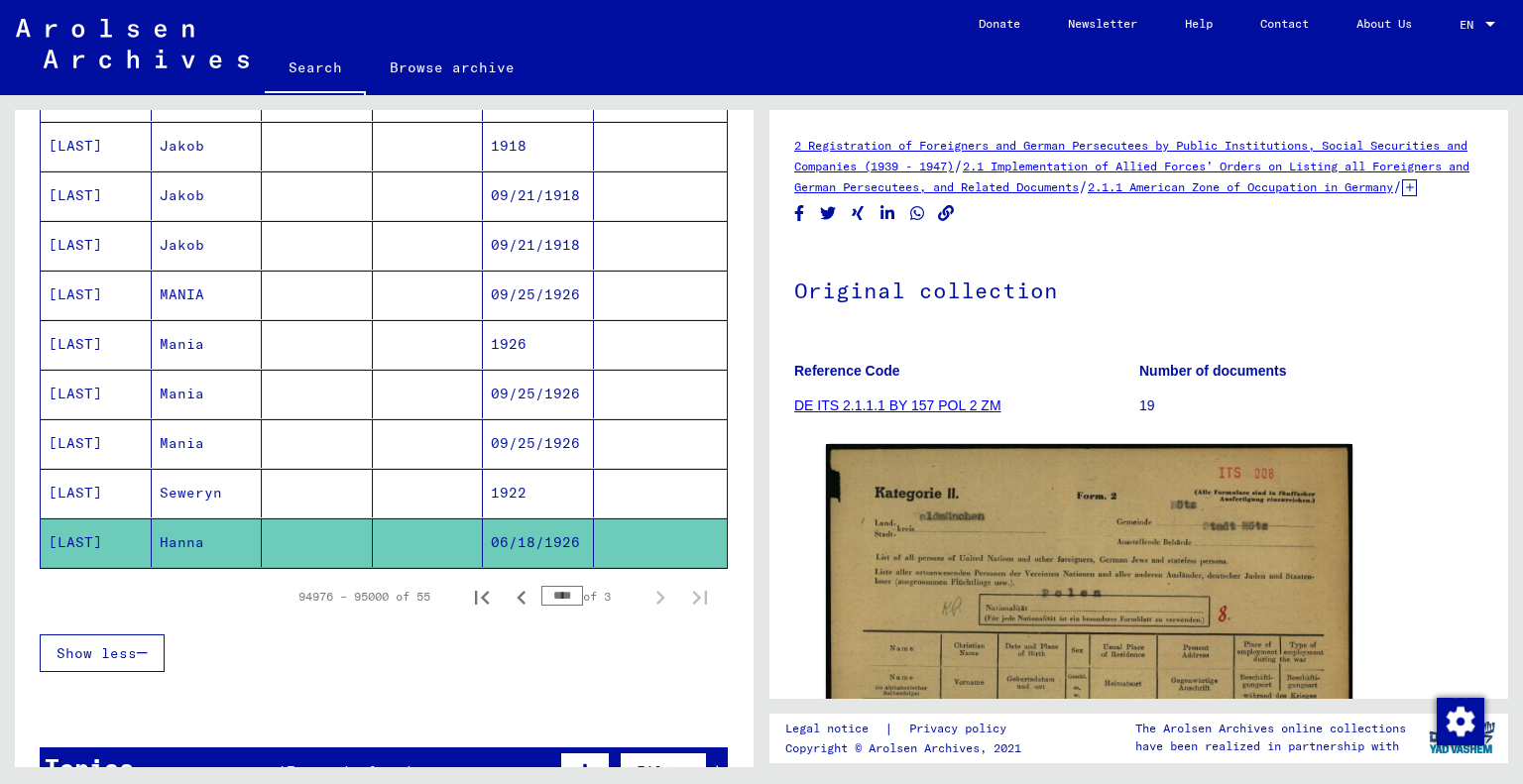 scroll, scrollTop: 0, scrollLeft: 0, axis: both 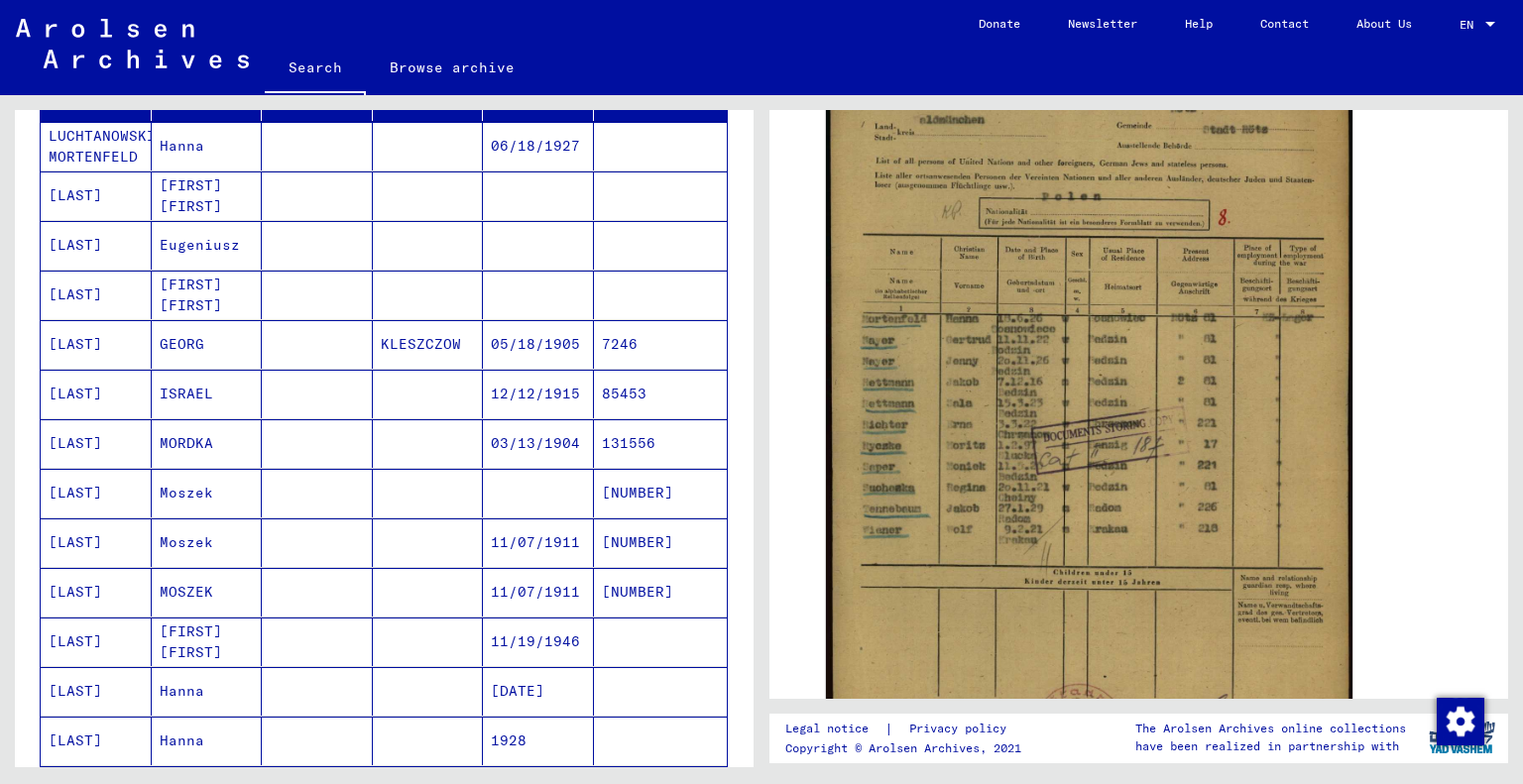click on "LUCHTANOWSKI MORTENFELD" at bounding box center (96, 195) 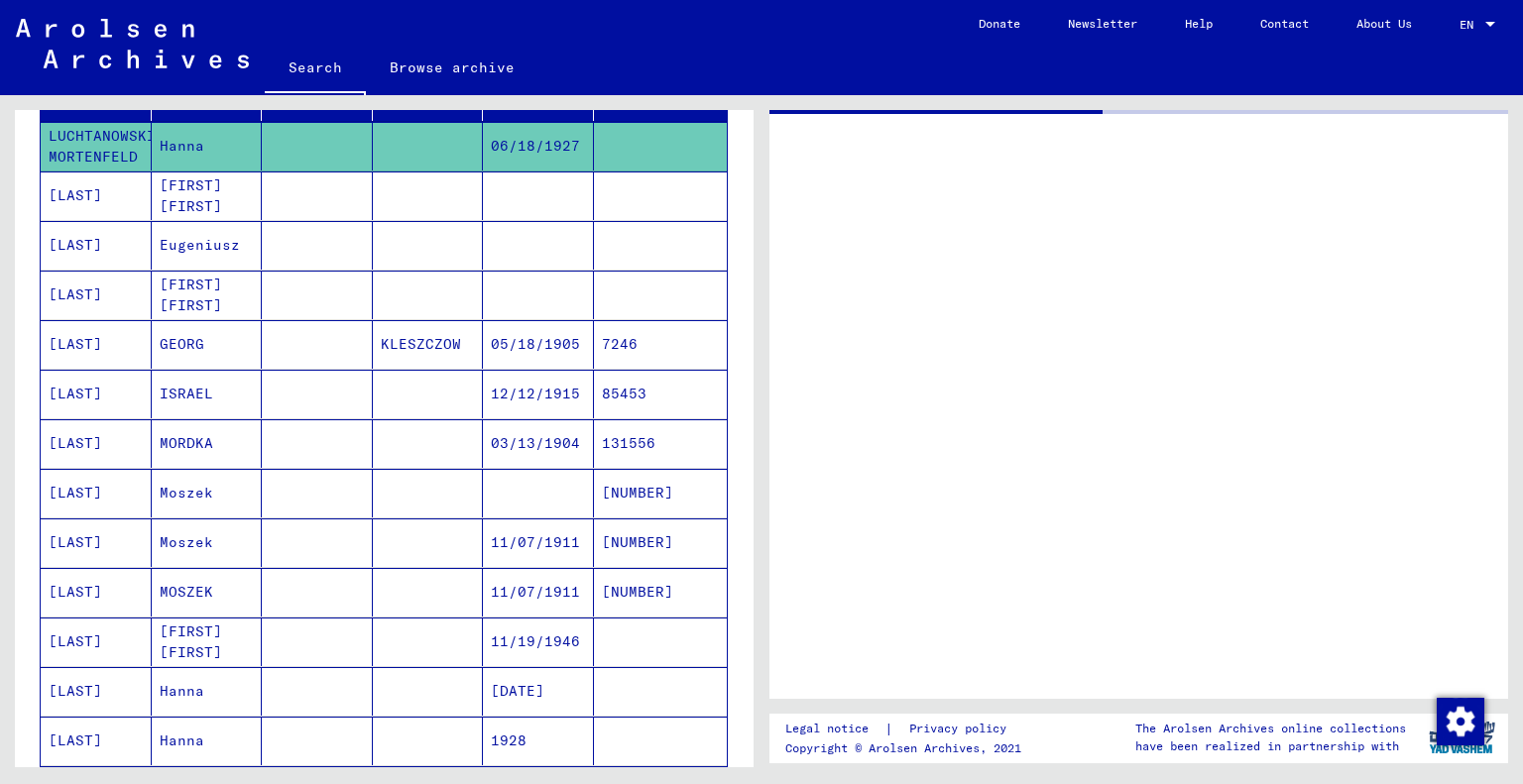 scroll, scrollTop: 0, scrollLeft: 0, axis: both 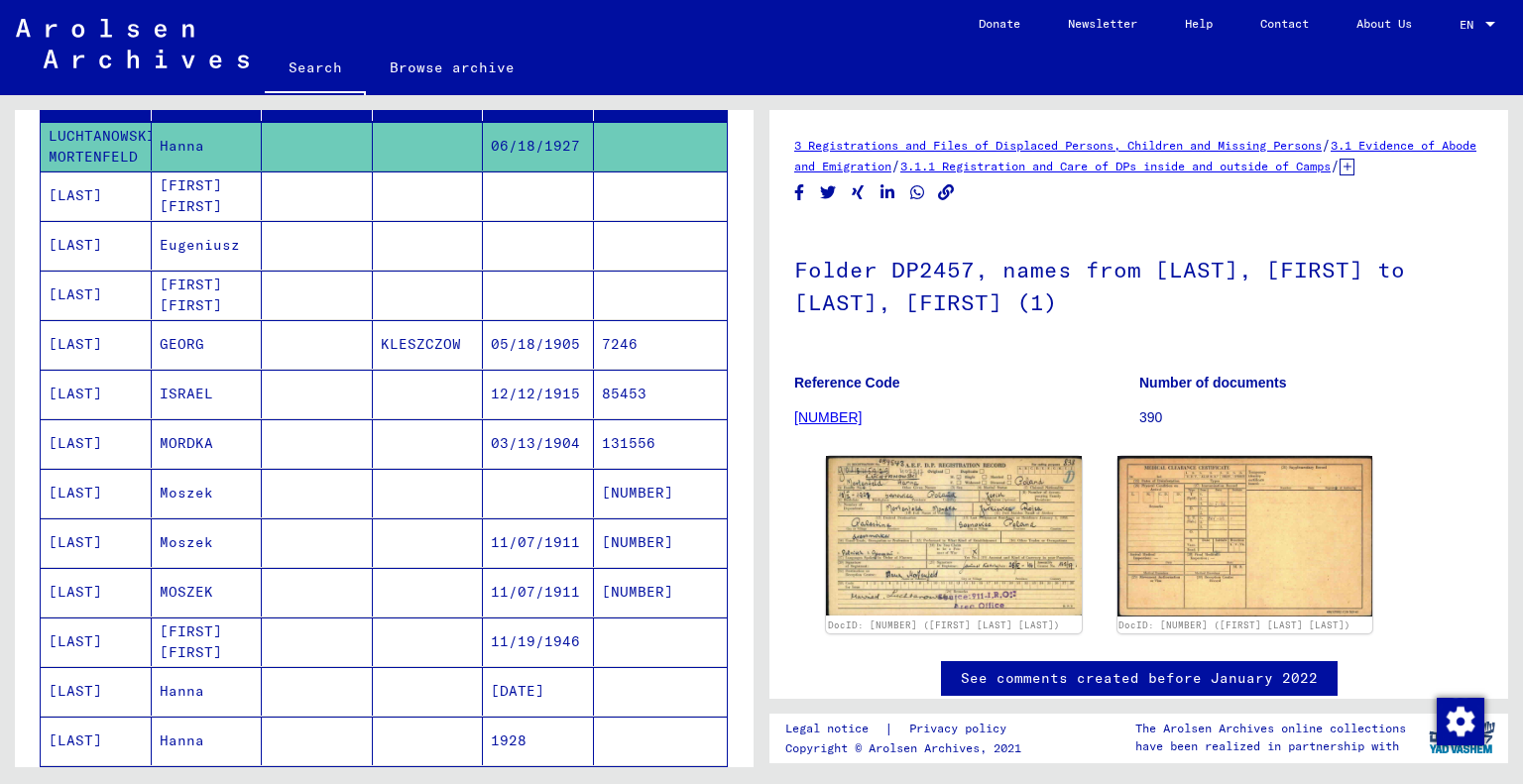 click on "MORDKA" at bounding box center [207, 493] 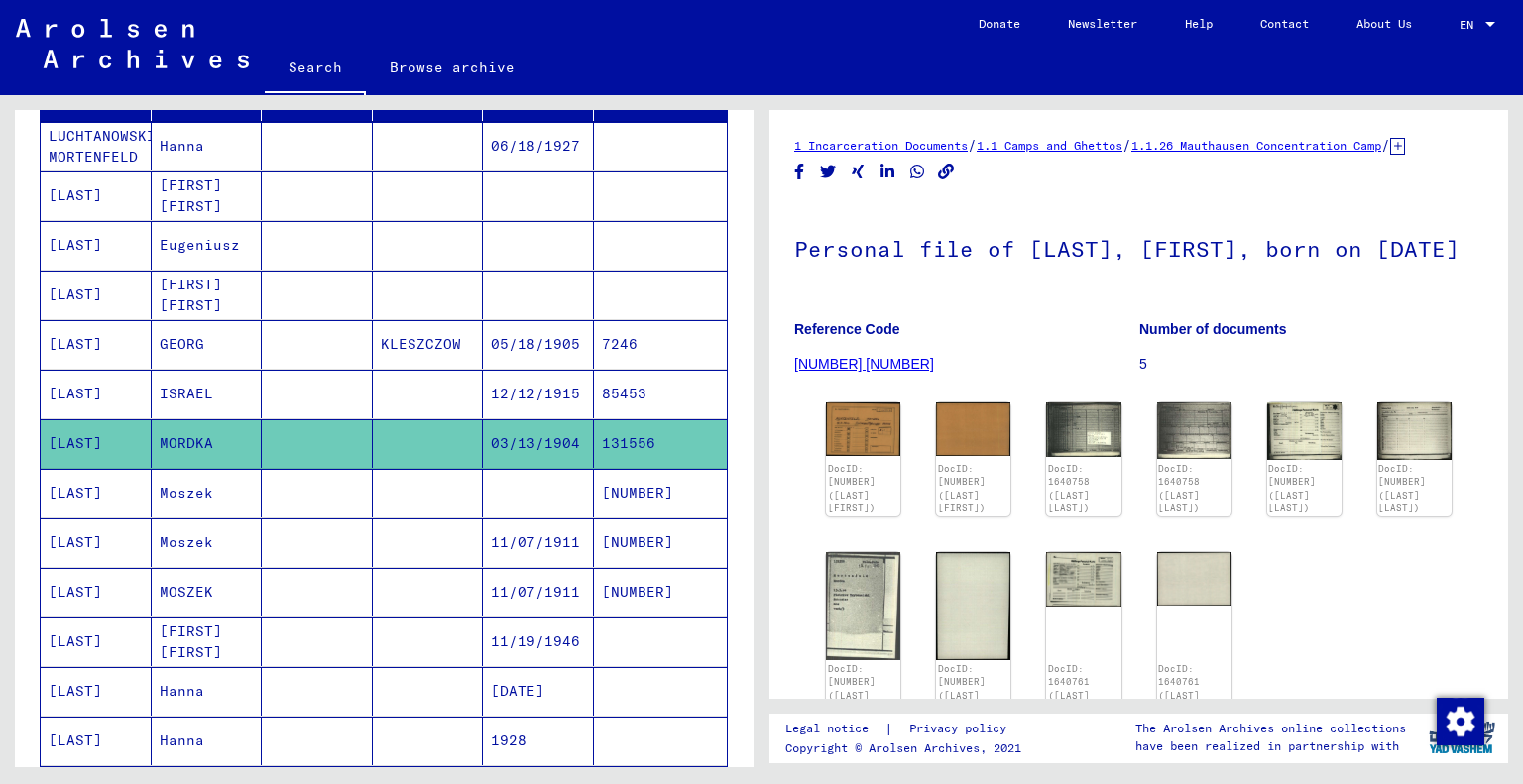 scroll, scrollTop: 0, scrollLeft: 0, axis: both 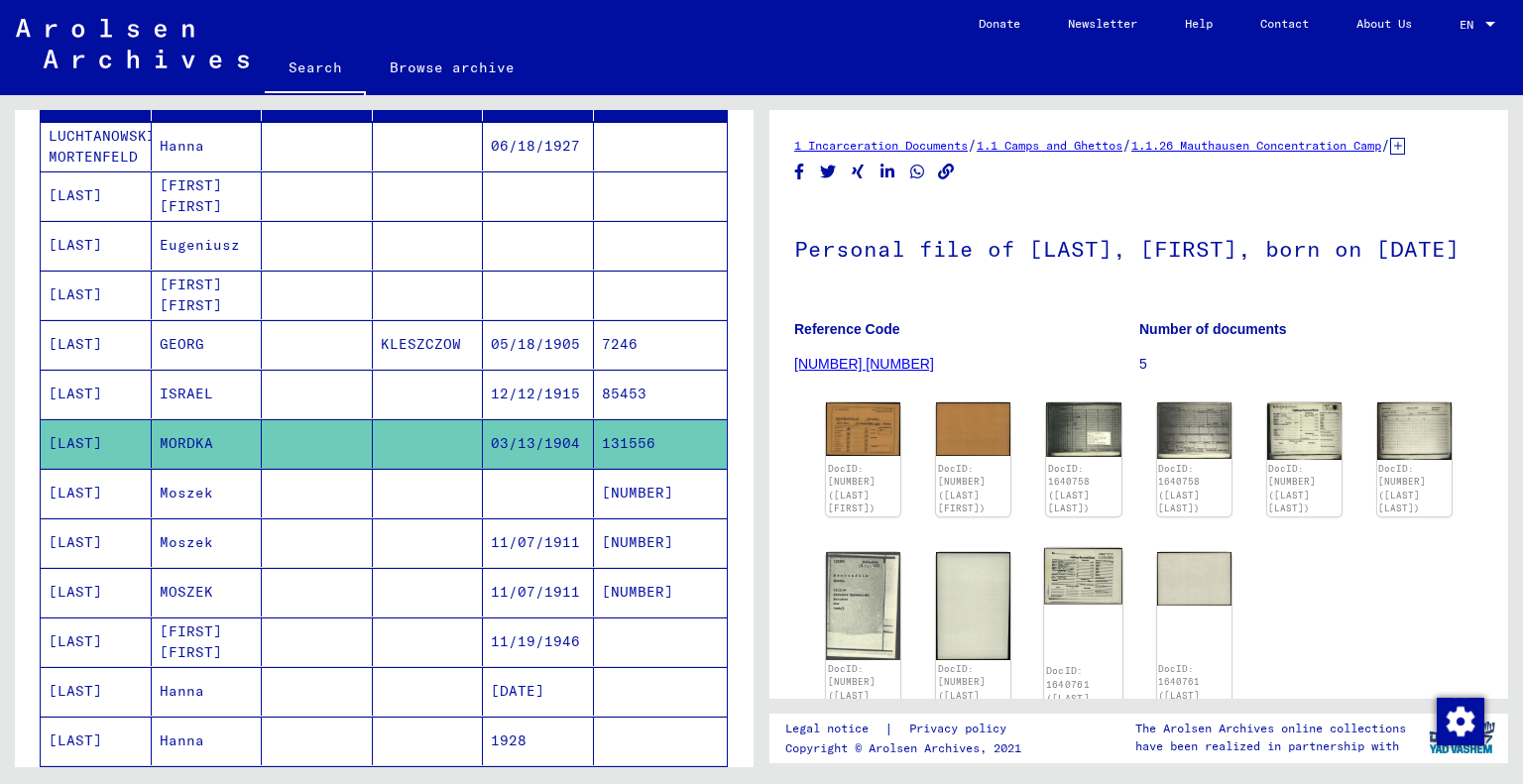 click 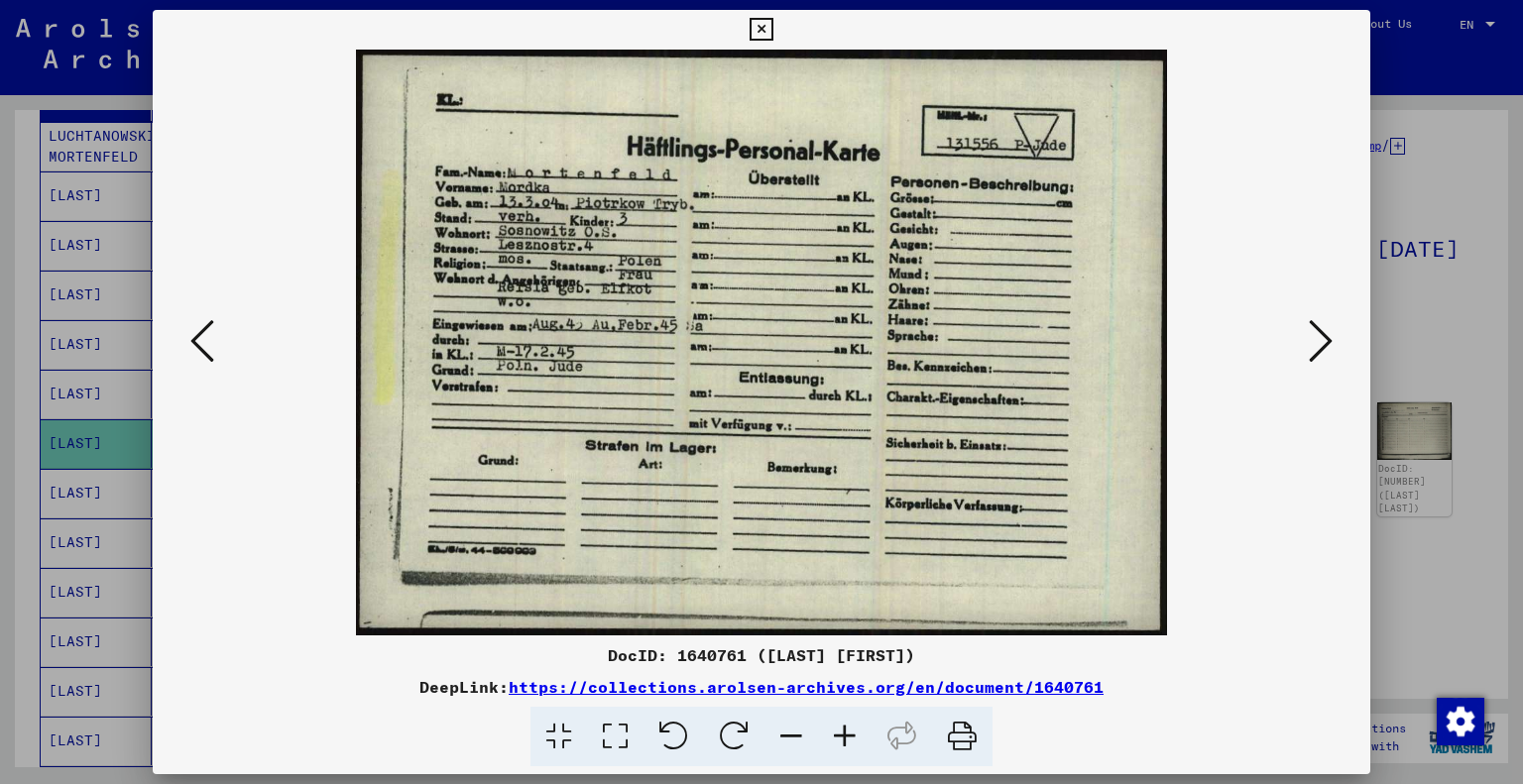 click at bounding box center (1321, 341) 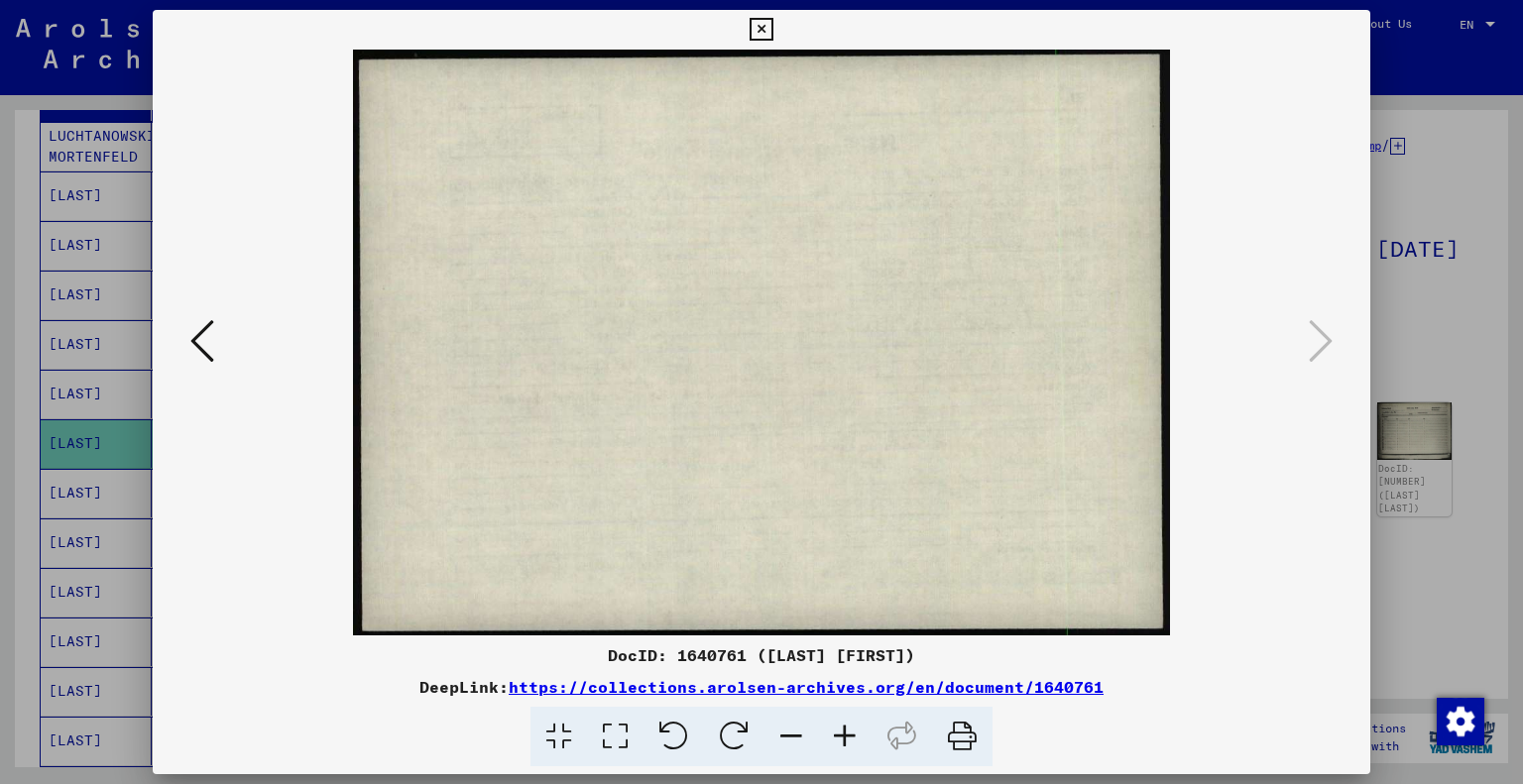 click at bounding box center [202, 341] 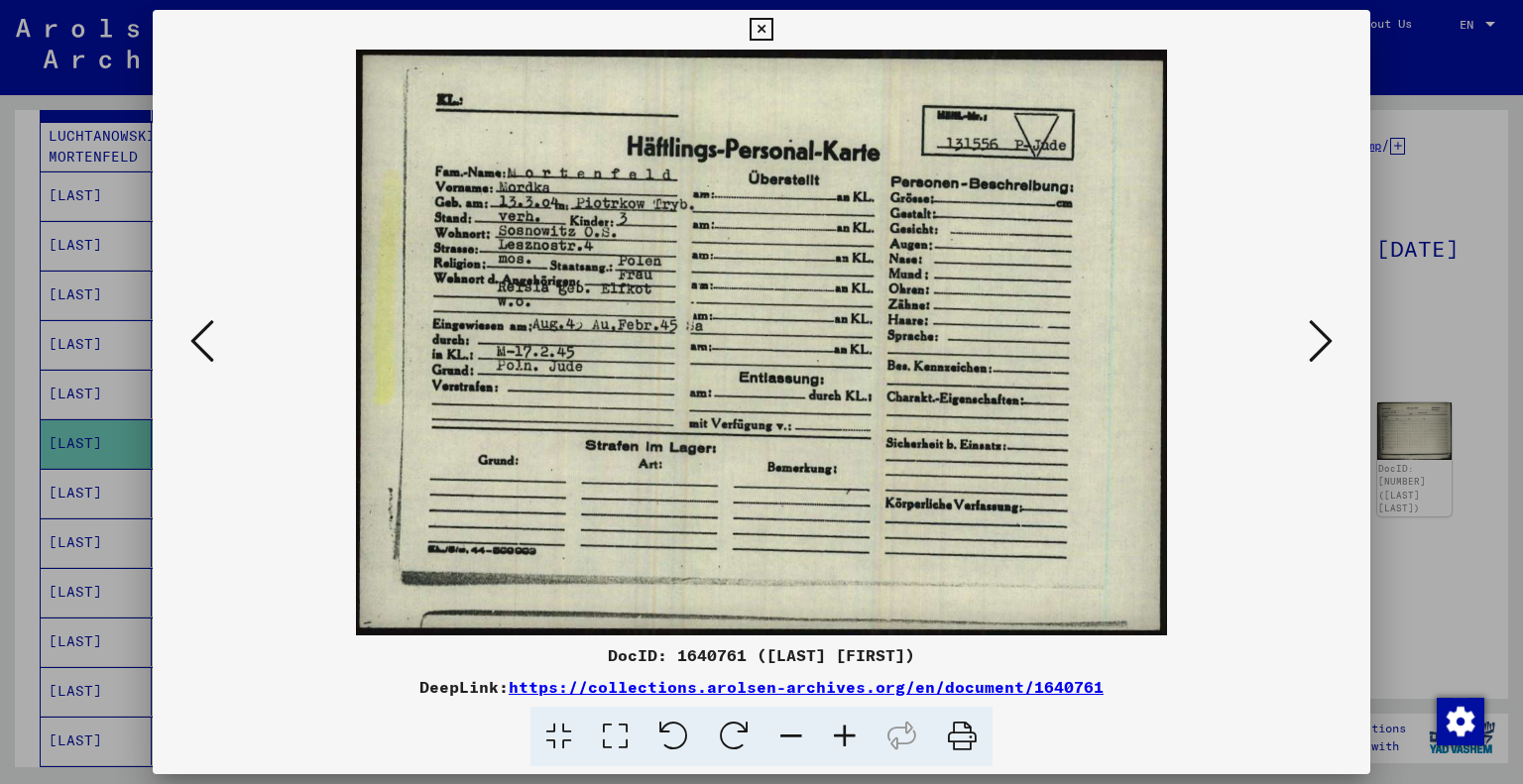 click at bounding box center [202, 341] 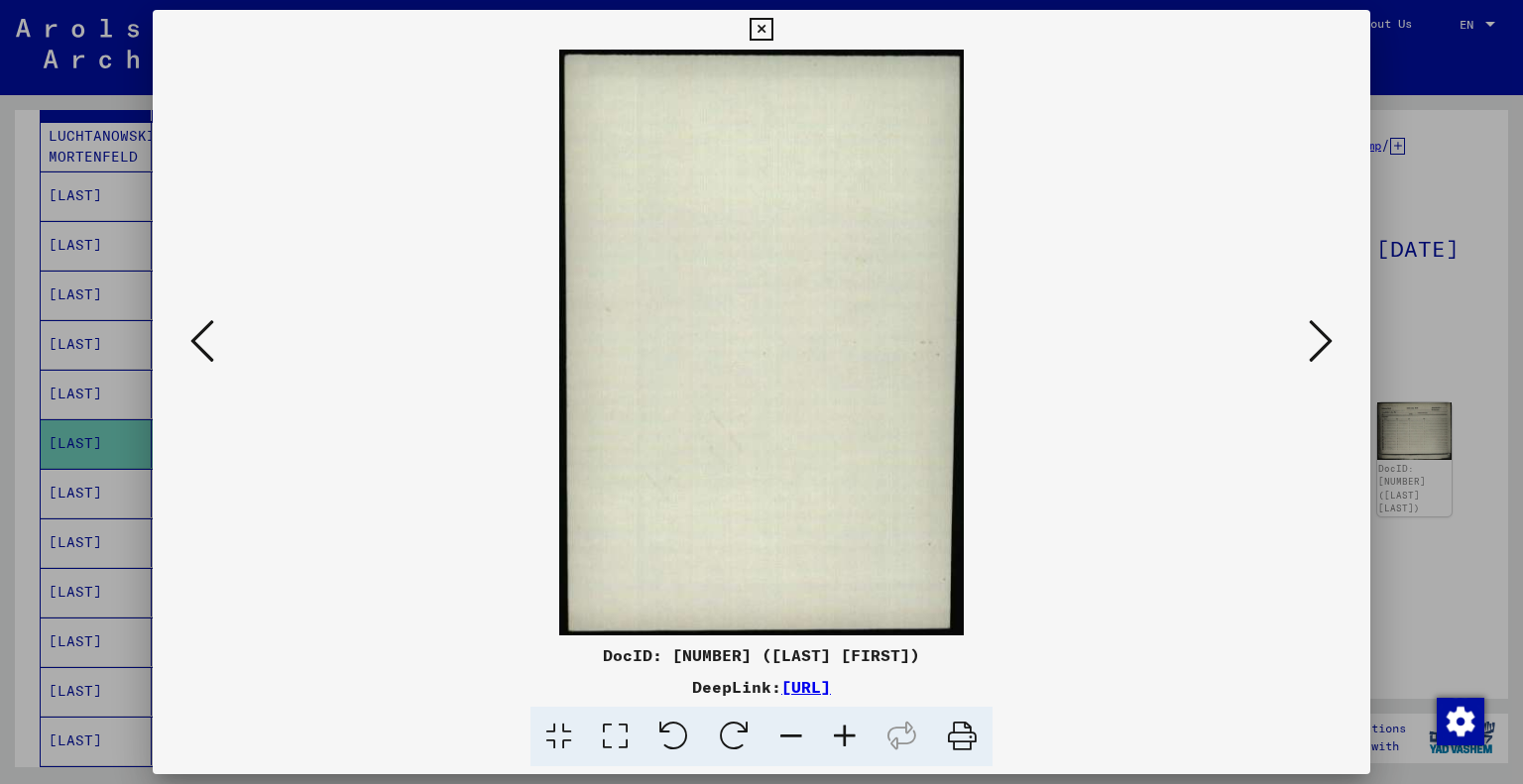 click at bounding box center (202, 341) 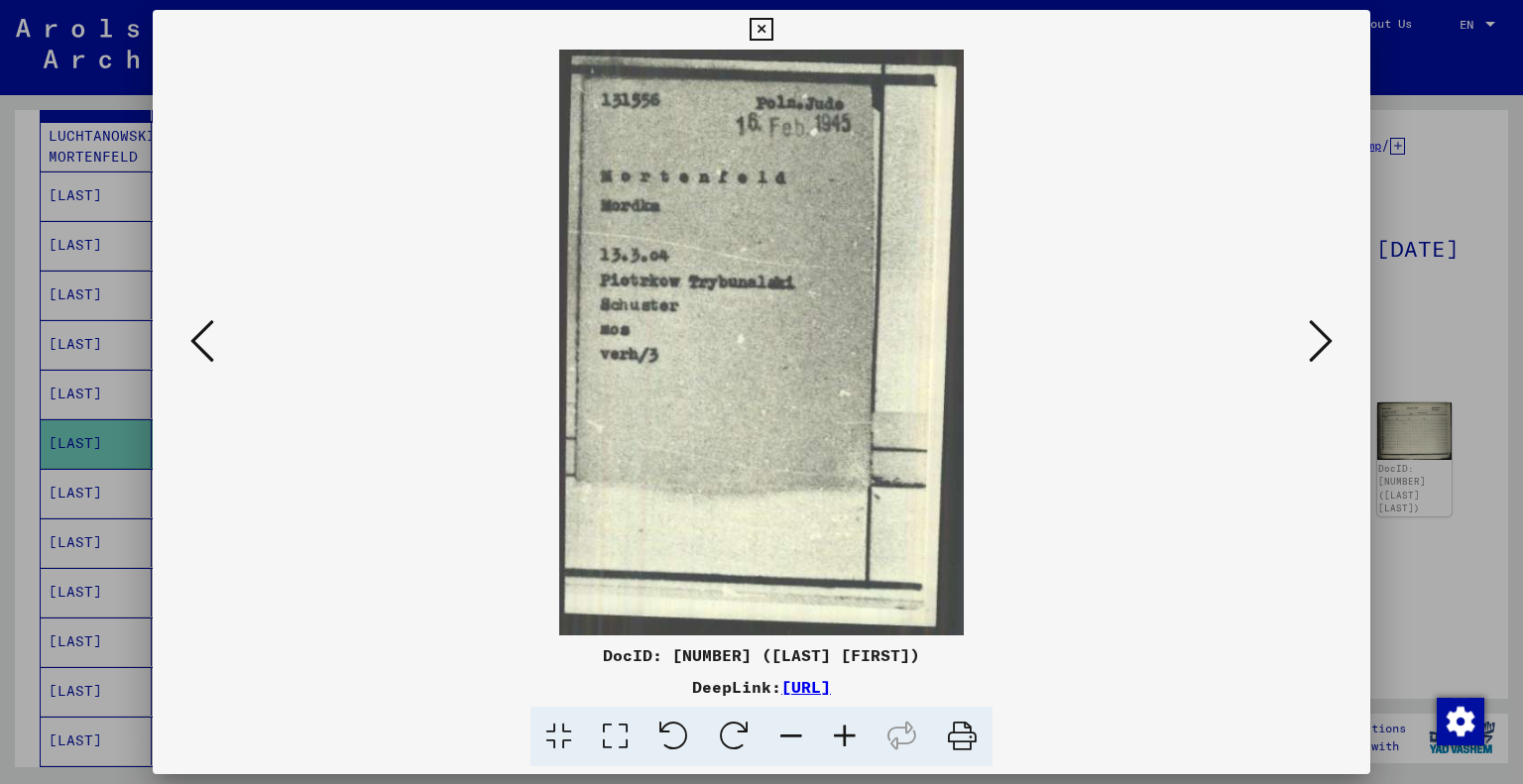 click at bounding box center [202, 341] 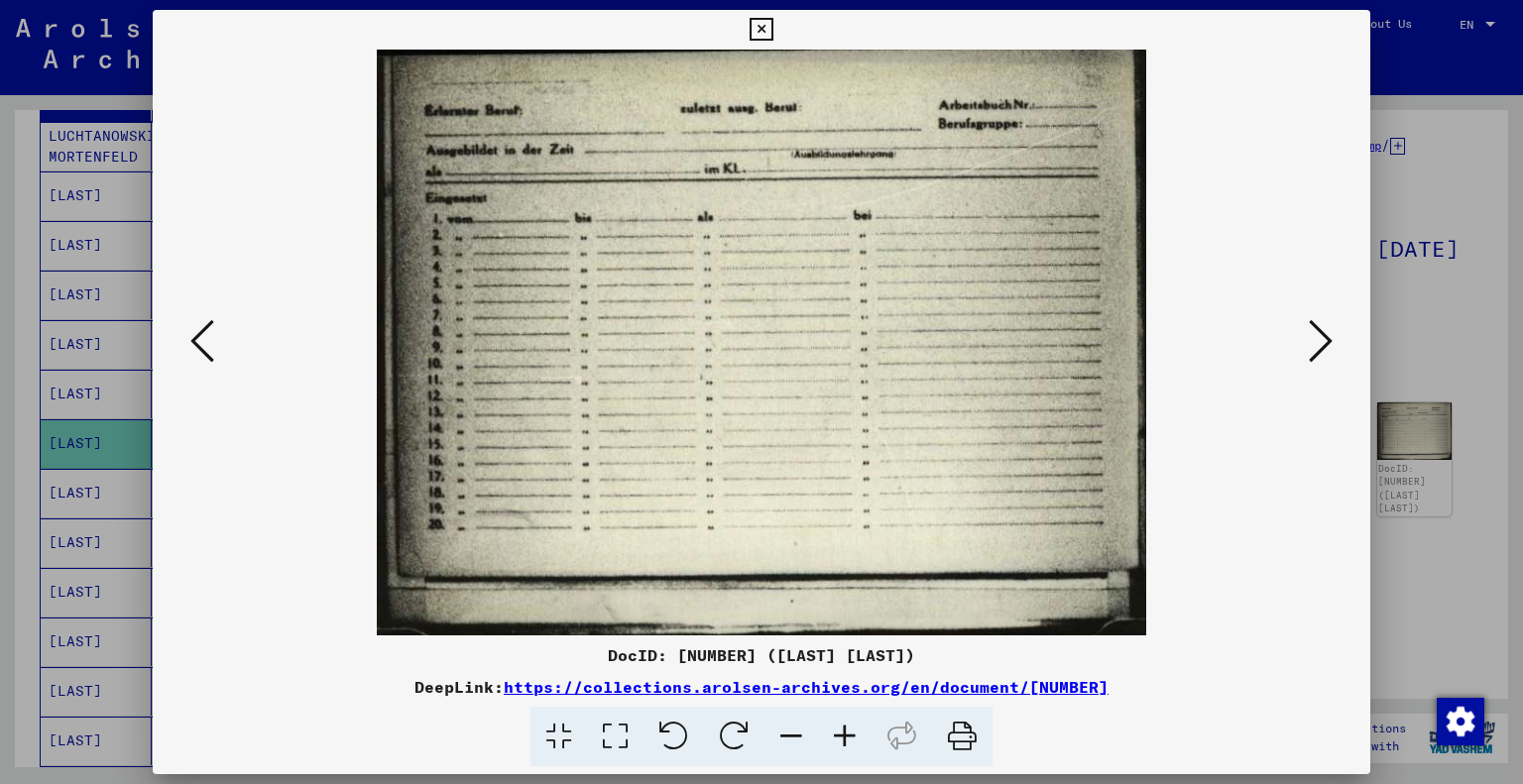 click at bounding box center (202, 341) 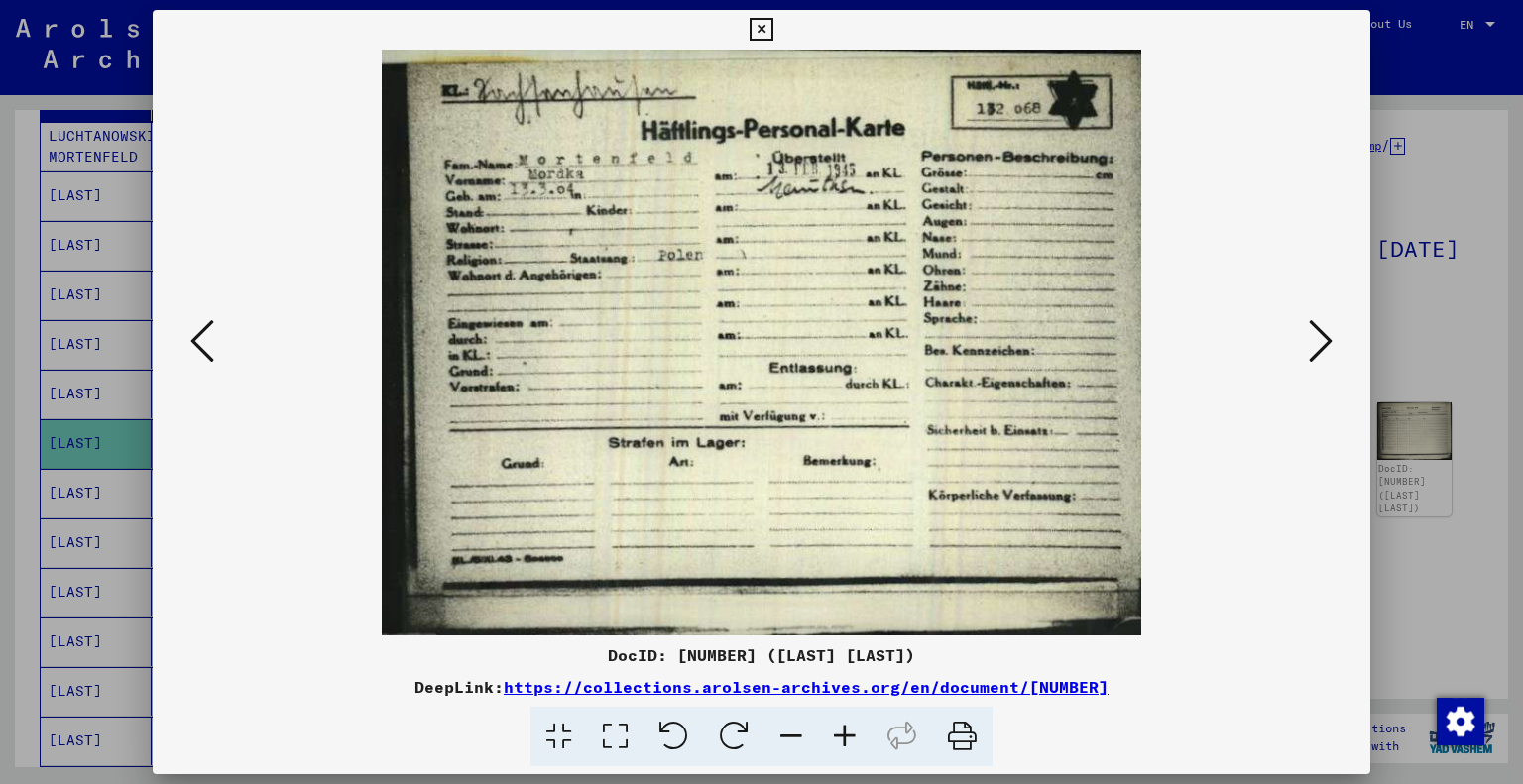 click at bounding box center [202, 341] 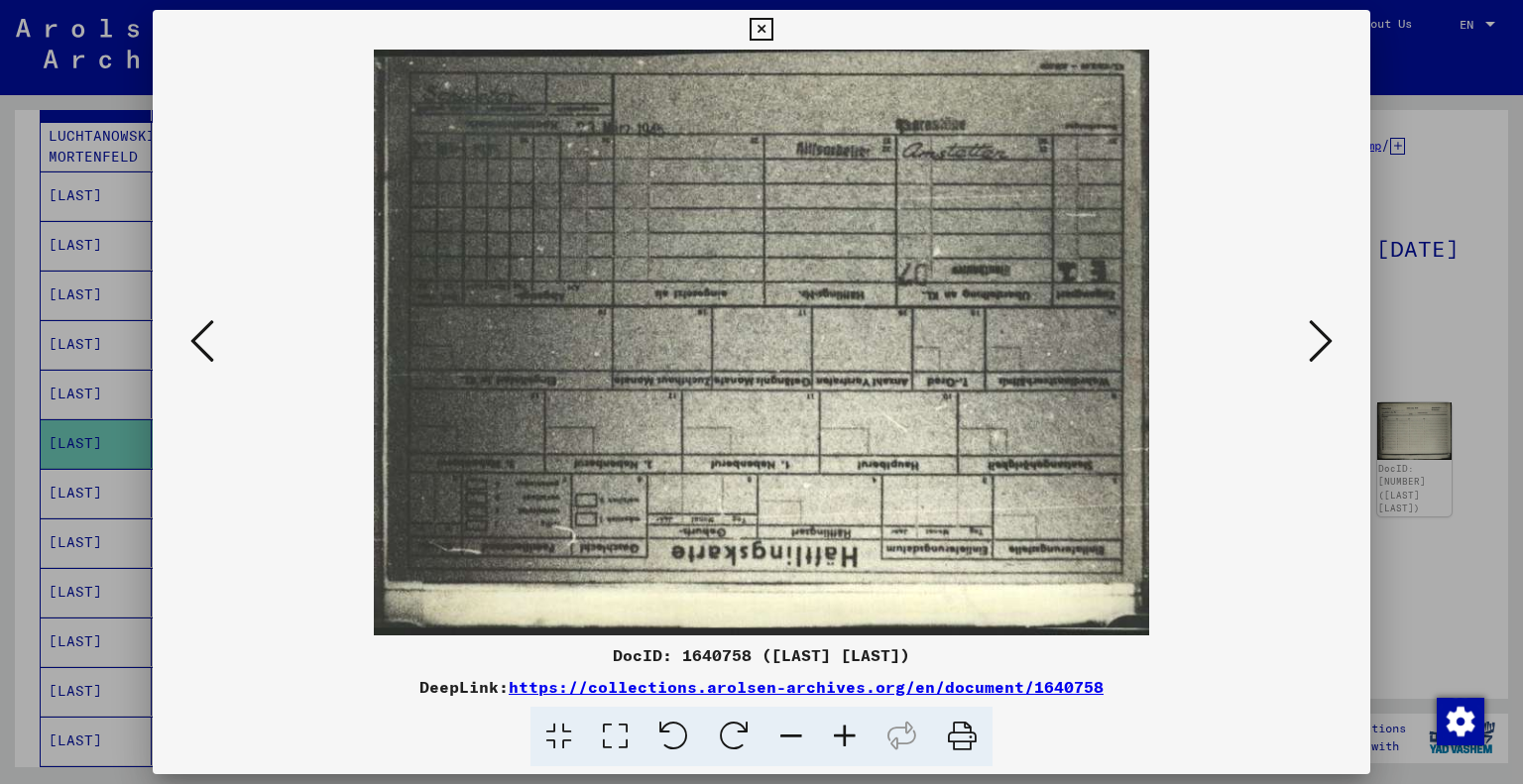 click at bounding box center (202, 341) 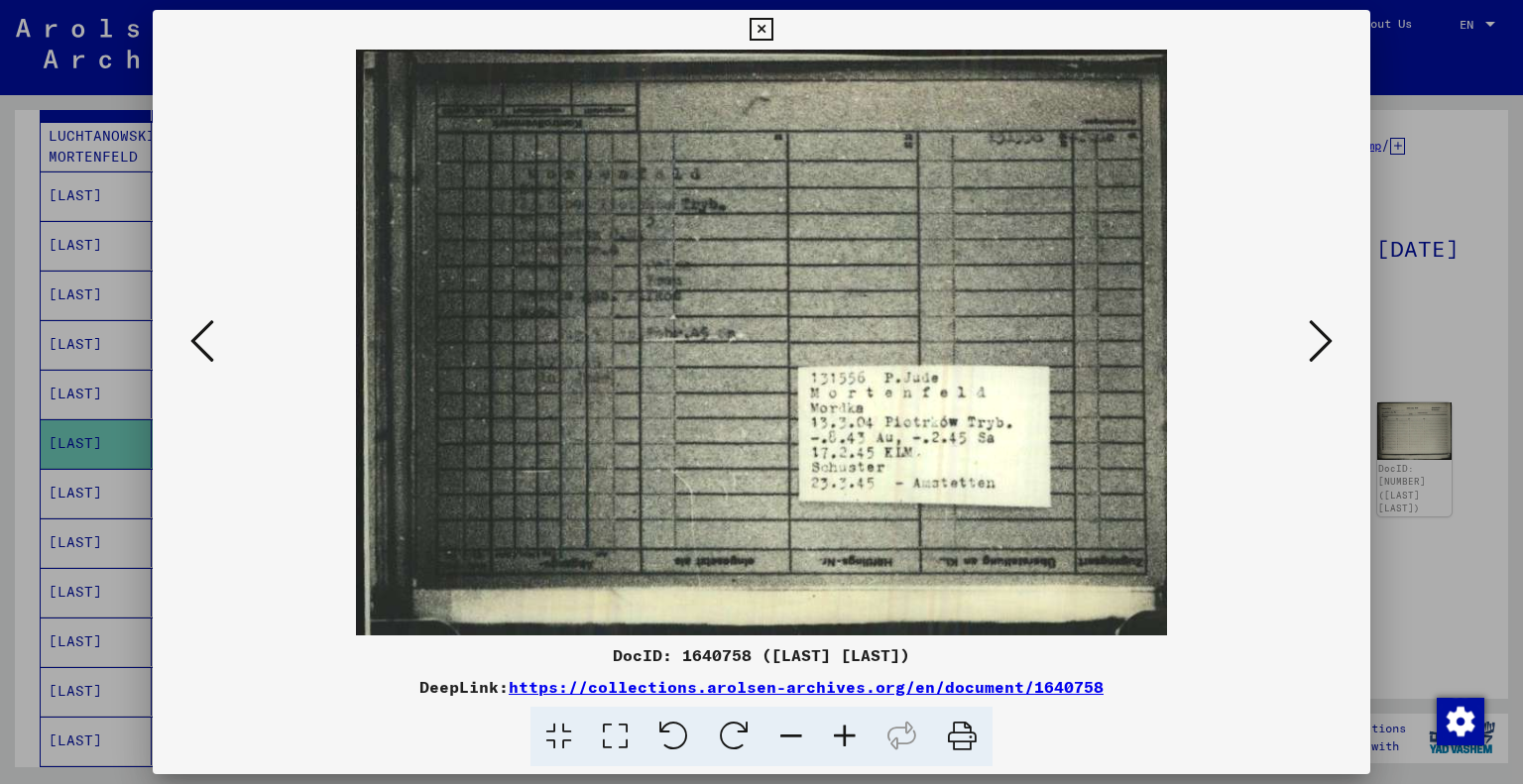 click at bounding box center (202, 341) 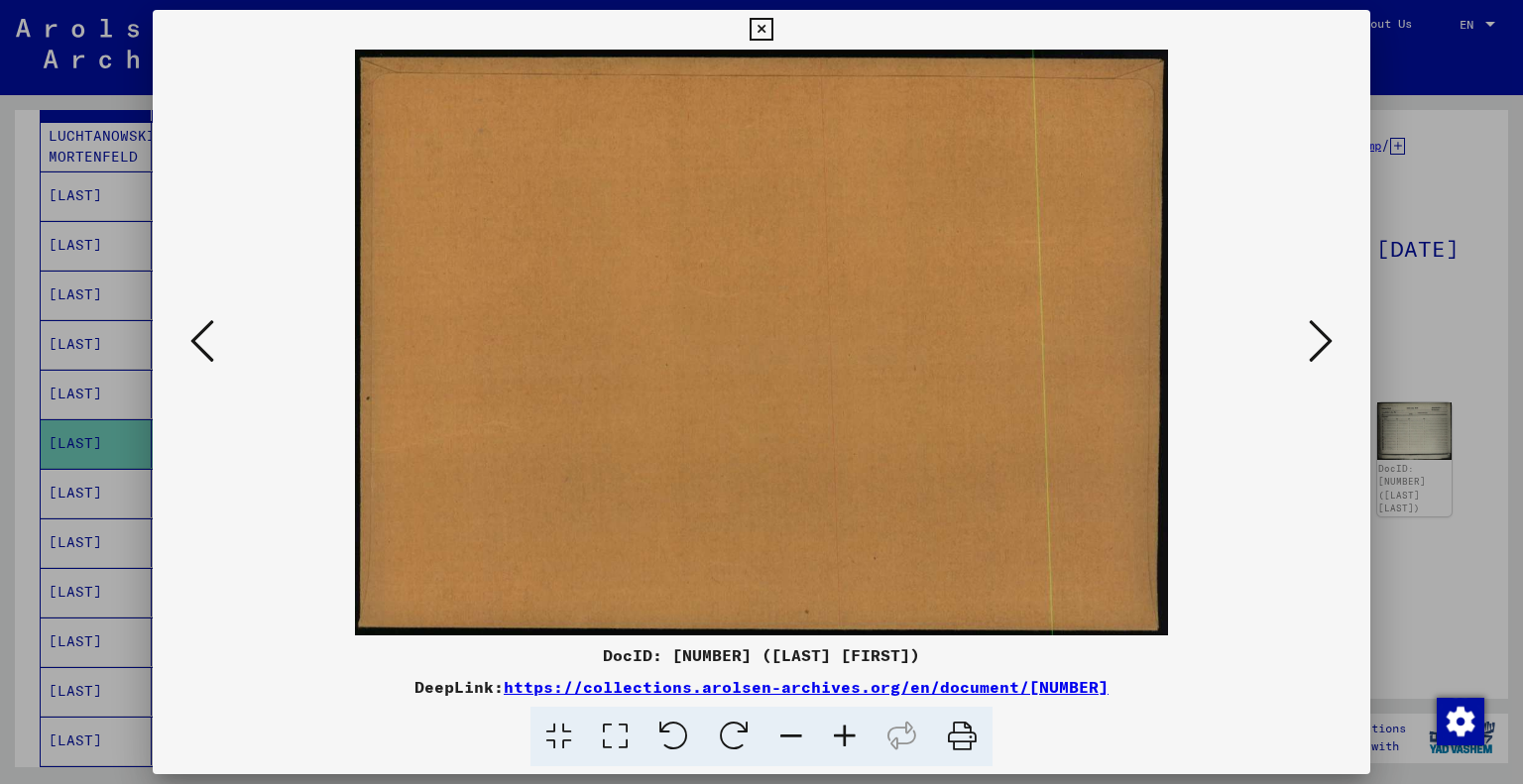 click at bounding box center (202, 341) 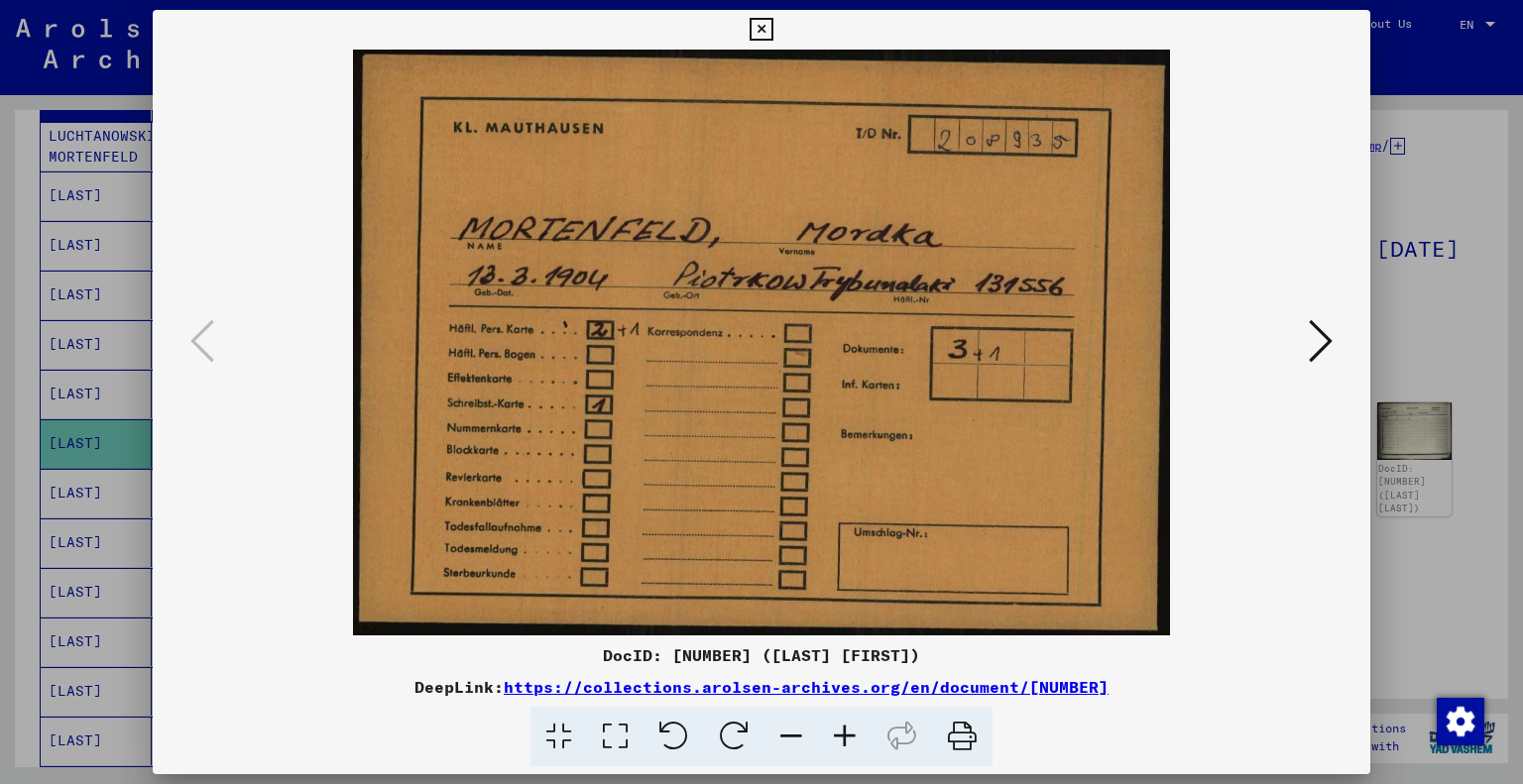 click at bounding box center [761, 30] 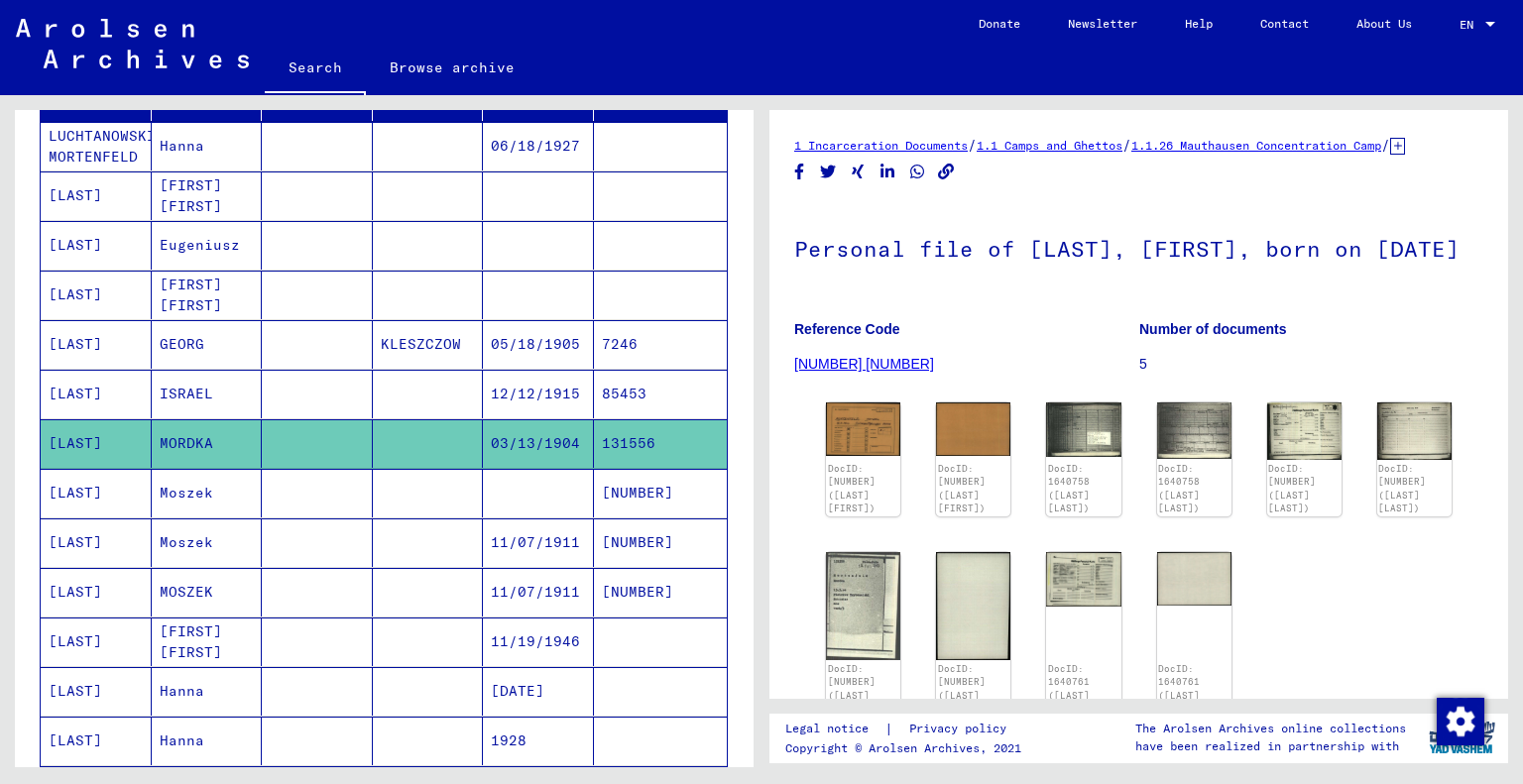 scroll, scrollTop: 0, scrollLeft: 0, axis: both 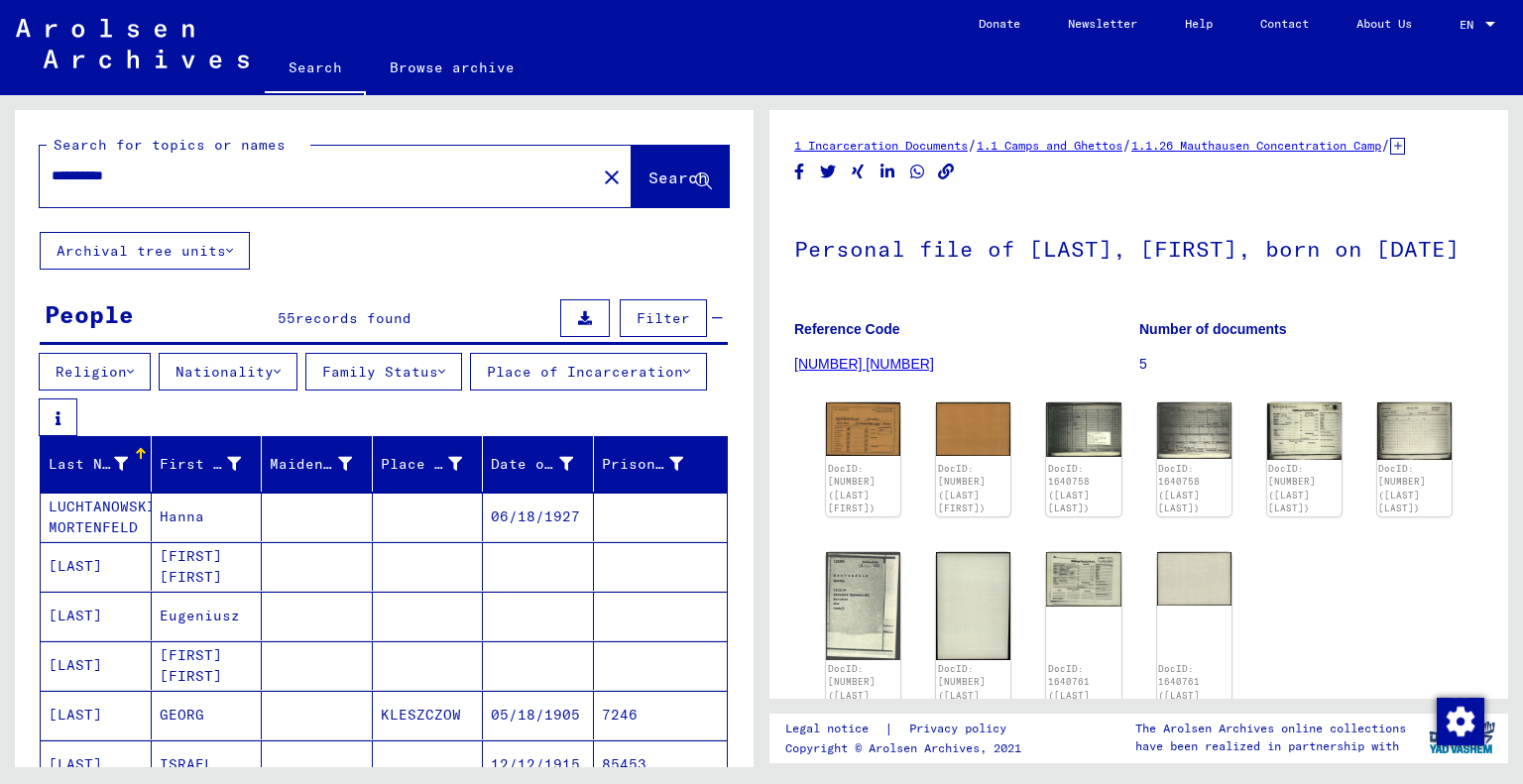 click on "**********" at bounding box center [317, 175] 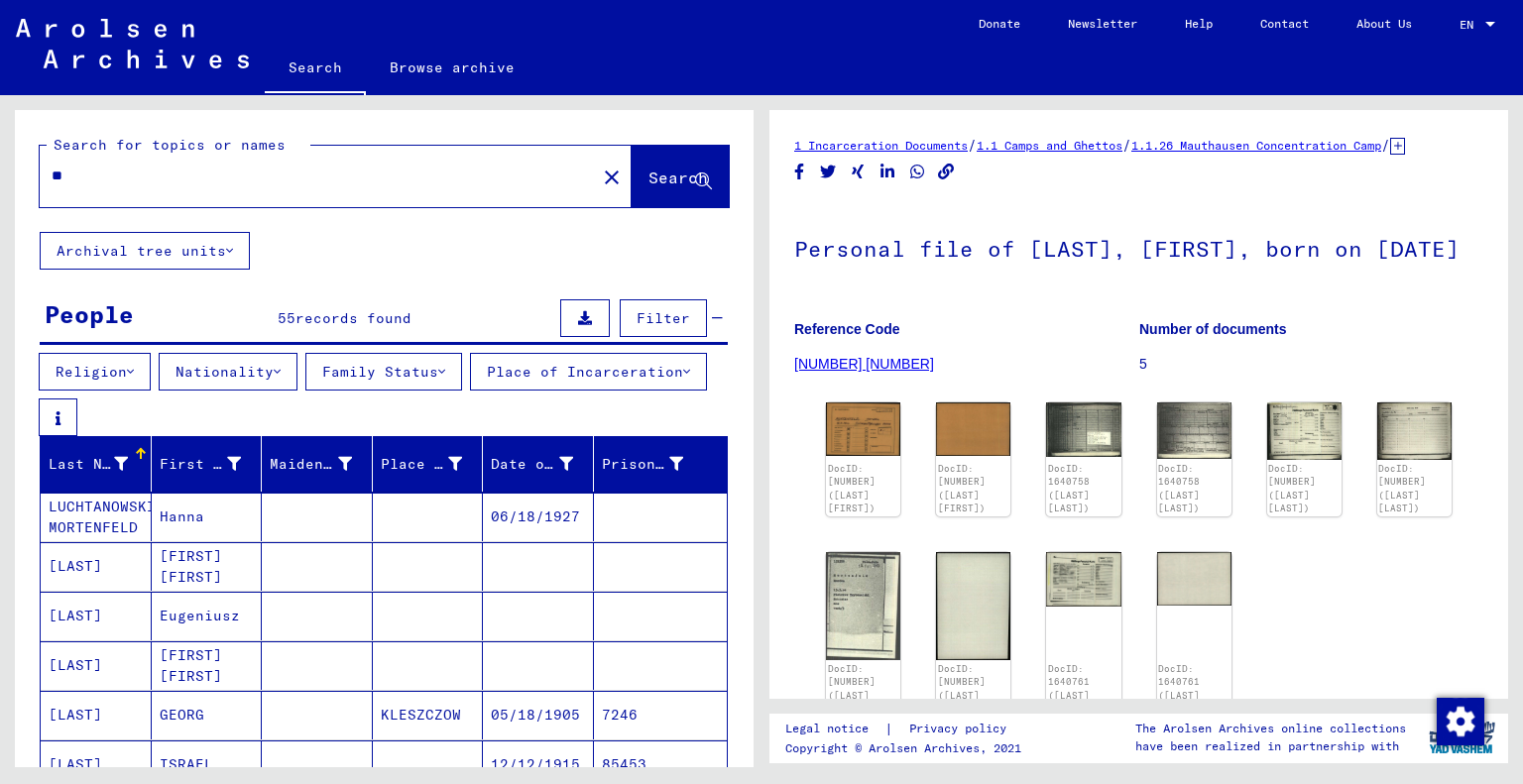 type on "*" 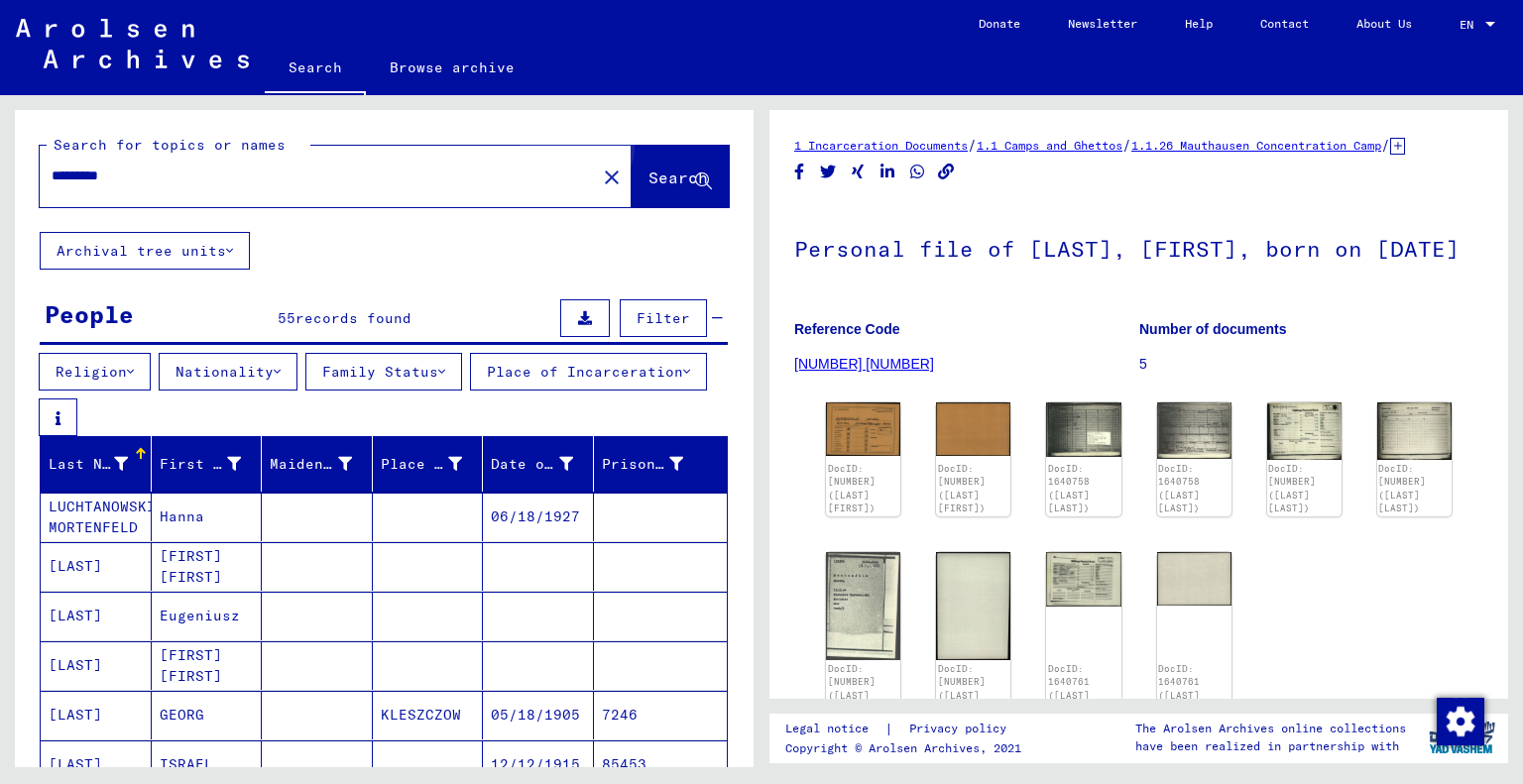 click on "Search" 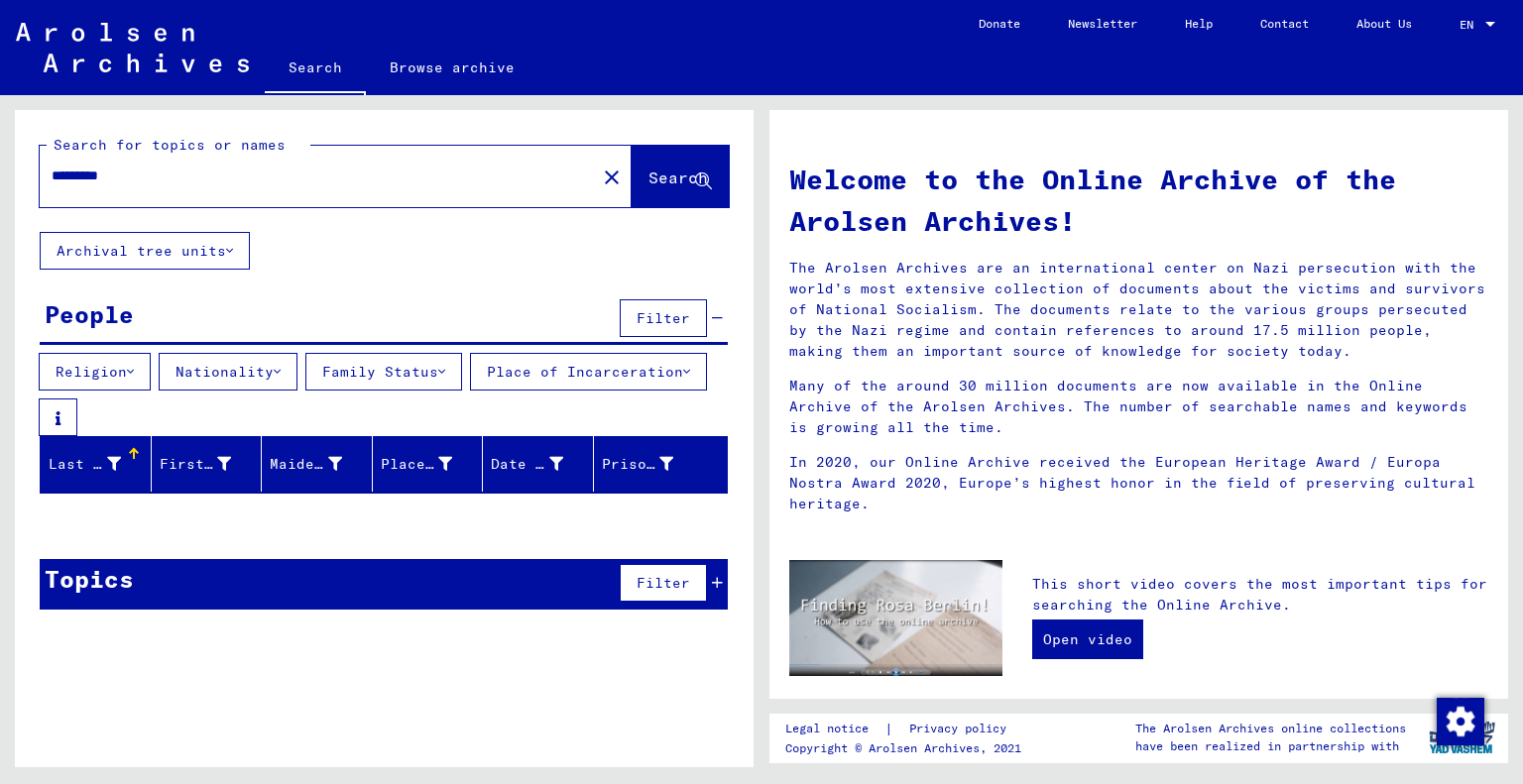 click on "*********" at bounding box center [311, 175] 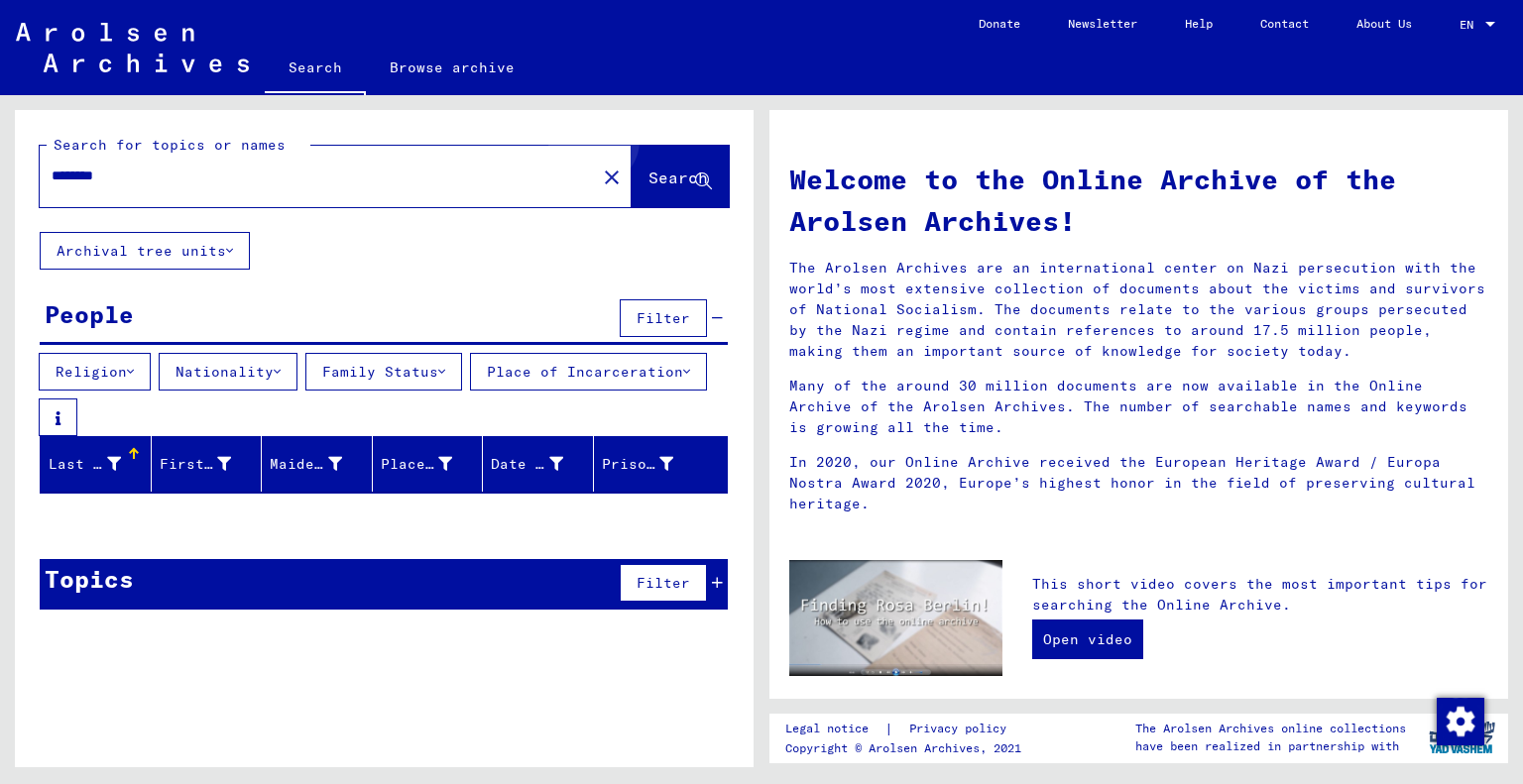 click on "Search" 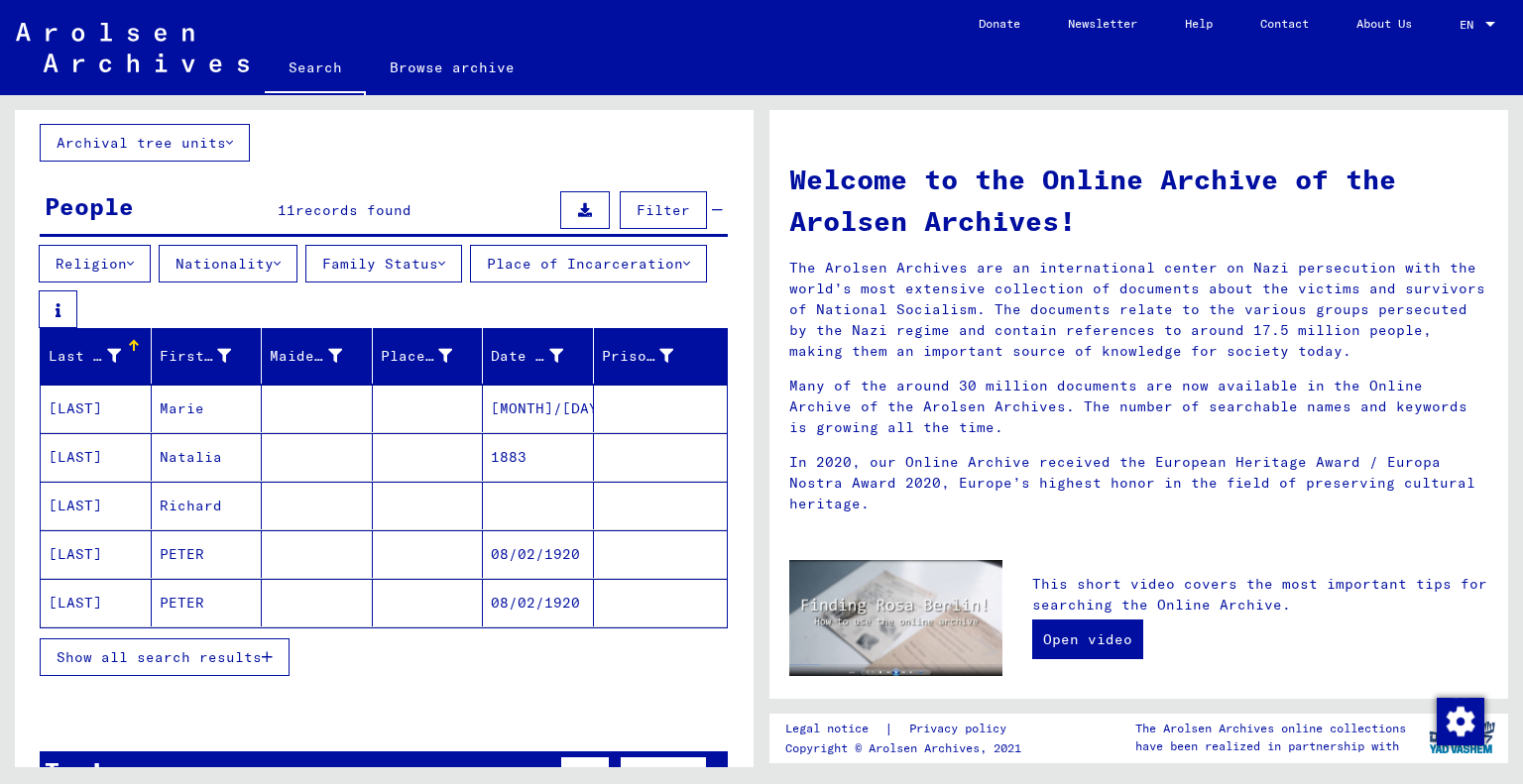 scroll, scrollTop: 198, scrollLeft: 0, axis: vertical 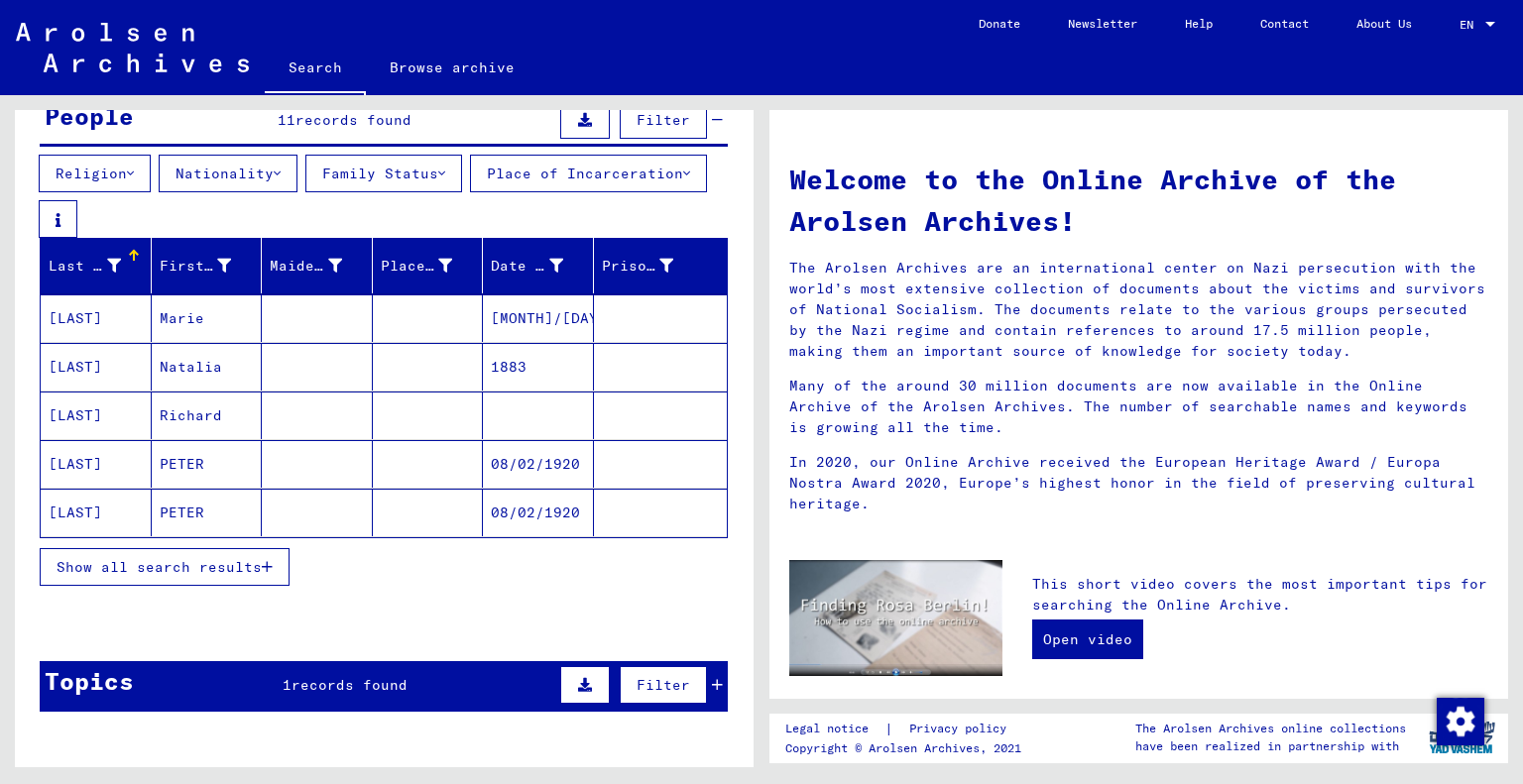 click on "Show all search results" at bounding box center [159, 567] 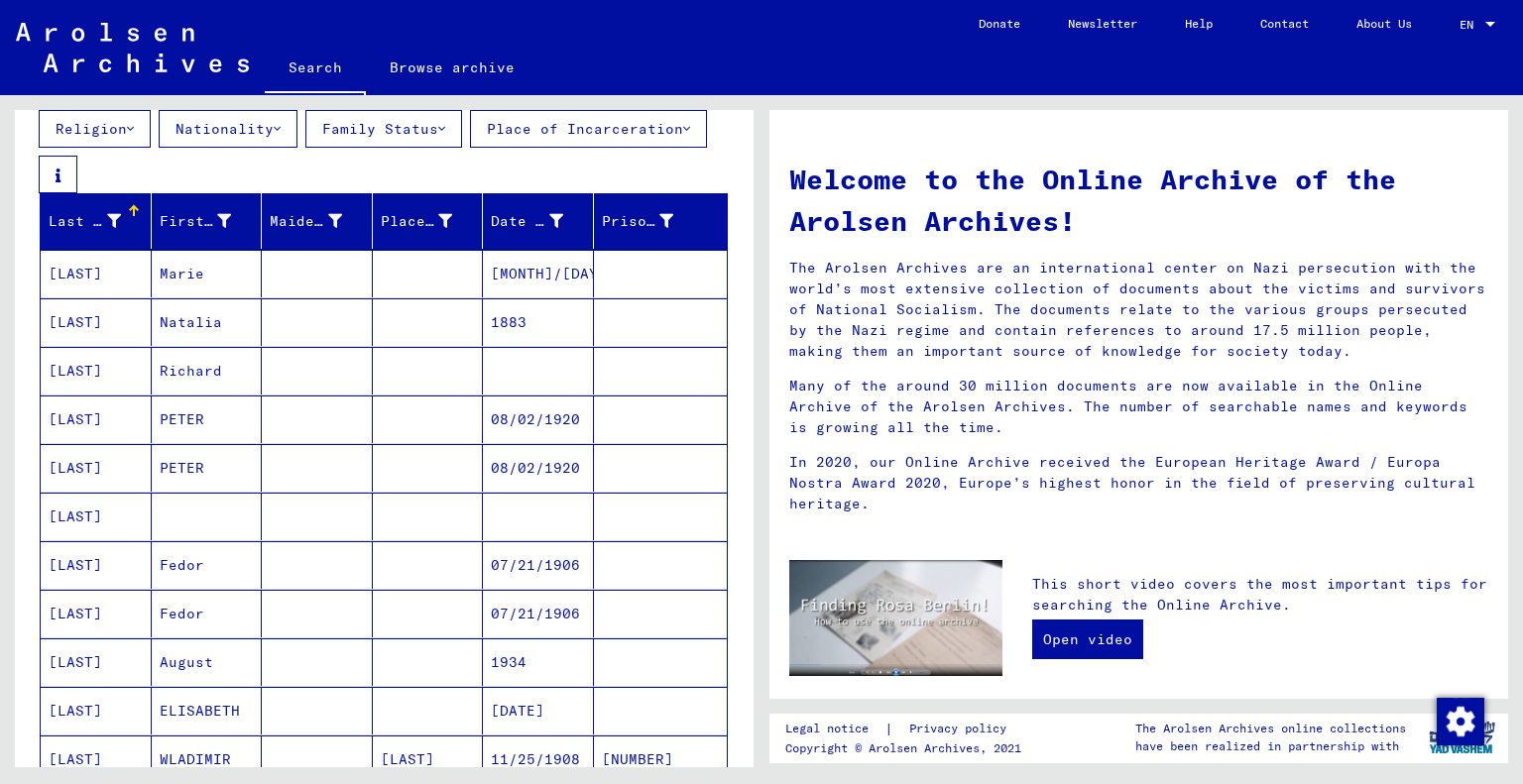scroll, scrollTop: 0, scrollLeft: 0, axis: both 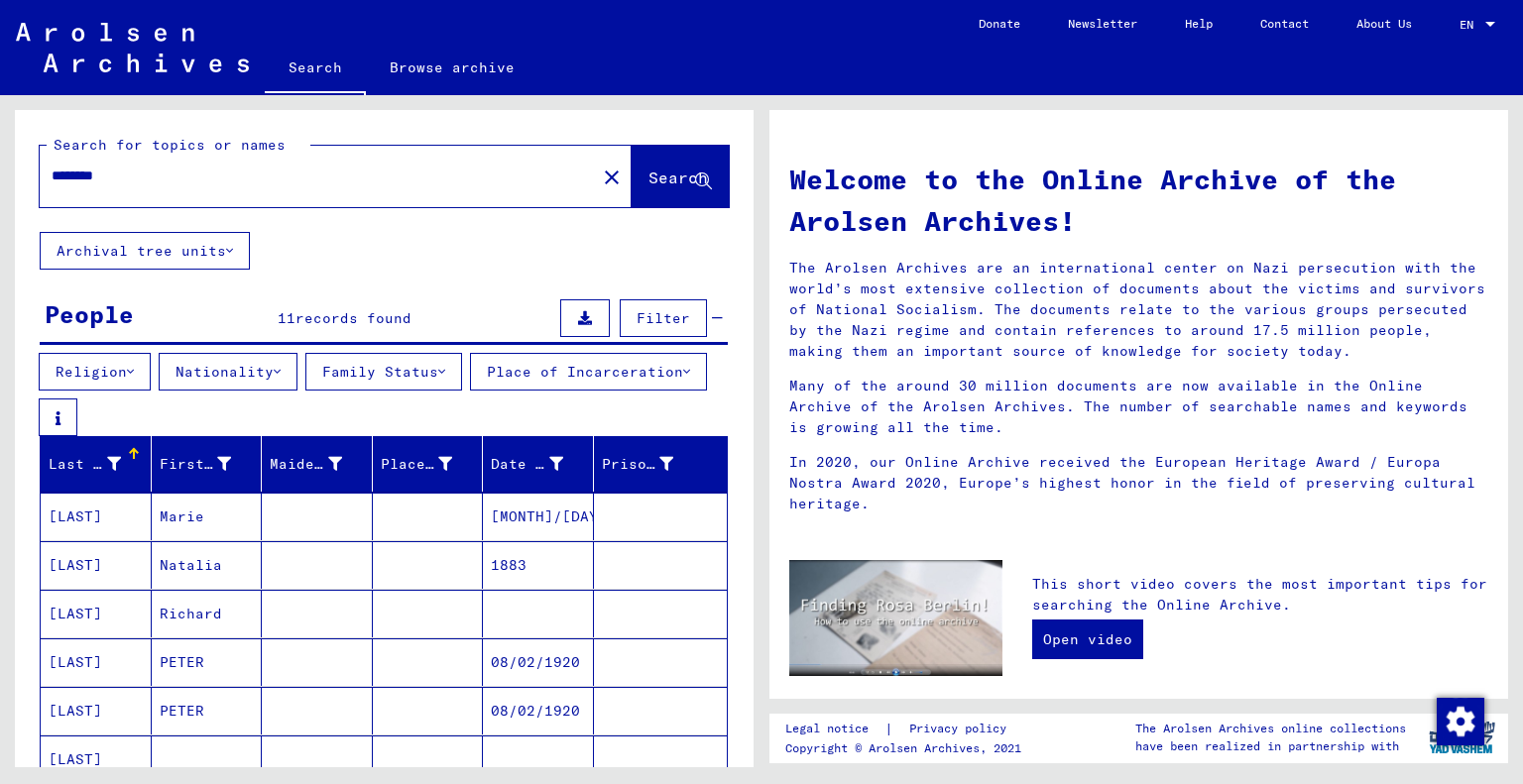 click on "********" at bounding box center [311, 175] 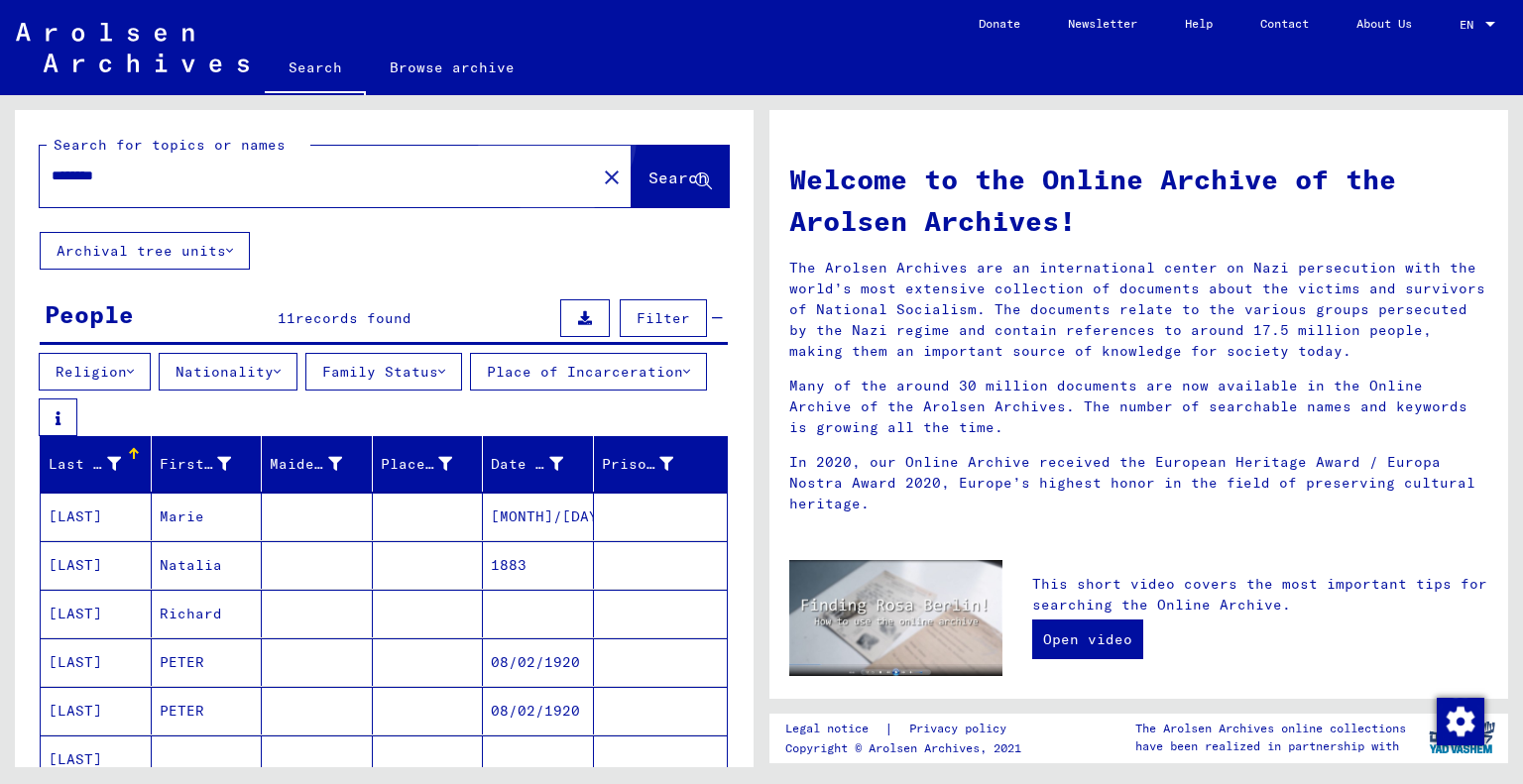 click on "Search" 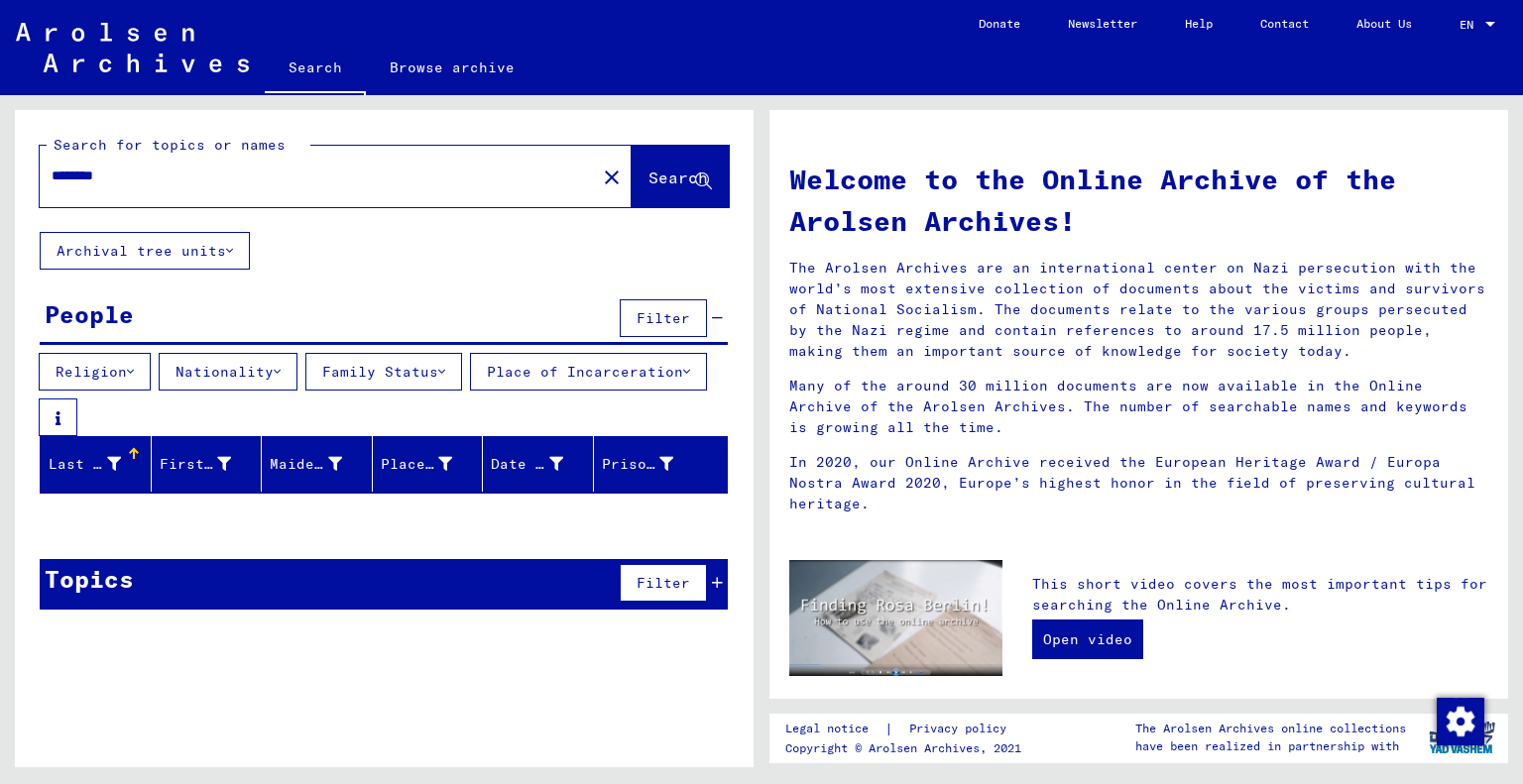 click on "********" at bounding box center (311, 175) 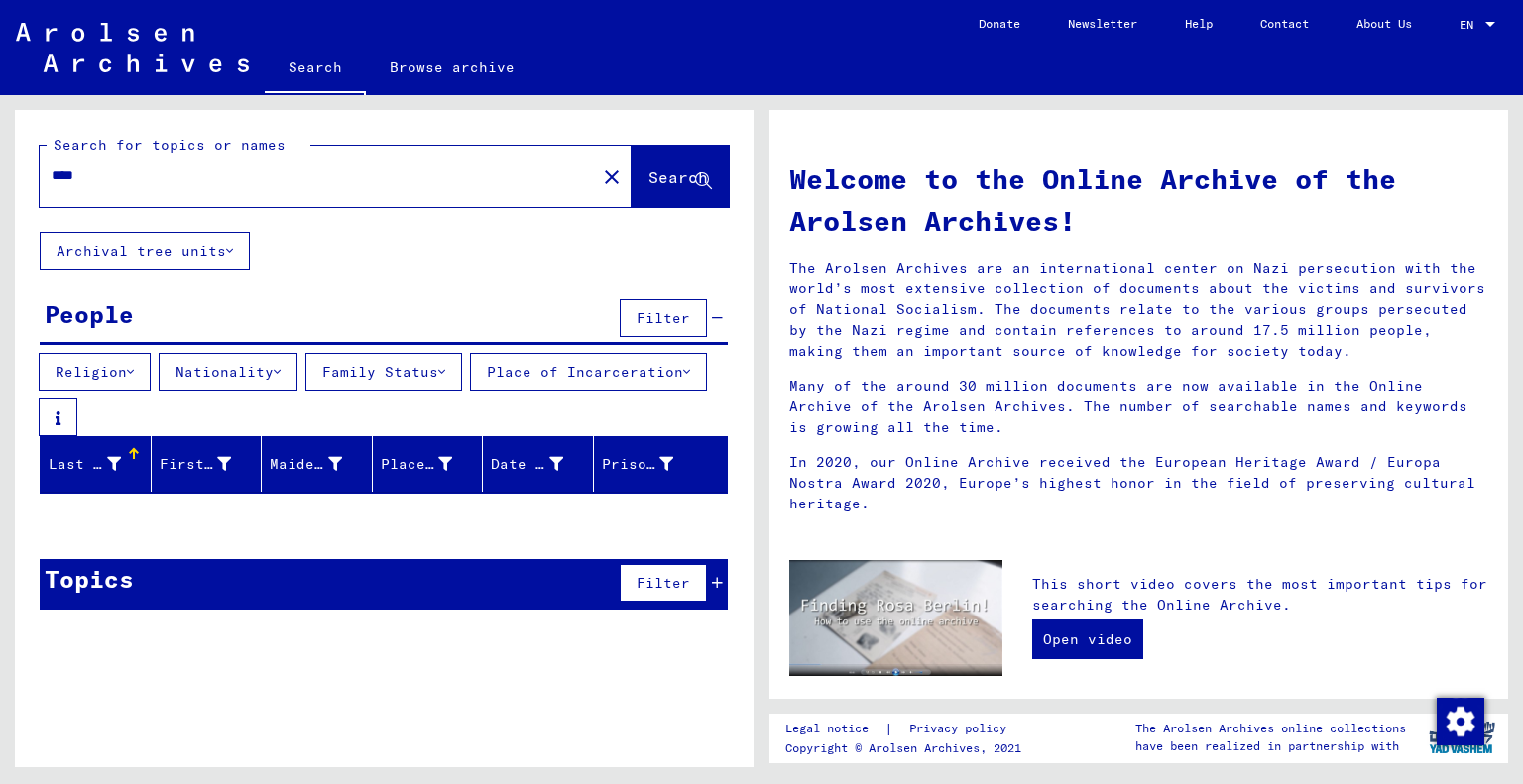 click on "Search" 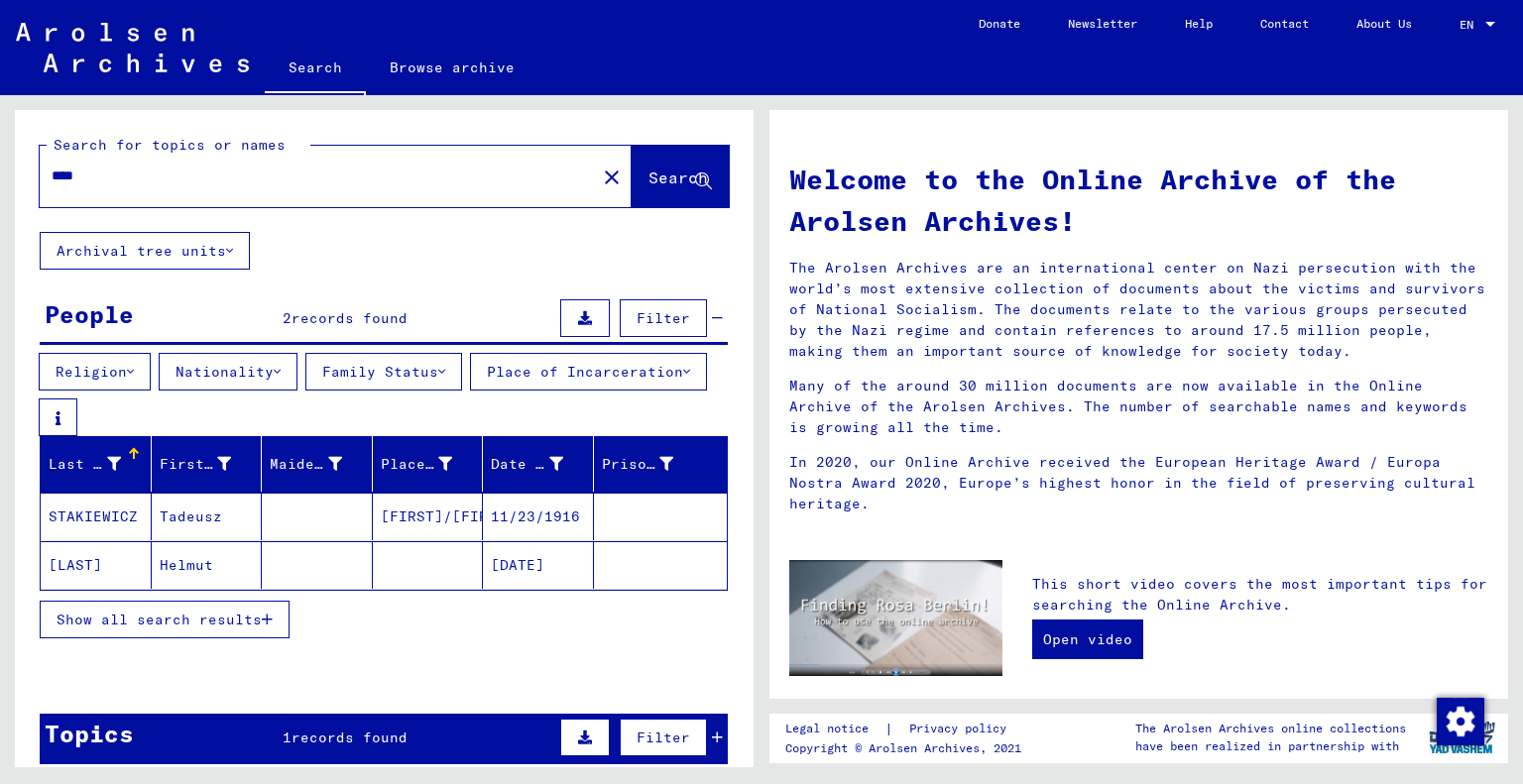 click on "****" at bounding box center (311, 175) 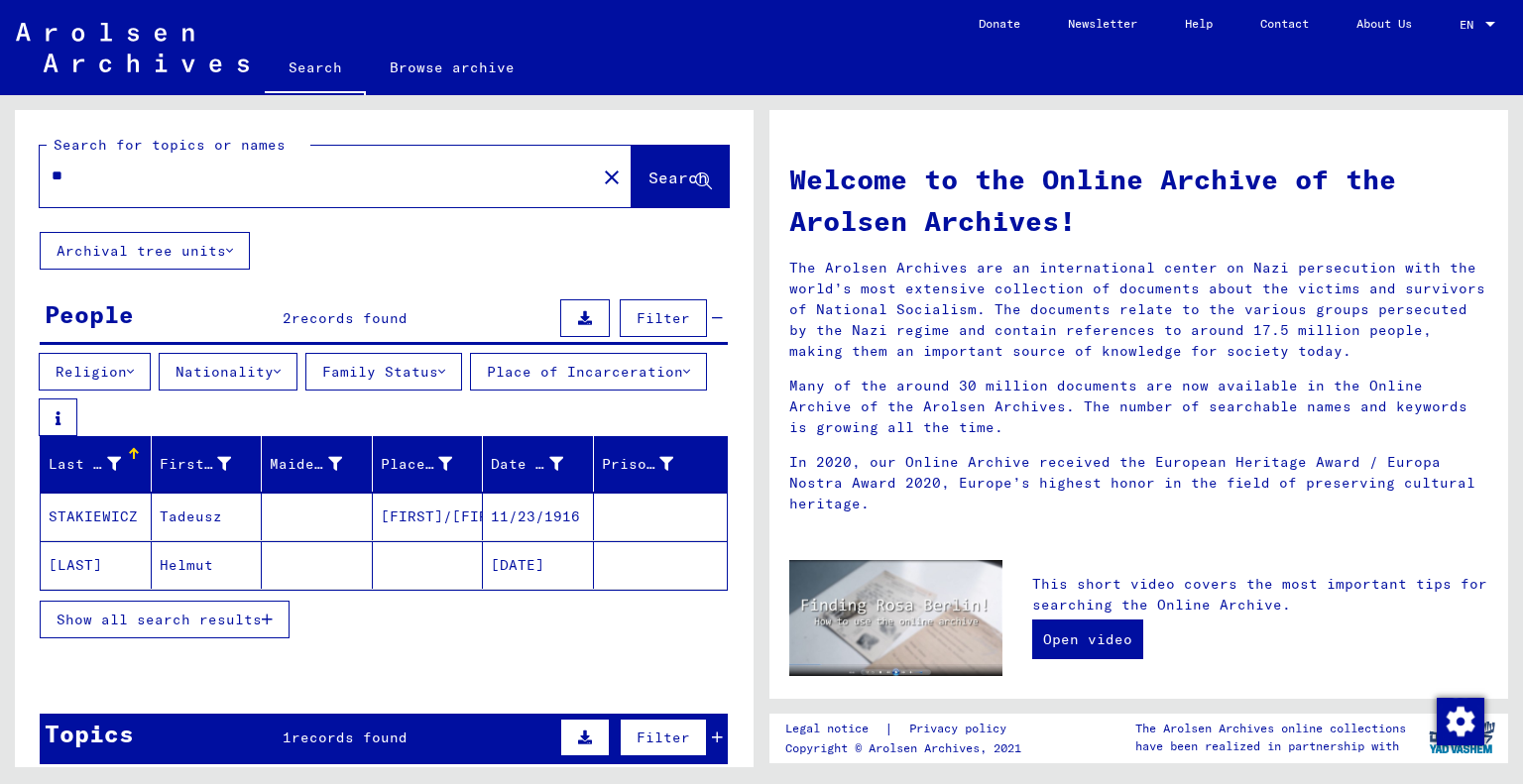 type on "*" 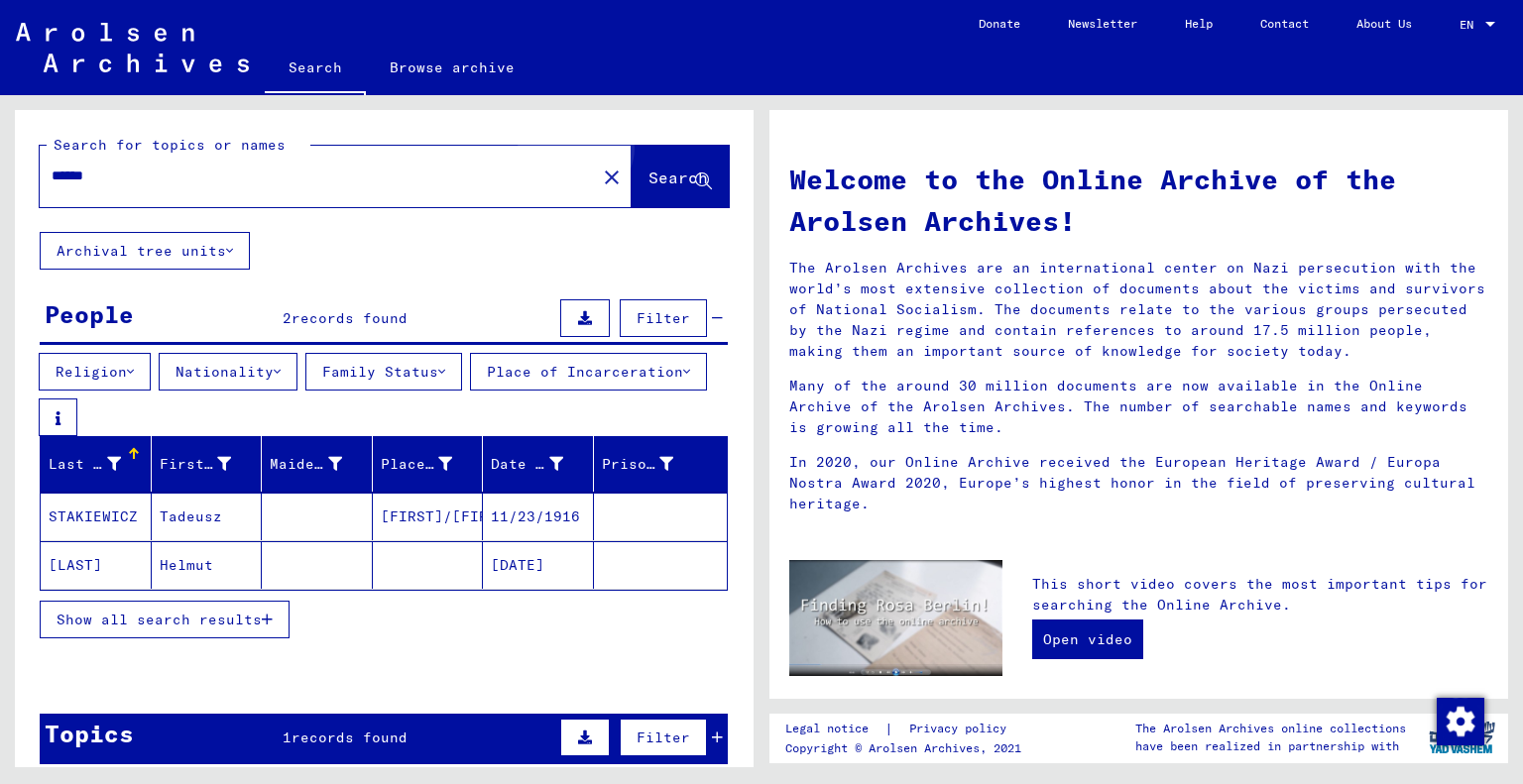 click on "Search" 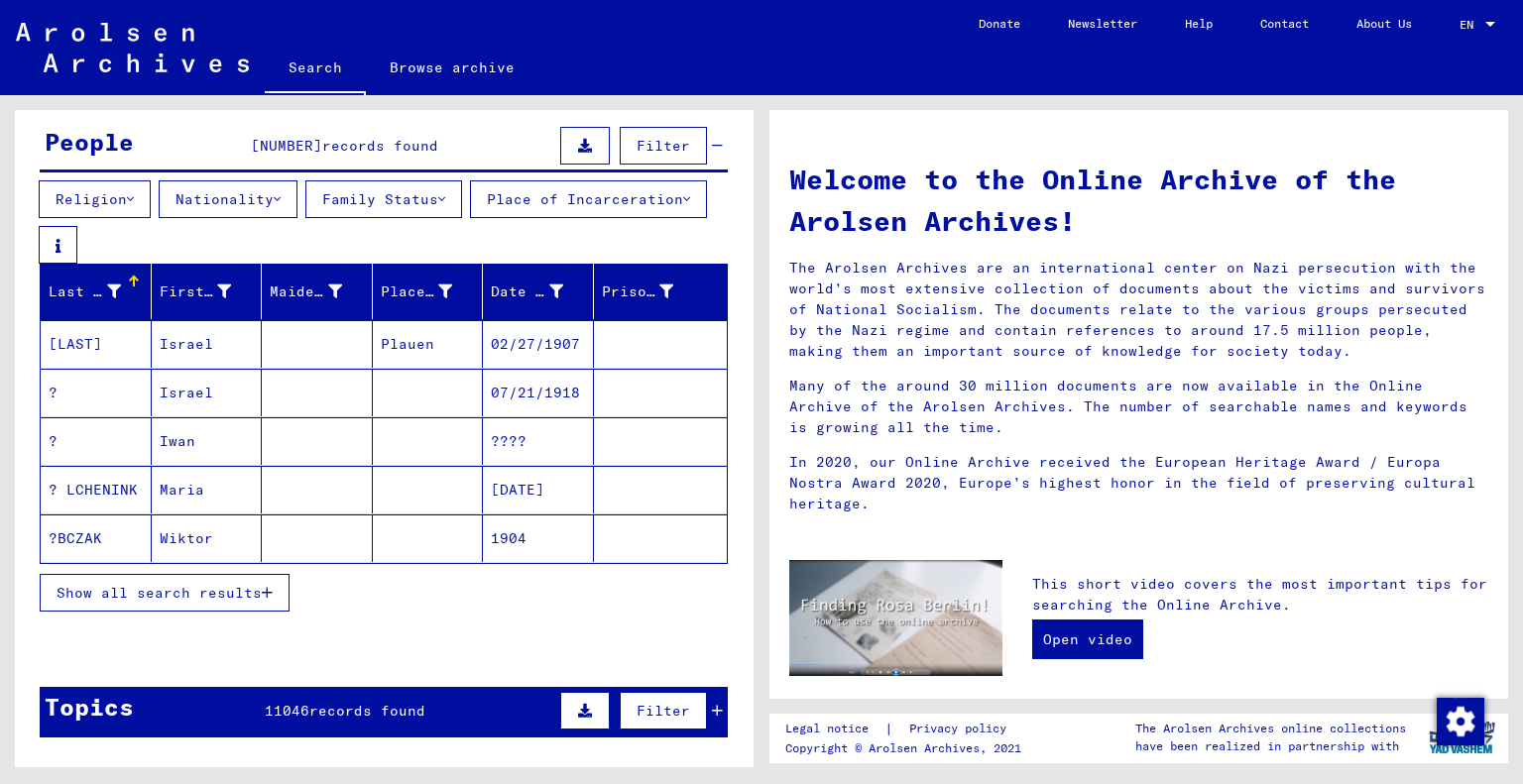 scroll, scrollTop: 198, scrollLeft: 0, axis: vertical 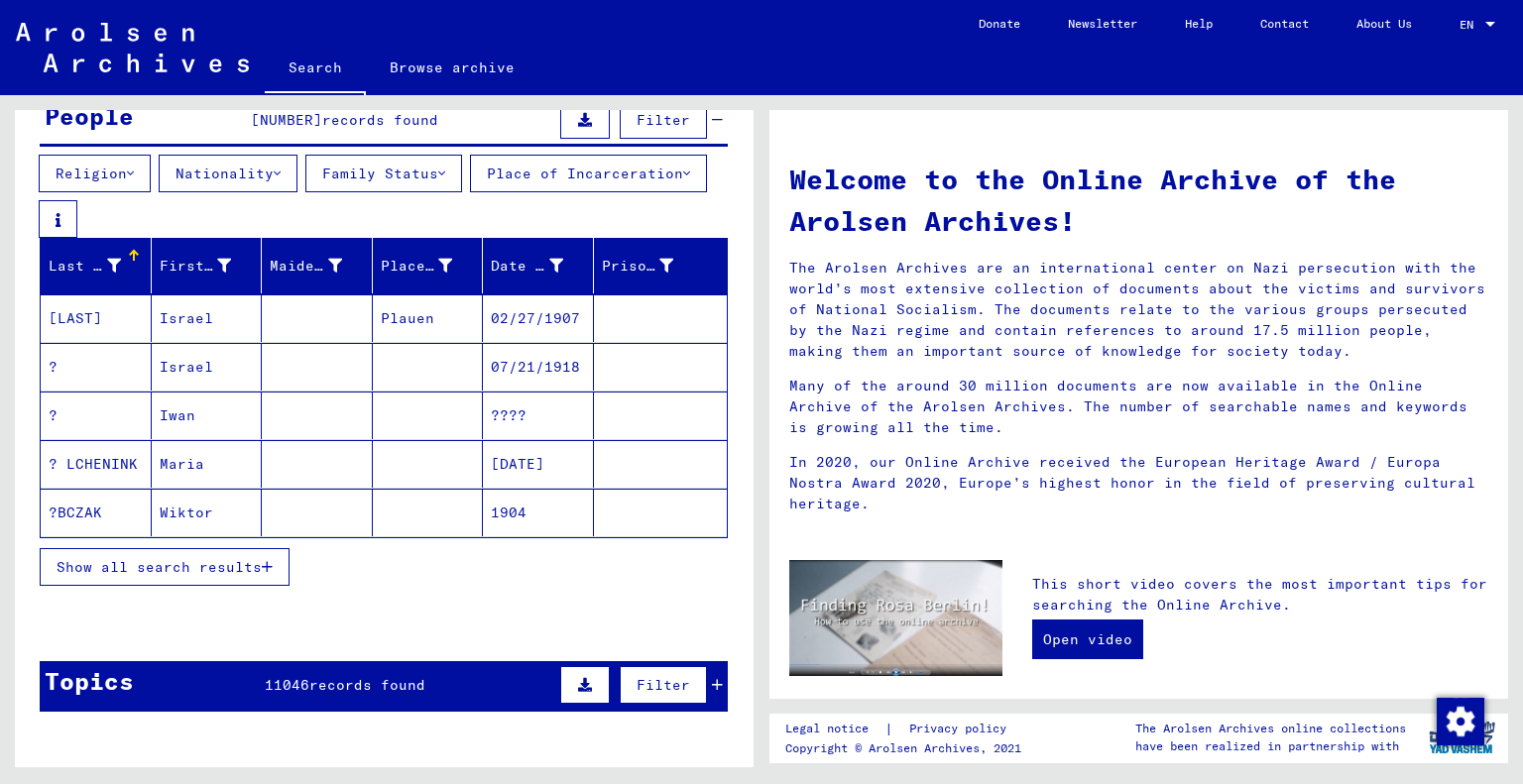 click on "Show all search results" at bounding box center [165, 567] 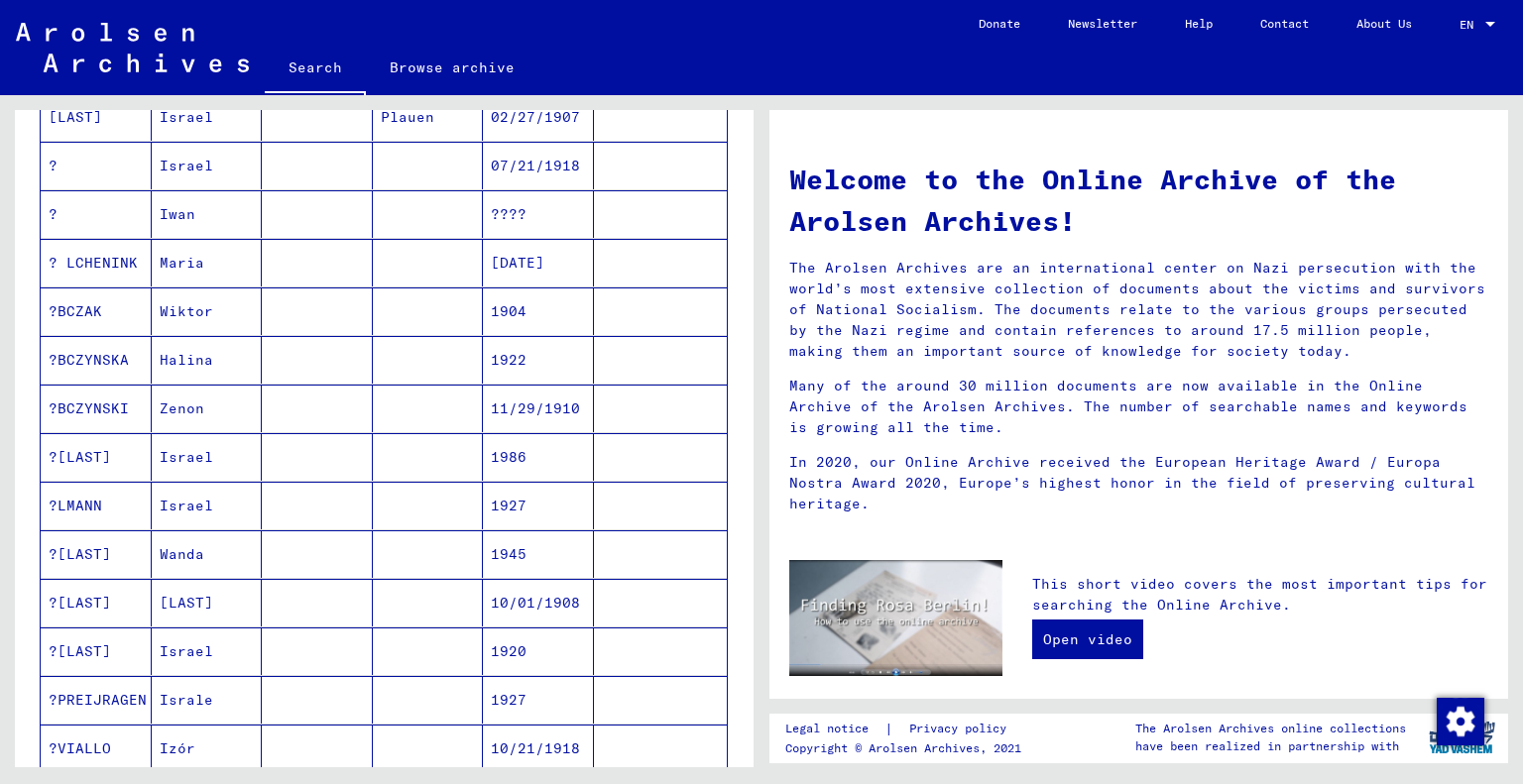 scroll, scrollTop: 0, scrollLeft: 0, axis: both 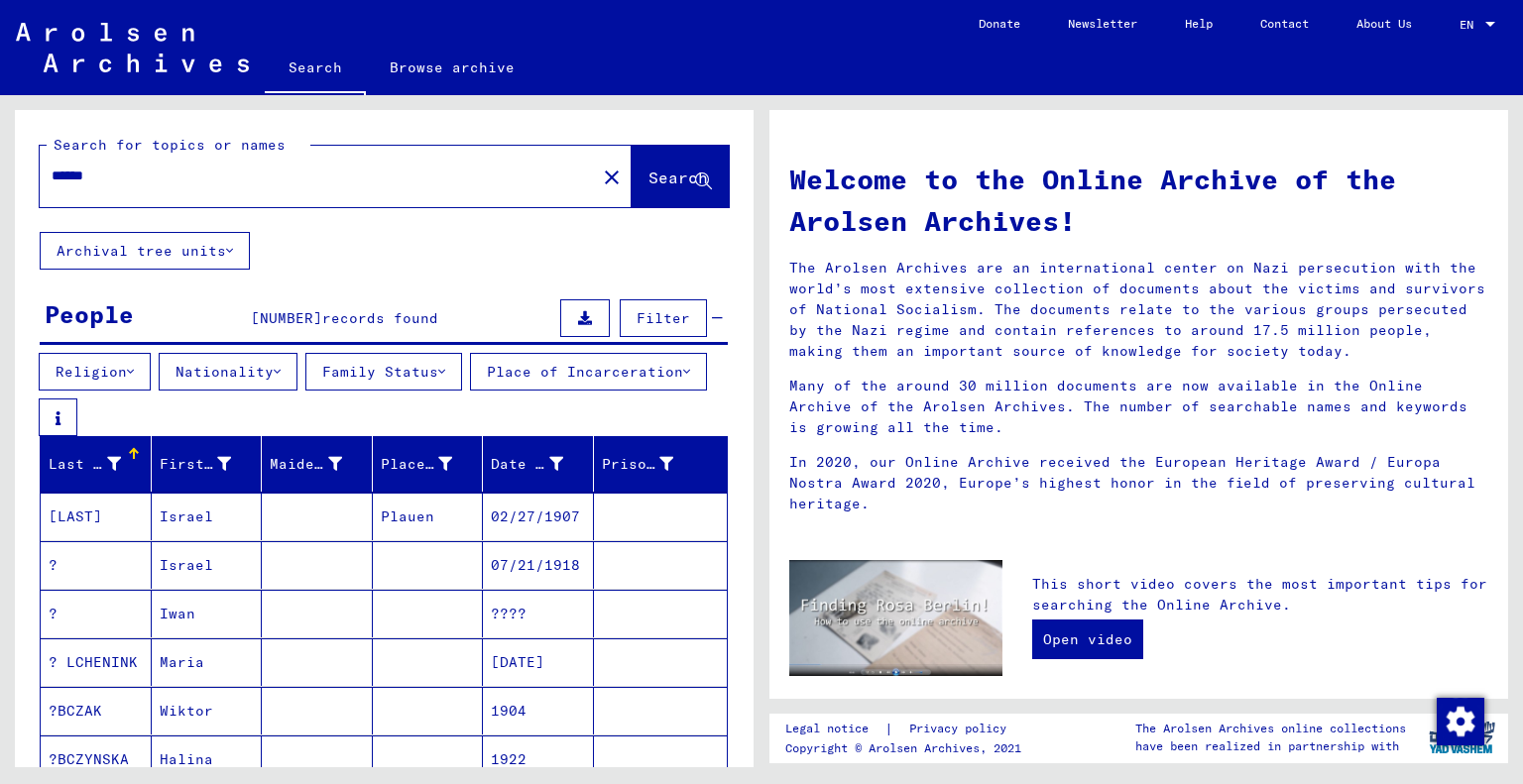 click on "******" at bounding box center [311, 175] 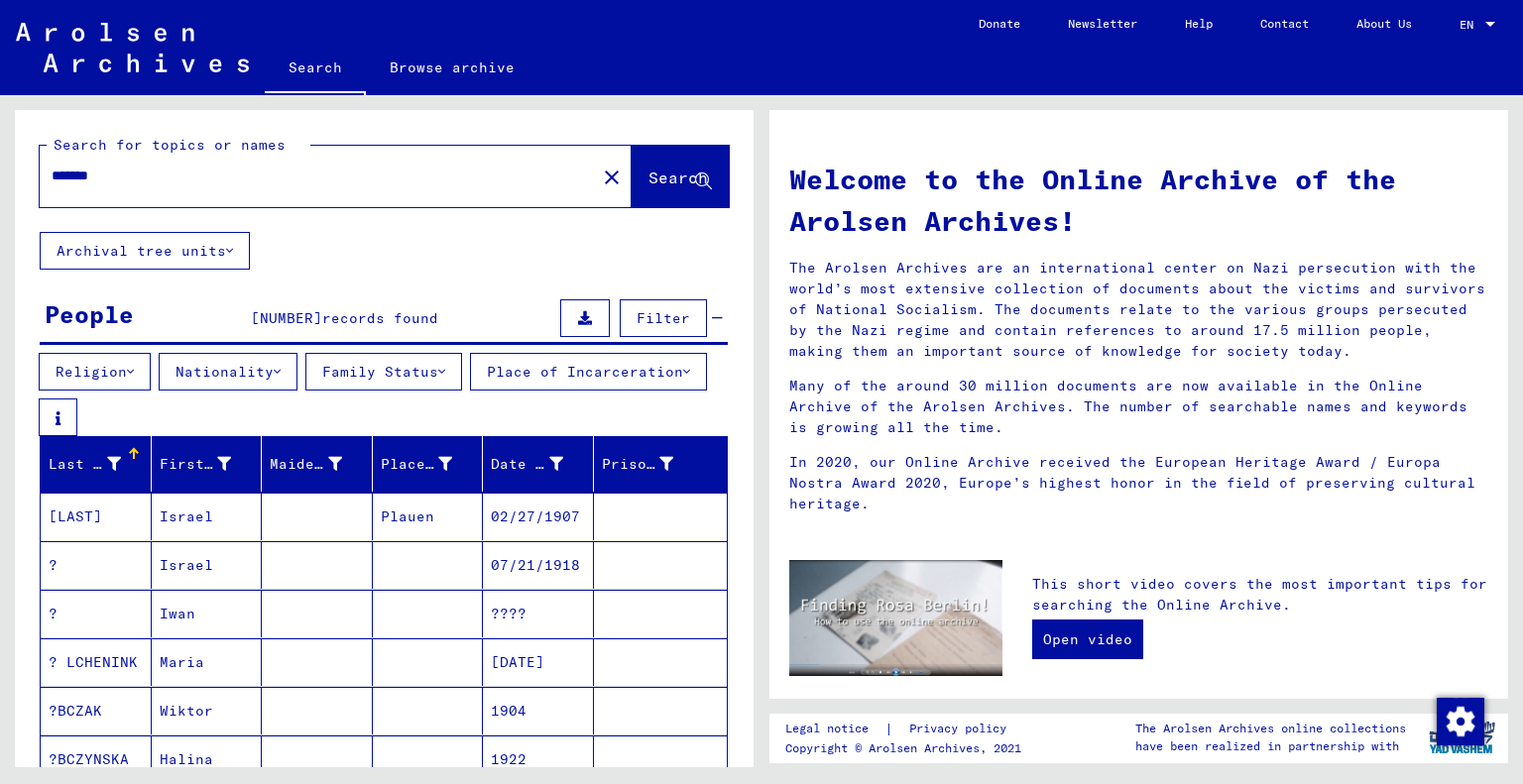 click on "******" at bounding box center [311, 175] 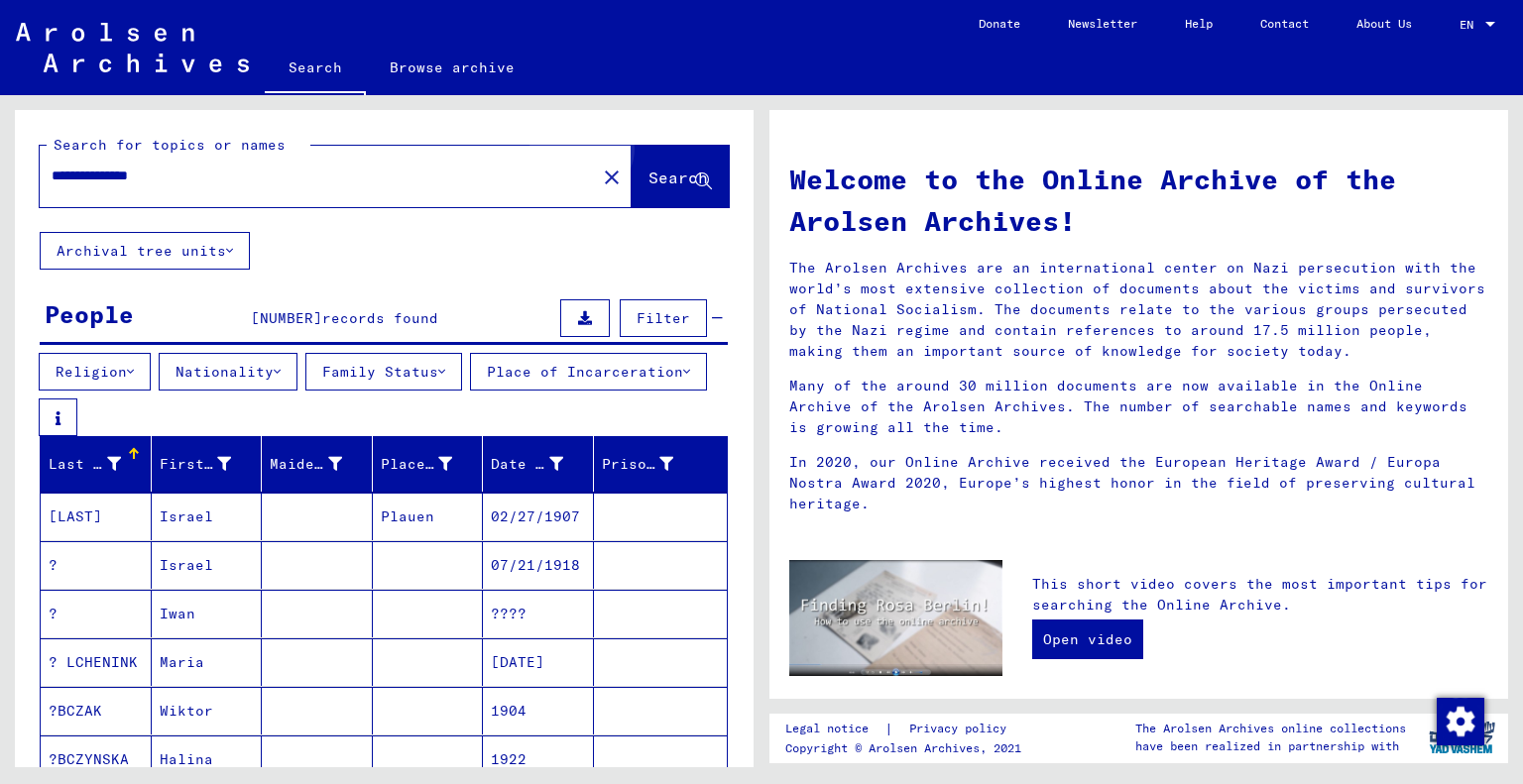 click on "Search" 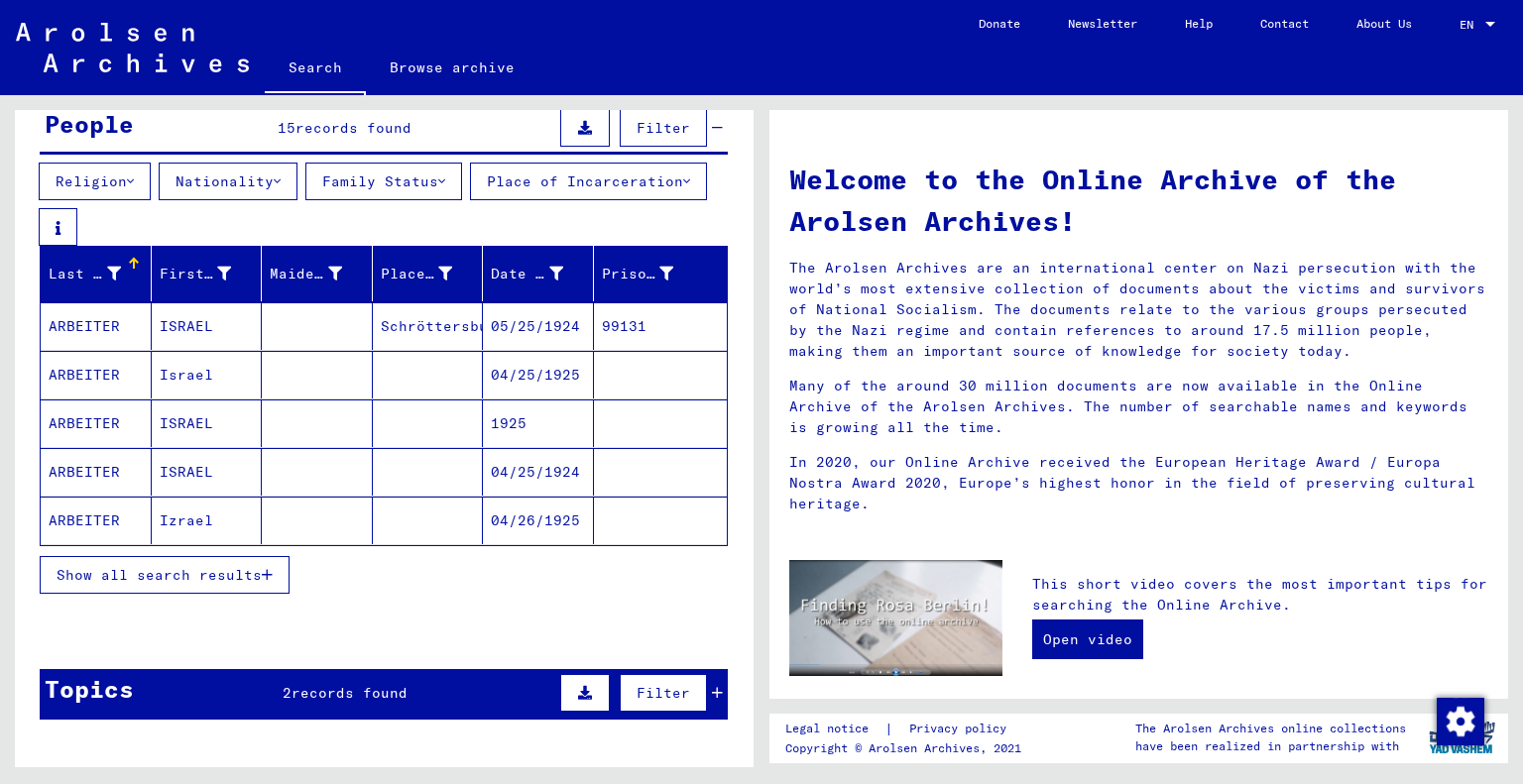 scroll, scrollTop: 198, scrollLeft: 0, axis: vertical 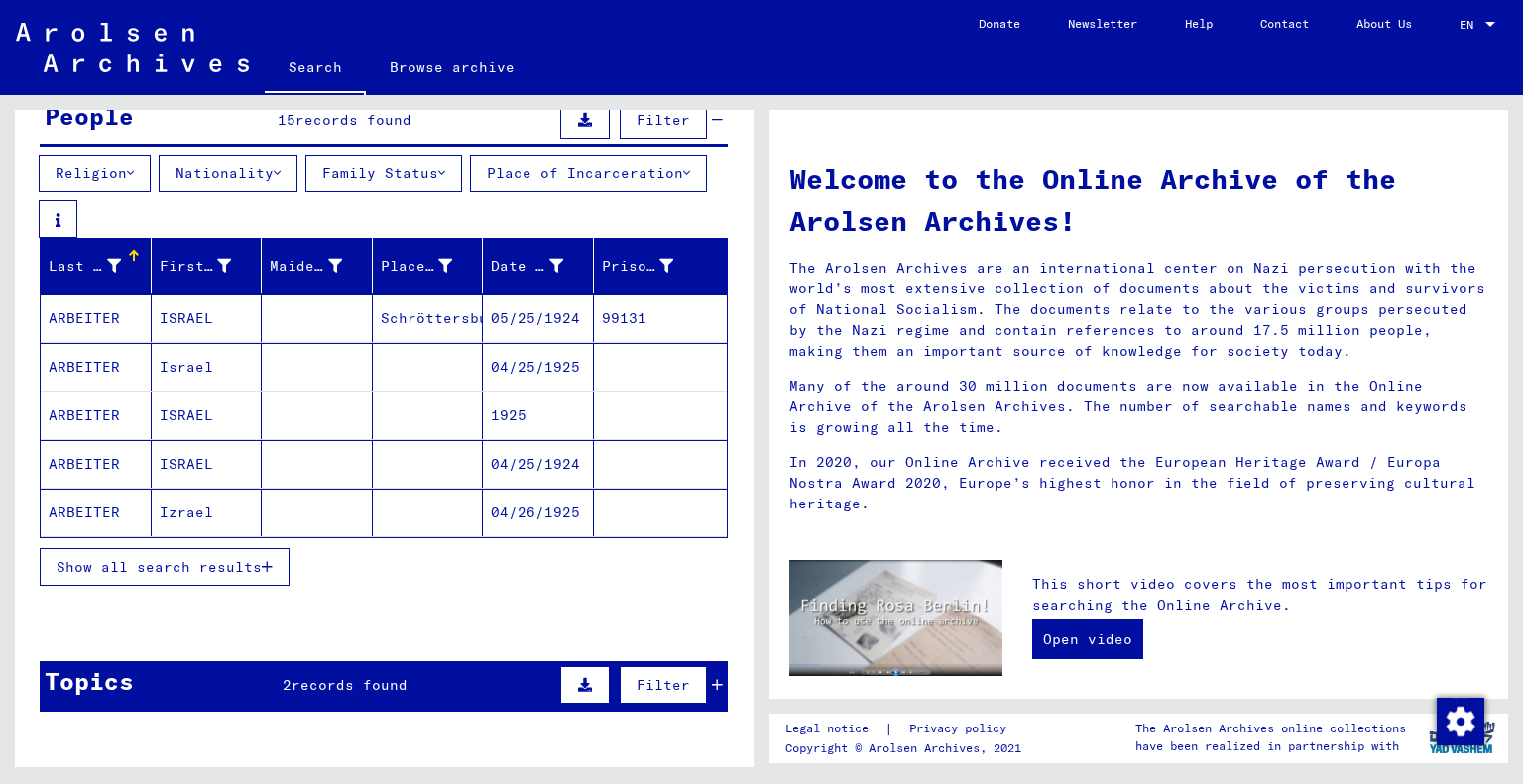 click on "Show all search results" at bounding box center [159, 567] 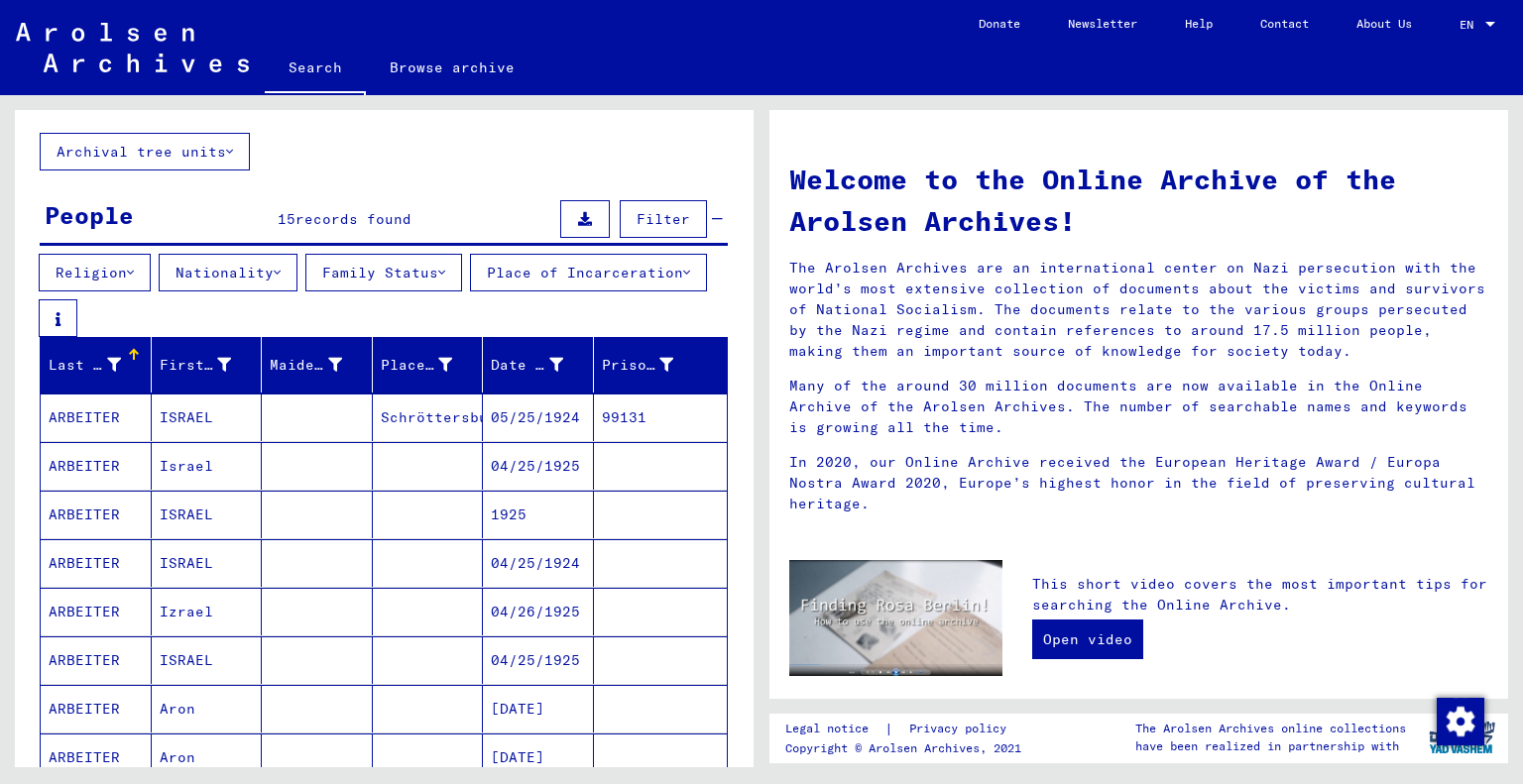 scroll, scrollTop: 0, scrollLeft: 0, axis: both 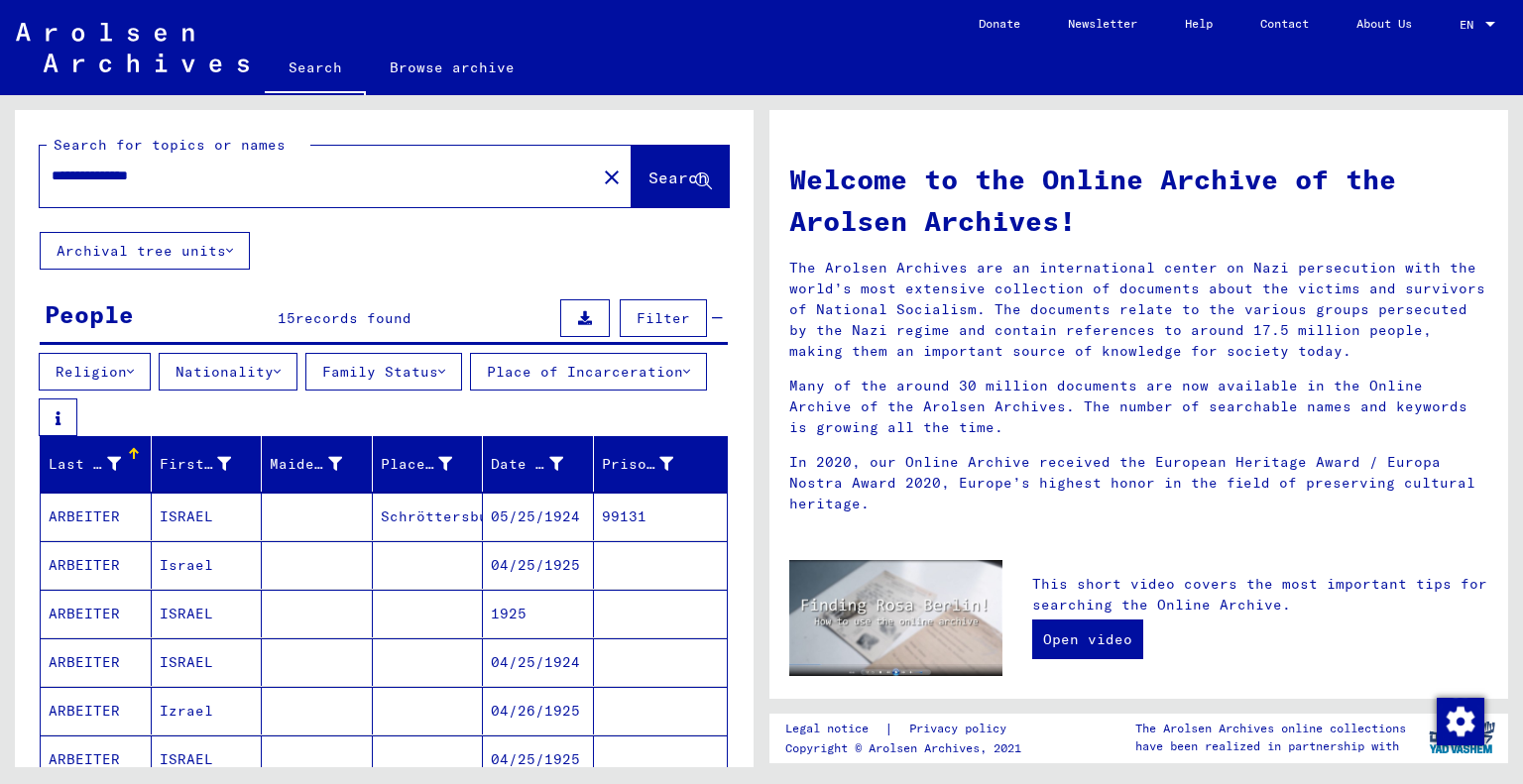 click on "**********" 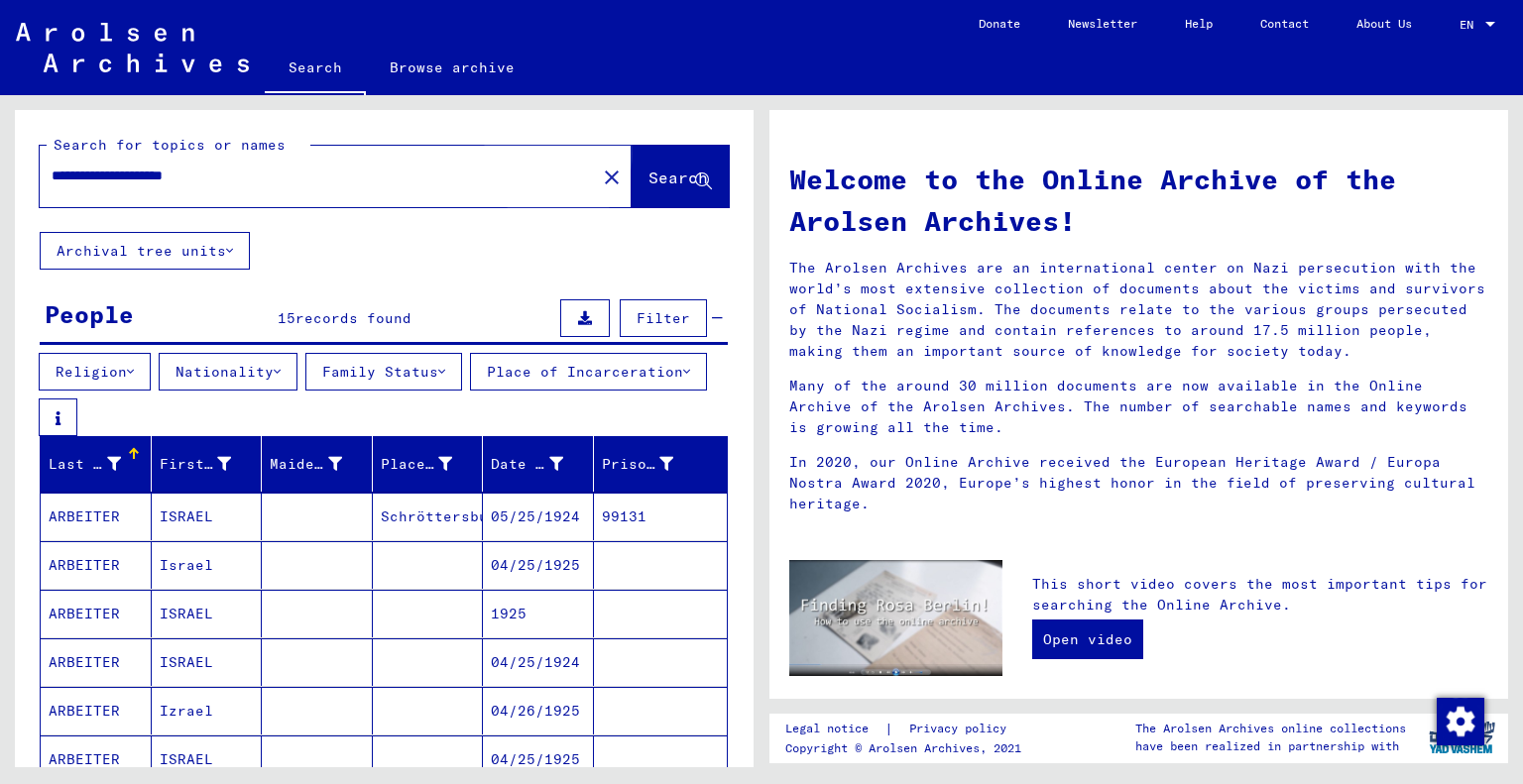 click on "Search" 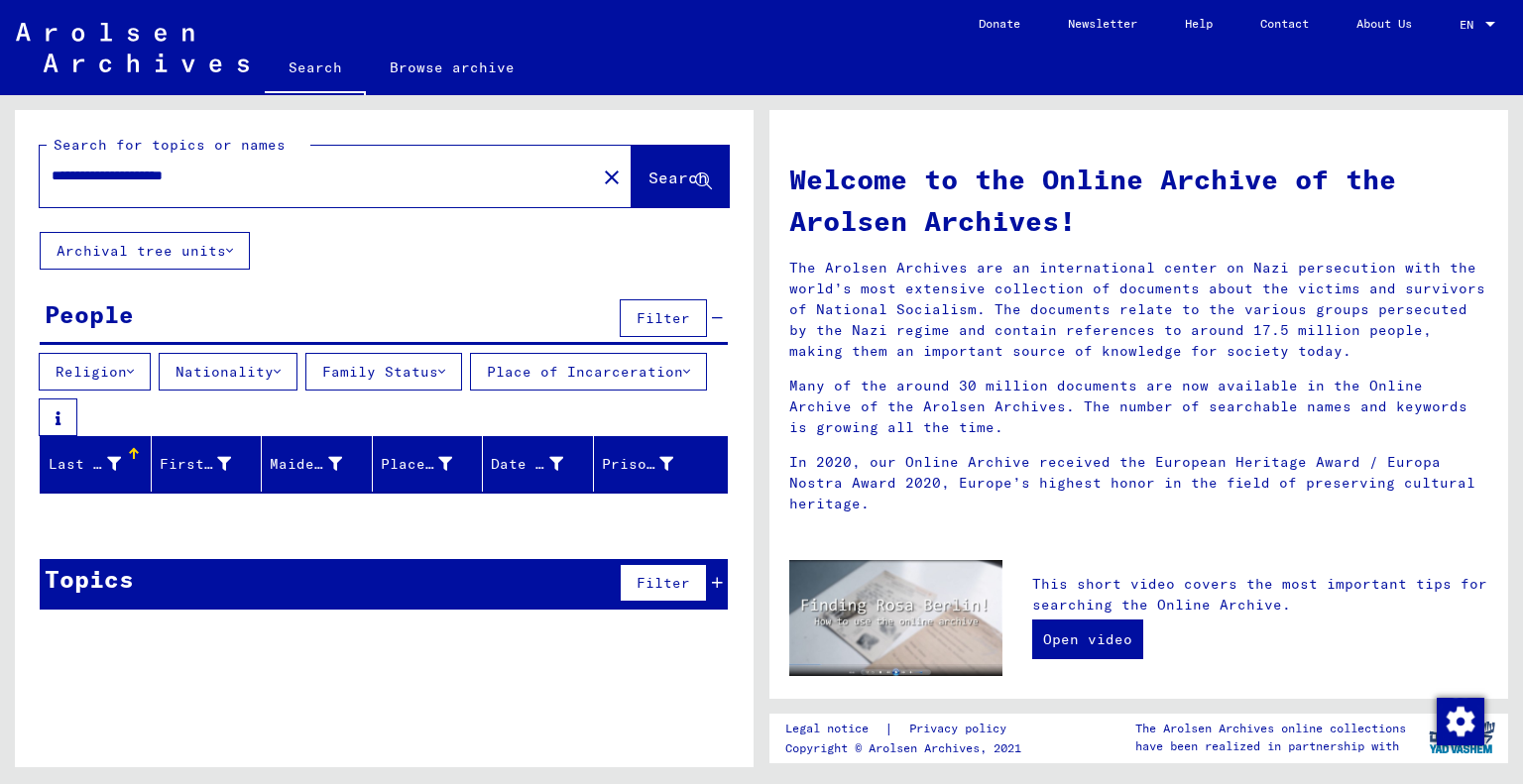 click on "**********" at bounding box center (311, 175) 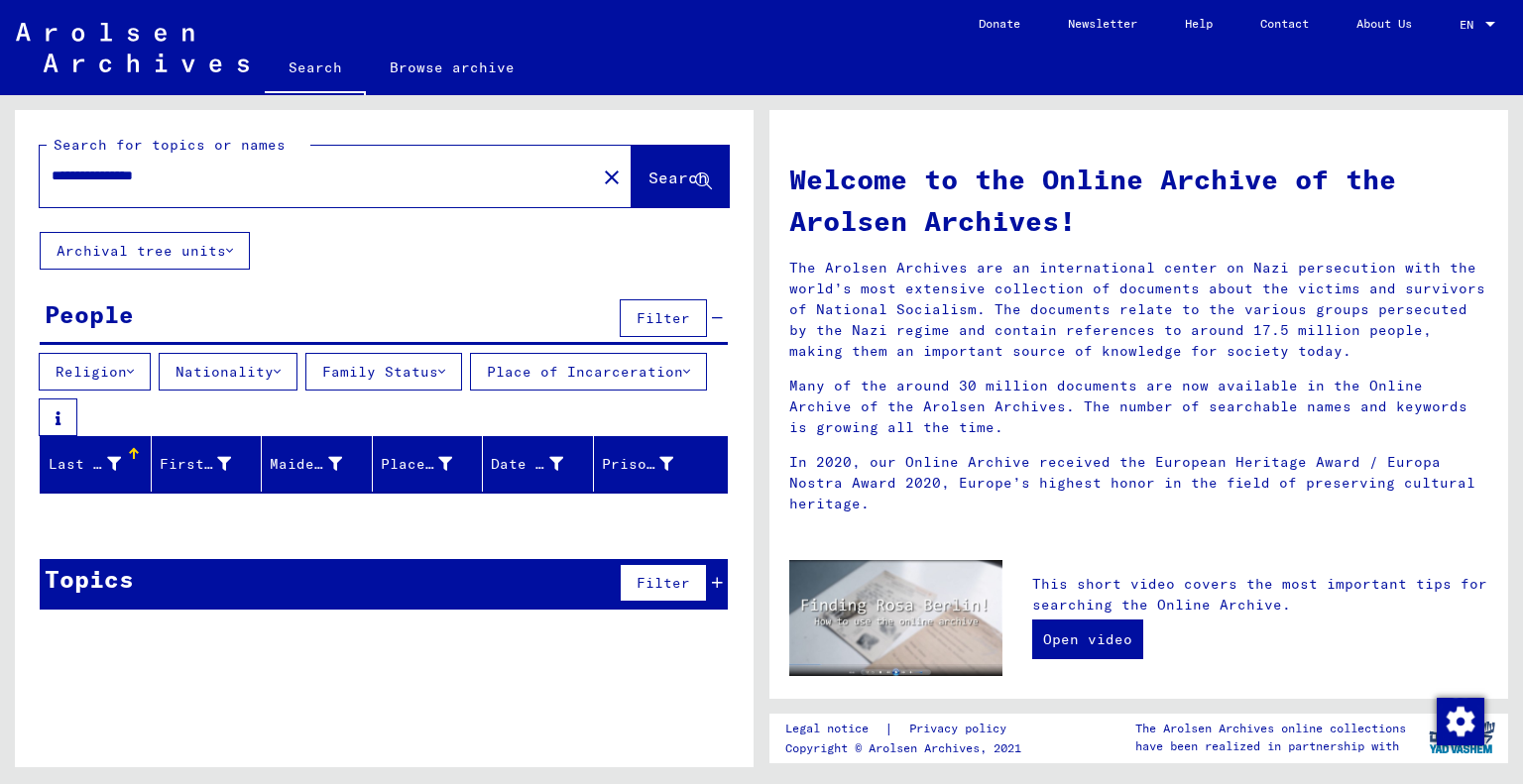 type on "**********" 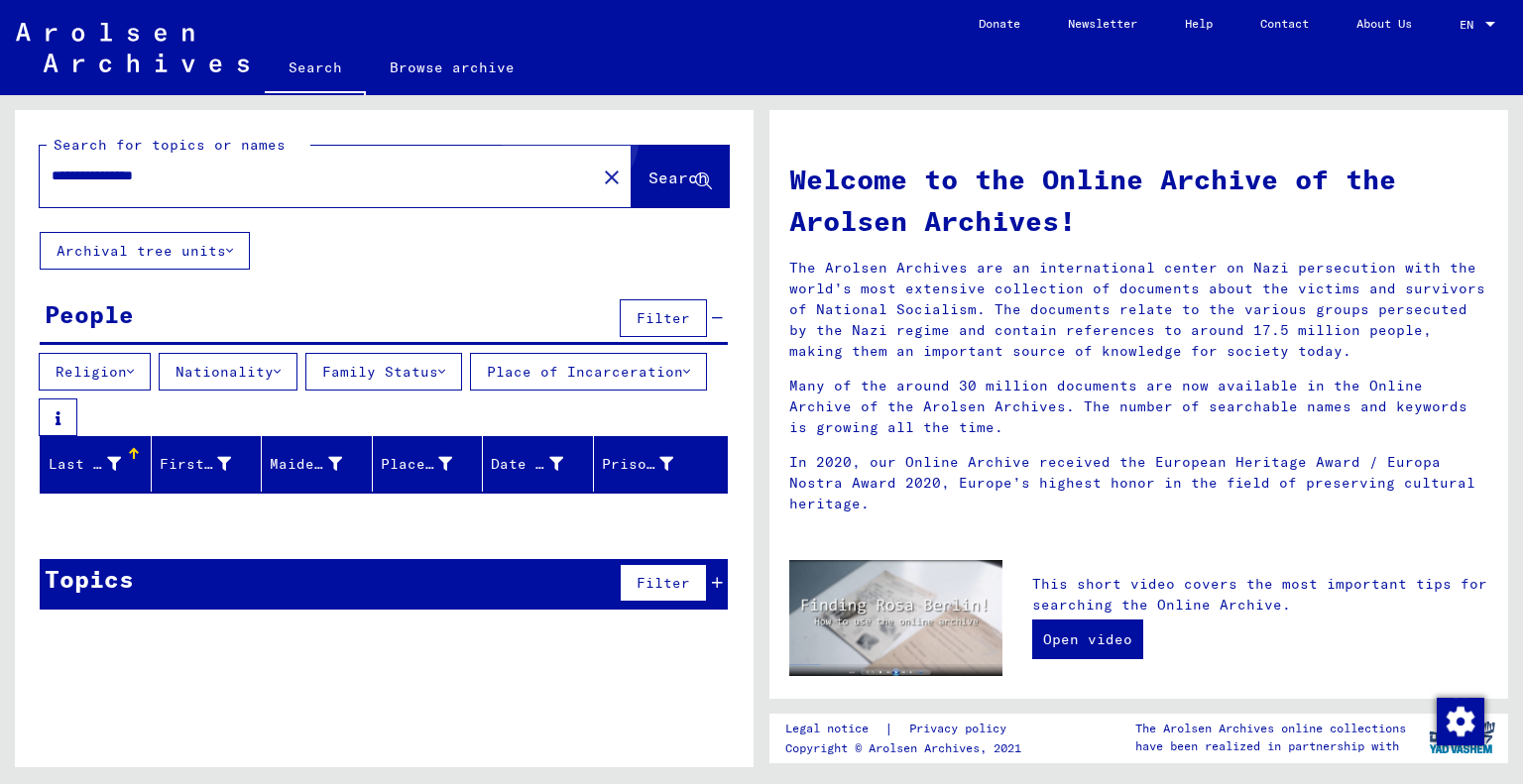 click on "Search" 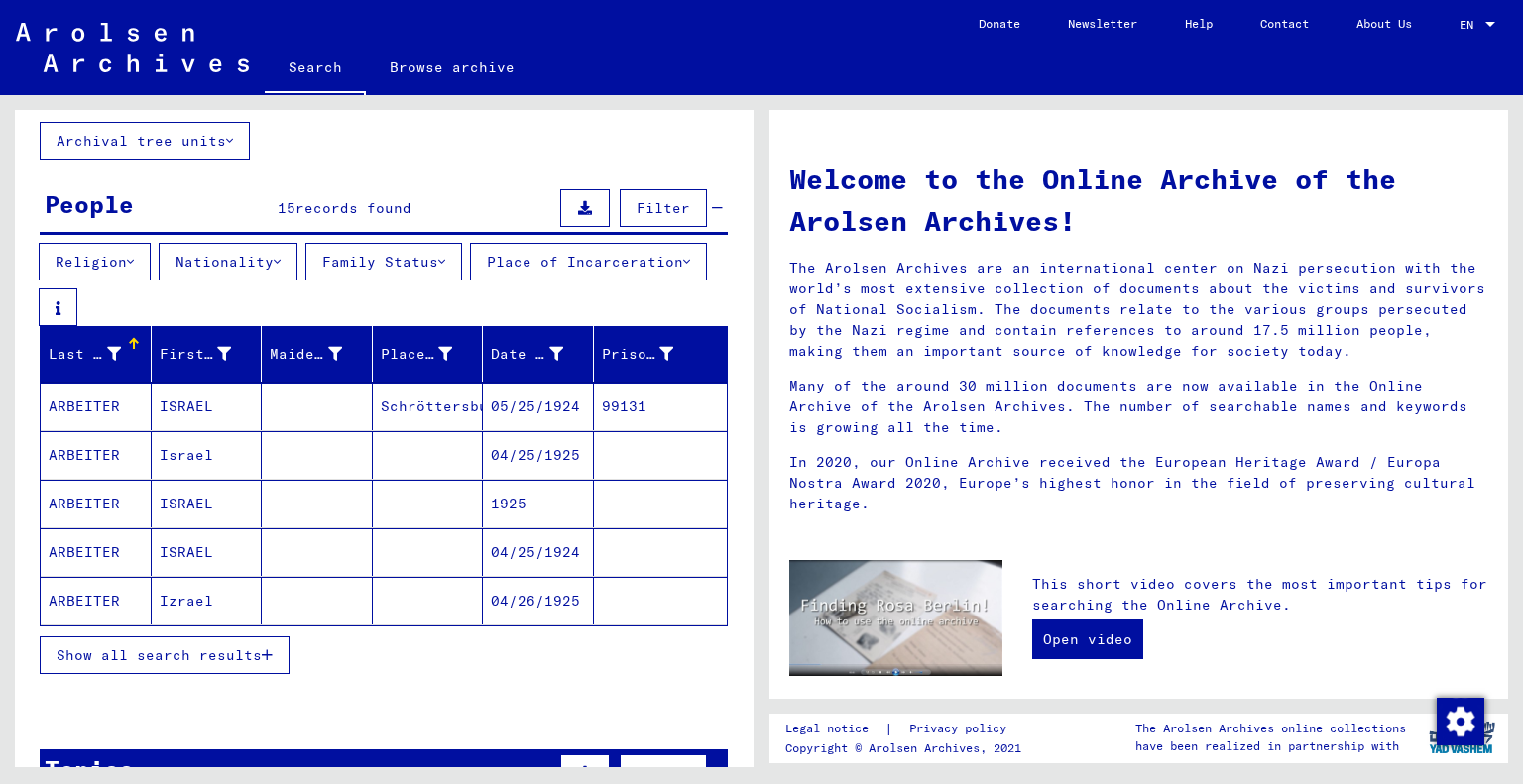 scroll, scrollTop: 198, scrollLeft: 0, axis: vertical 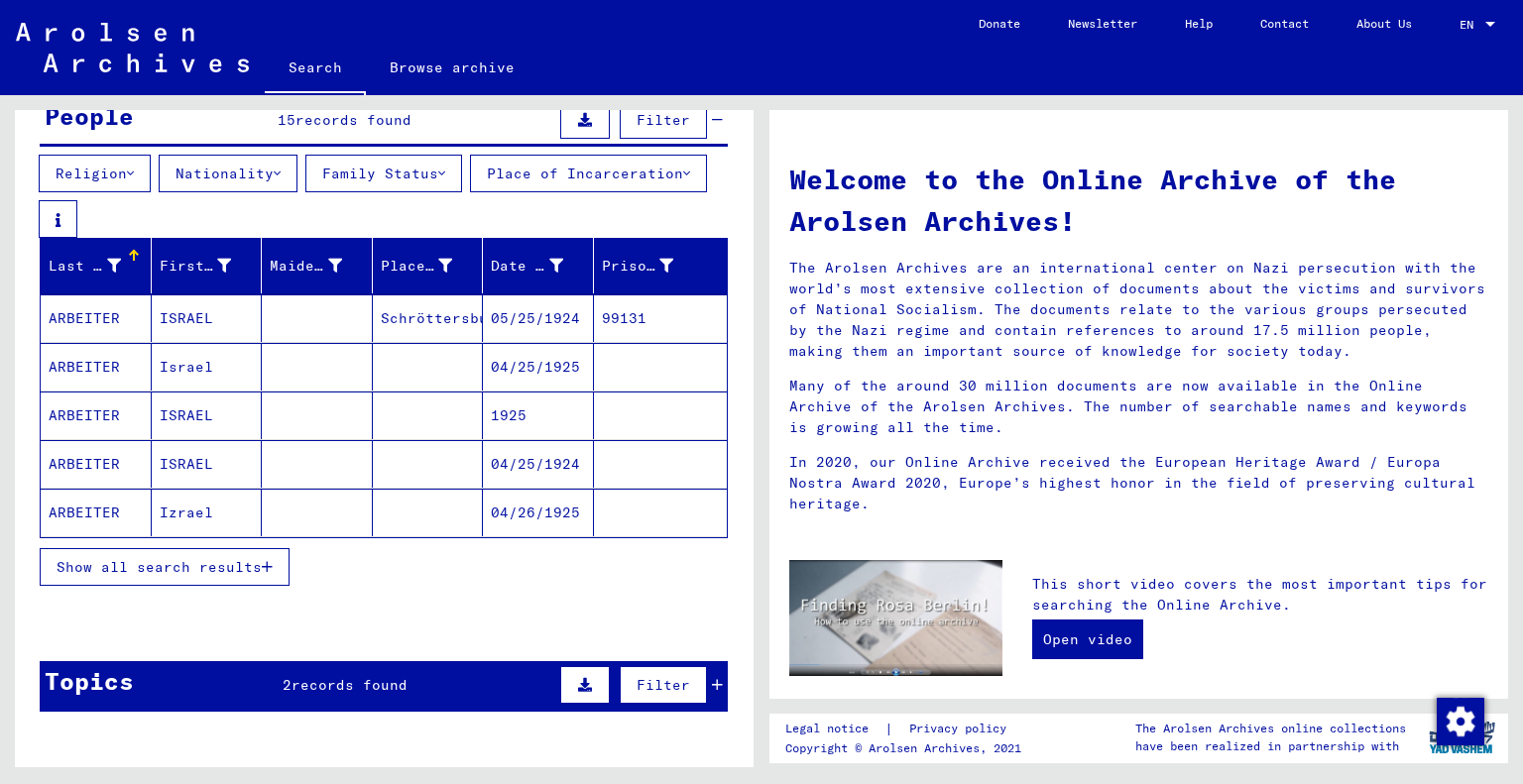 click on "Show all search results" at bounding box center [159, 567] 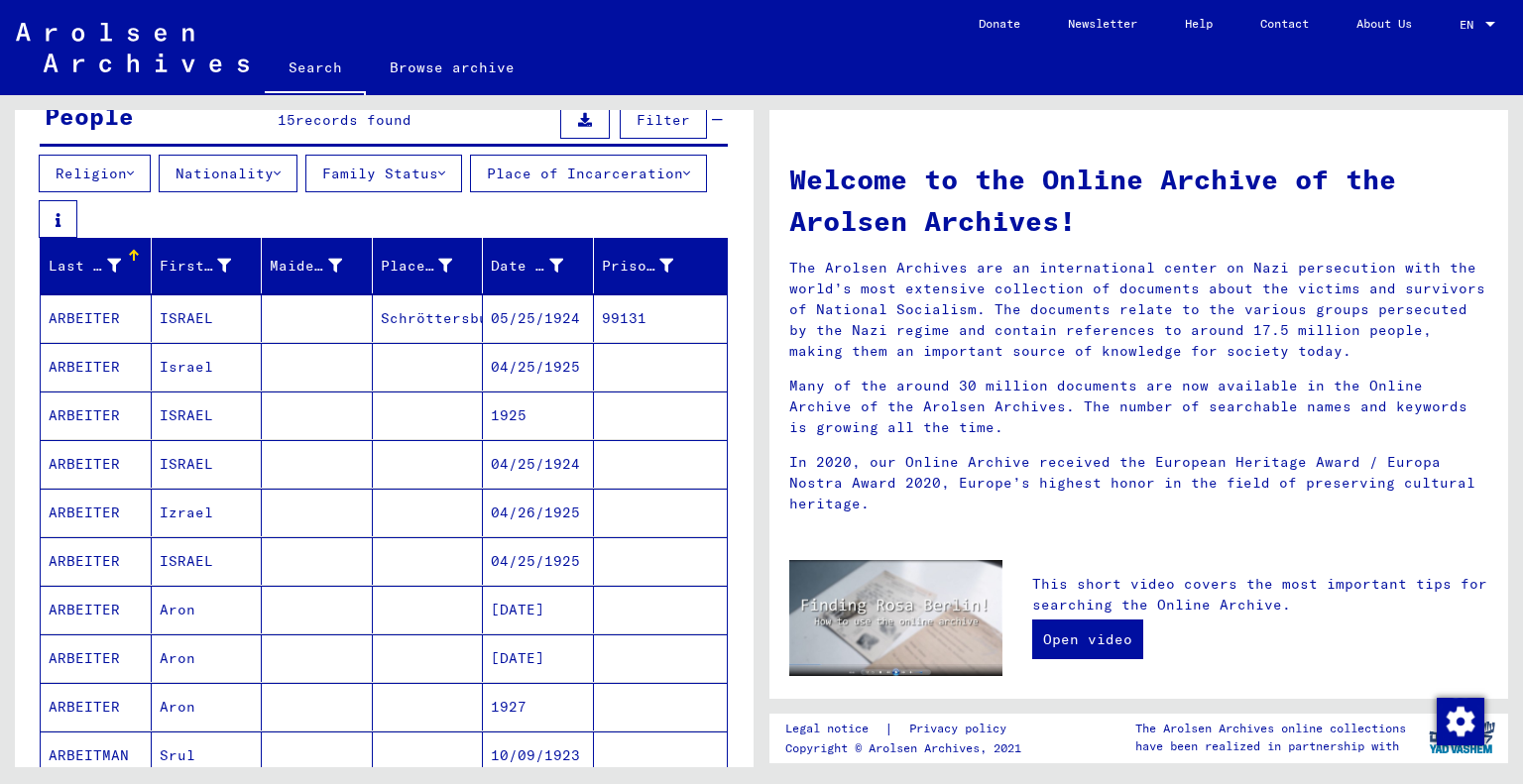 click on "ARBEITER" at bounding box center (96, 610) 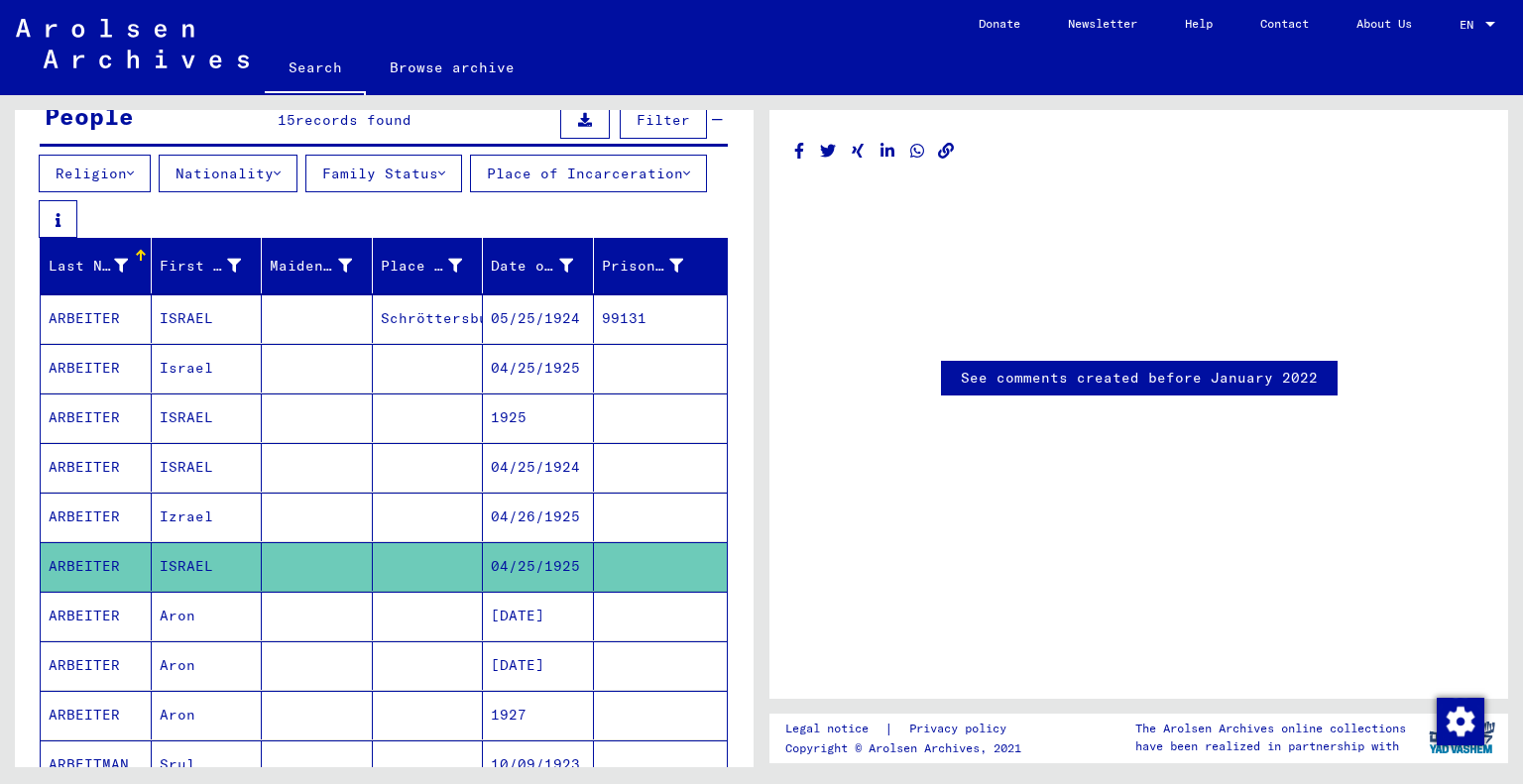 scroll, scrollTop: 0, scrollLeft: 0, axis: both 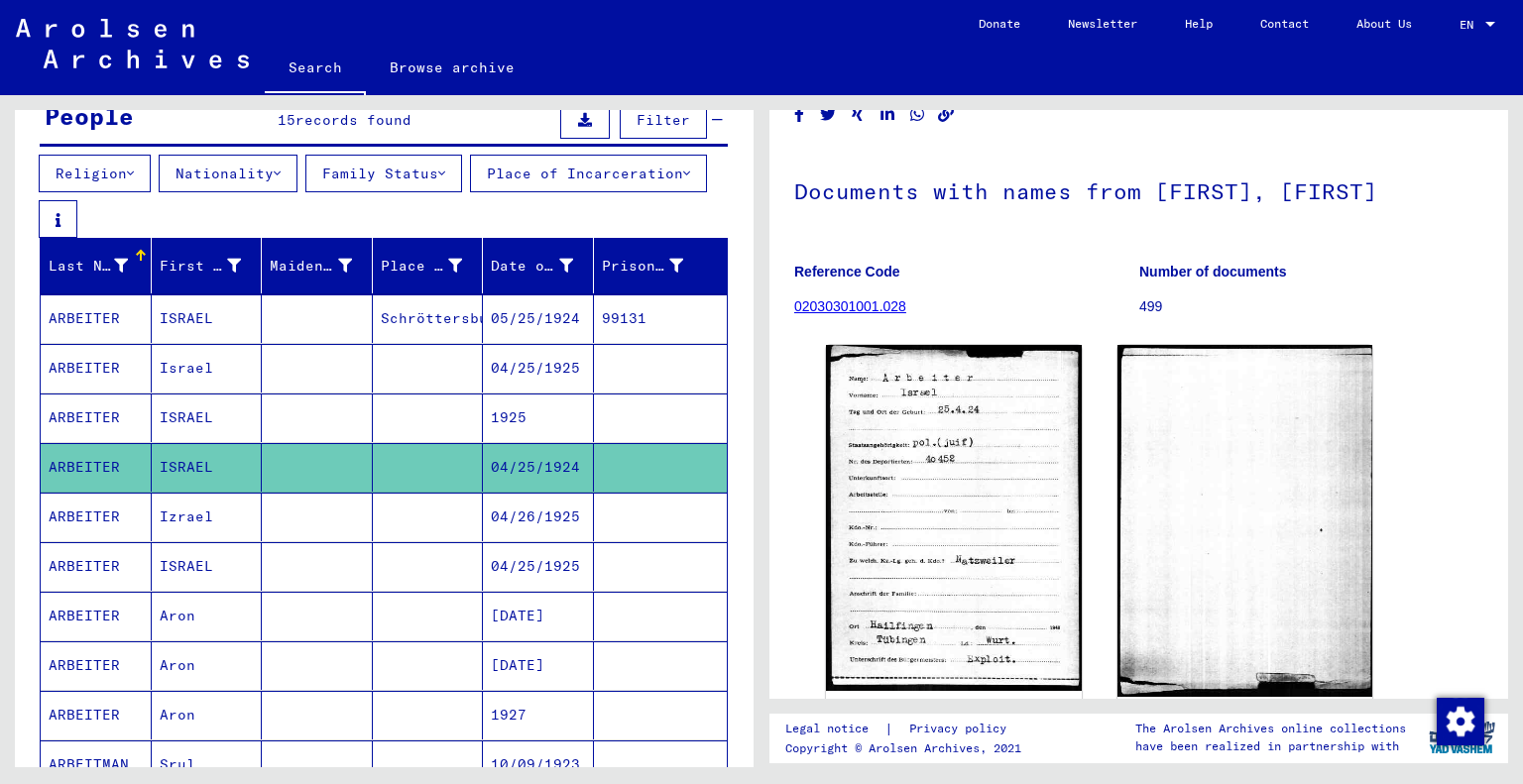 click on "ISRAEL" at bounding box center [207, 467] 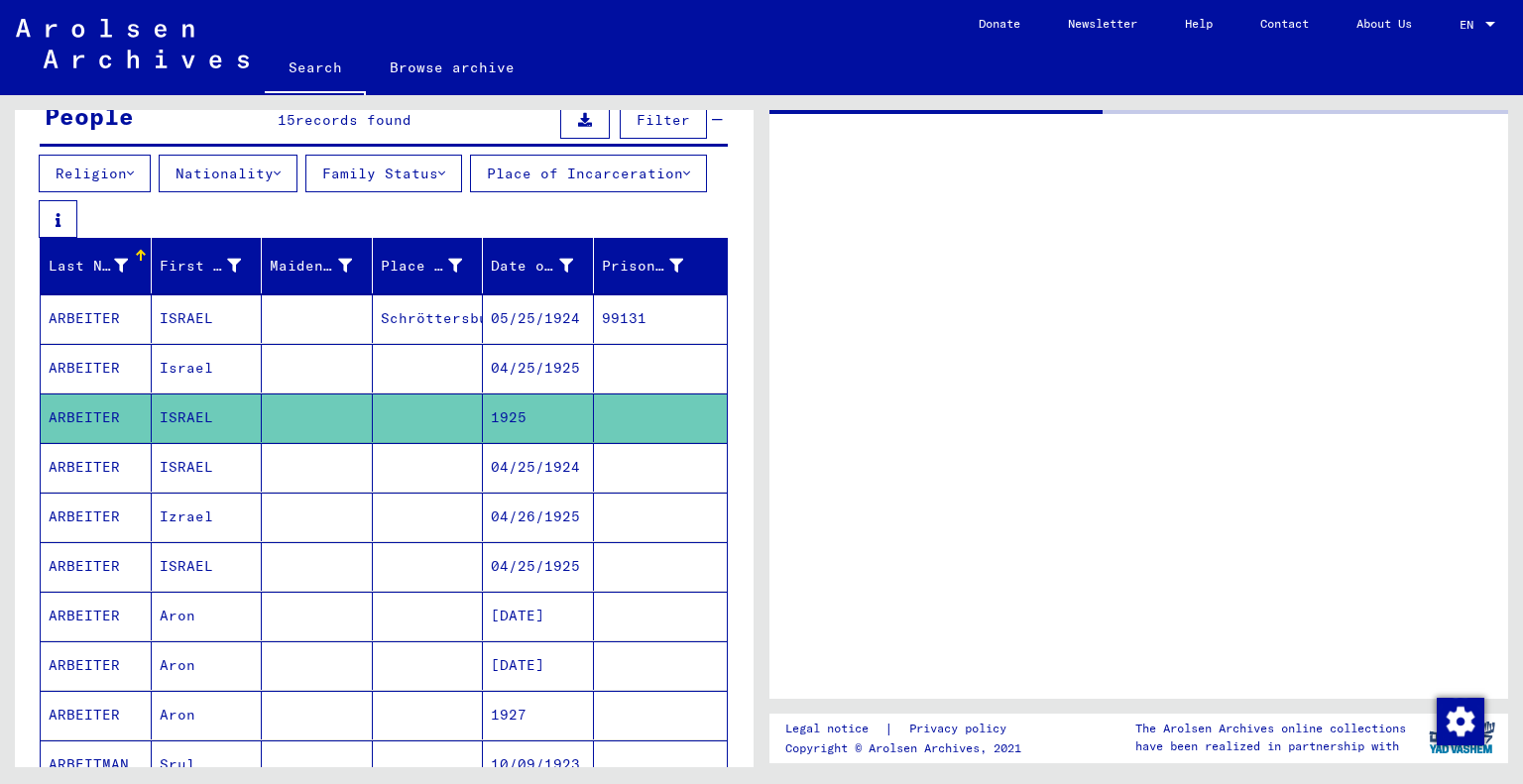 scroll, scrollTop: 0, scrollLeft: 0, axis: both 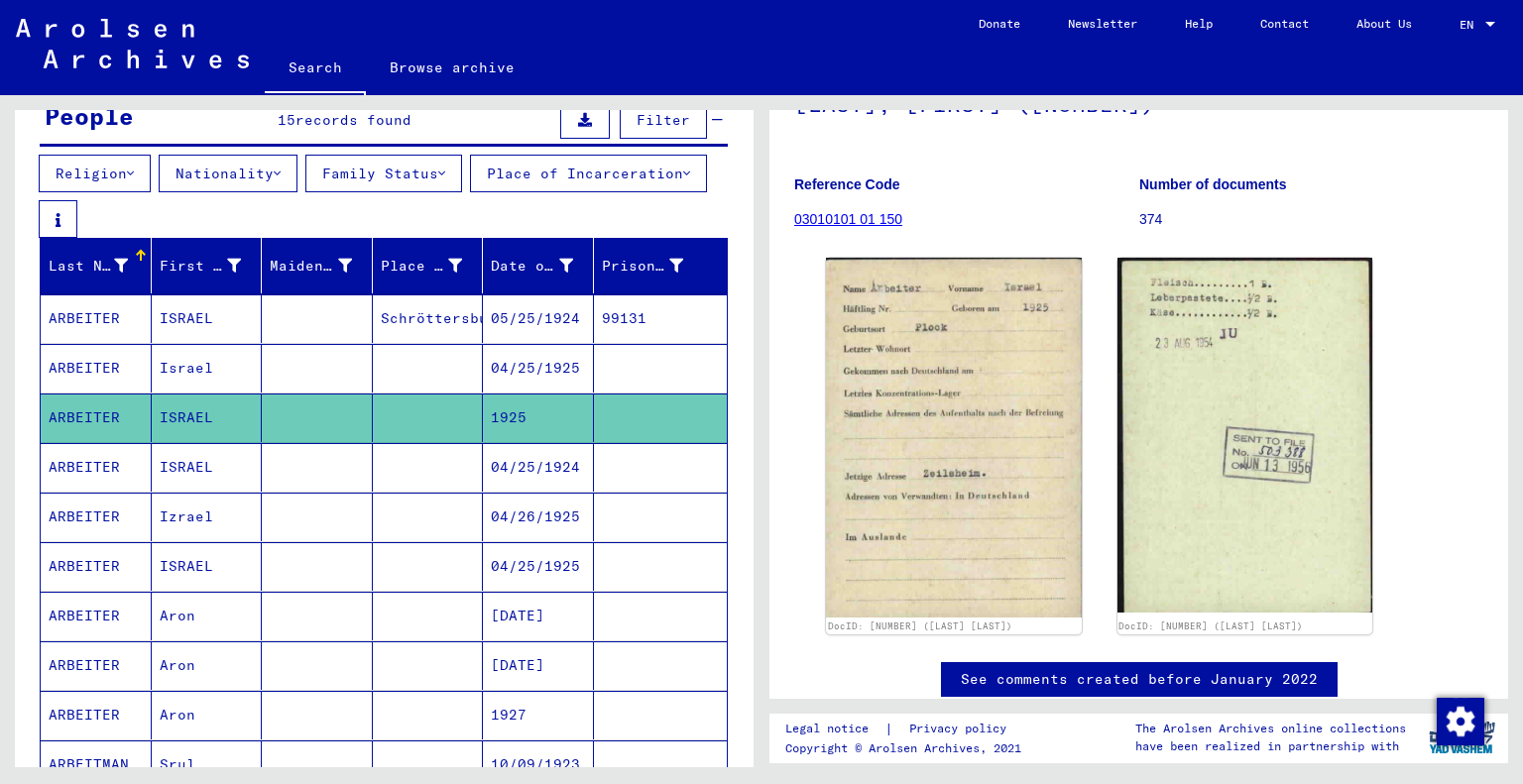 click on "ARBEITER" at bounding box center (96, 417) 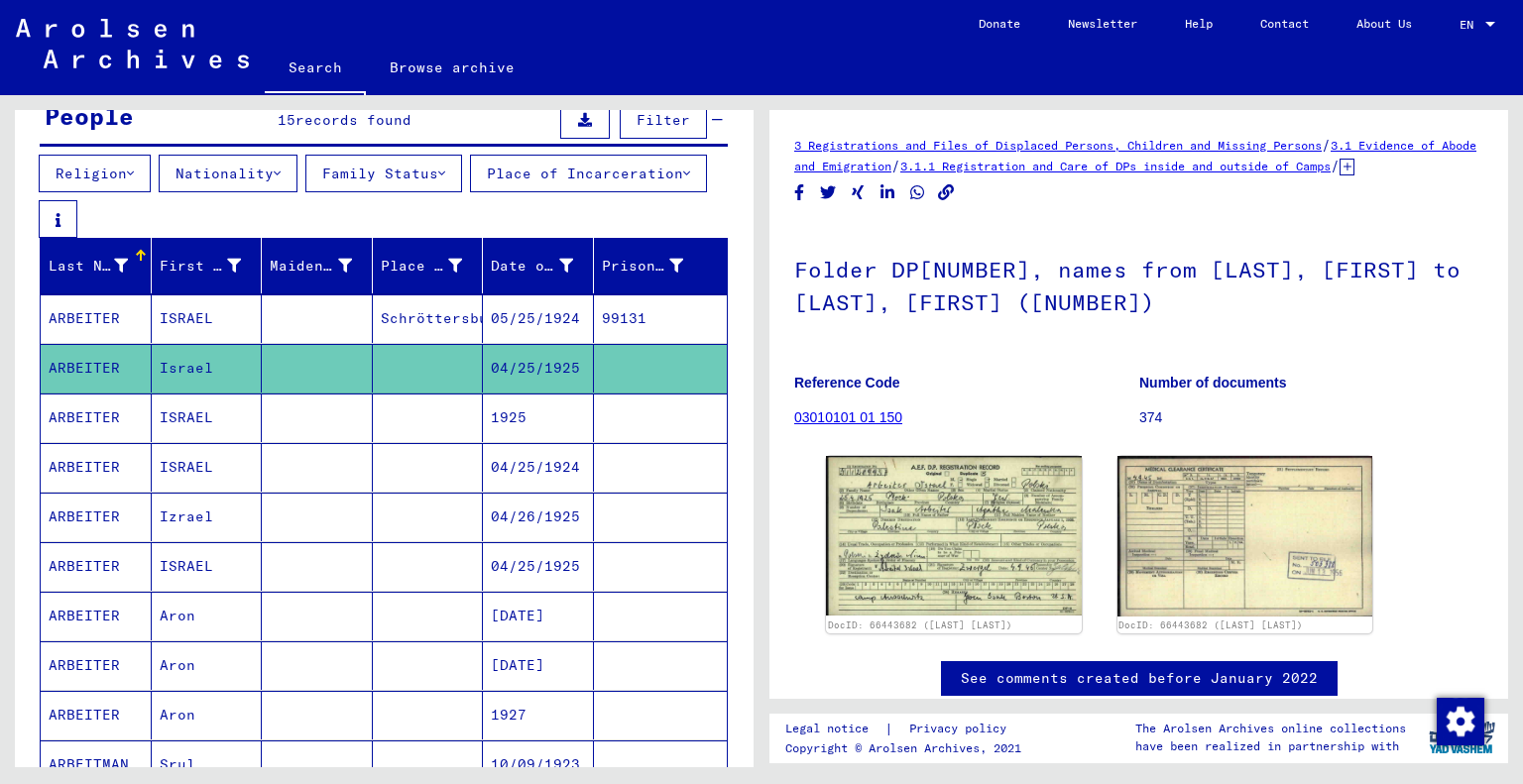 scroll, scrollTop: 0, scrollLeft: 0, axis: both 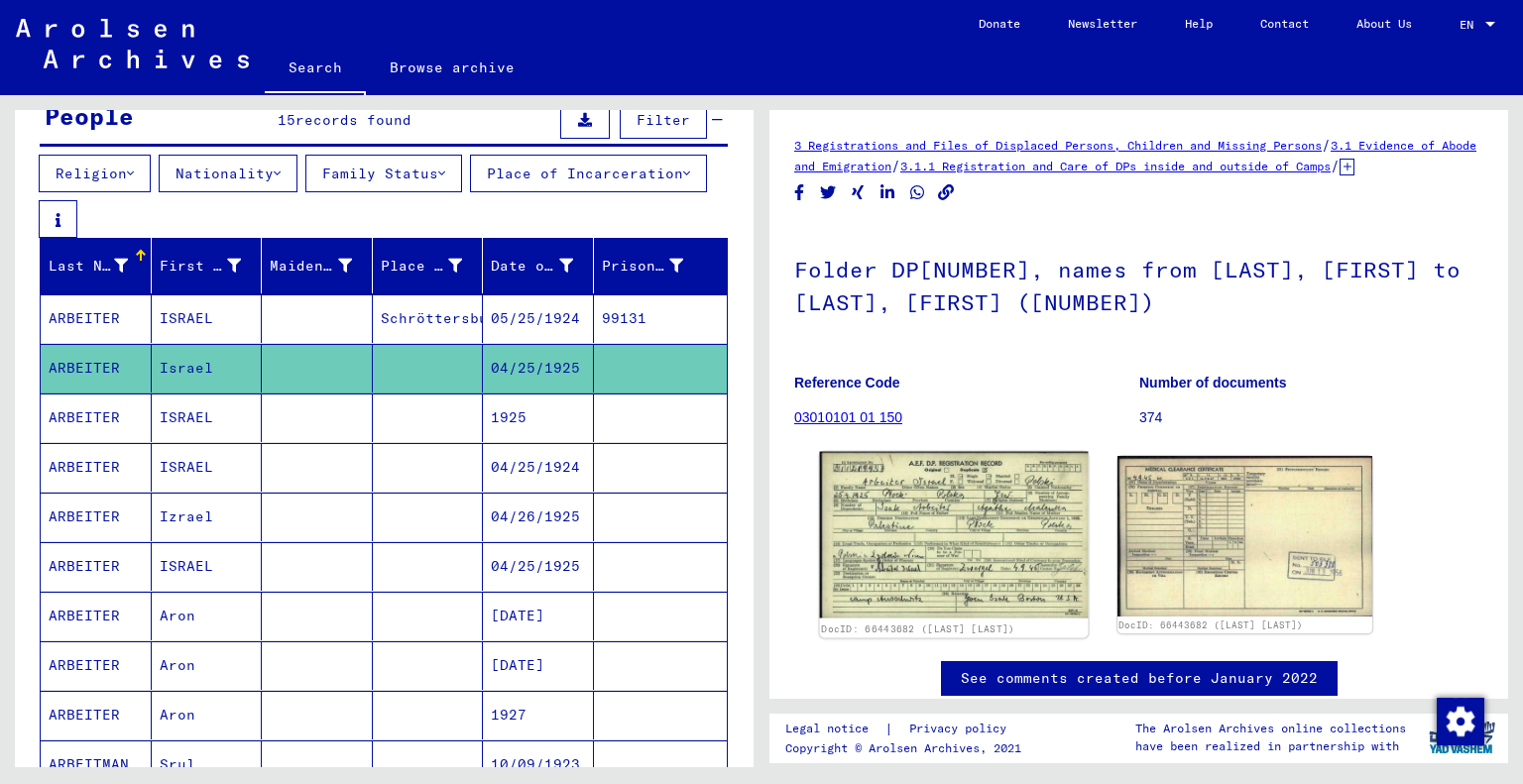 click 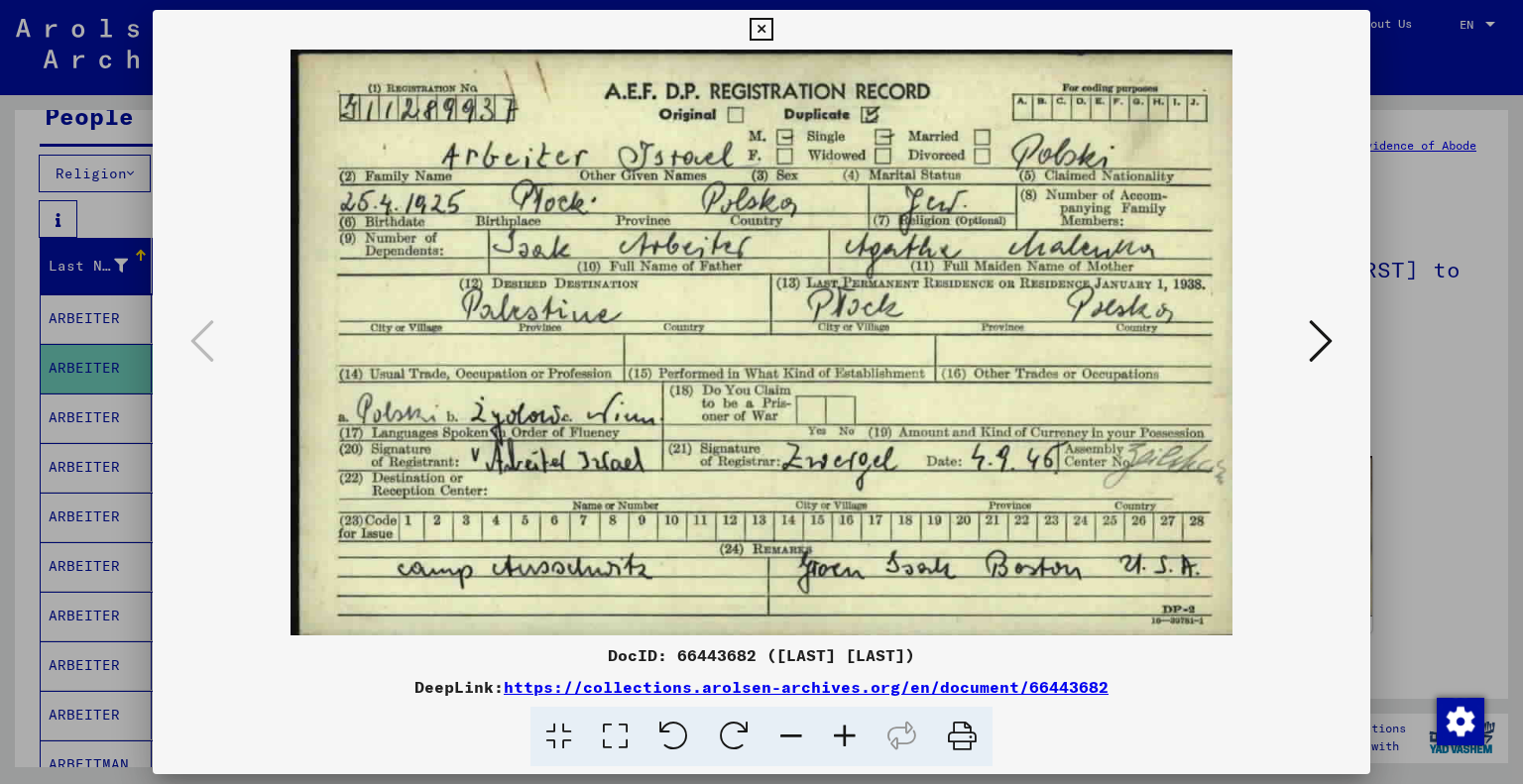 click at bounding box center [1321, 341] 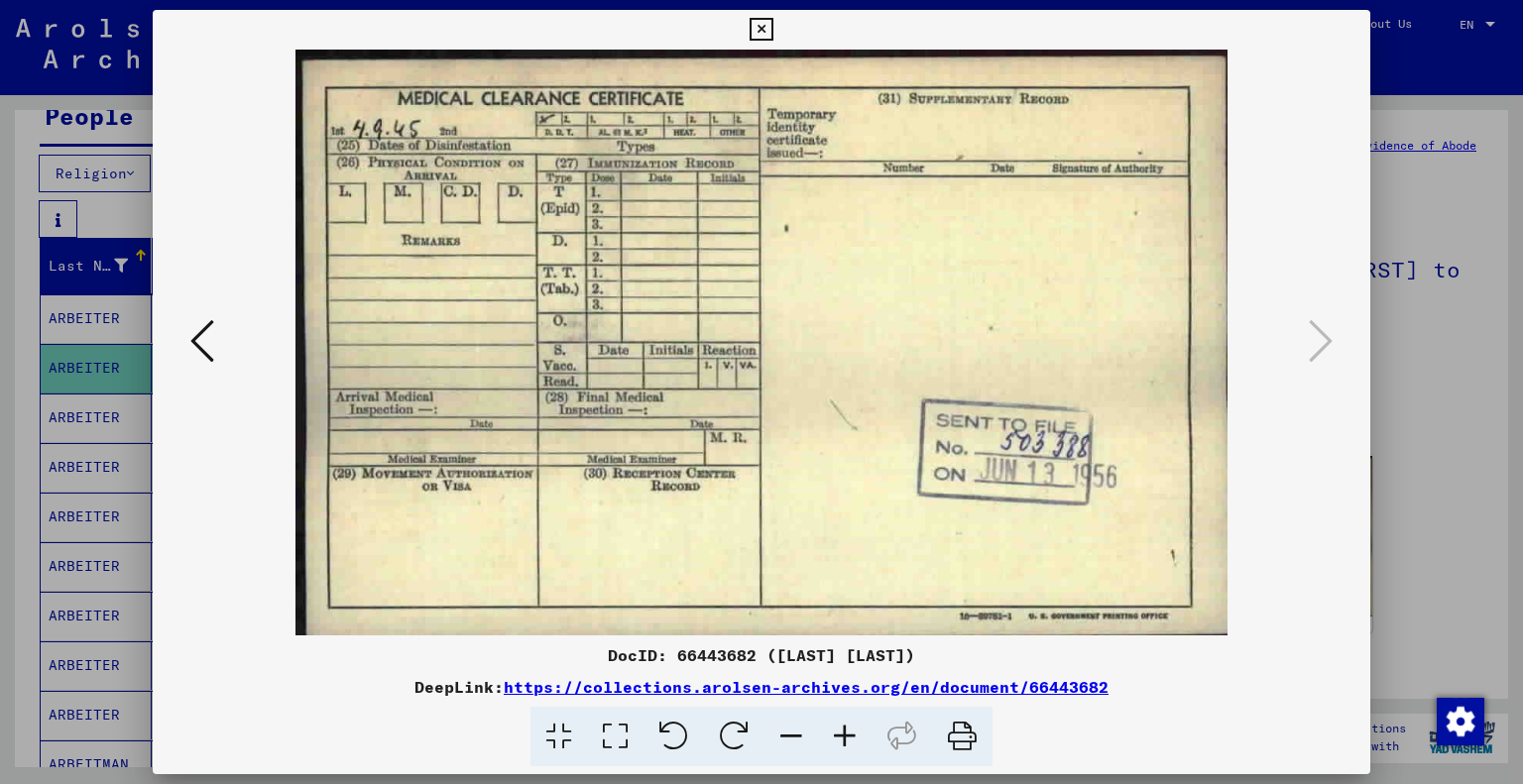 click at bounding box center (761, 30) 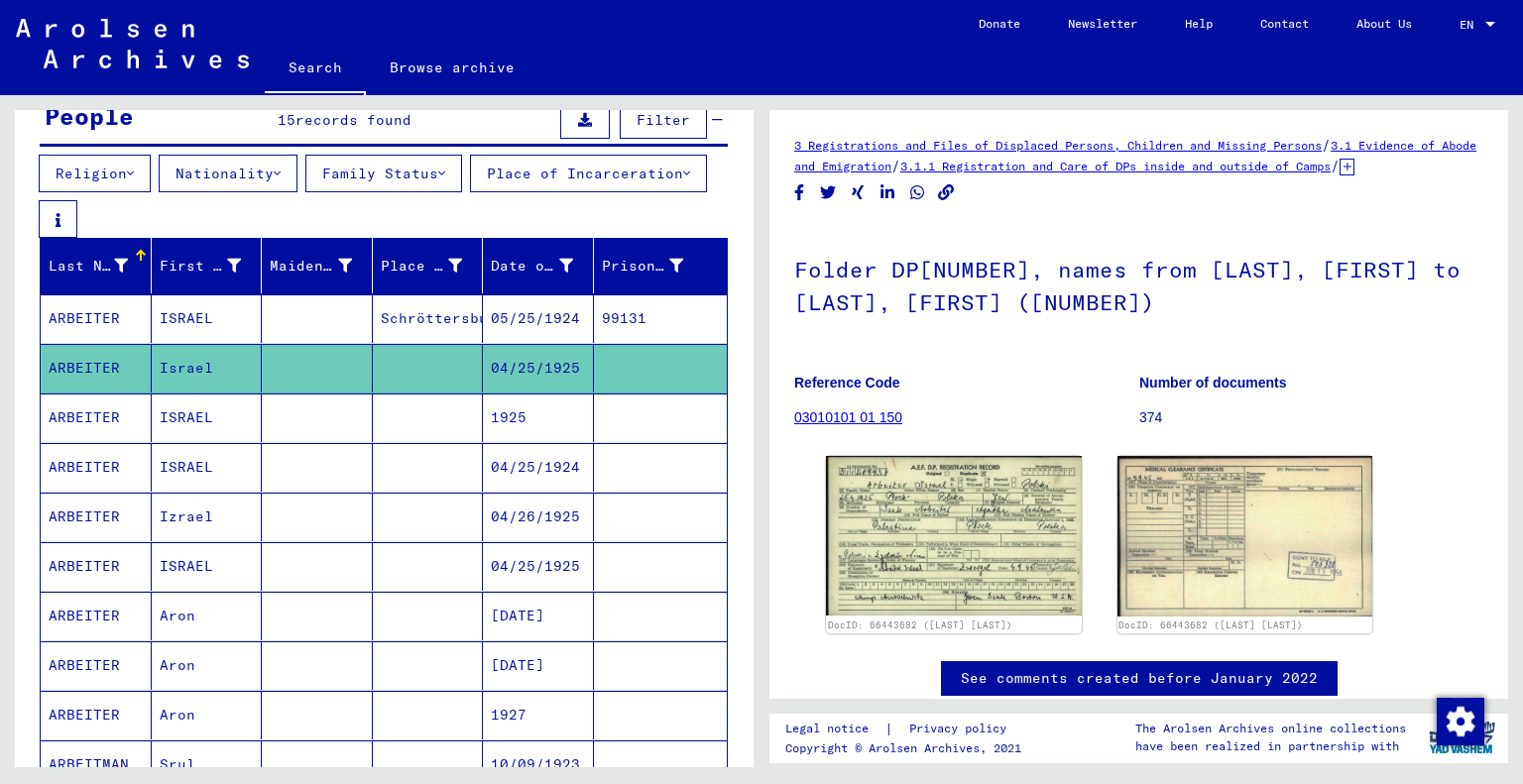 click at bounding box center [317, 467] 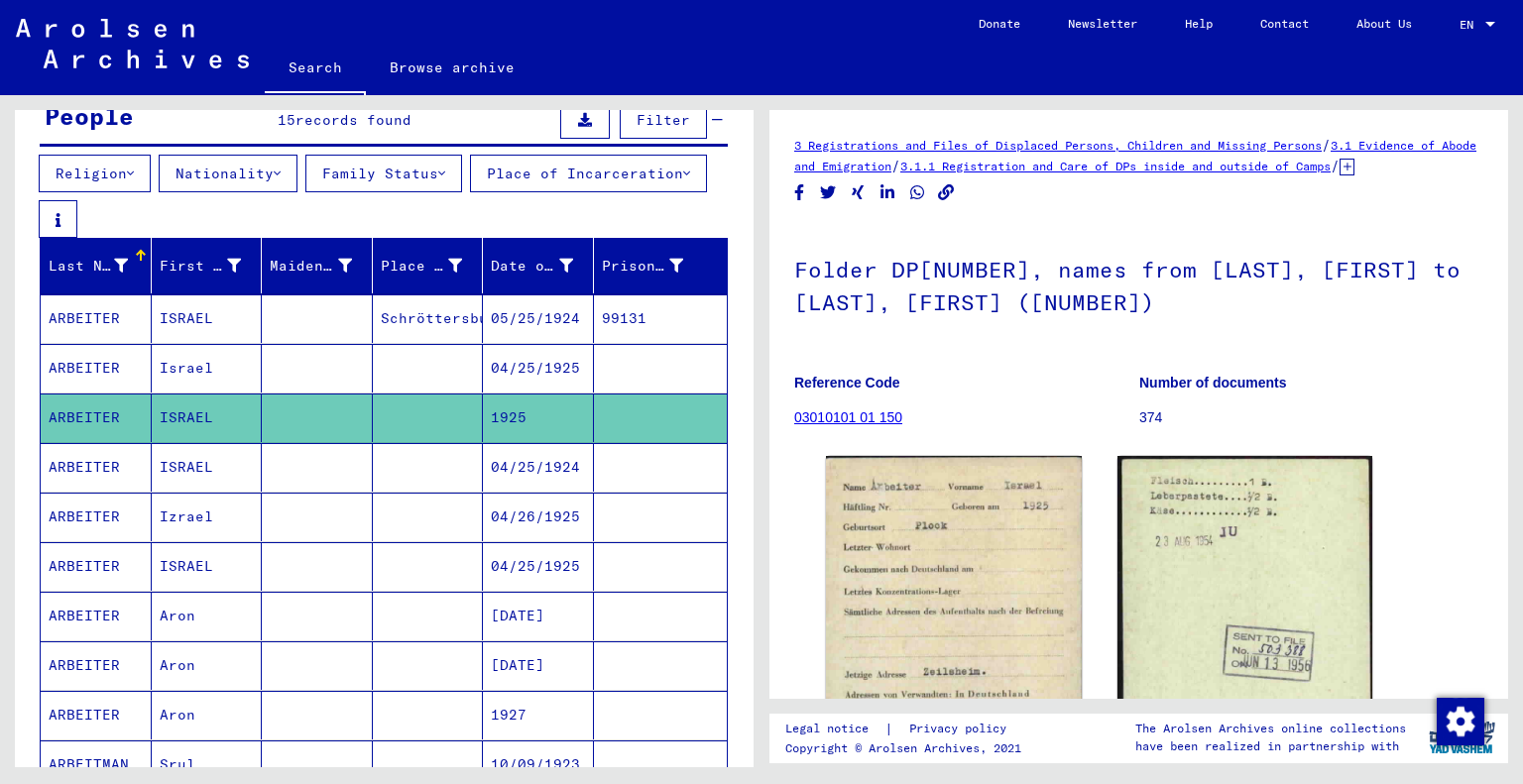 scroll, scrollTop: 0, scrollLeft: 0, axis: both 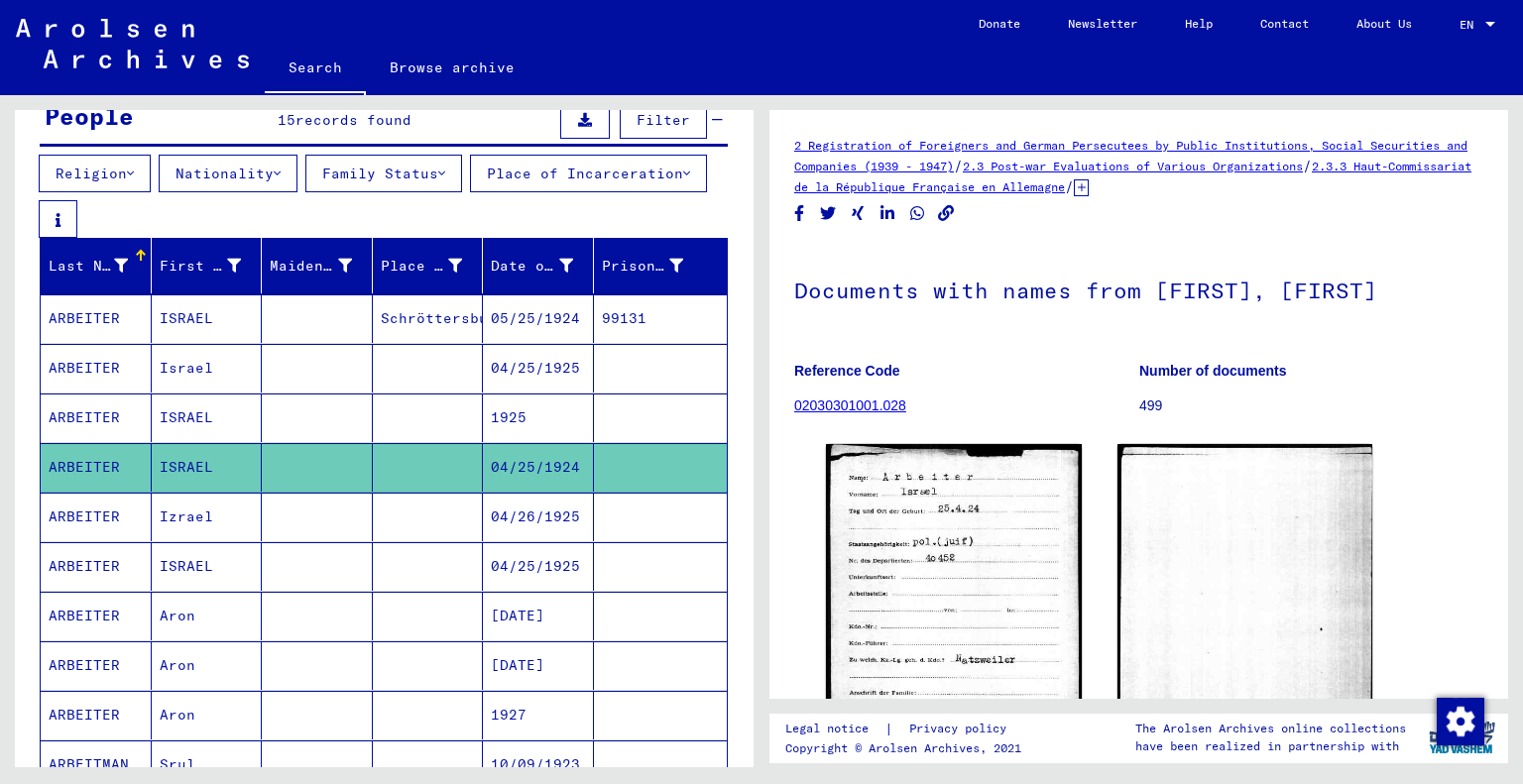 click at bounding box center (317, 566) 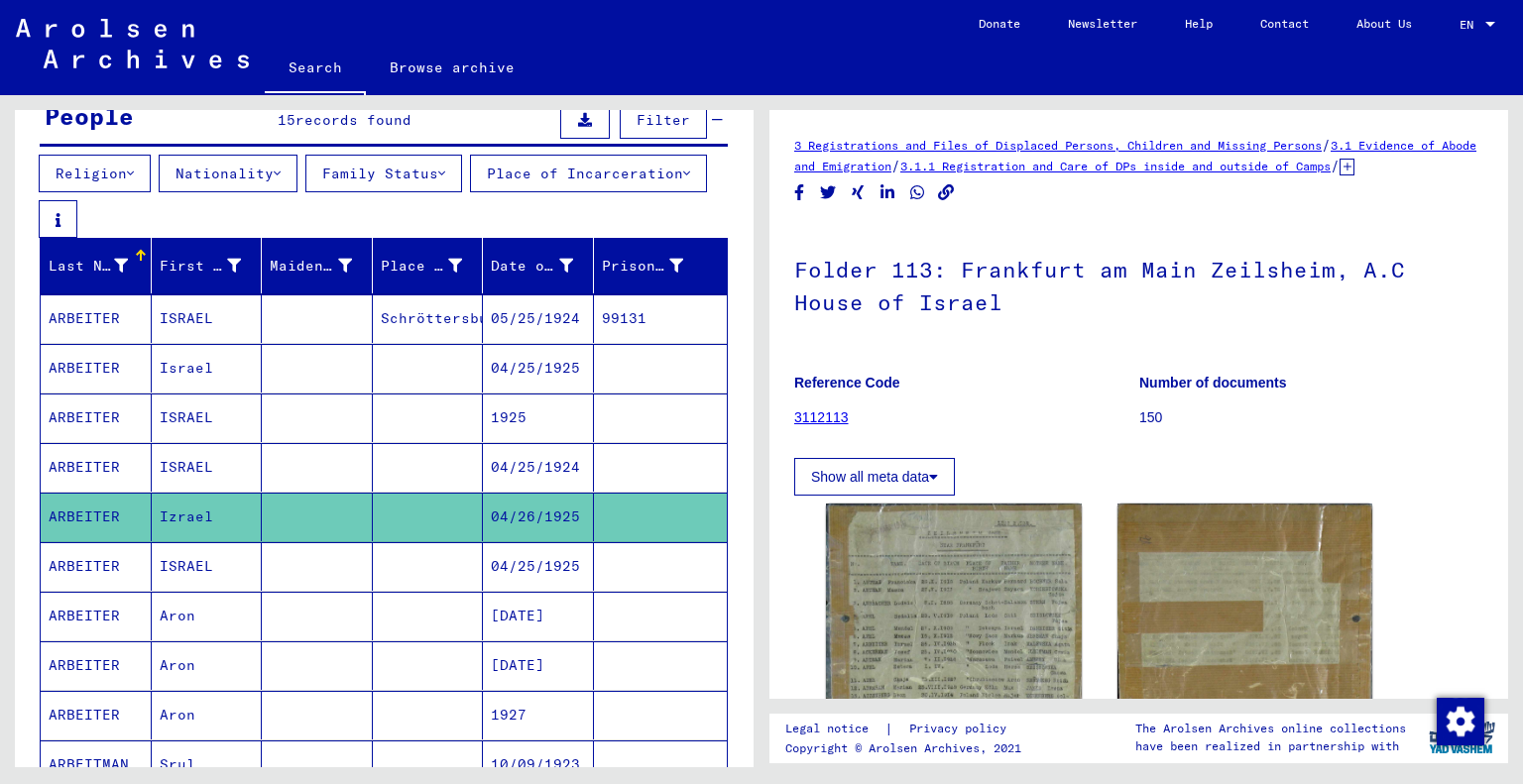 scroll, scrollTop: 0, scrollLeft: 0, axis: both 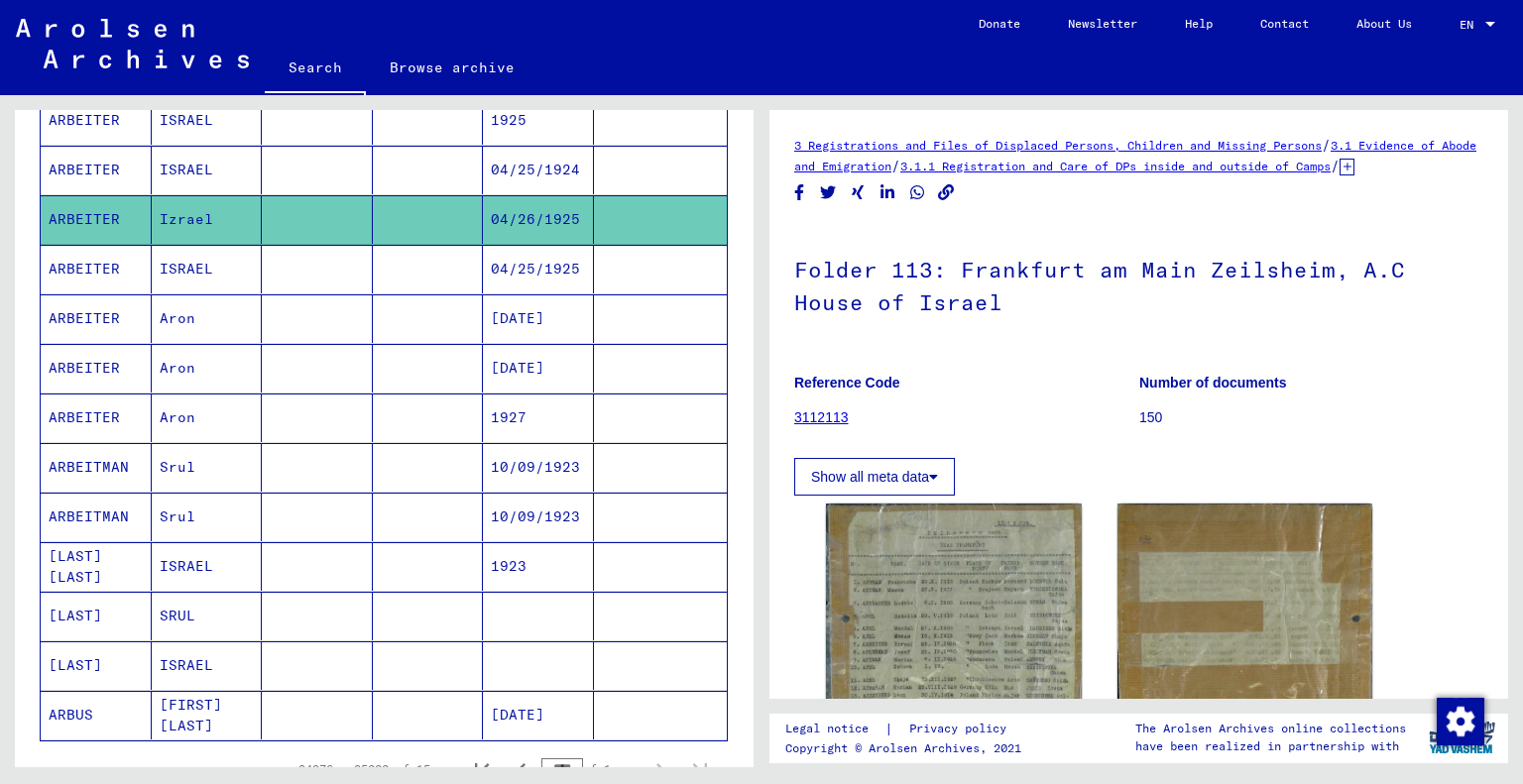 click on "ISRAEL" at bounding box center (207, 318) 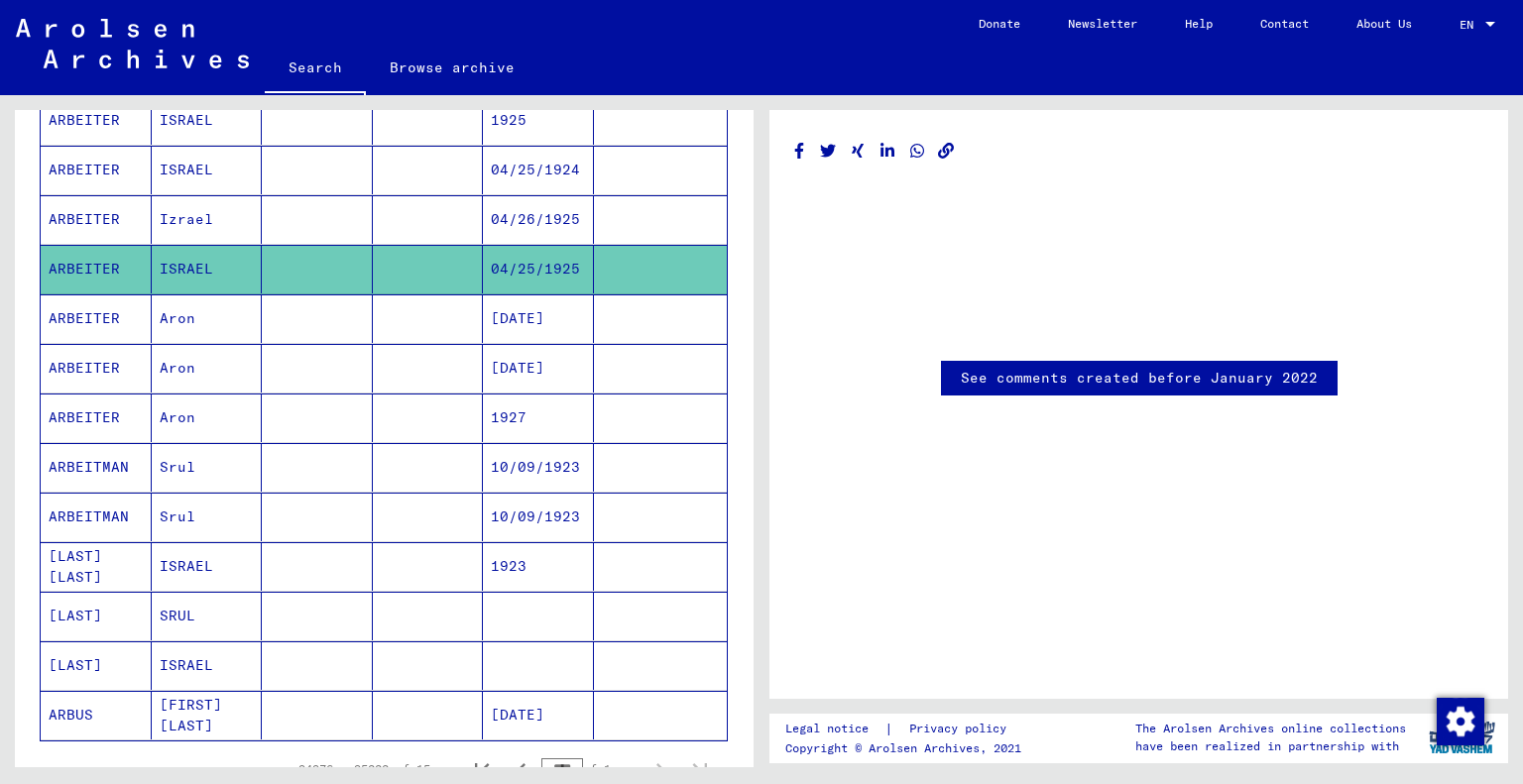 click at bounding box center (428, 616) 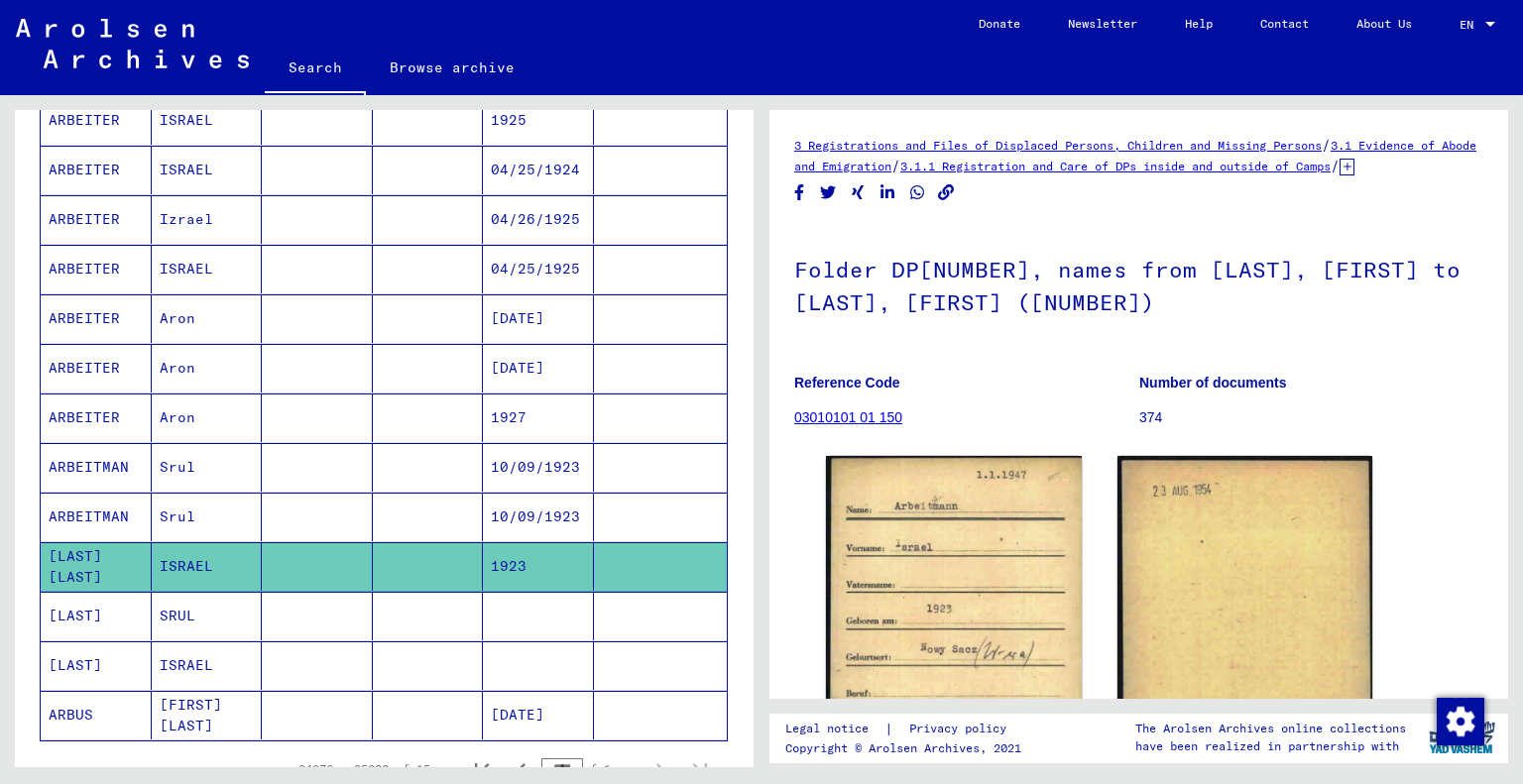 scroll, scrollTop: 0, scrollLeft: 0, axis: both 